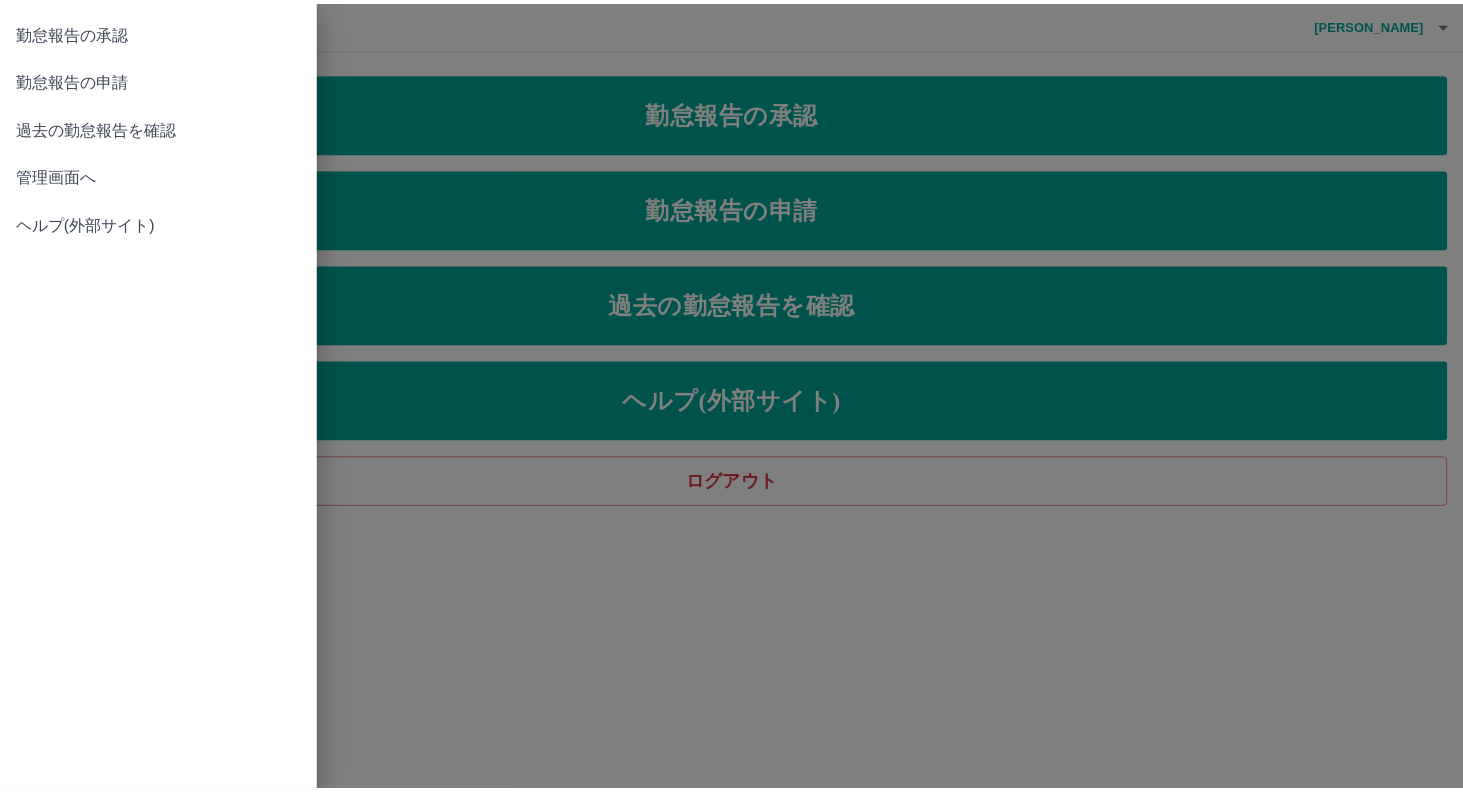 scroll, scrollTop: 0, scrollLeft: 0, axis: both 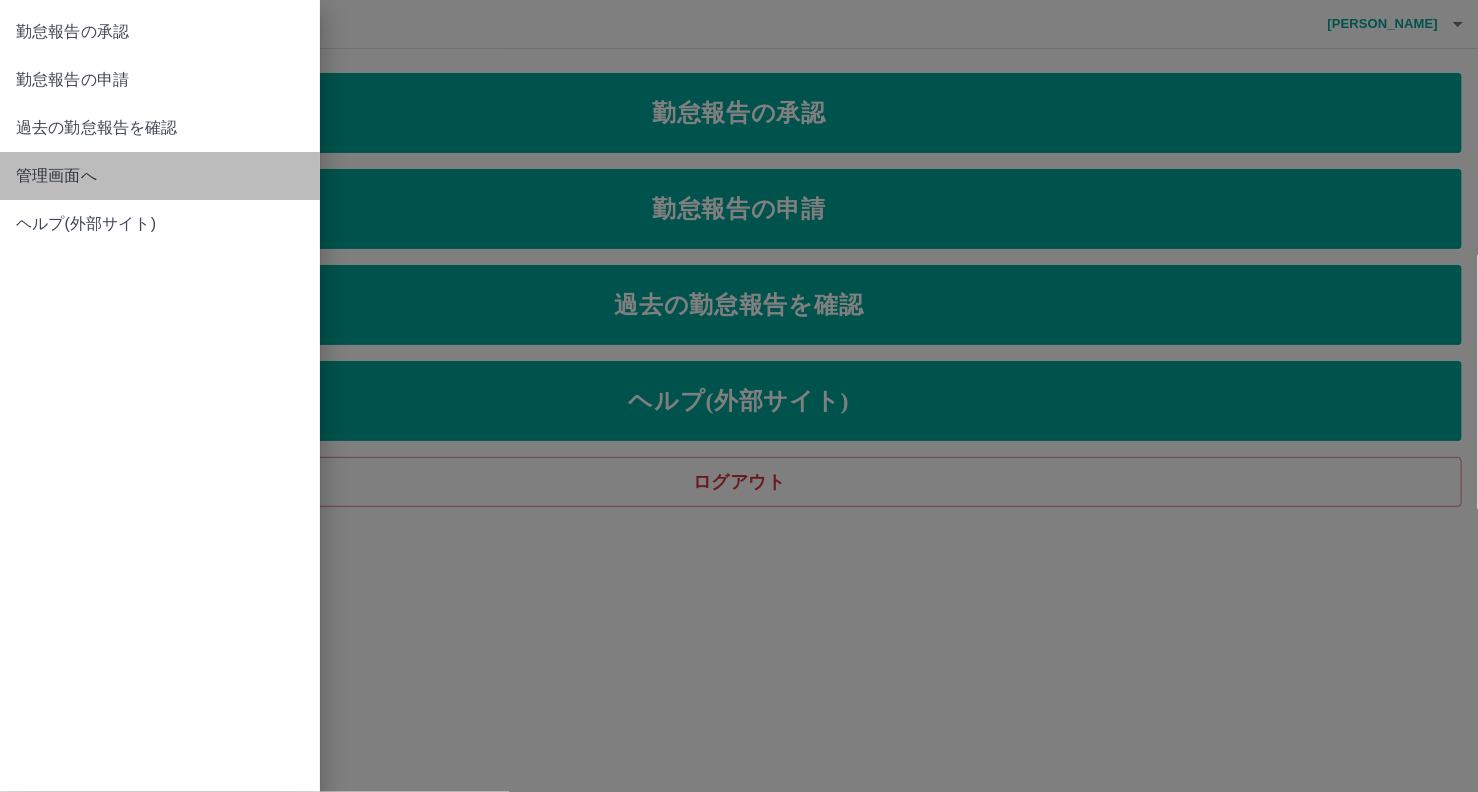 click on "管理画面へ" at bounding box center [160, 176] 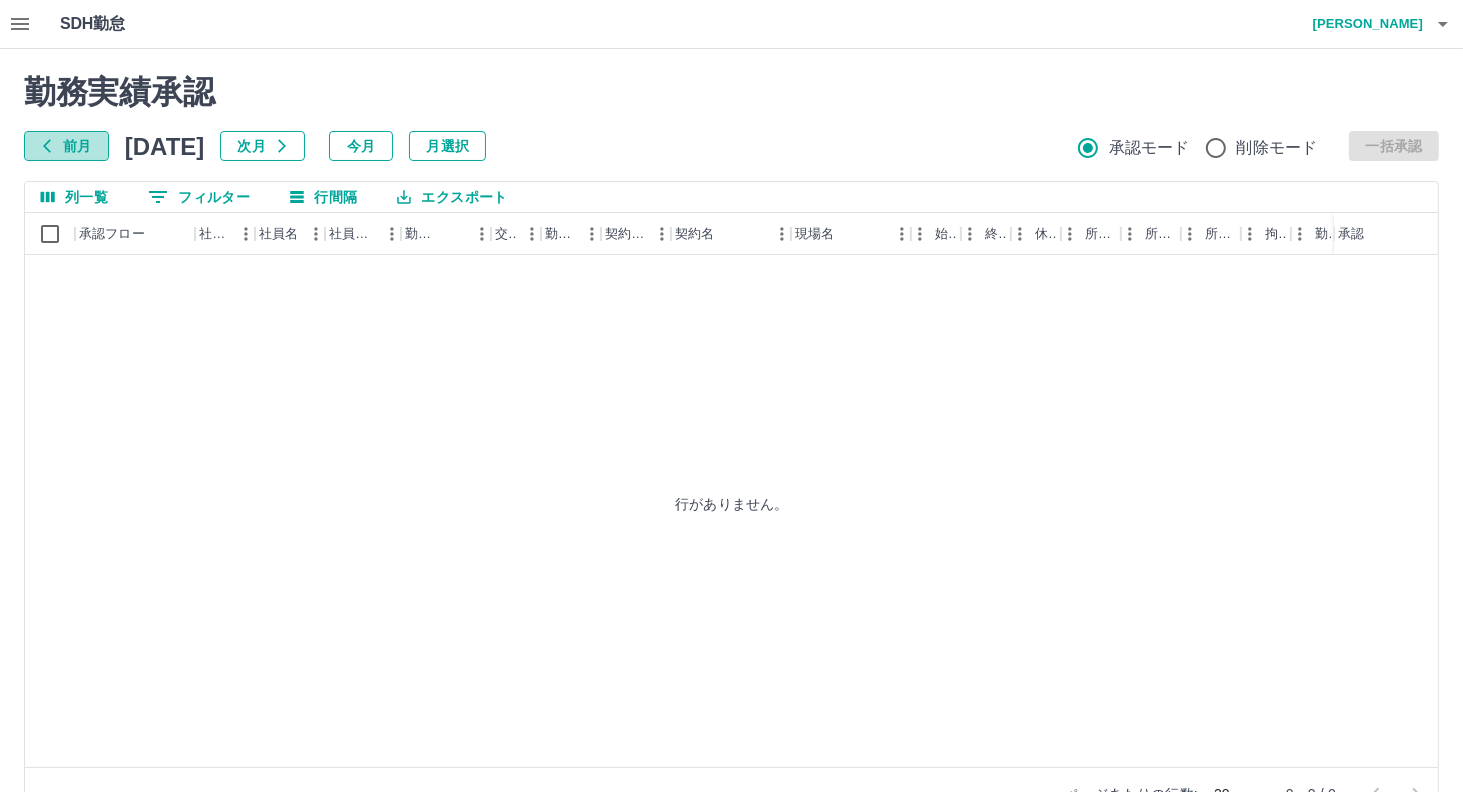 click on "前月" at bounding box center (66, 146) 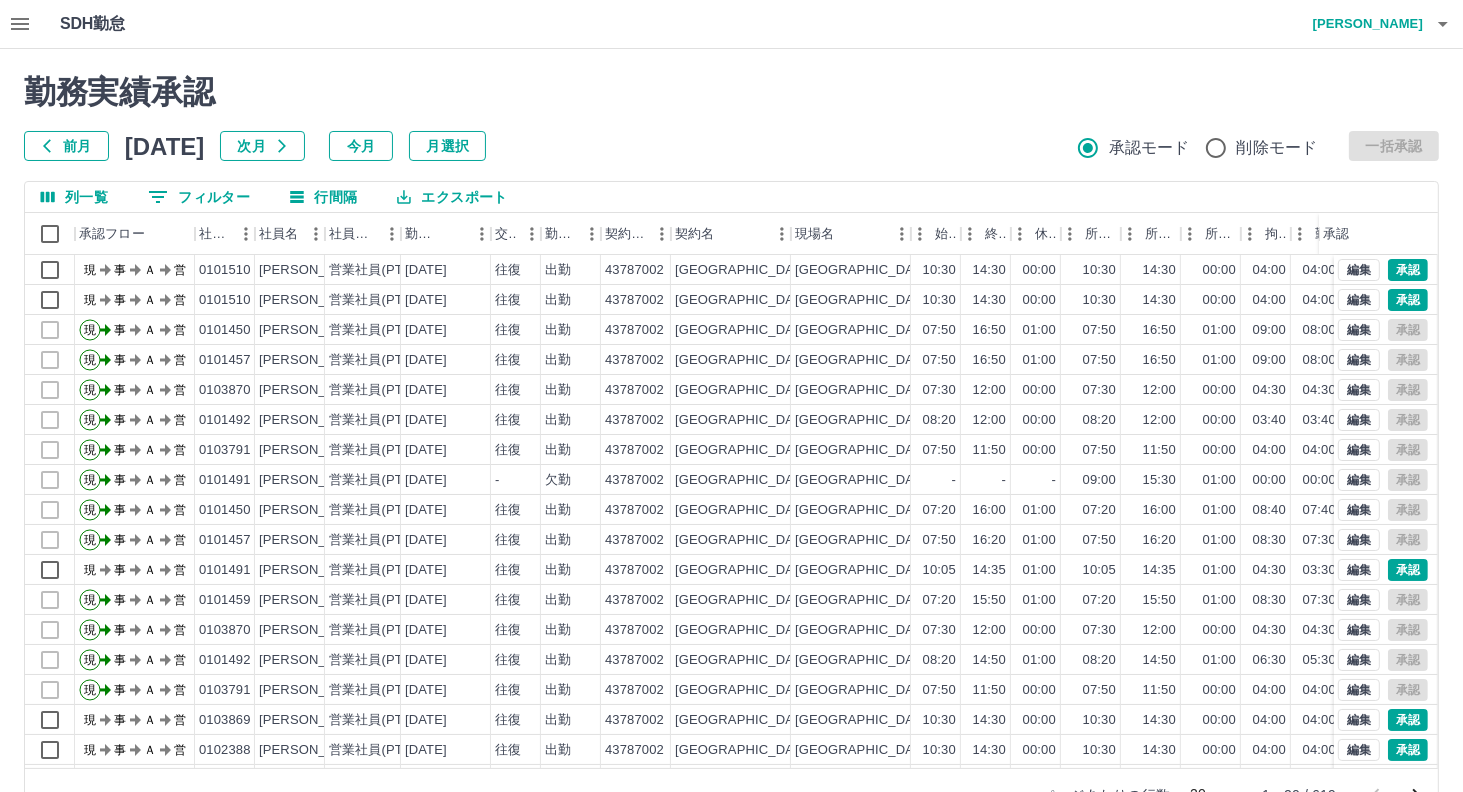 click on "0 フィルター" at bounding box center [199, 197] 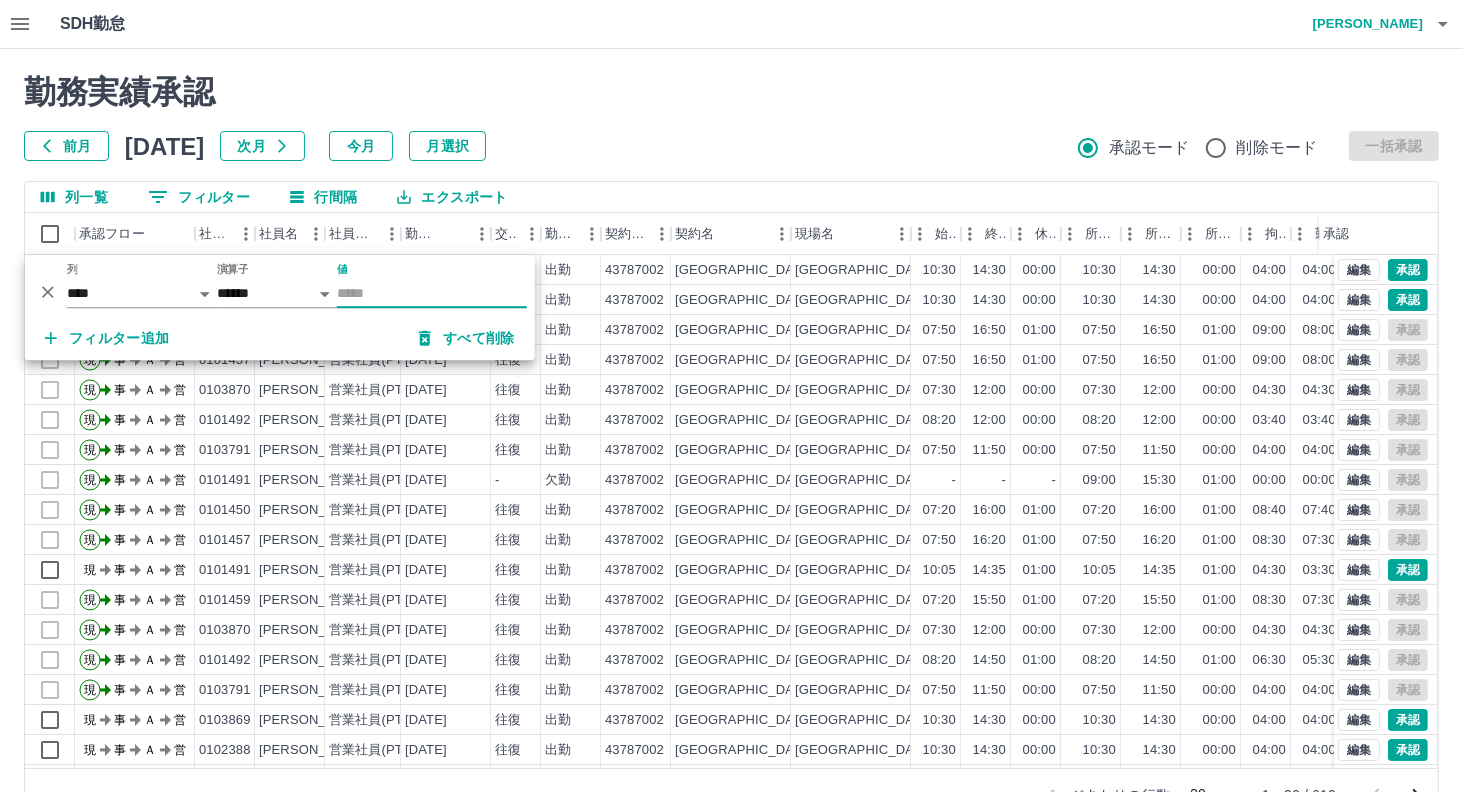 click on "0 フィルター" at bounding box center (199, 197) 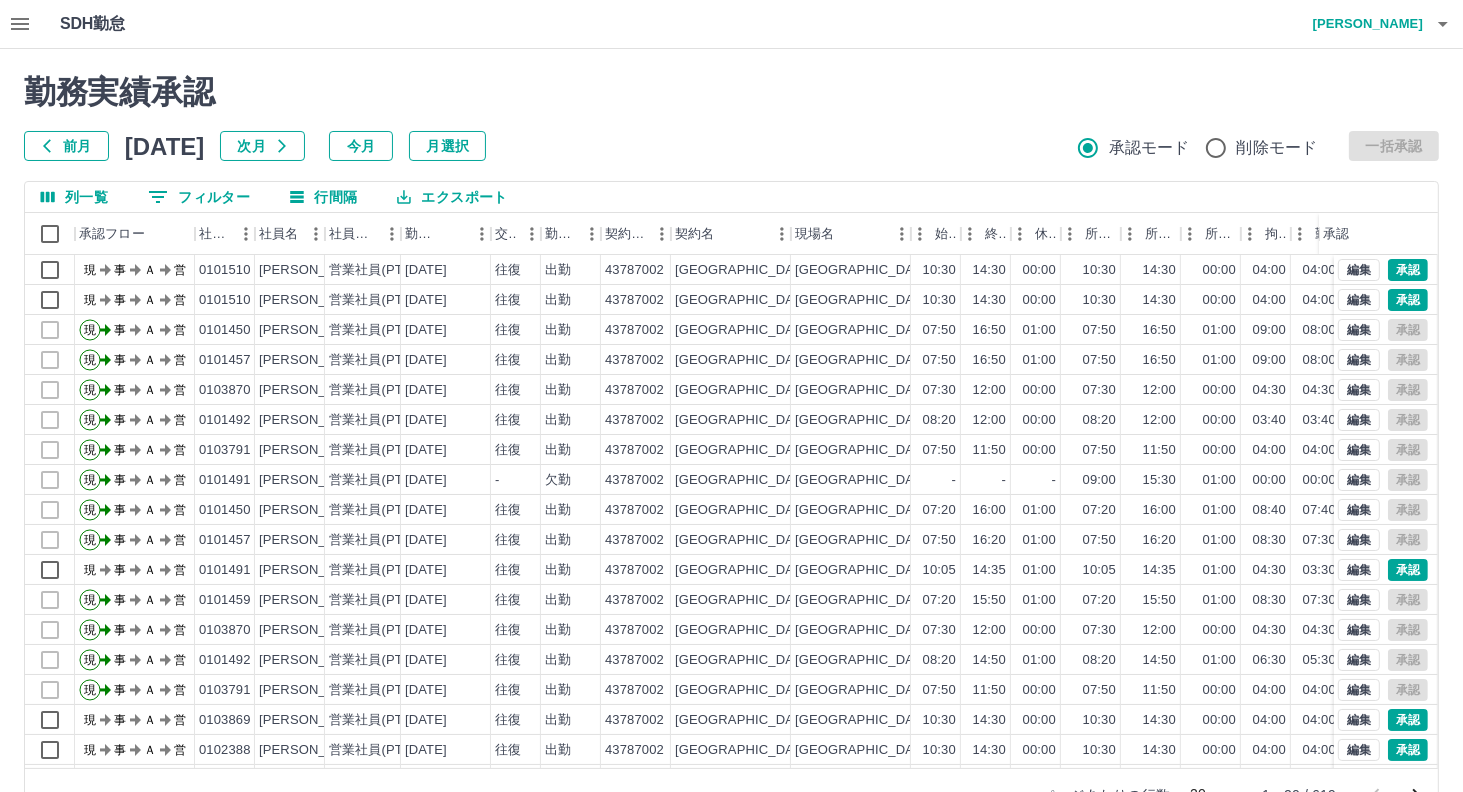 click on "0 フィルター" at bounding box center (199, 197) 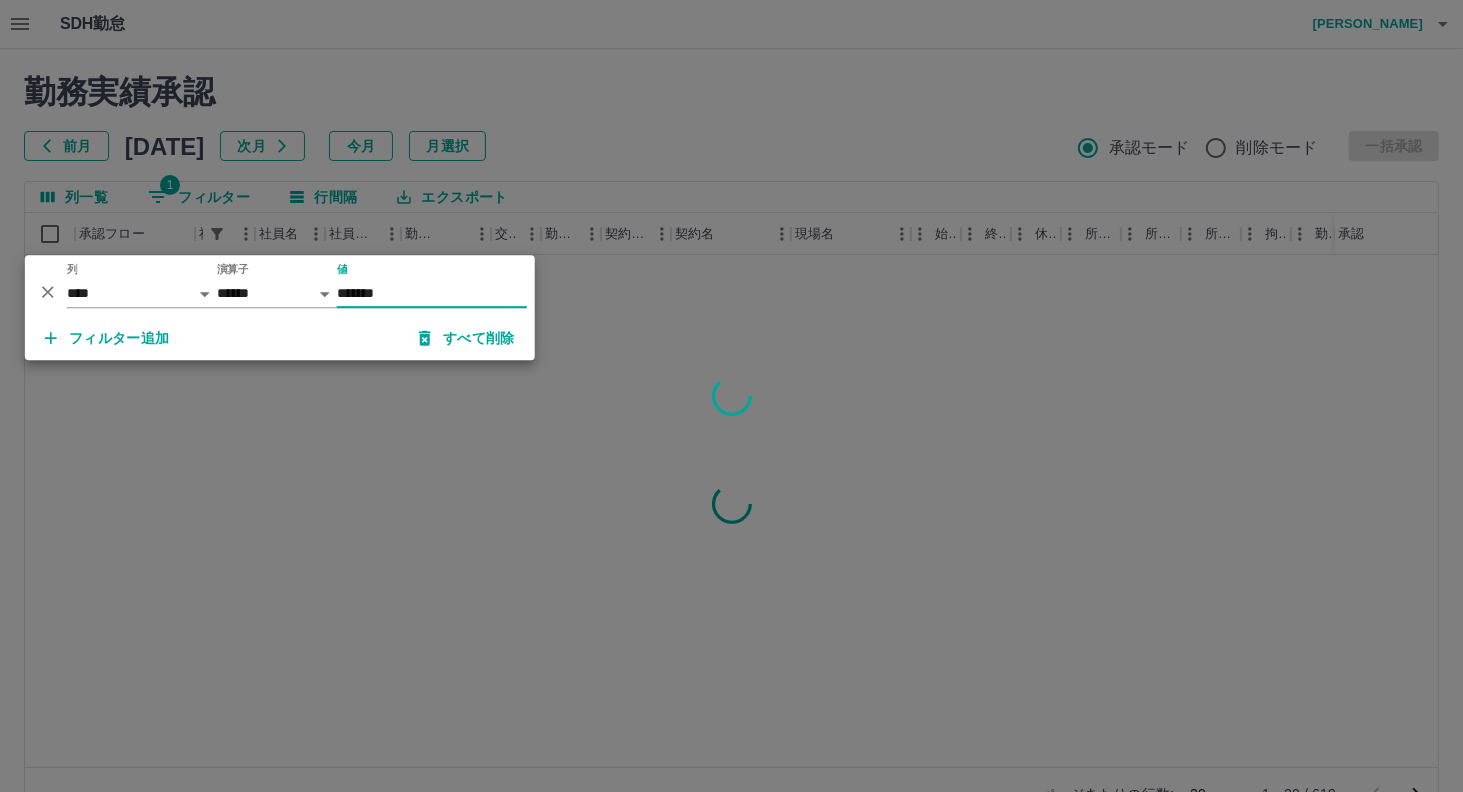 type on "*******" 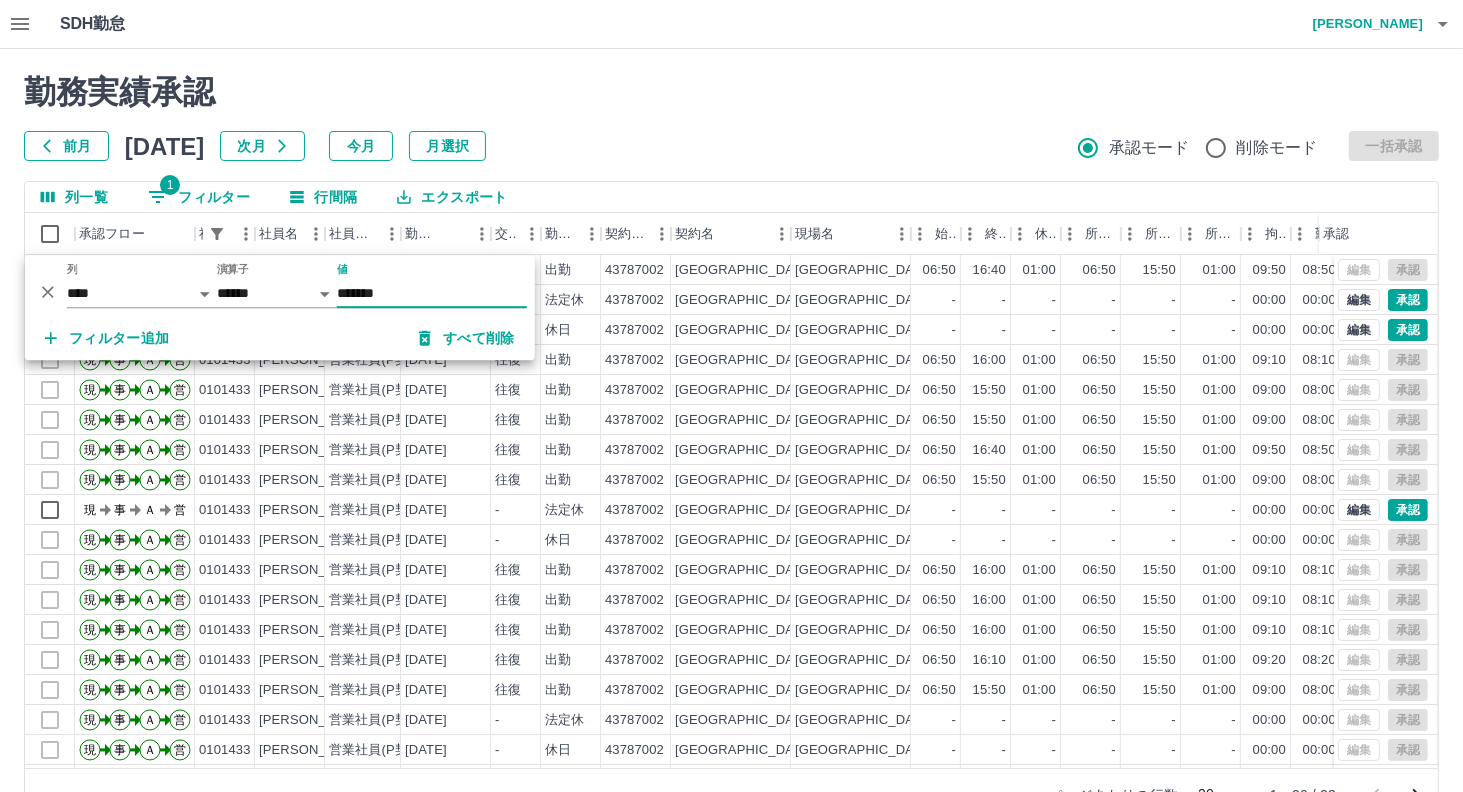 click on "勤務実績承認" at bounding box center (731, 92) 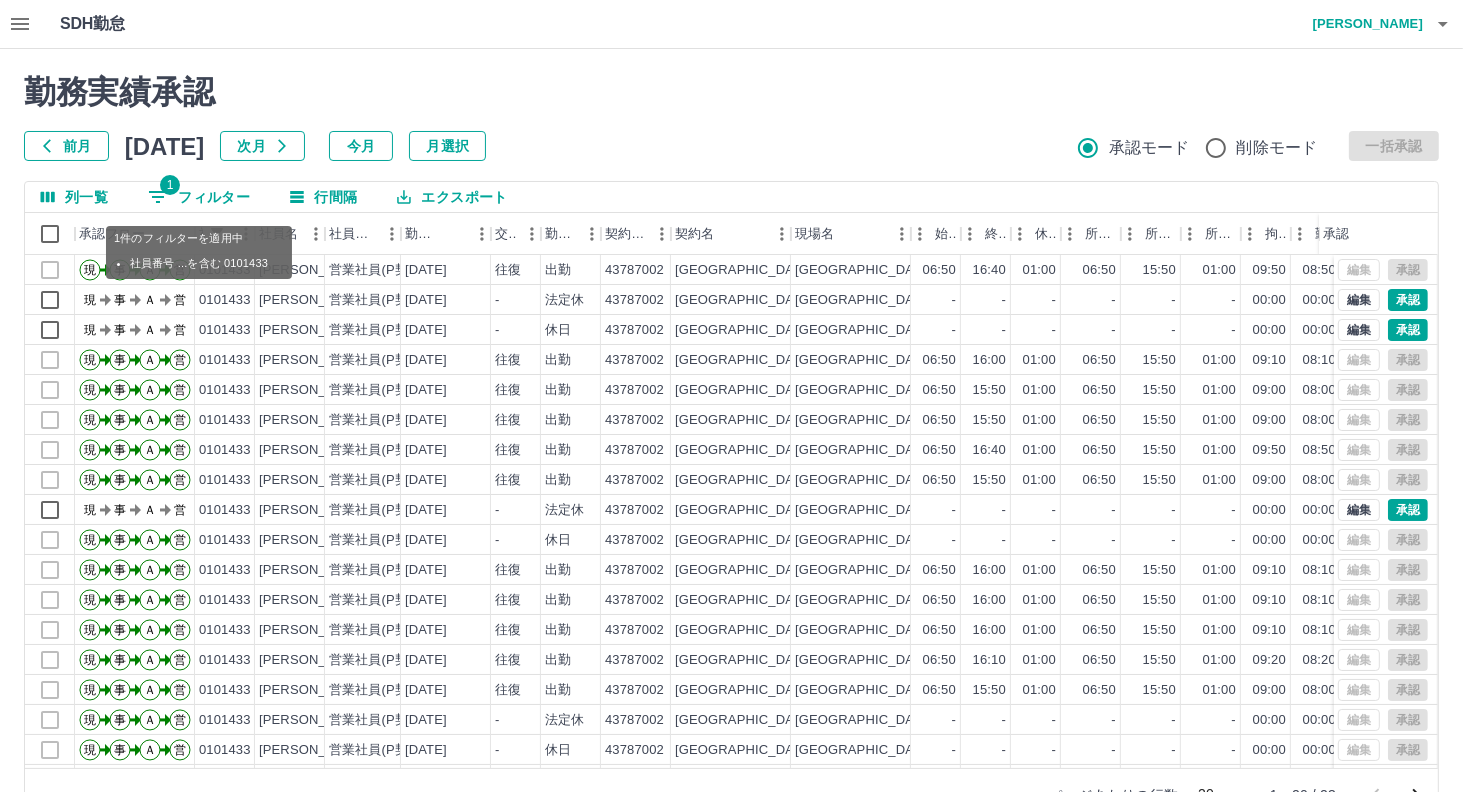 click on "1 フィルター" at bounding box center [199, 197] 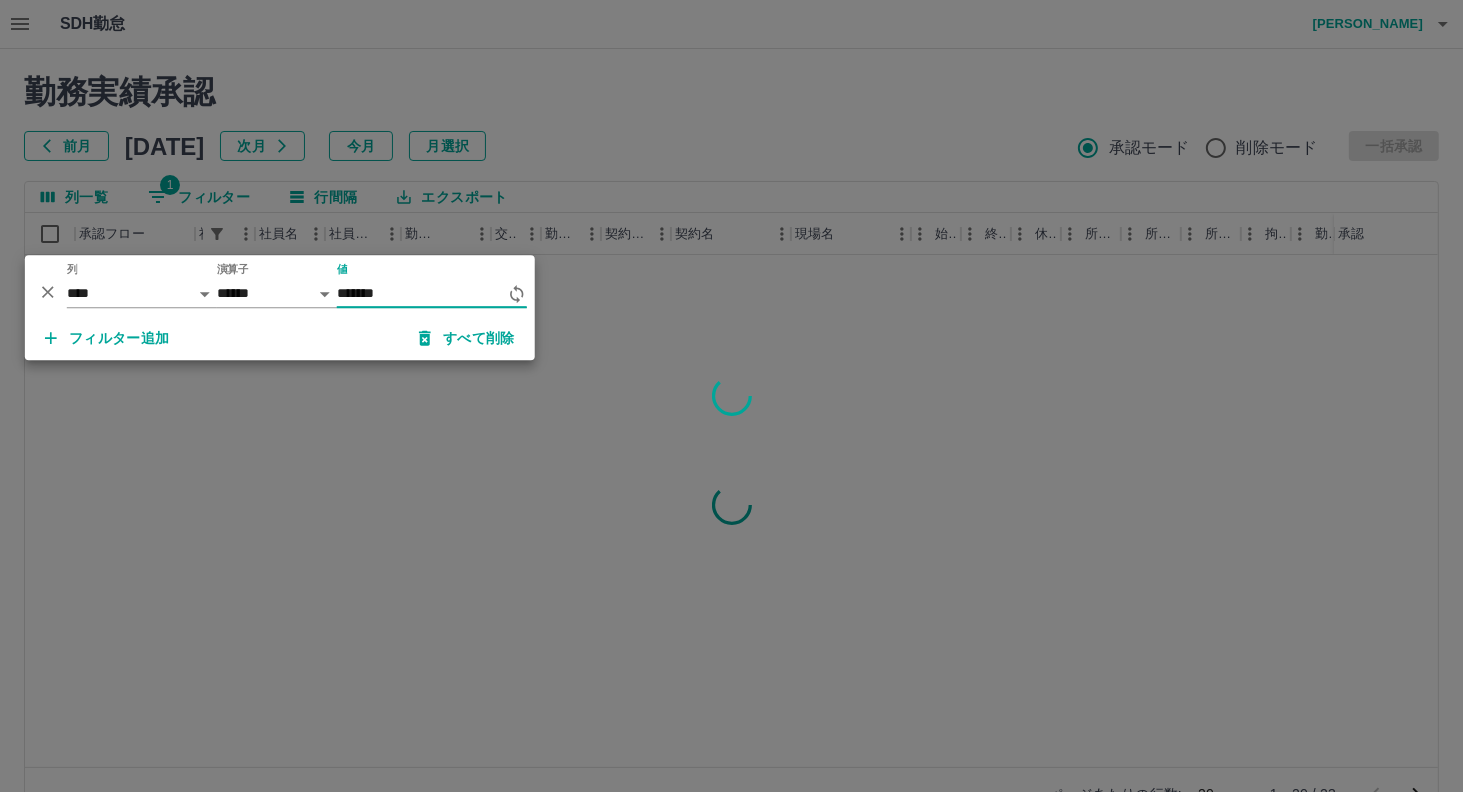 type on "*******" 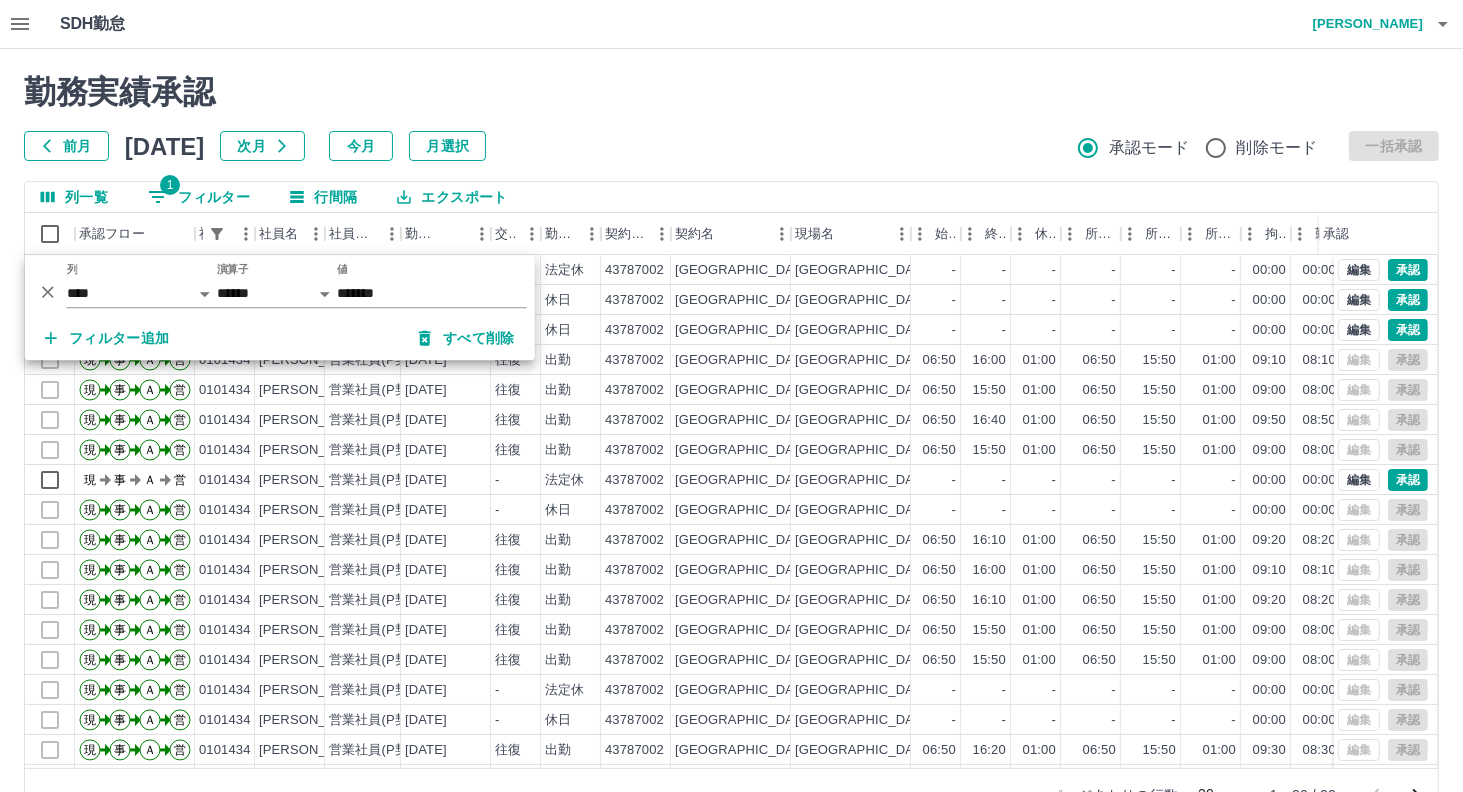 click on "前月 [DATE] 次月 今月 月選択 承認モード 削除モード 一括承認" at bounding box center [731, 146] 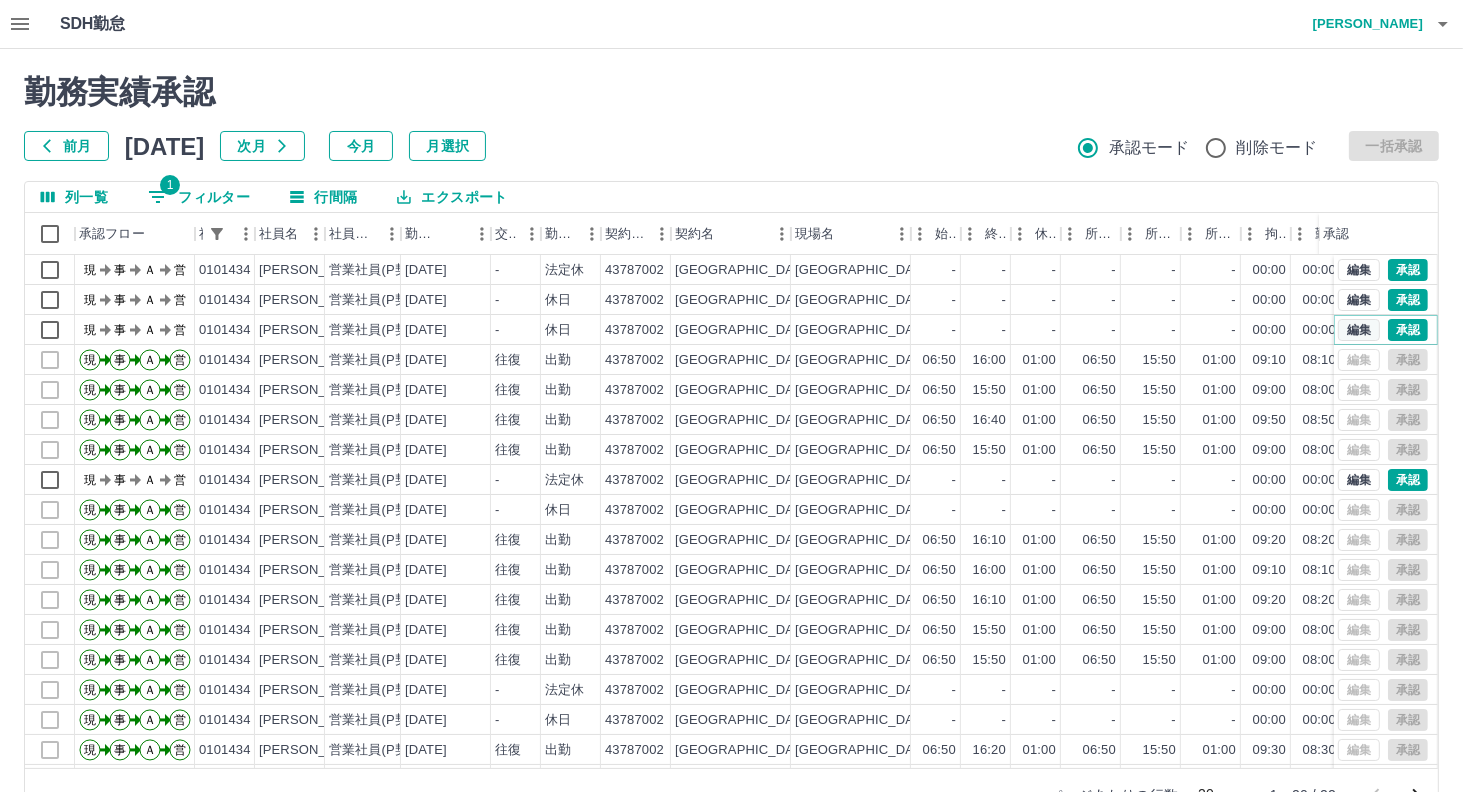 click on "編集" at bounding box center [1359, 330] 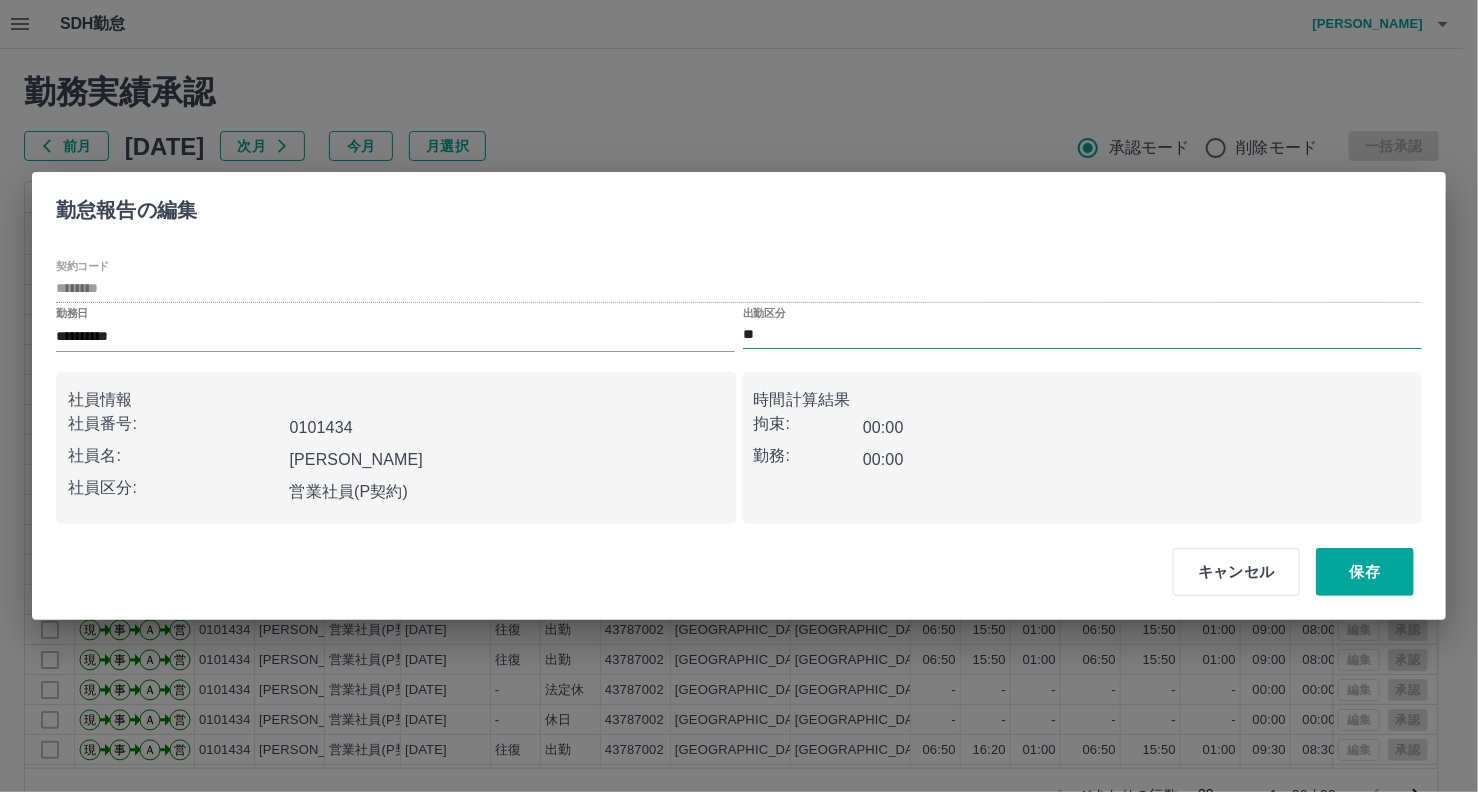 click on "**" at bounding box center [1082, 335] 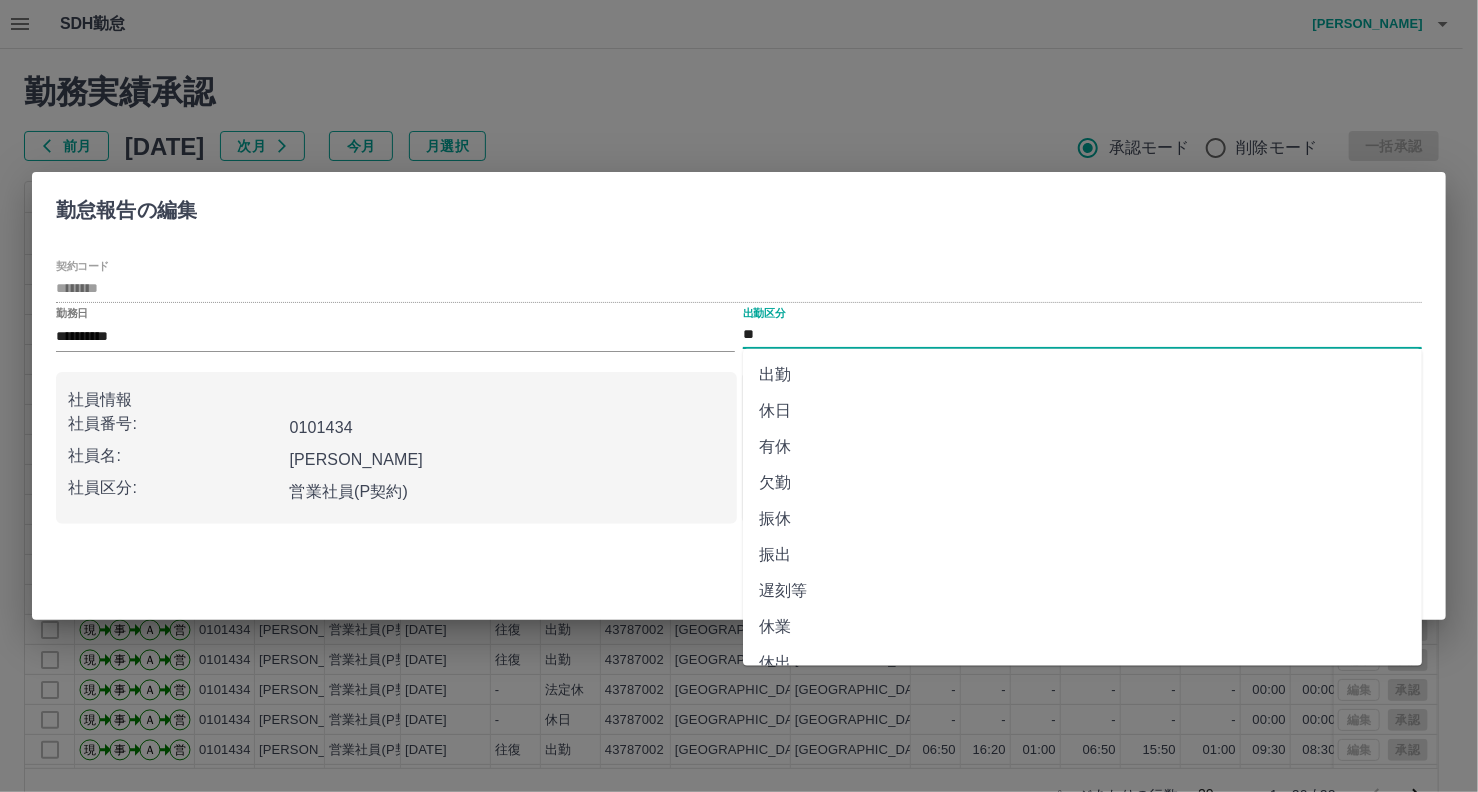 click on "出勤" at bounding box center (1082, 375) 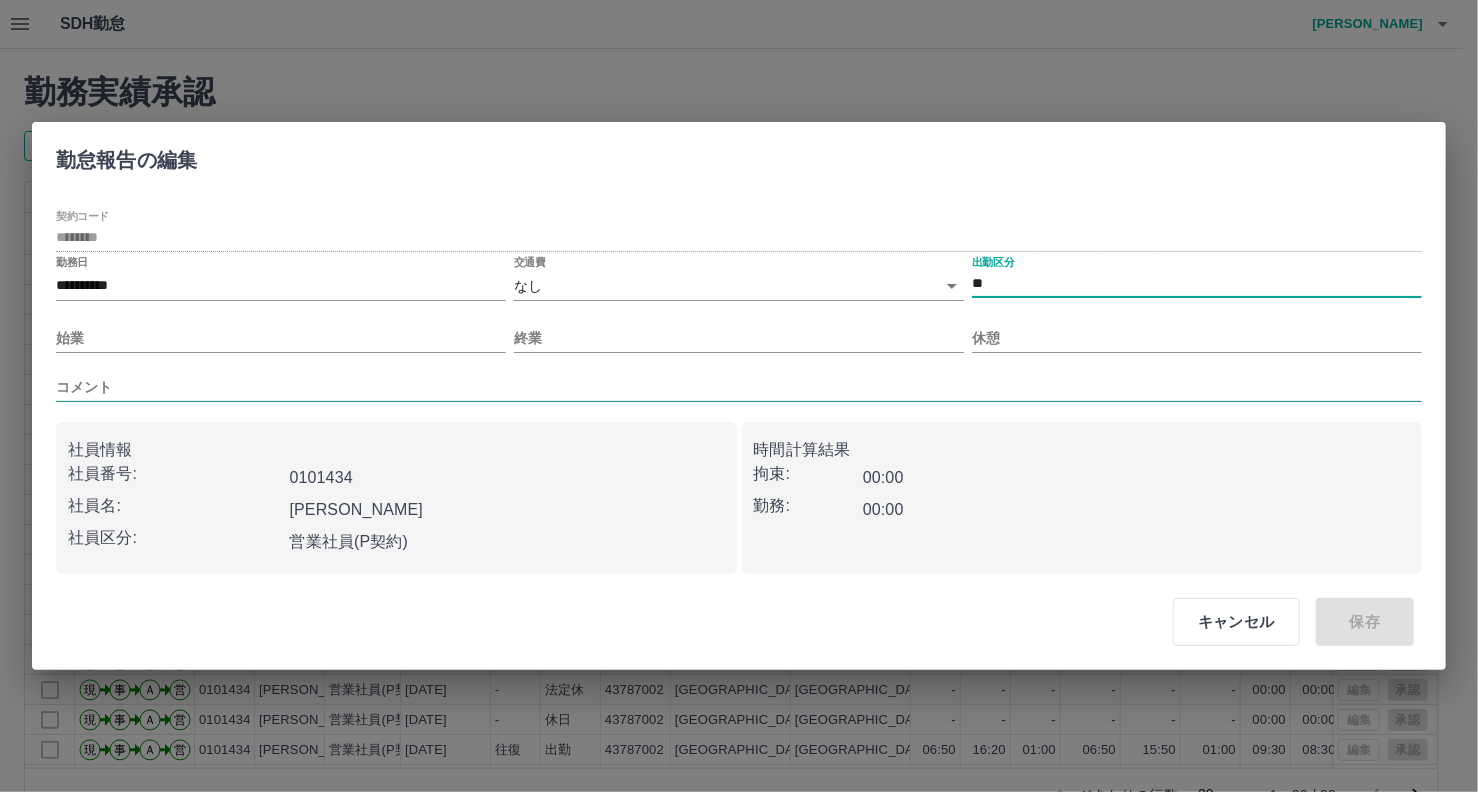 drag, startPoint x: 165, startPoint y: 337, endPoint x: 165, endPoint y: 387, distance: 50 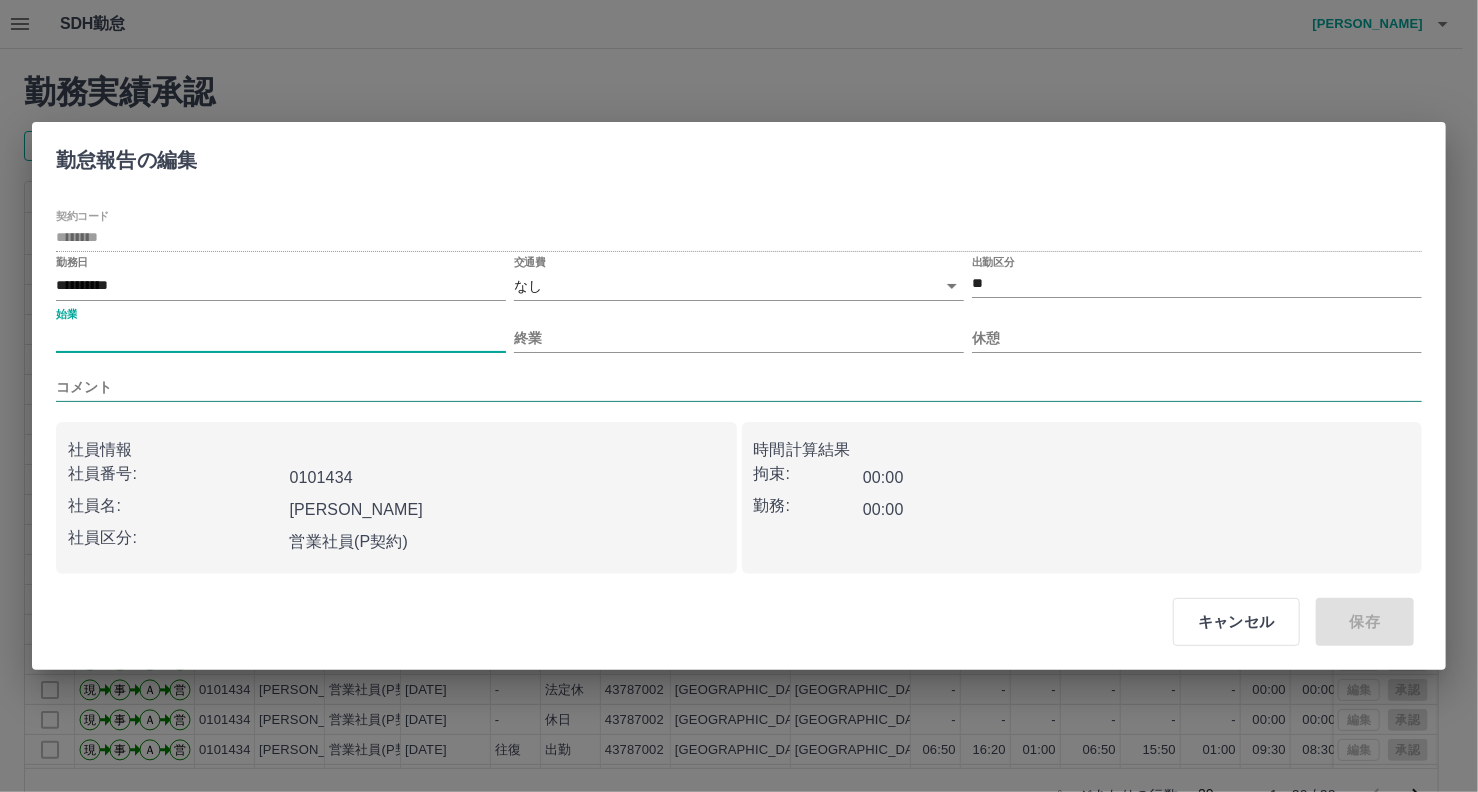type on "****" 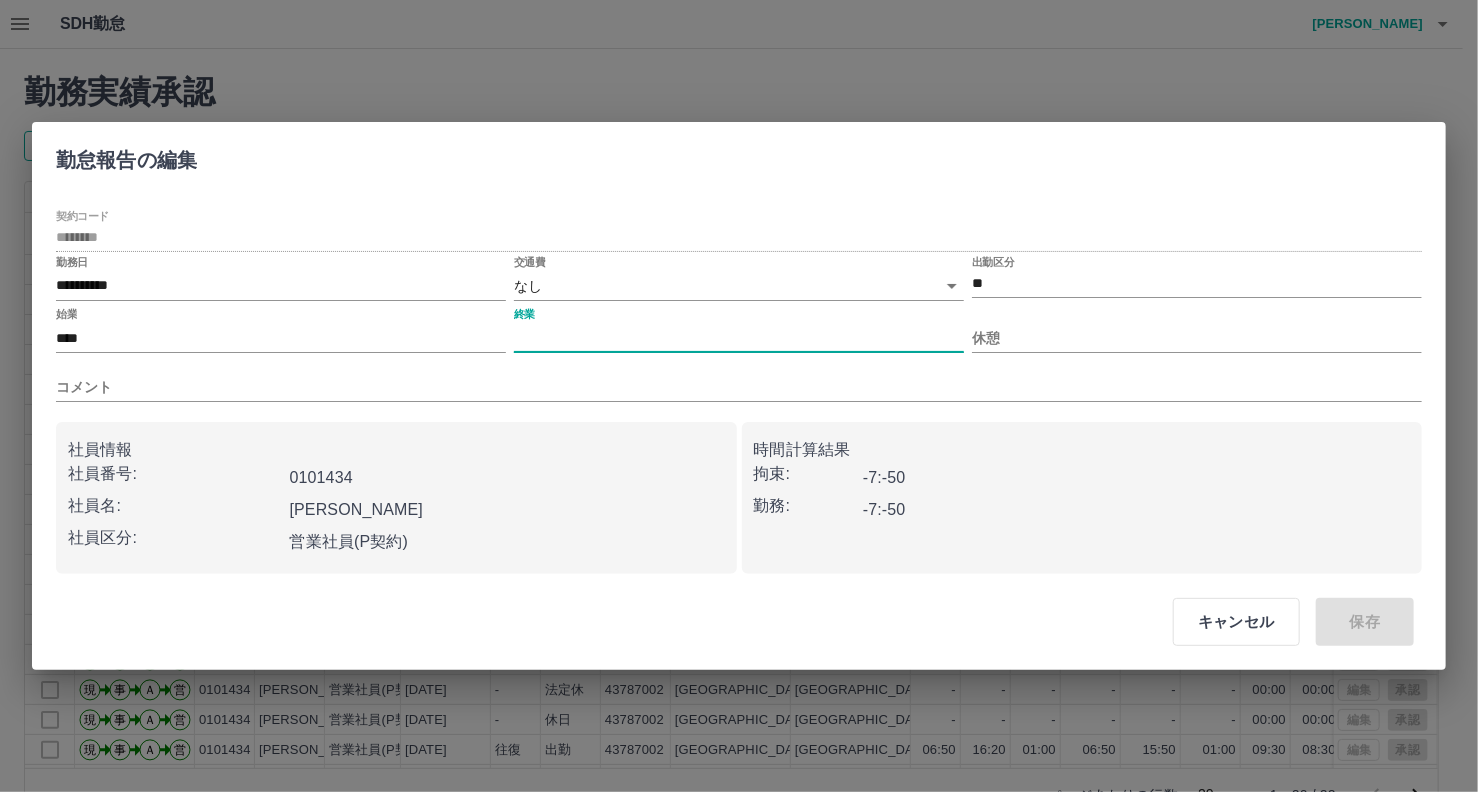 click on "終業" at bounding box center (739, 338) 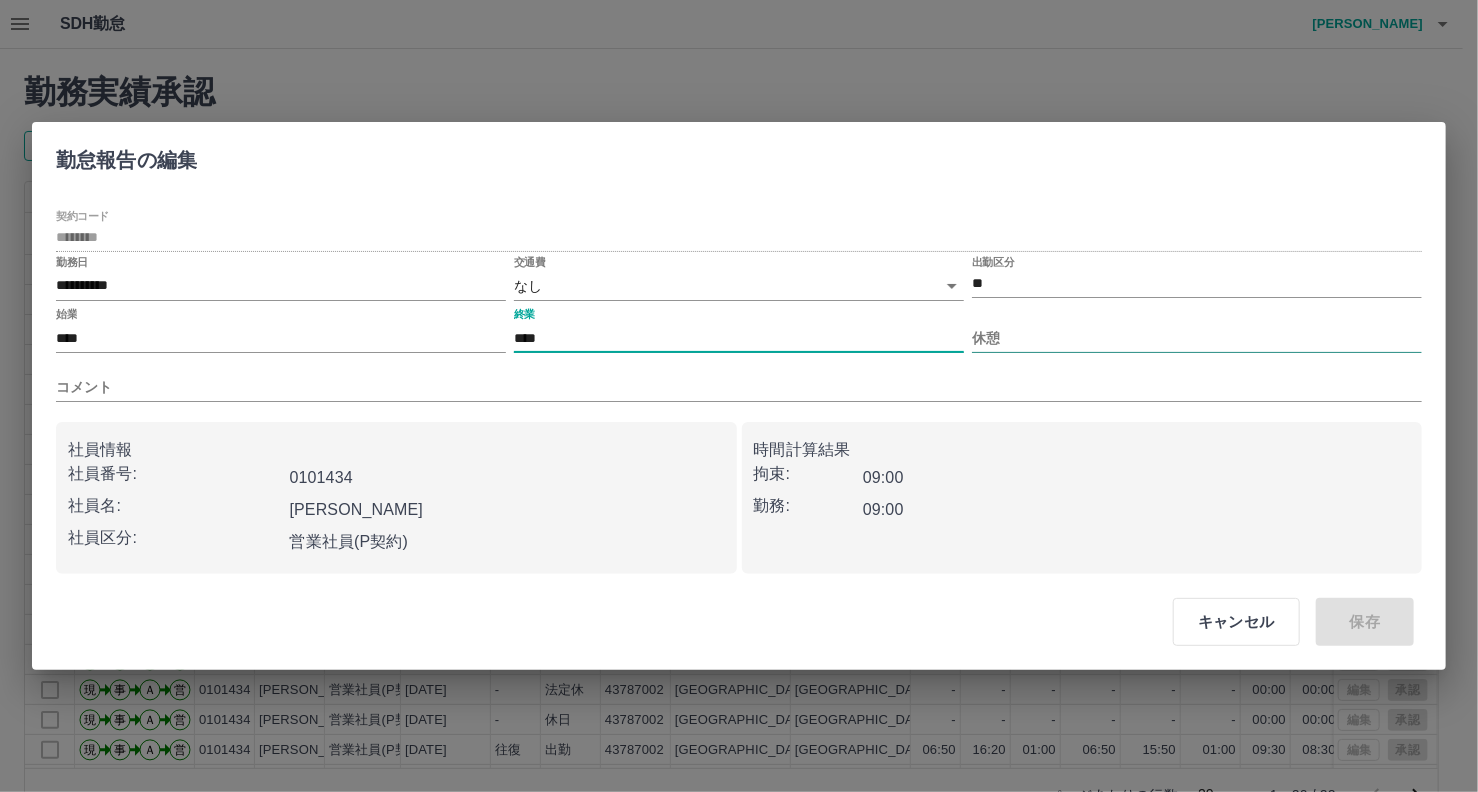 click on "休憩" at bounding box center (1197, 338) 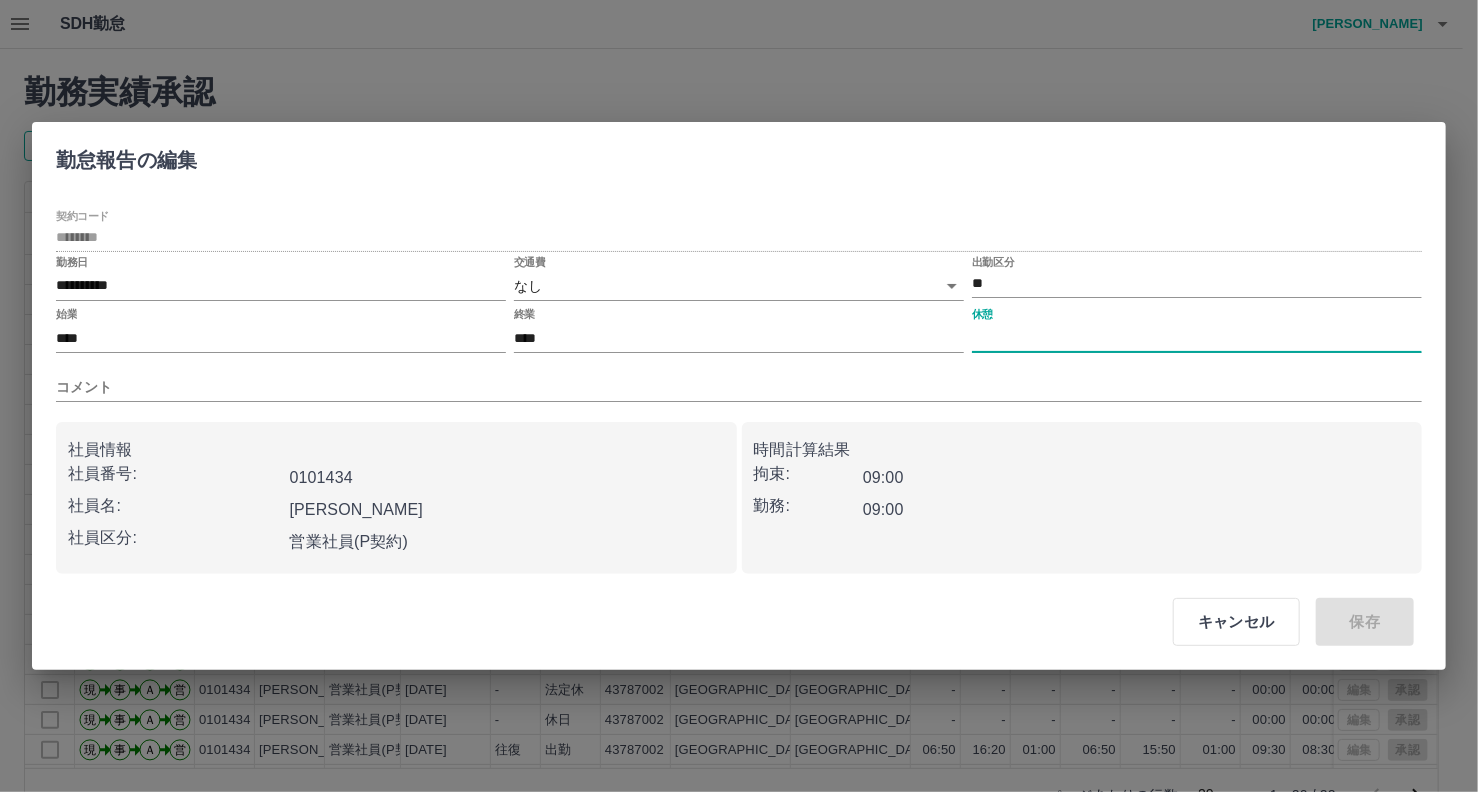 type on "****" 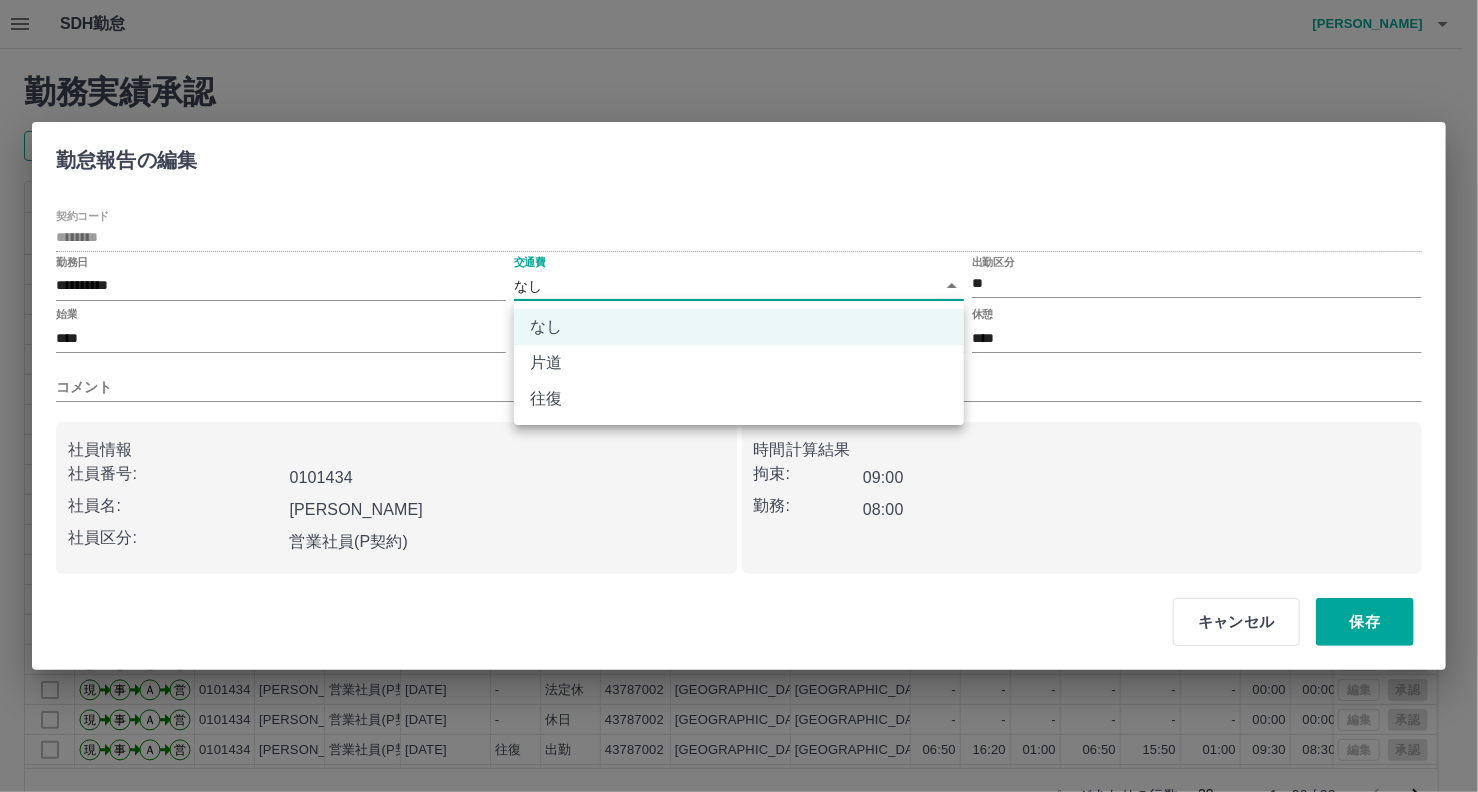 click on "SDH勤怠 [PERSON_NAME] 勤務実績承認 前月 [DATE] 次月 今月 月選択 承認モード 削除モード 一括承認 列一覧 1 フィルター 行間隔 エクスポート 承認フロー 社員番号 社員名 社員区分 勤務日 交通費 勤務区分 契約コード 契約名 現場名 始業 終業 休憩 所定開始 所定終業 所定休憩 拘束 勤務 遅刻等 コメント ステータス 承認 現 事 Ａ 営 0101434 [PERSON_NAME] 営業社員(P契約) [DATE]  -  法定休 43787002 [GEOGRAPHIC_DATA] [GEOGRAPHIC_DATA]学校給食センター - - - - - - 00:00 00:00 00:00 現場責任者承認待 現 事 Ａ 営 0101434 [PERSON_NAME] 営業社員(P契約) [DATE]  -  休日 43787002 [GEOGRAPHIC_DATA] [GEOGRAPHIC_DATA]学校給食センター - - - - - - 00:00 00:00 00:00 現場責任者承認待 現 事 Ａ 営 0101434 [PERSON_NAME] 営業社員(P契約) [DATE]  -  休日 43787002 [GEOGRAPHIC_DATA] [GEOGRAPHIC_DATA]学校給食センター - - - - - - 00:00 00:00 00:00 現場責任者承認待 現" at bounding box center [739, 422] 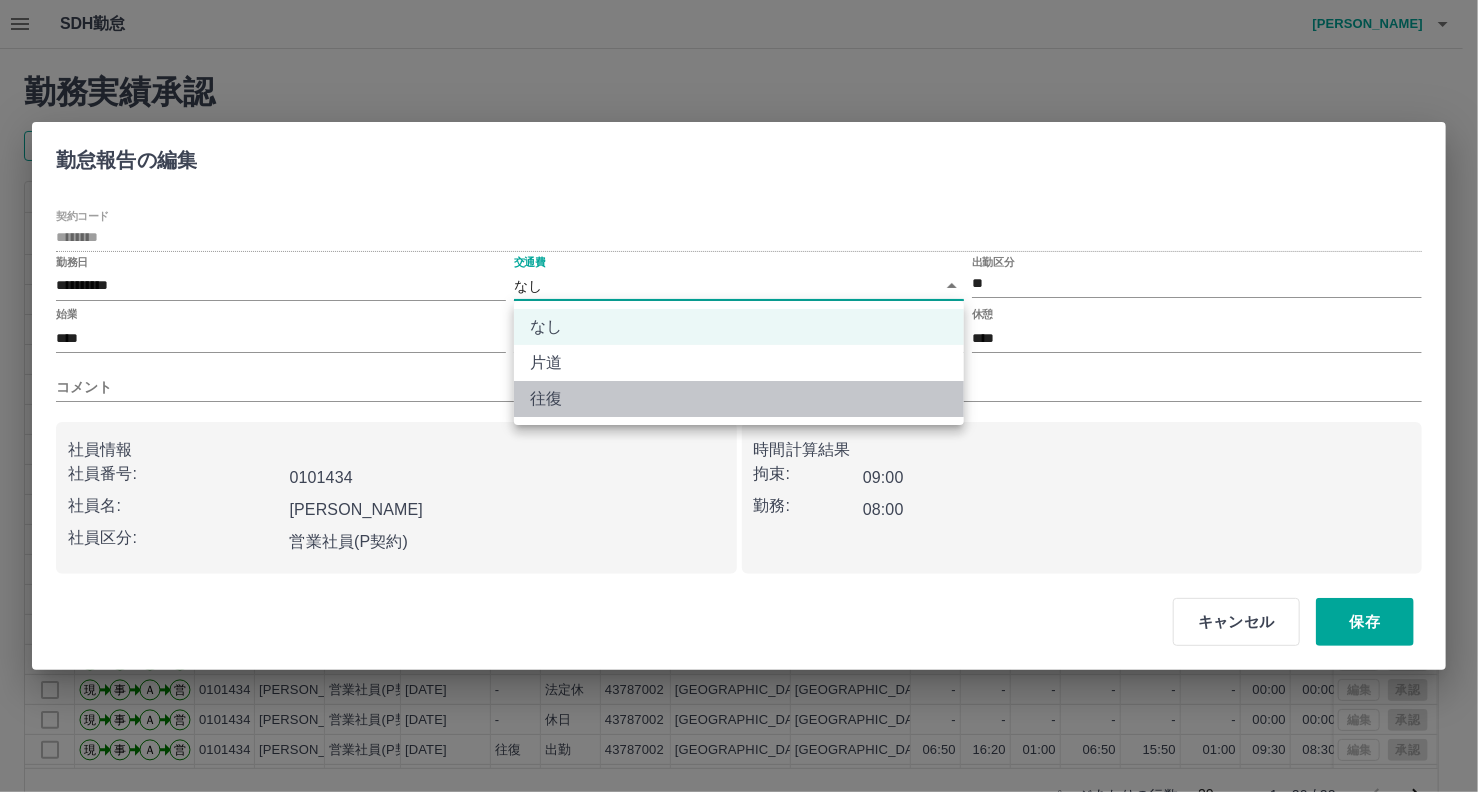 click on "往復" at bounding box center (739, 399) 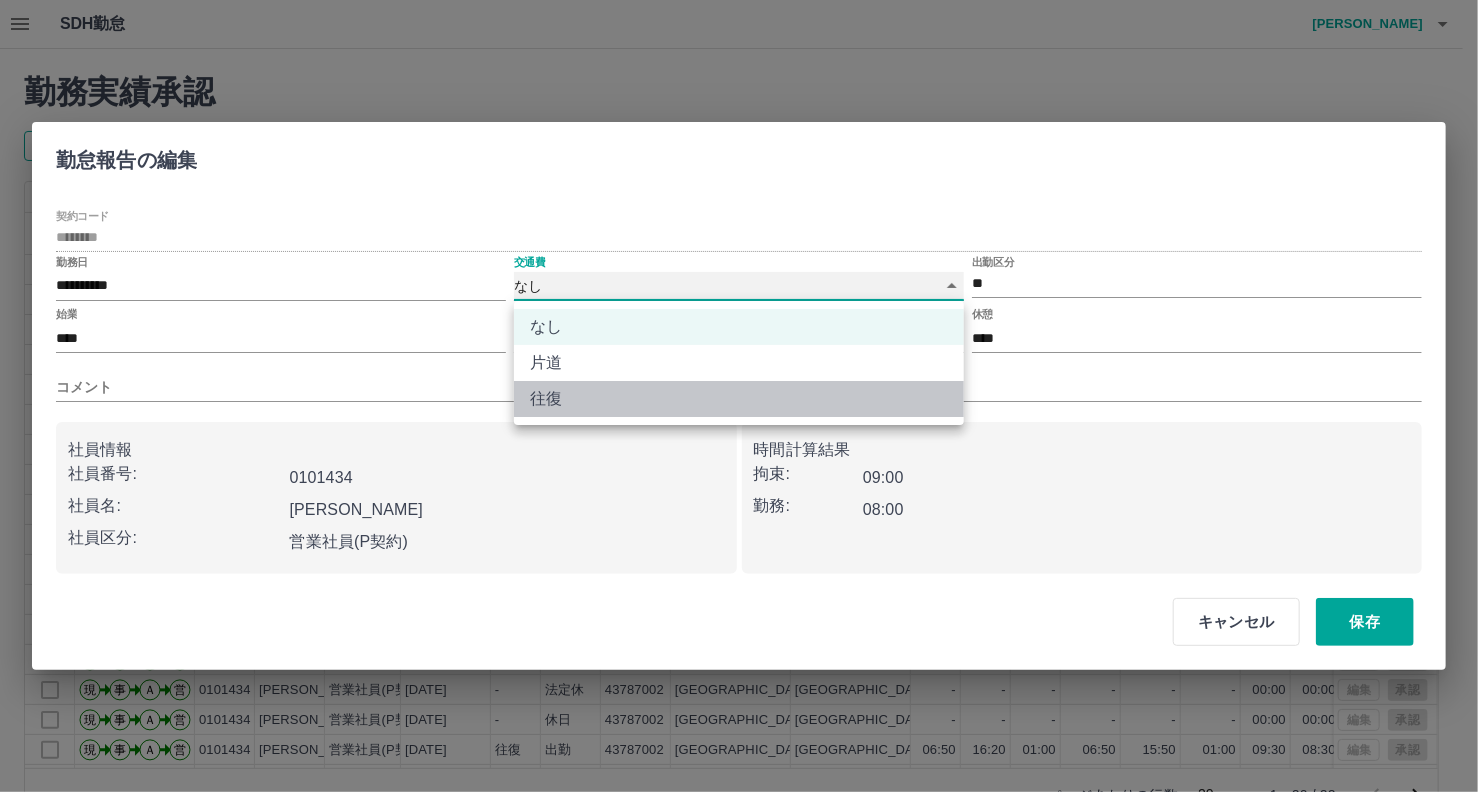 type on "******" 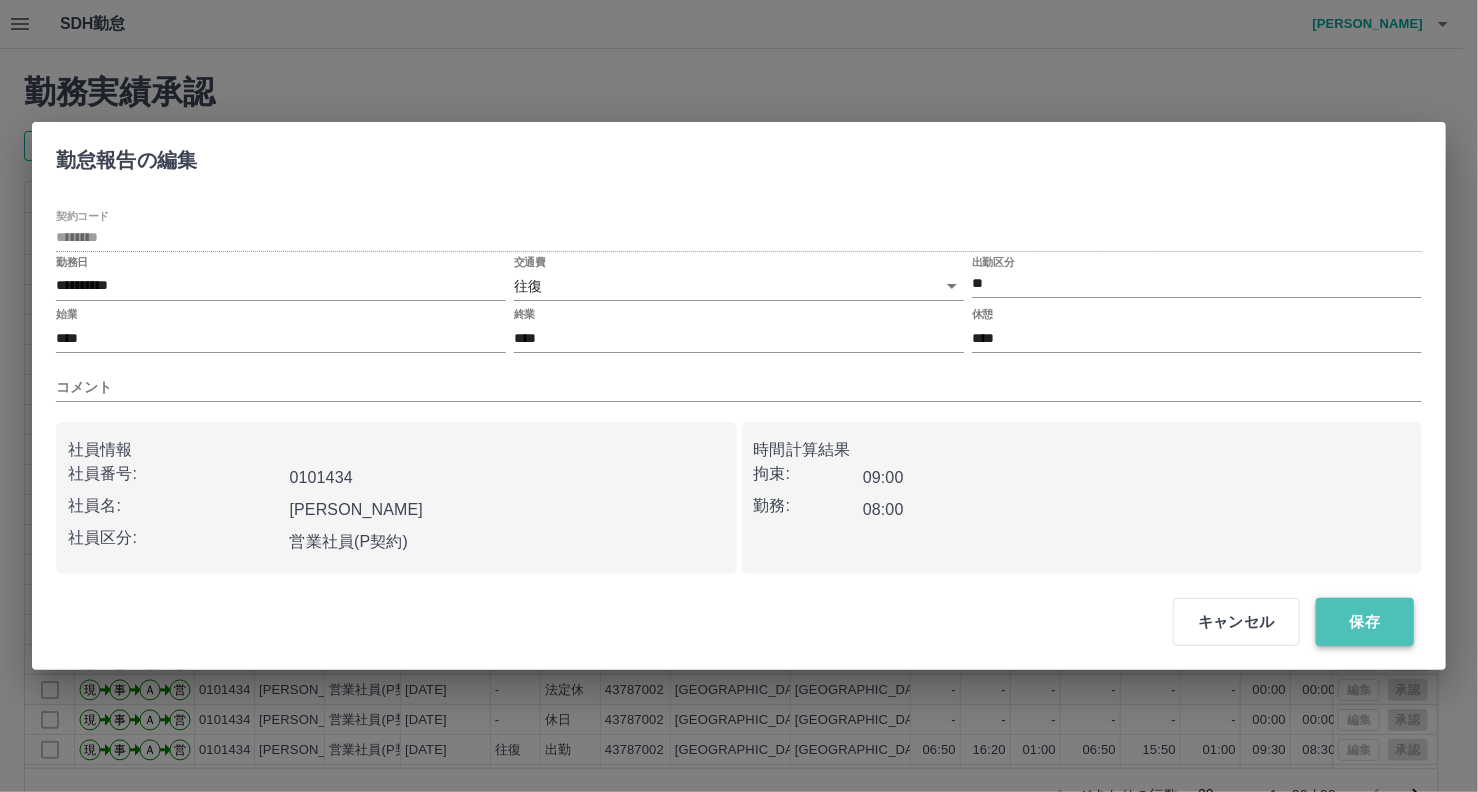 click on "保存" at bounding box center (1365, 622) 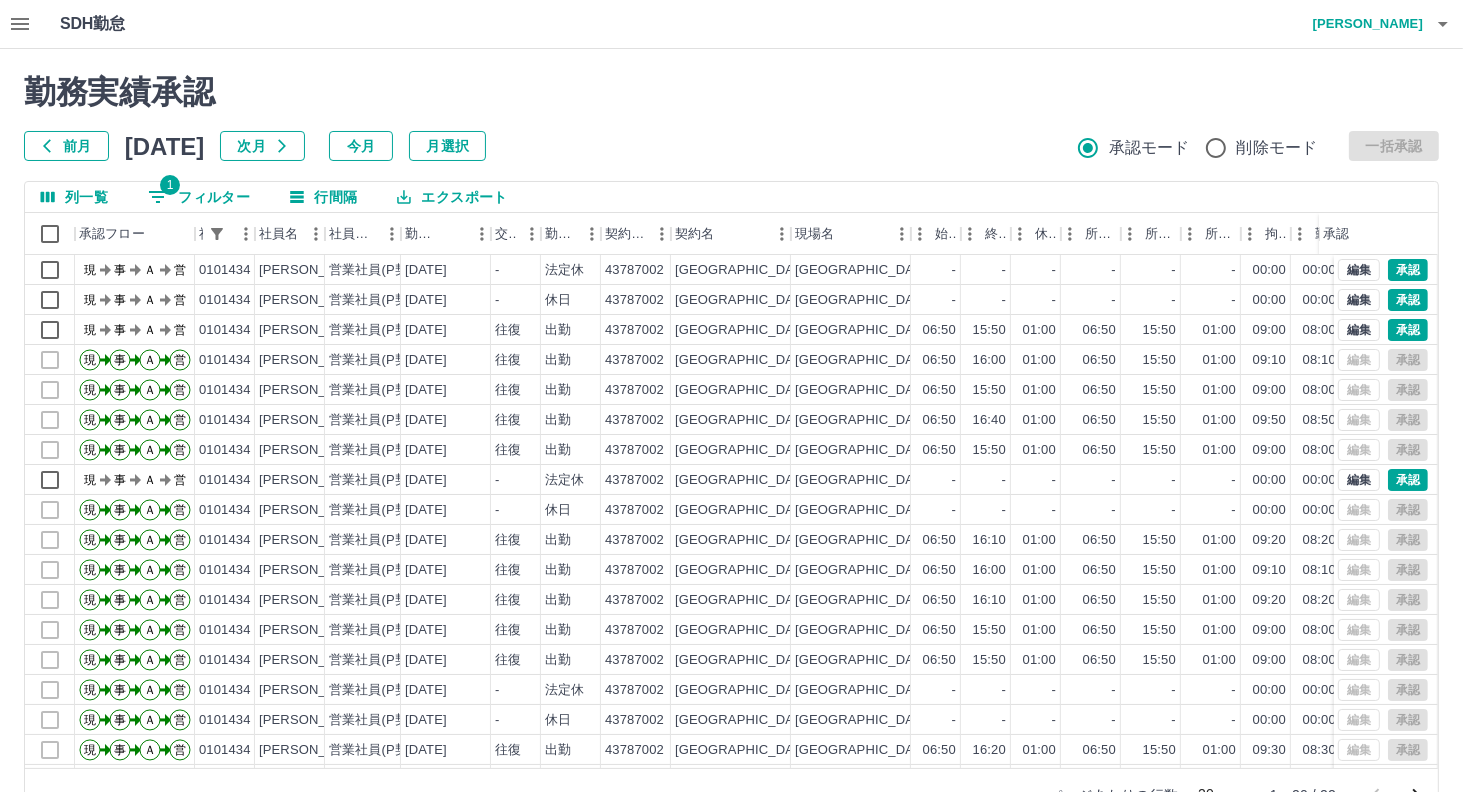 click on "勤務実績承認 前月 [DATE] 次月 今月 月選択 承認モード 削除モード 一括承認" at bounding box center [731, 117] 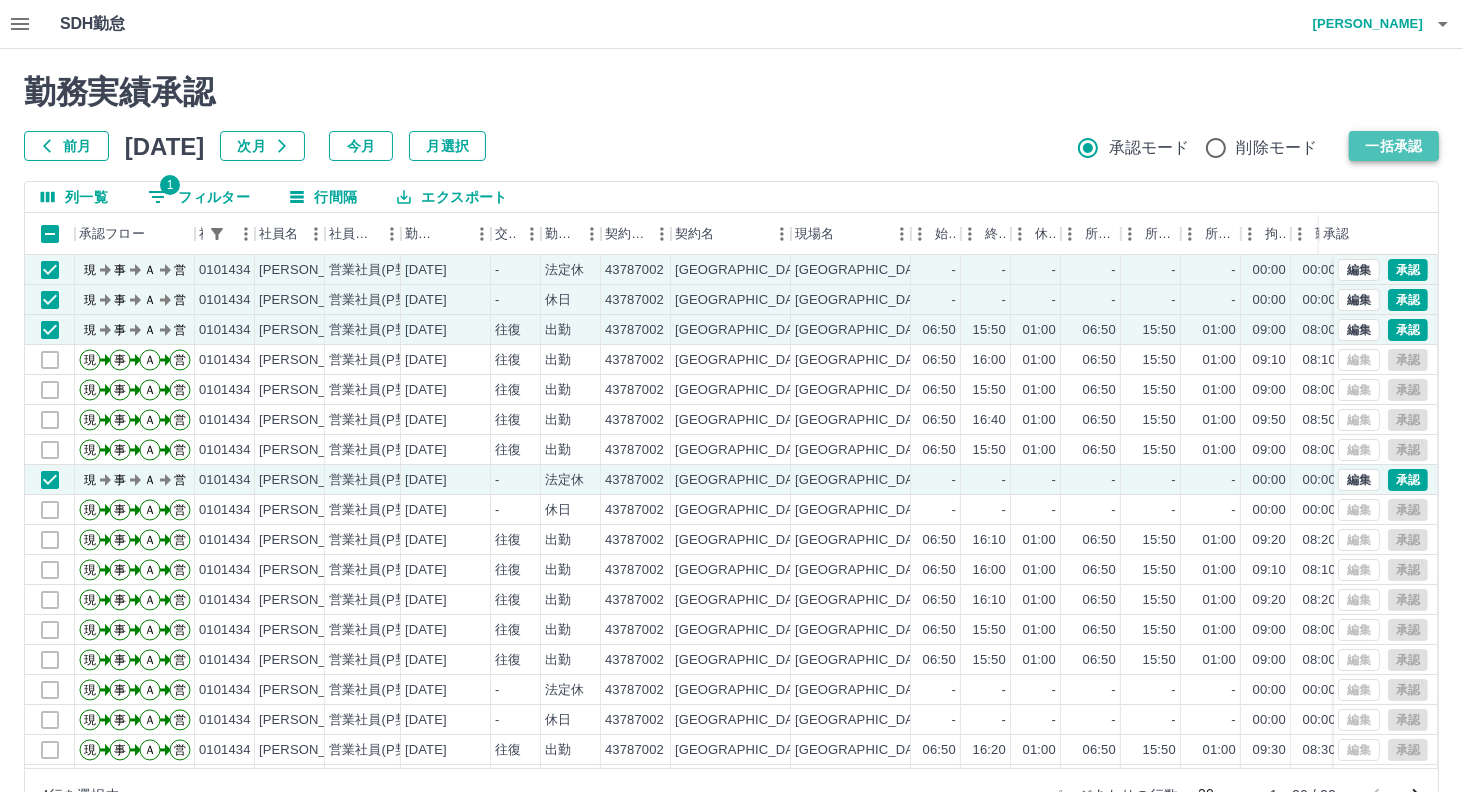 click on "一括承認" at bounding box center [1394, 146] 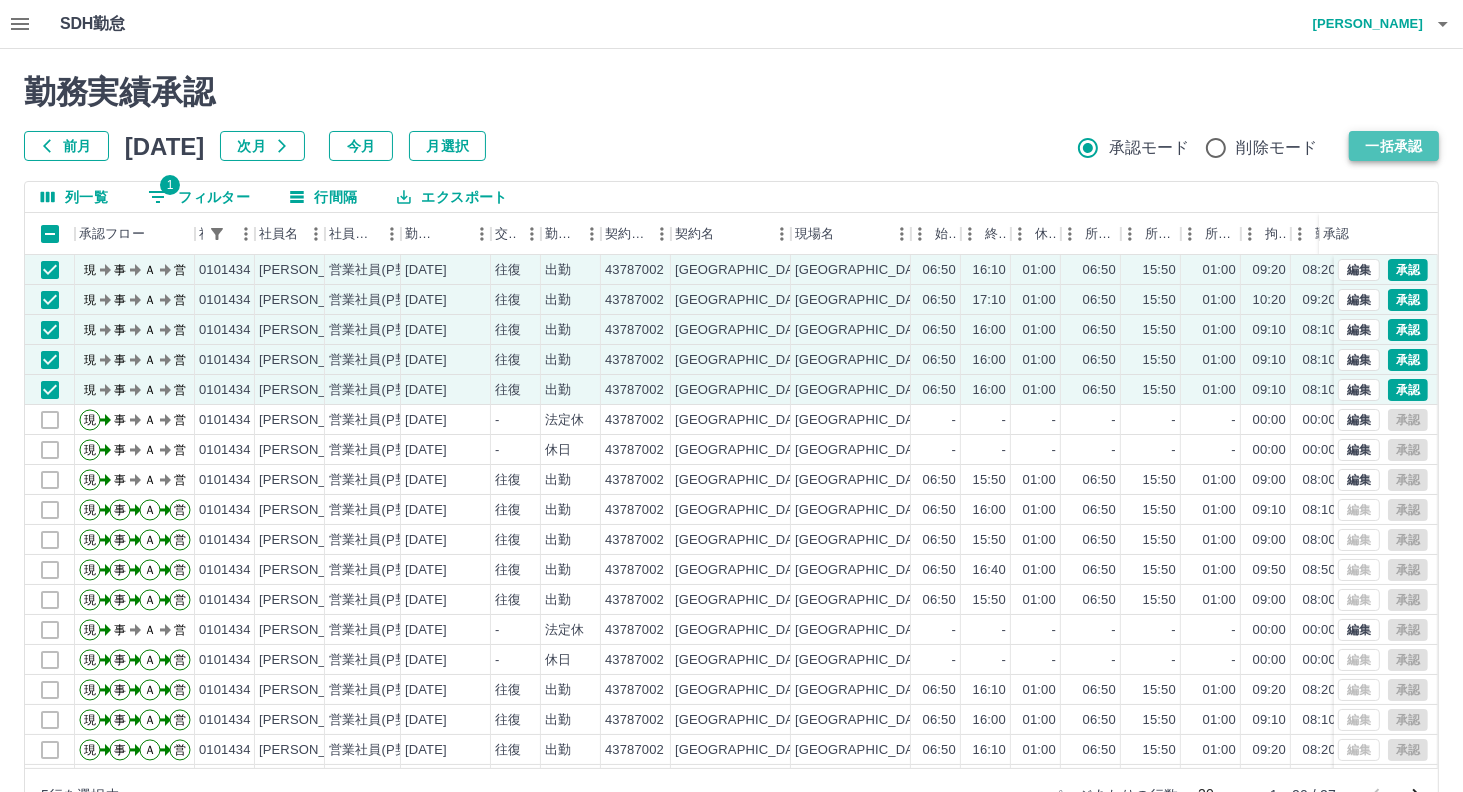 click on "一括承認" at bounding box center (1394, 146) 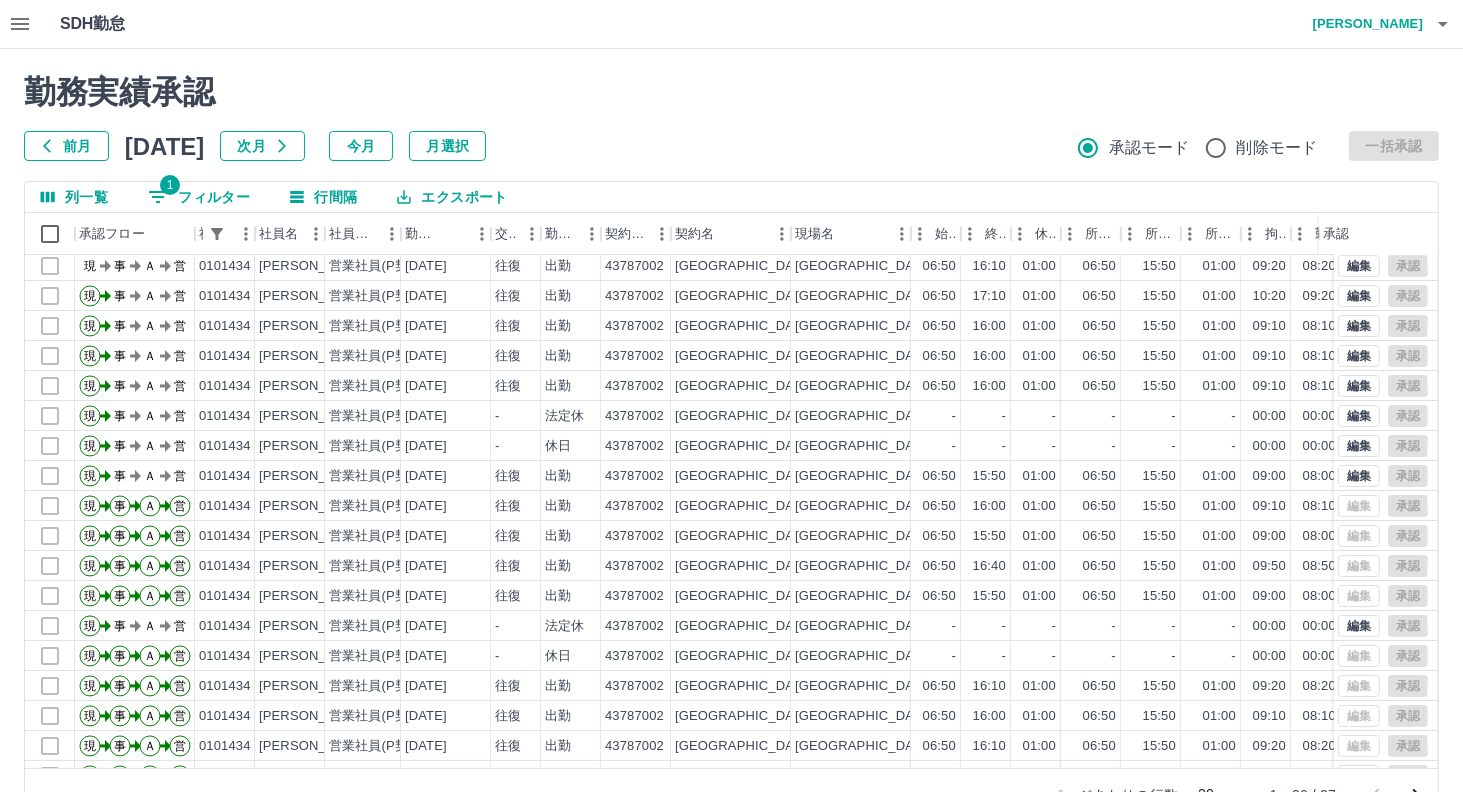 scroll, scrollTop: 0, scrollLeft: 0, axis: both 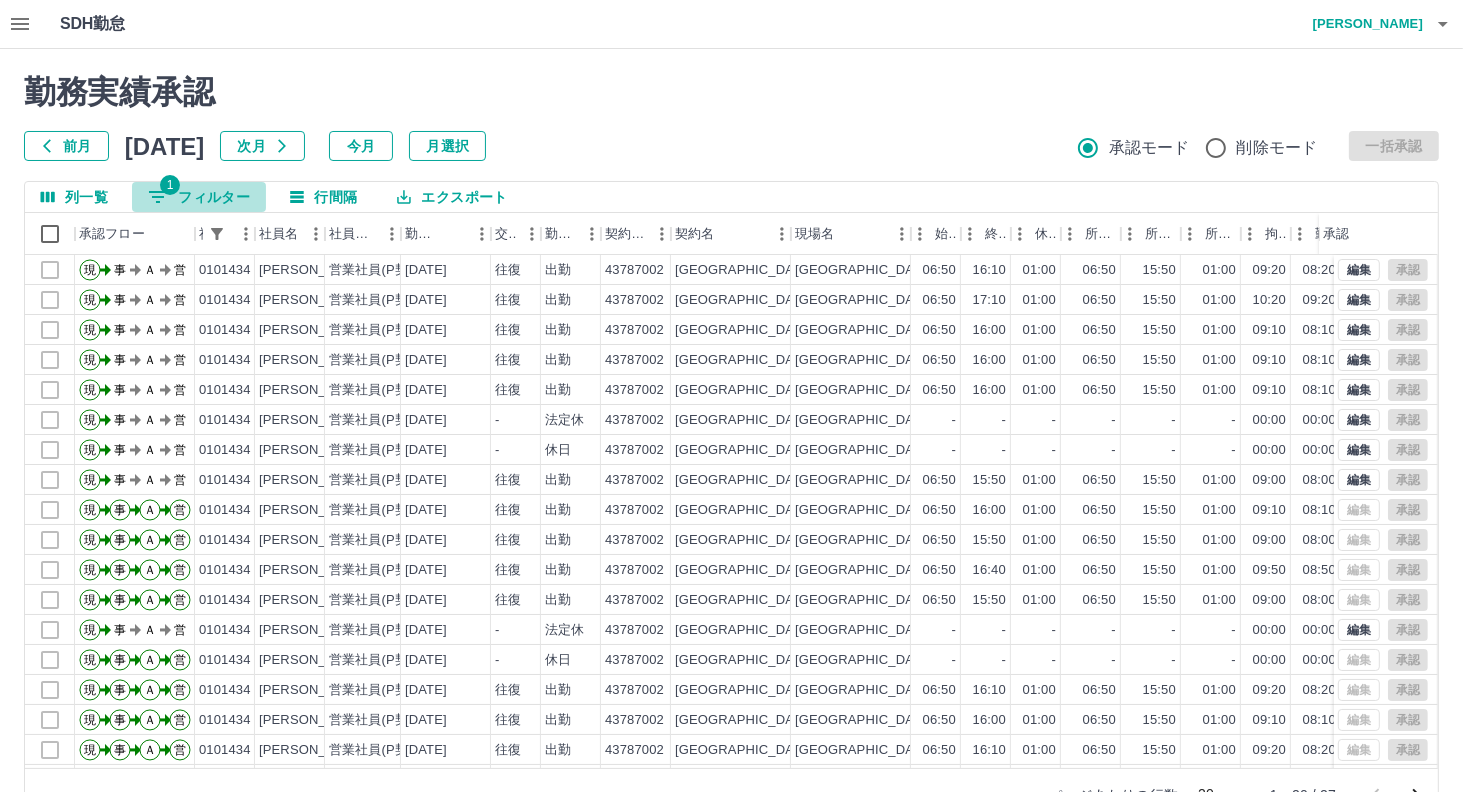 click on "1 フィルター" at bounding box center (199, 197) 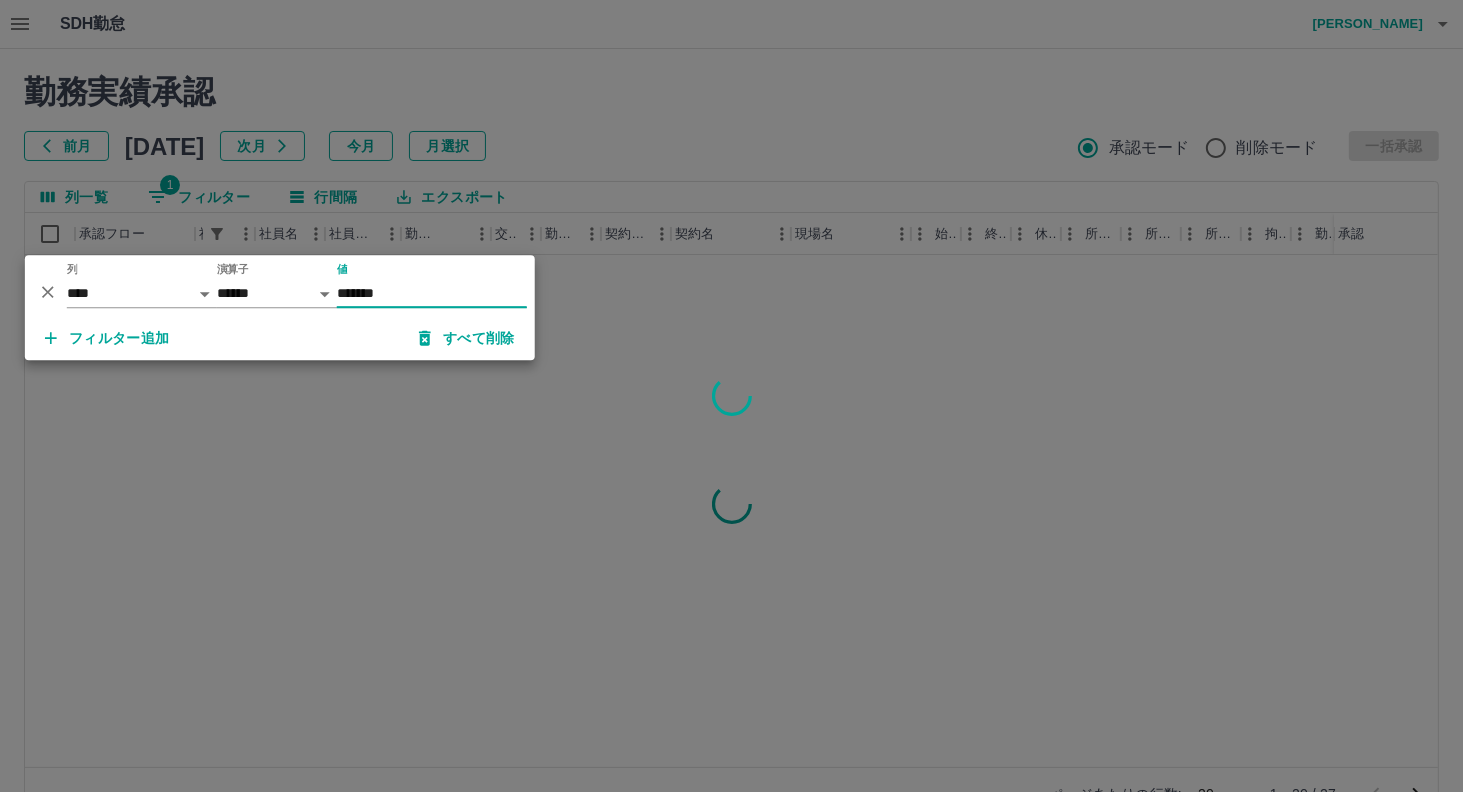 type on "*******" 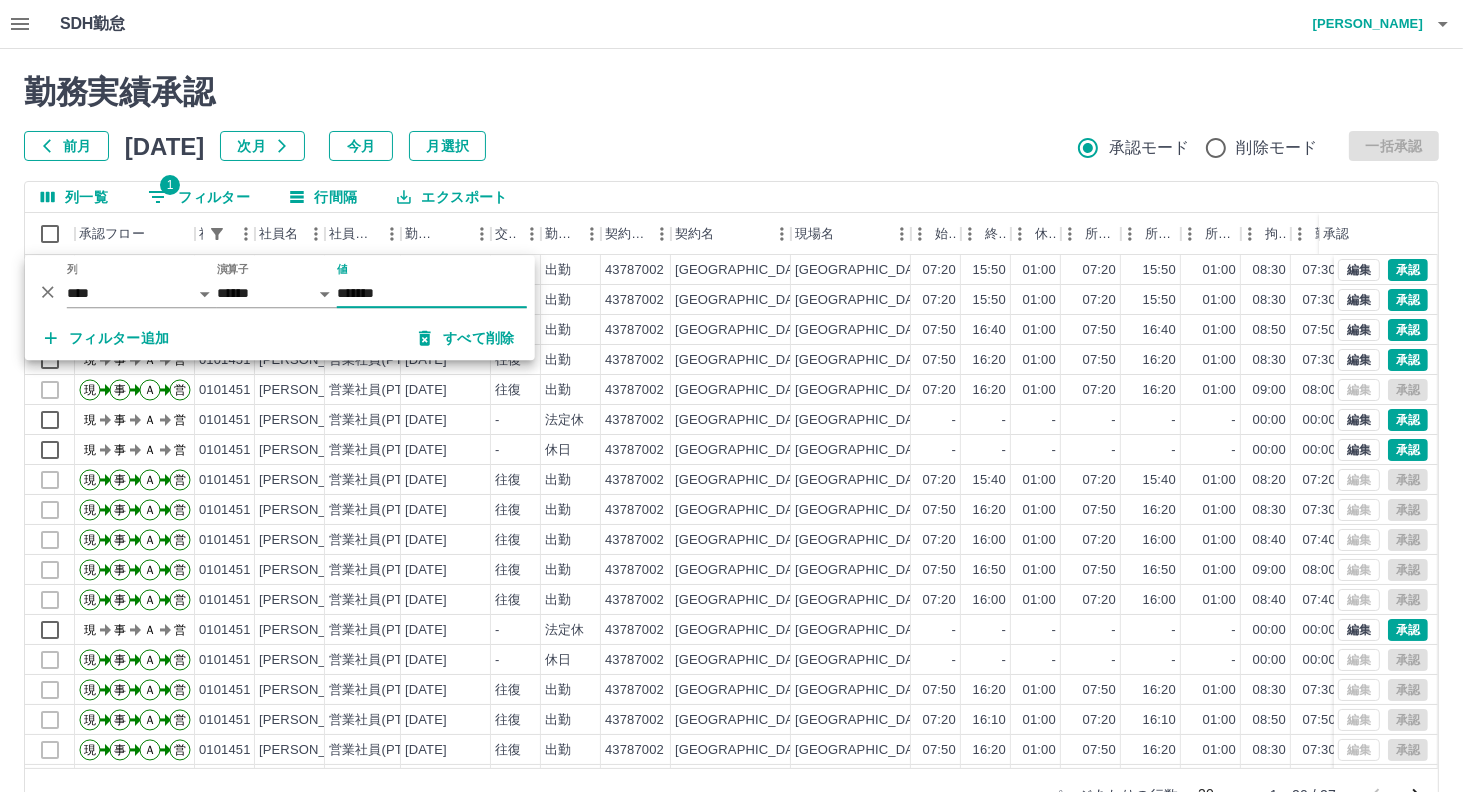 click on "勤務実績承認 前月 [DATE] 次月 今月 月選択 承認モード 削除モード 一括承認" at bounding box center (731, 117) 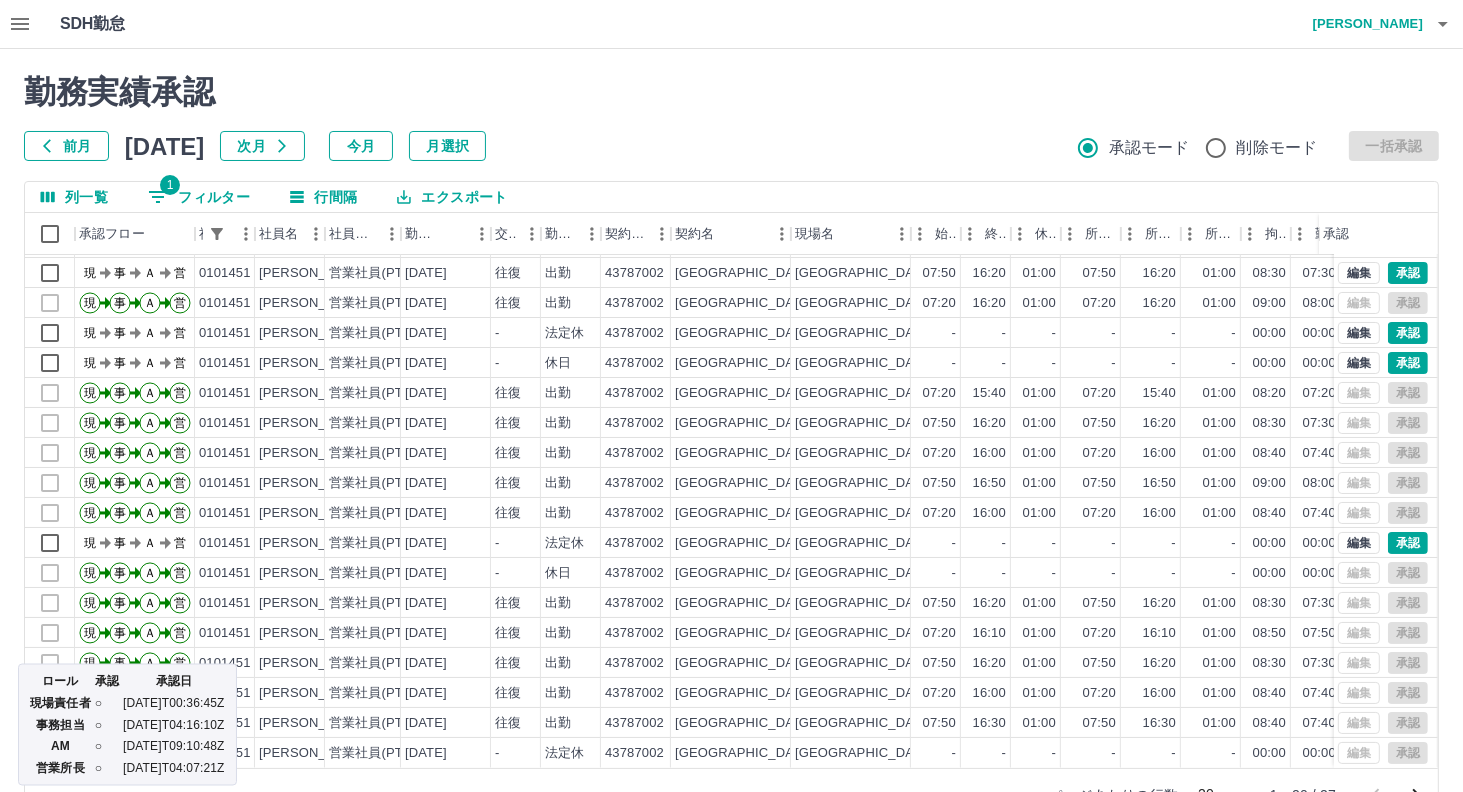 scroll, scrollTop: 101, scrollLeft: 0, axis: vertical 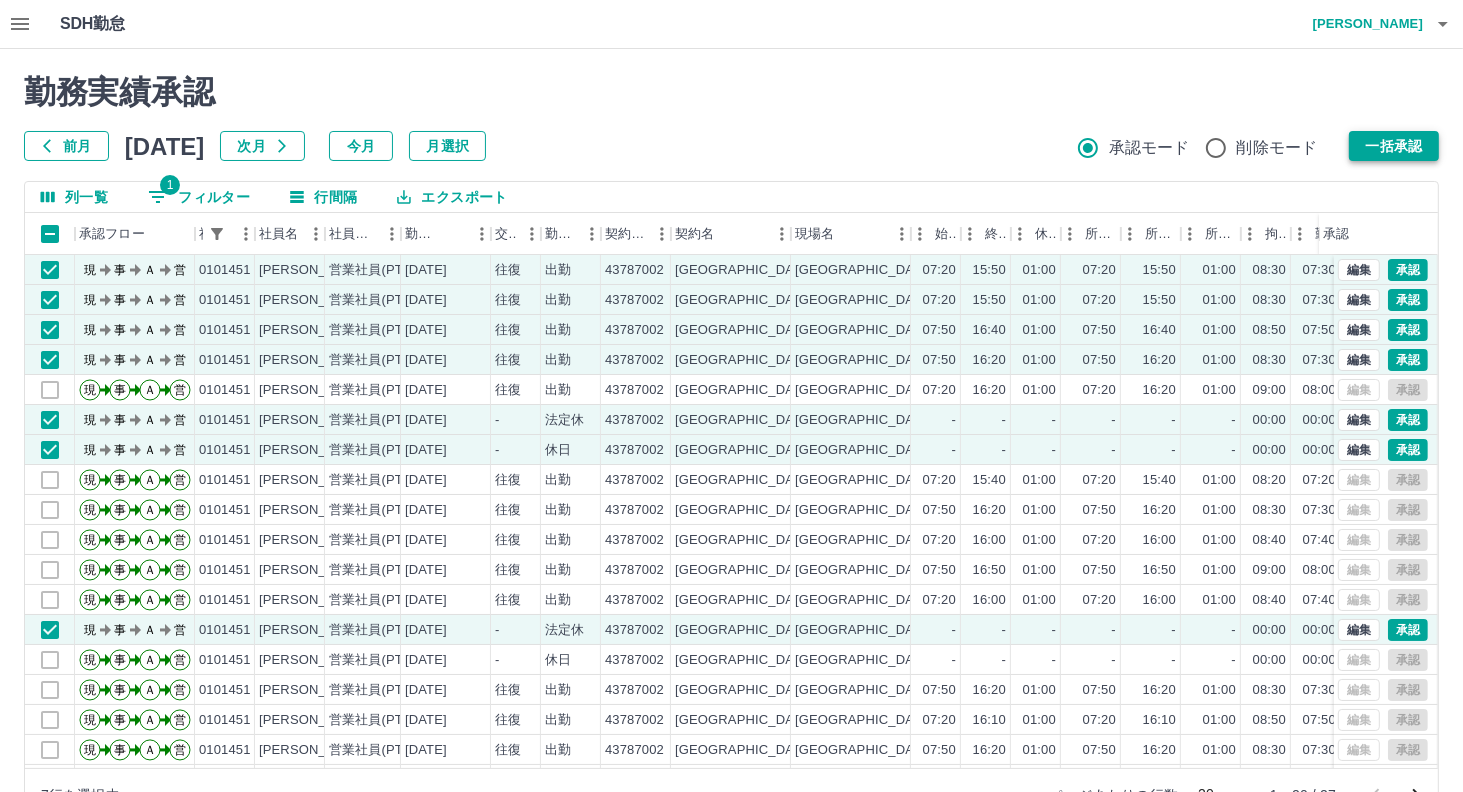 click on "一括承認" at bounding box center (1394, 146) 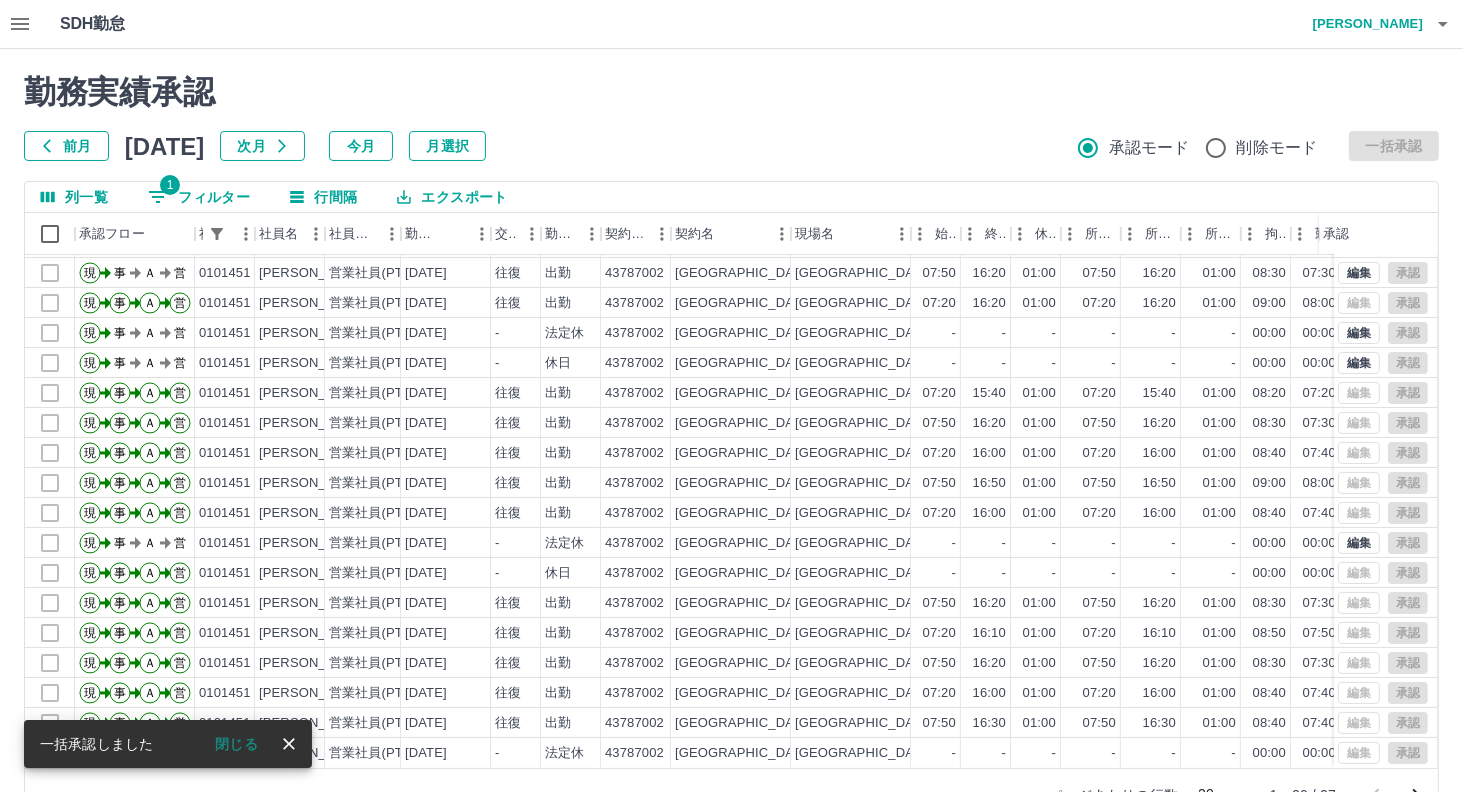 scroll, scrollTop: 101, scrollLeft: 0, axis: vertical 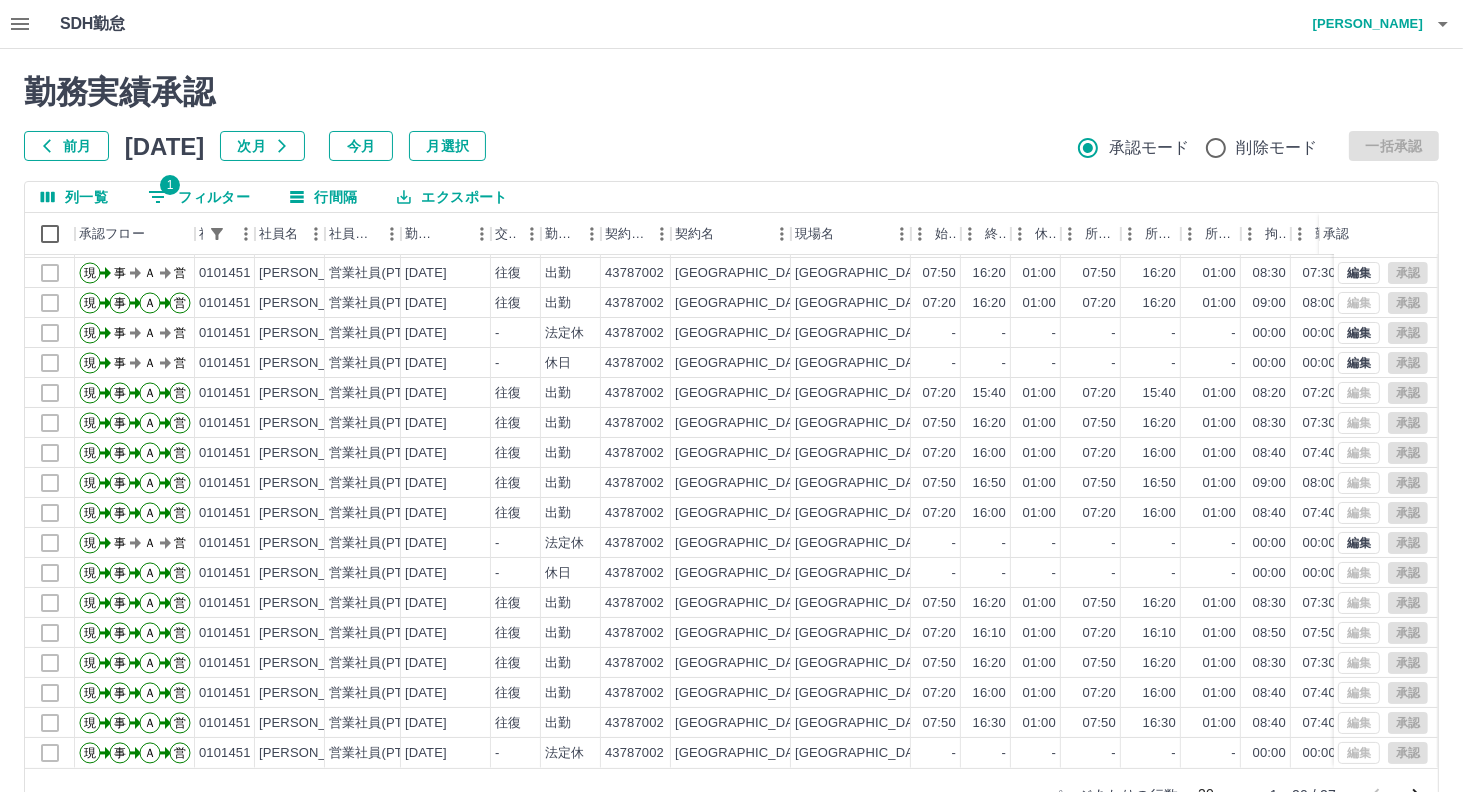 click on "1 フィルター" at bounding box center (199, 197) 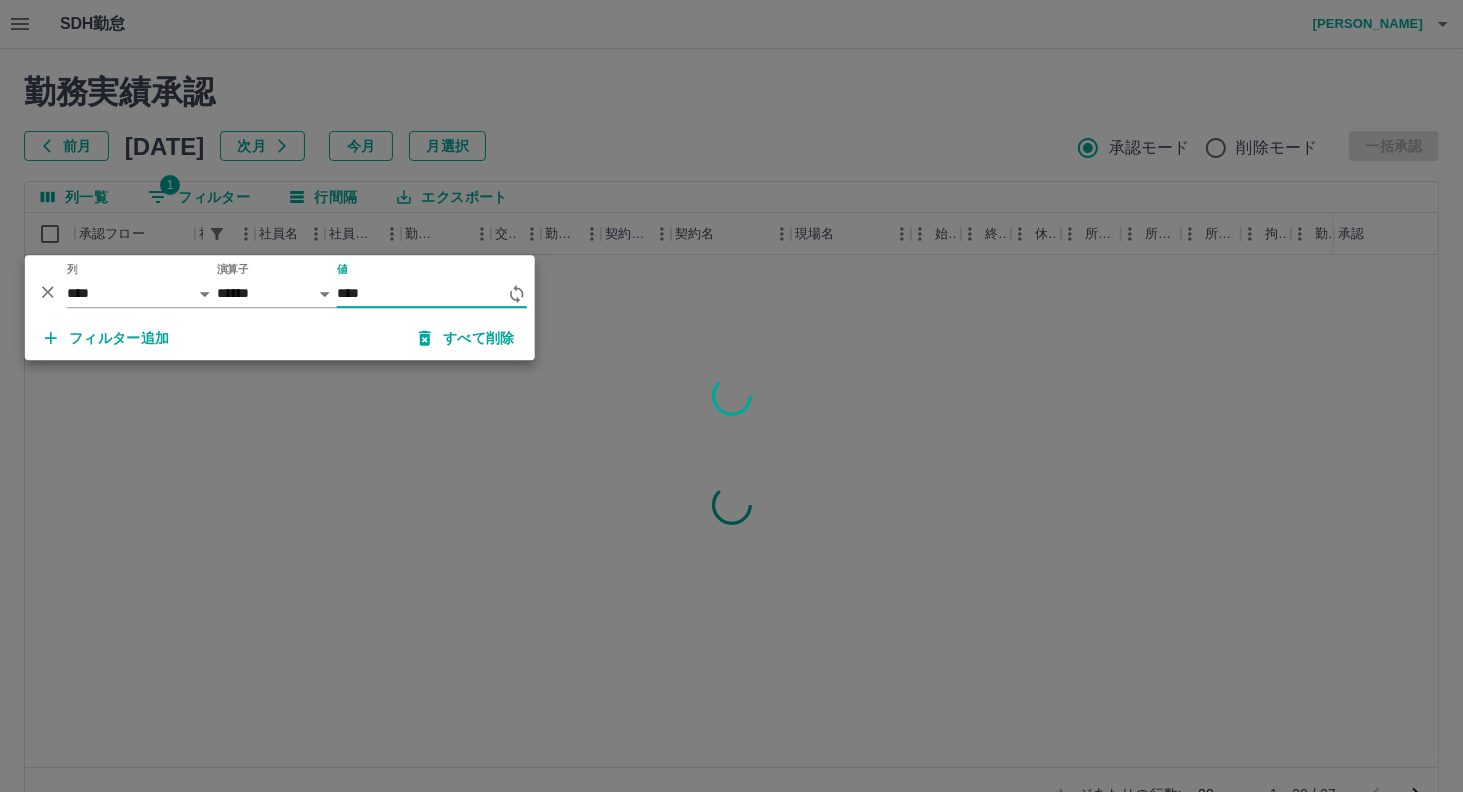 scroll, scrollTop: 0, scrollLeft: 0, axis: both 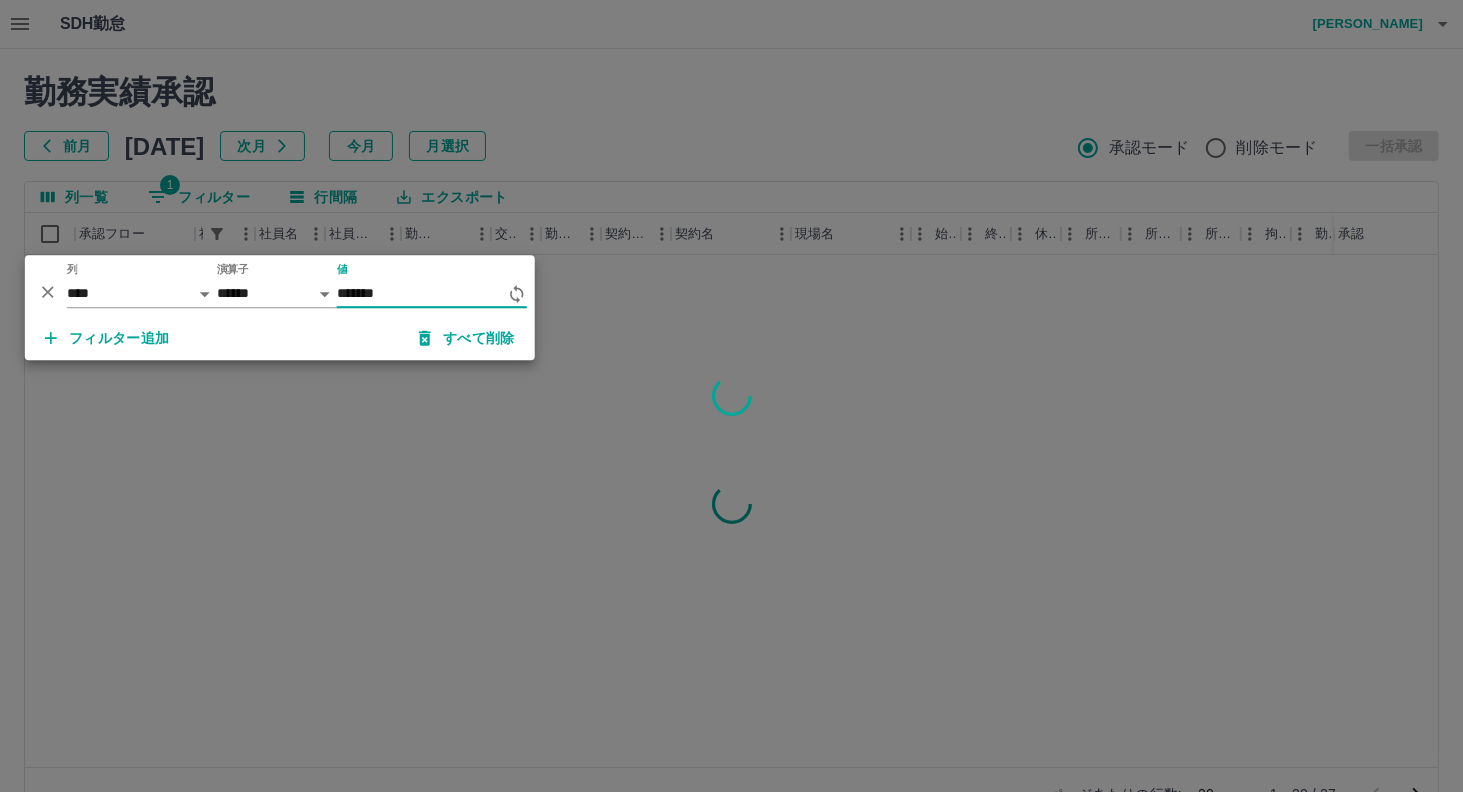 type on "*******" 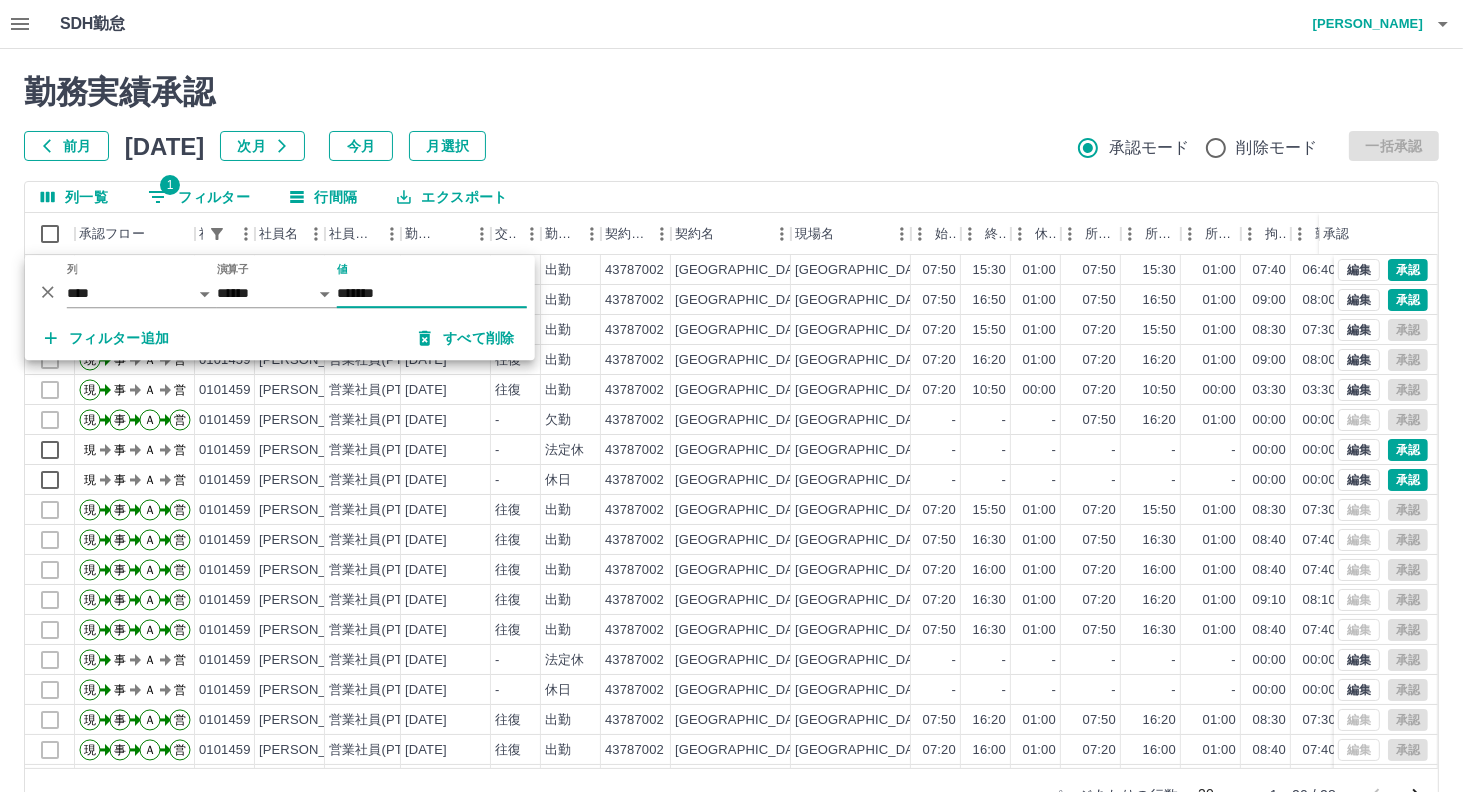 click on "勤務実績承認" at bounding box center (731, 92) 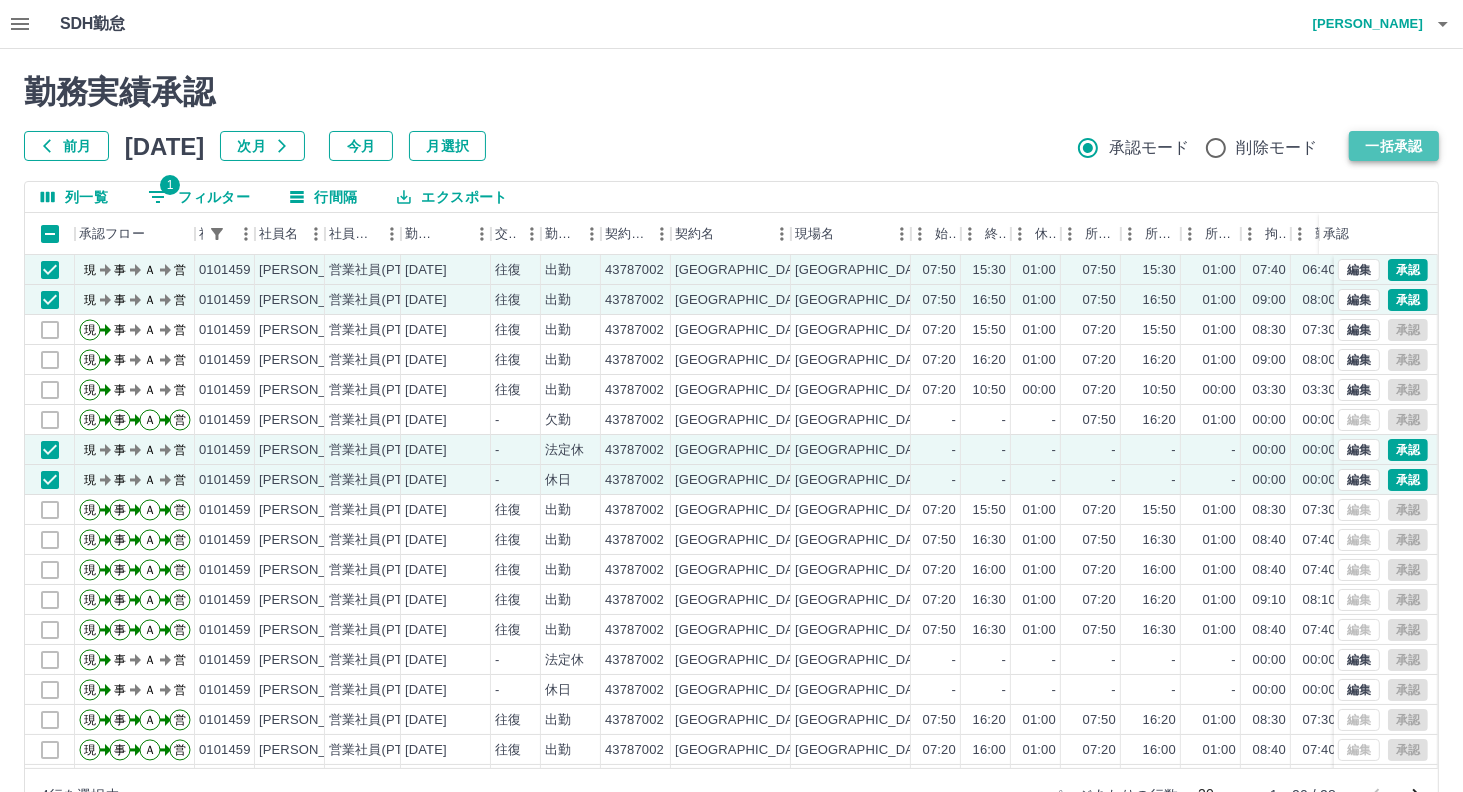 click on "一括承認" at bounding box center [1394, 146] 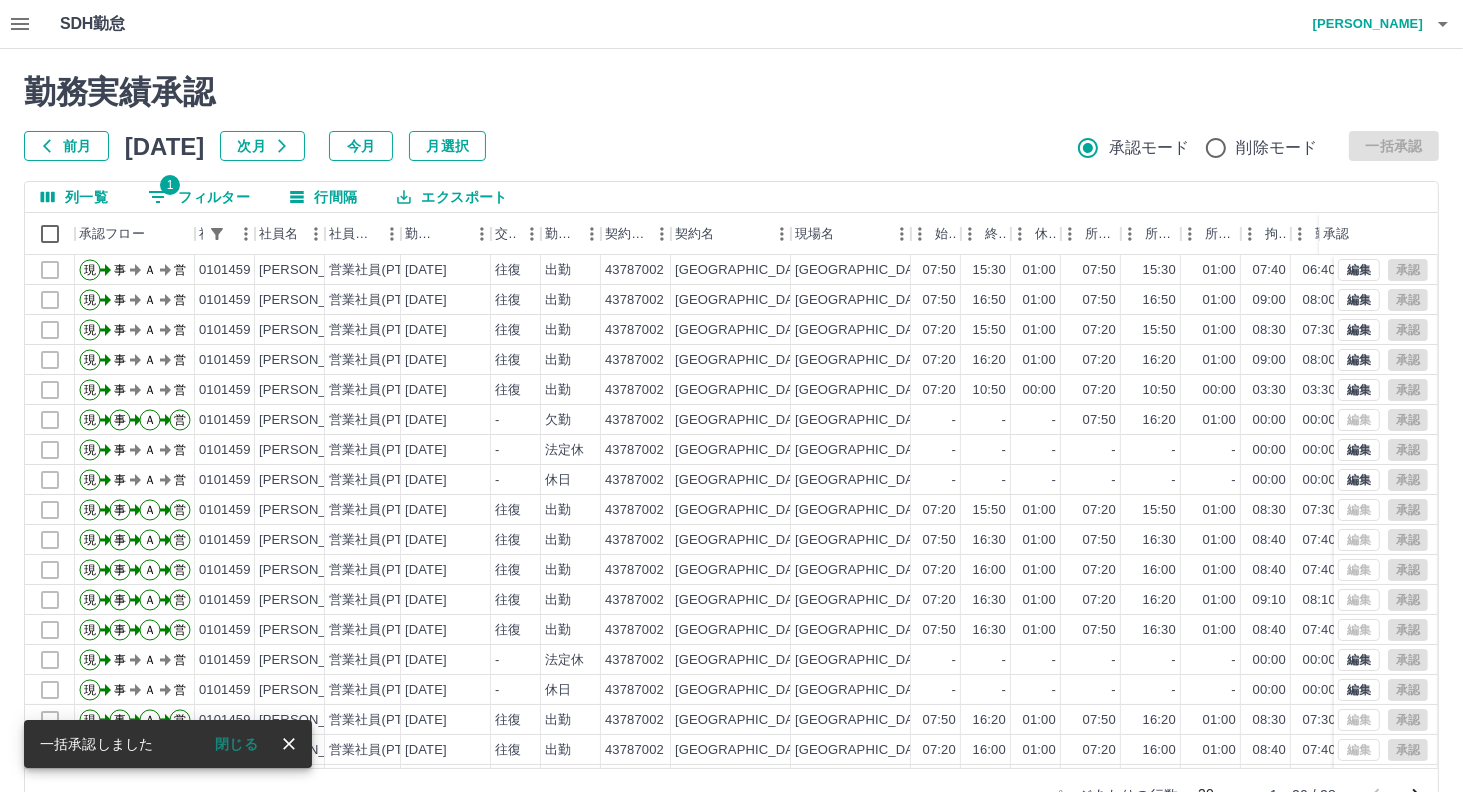 click on "勤務実績承認 前月 [DATE] 次月 今月 月選択 承認モード 削除モード 一括承認" at bounding box center [731, 117] 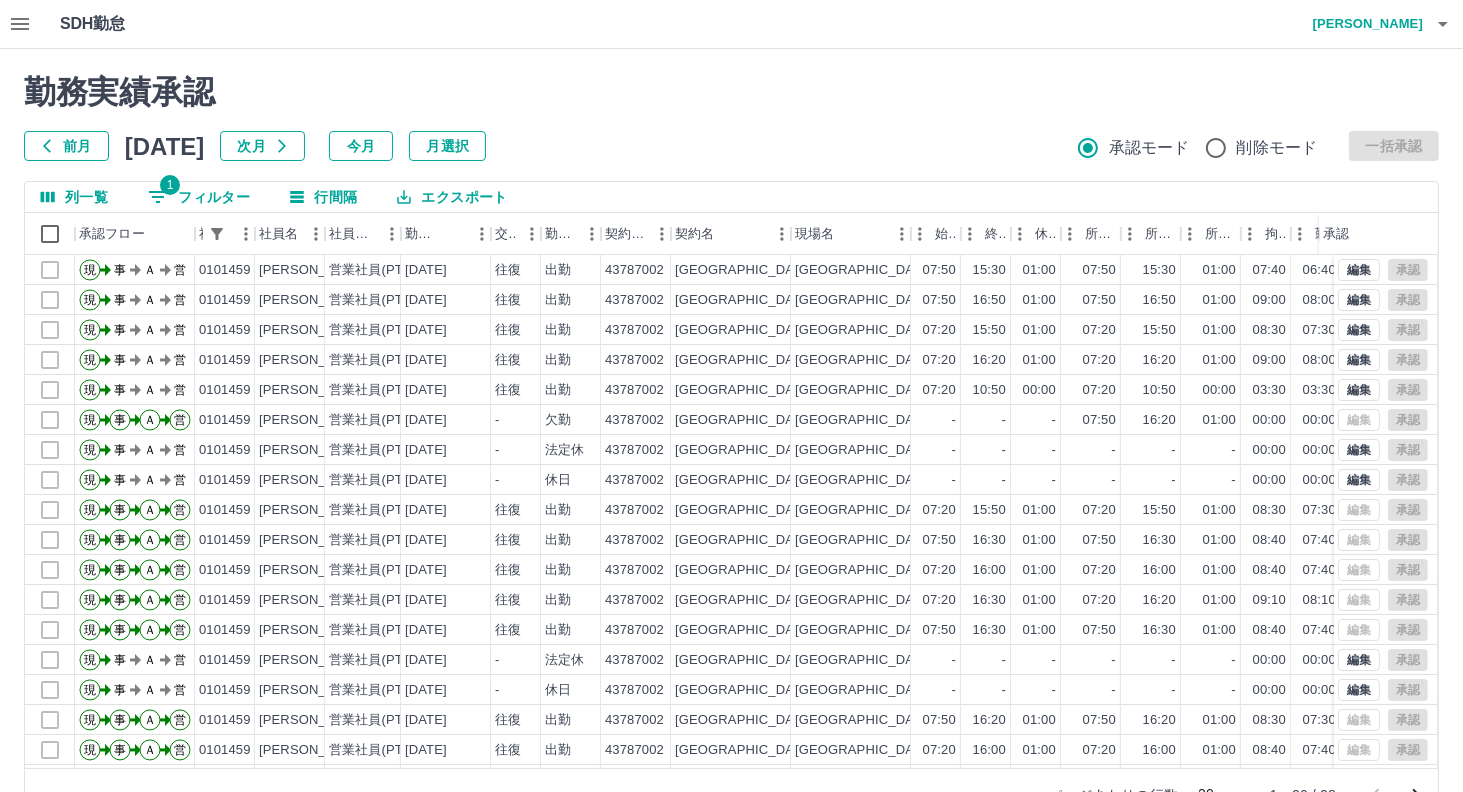 click on "前月 [DATE] 次月 今月 月選択 承認モード 削除モード 一括承認" at bounding box center [731, 146] 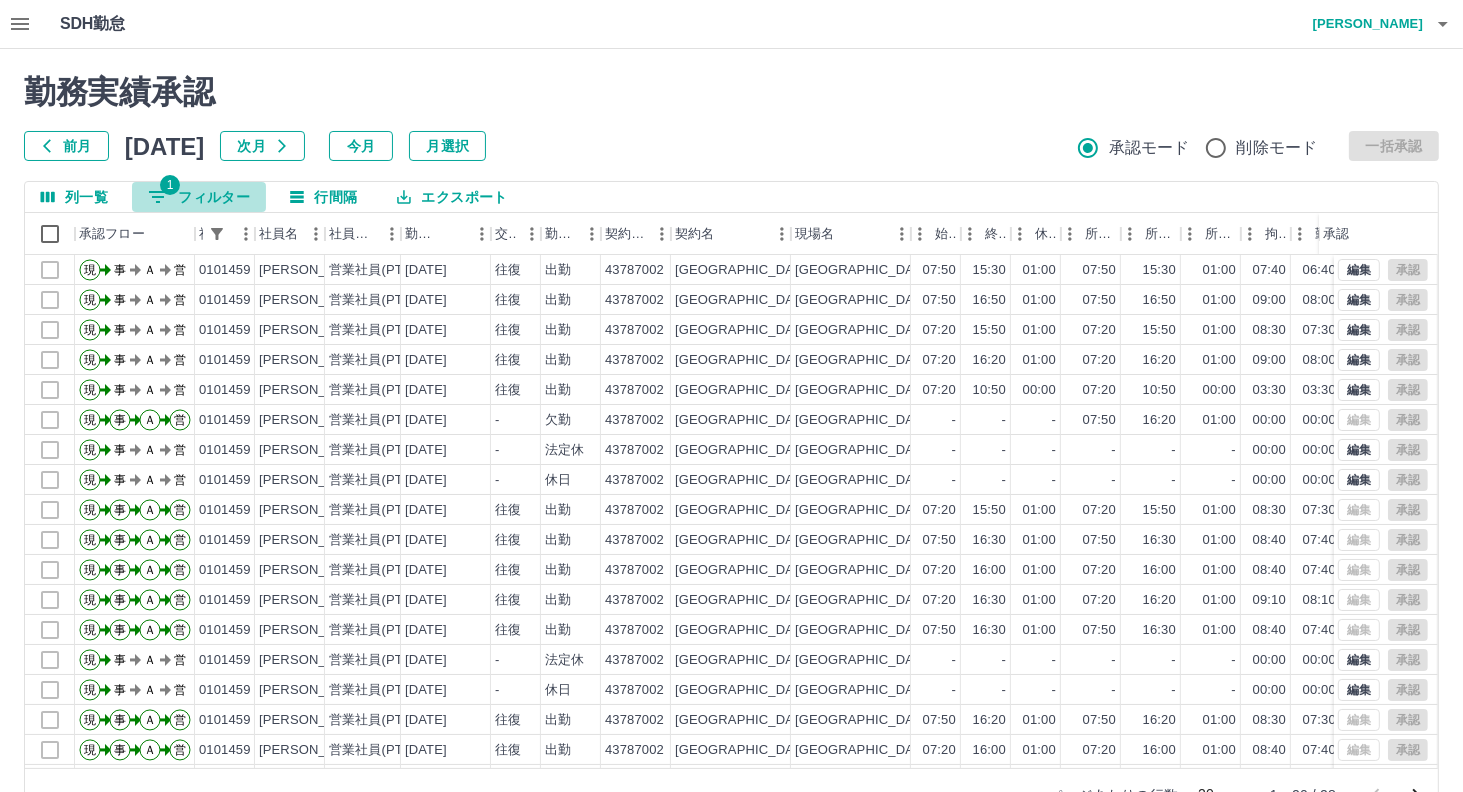 click on "1 フィルター" at bounding box center (199, 197) 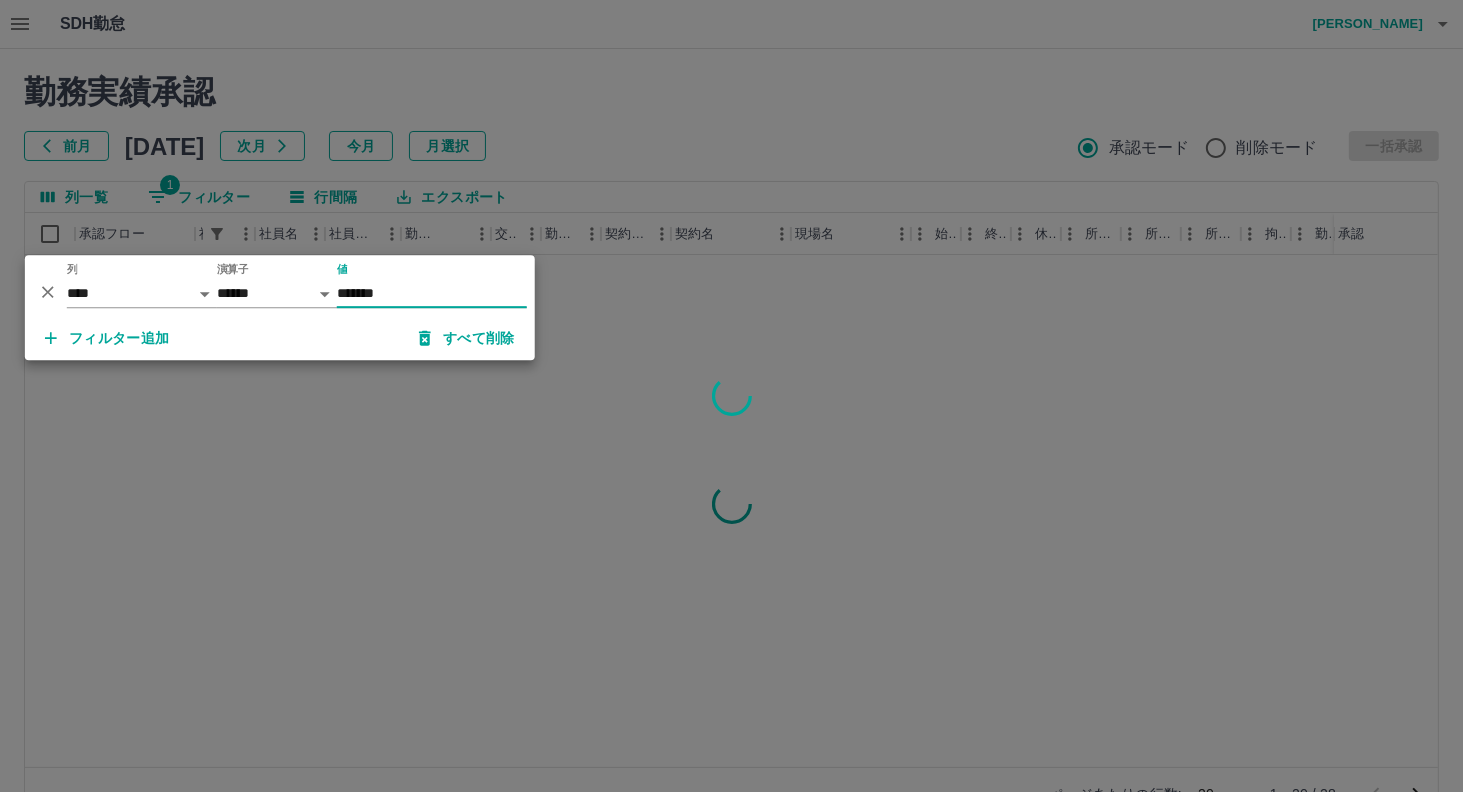 type on "*******" 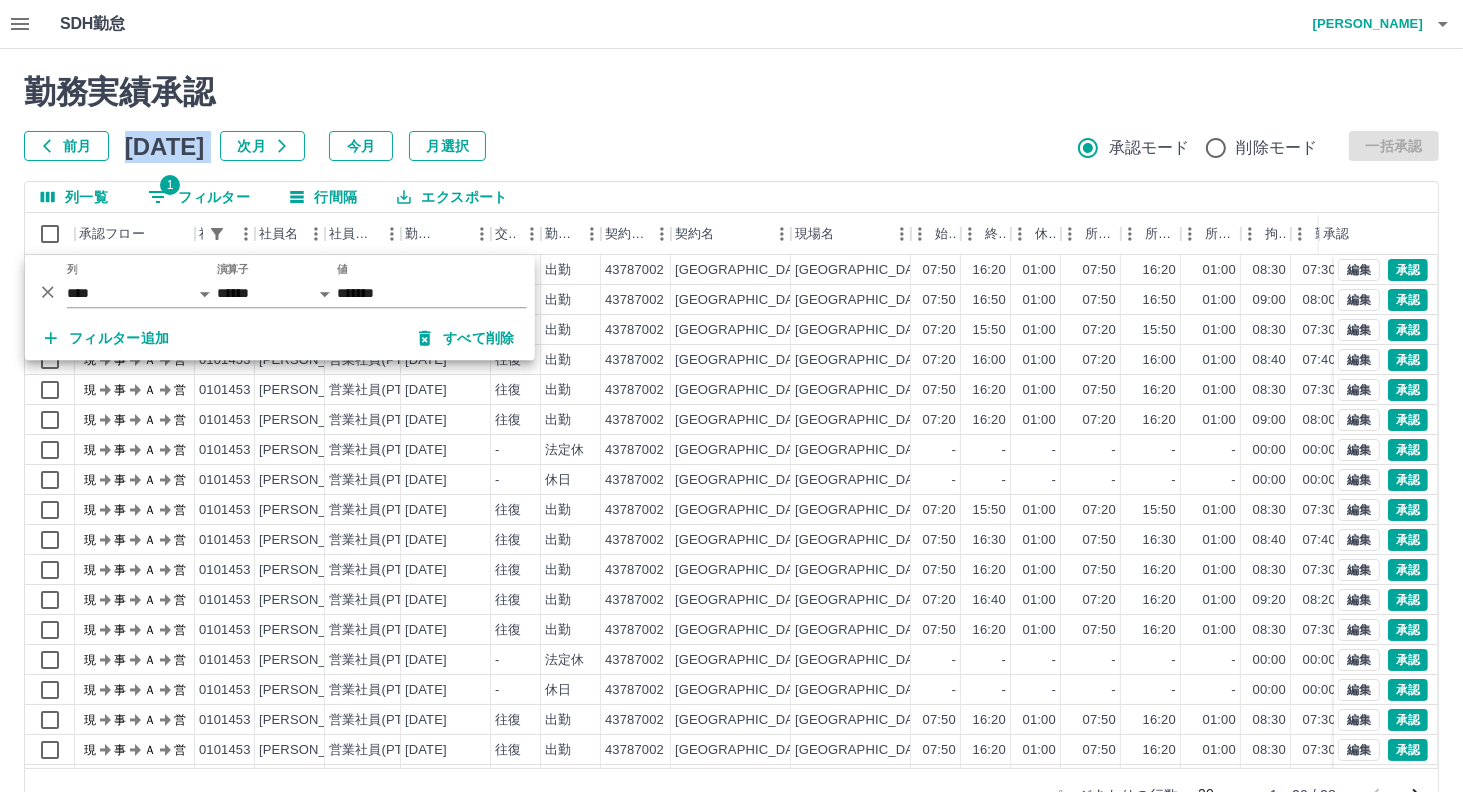click on "勤務実績承認 前月 [DATE] 次月 今月 月選択 承認モード 削除モード 一括承認" at bounding box center (731, 117) 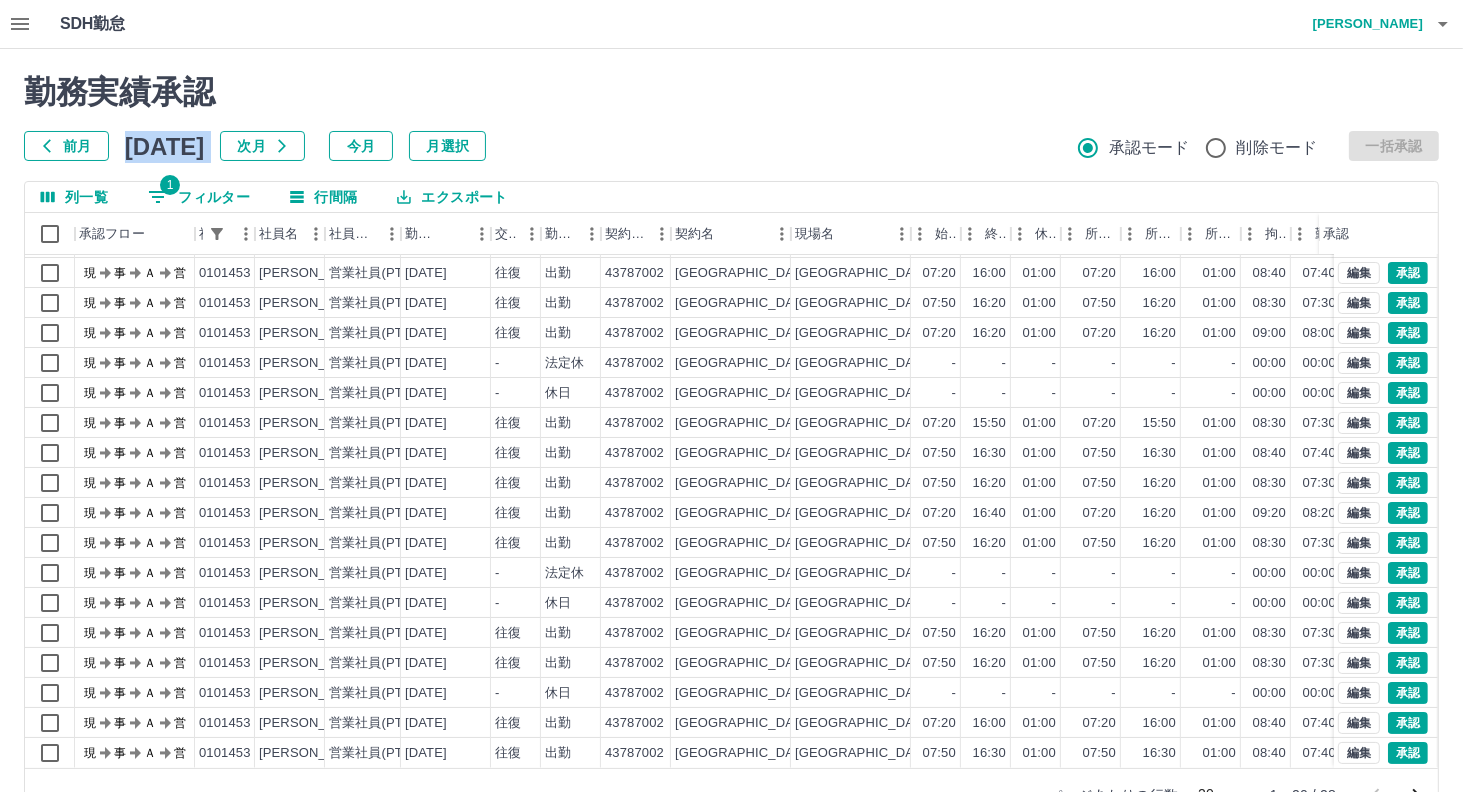 scroll, scrollTop: 101, scrollLeft: 0, axis: vertical 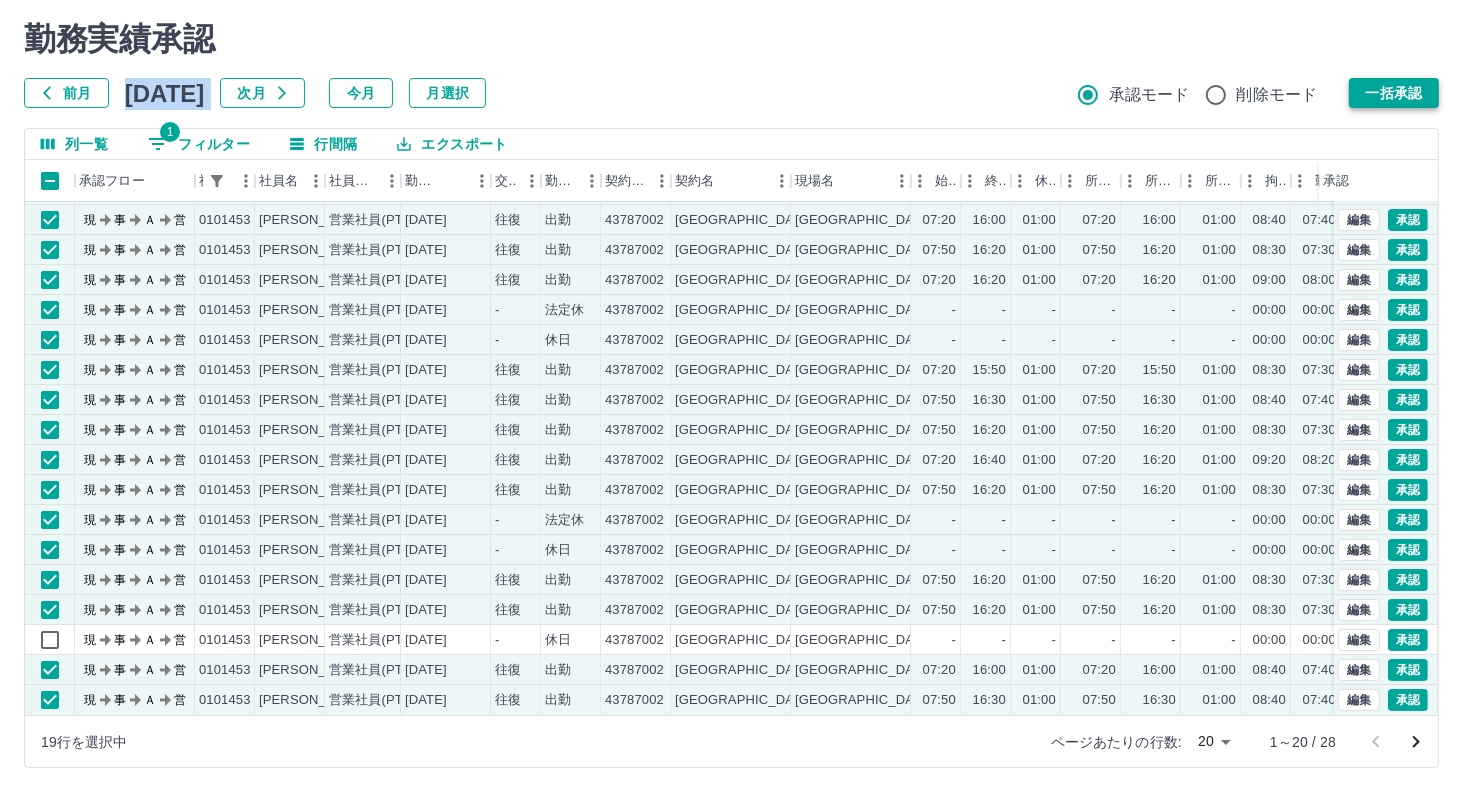 click on "一括承認" at bounding box center [1394, 93] 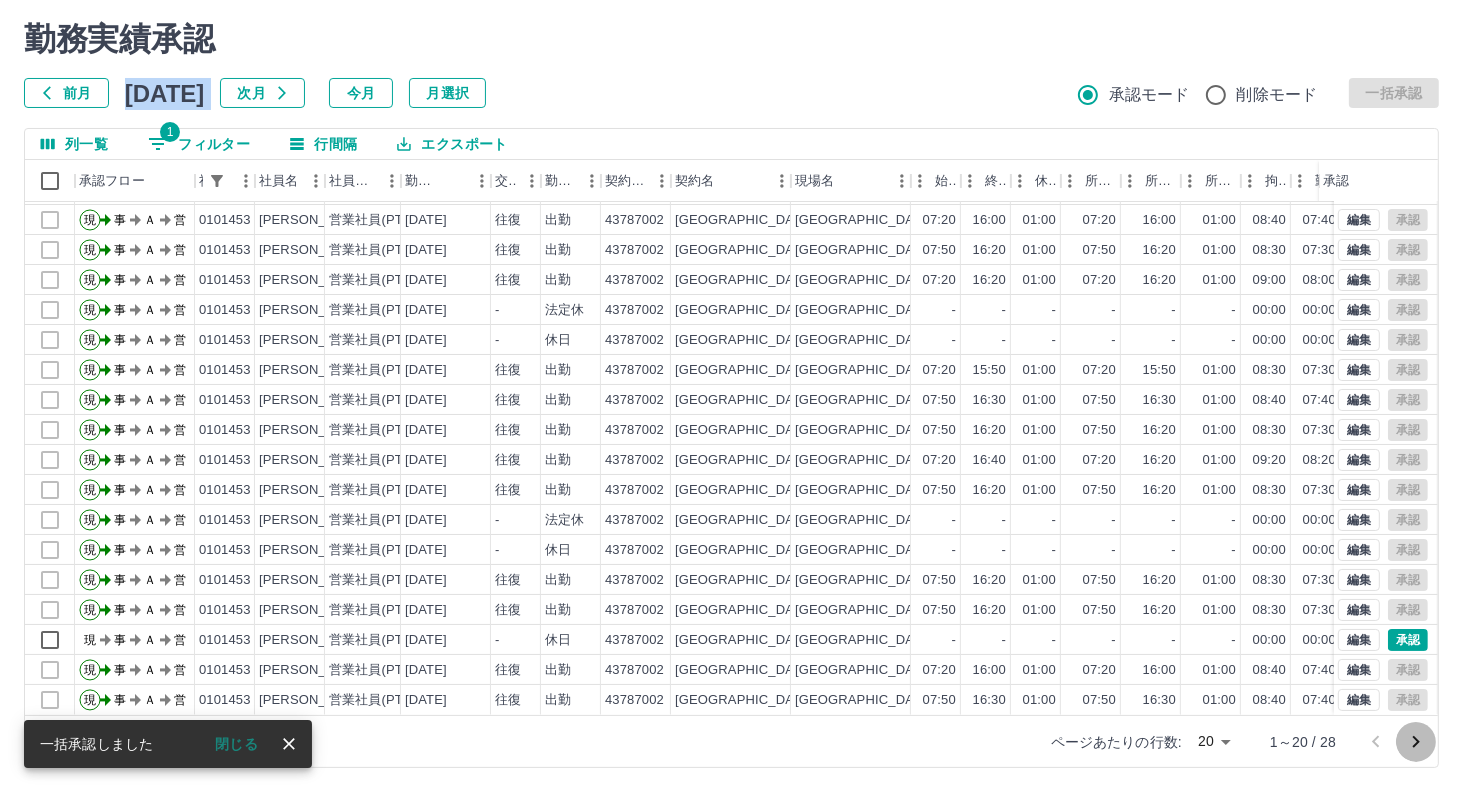 click 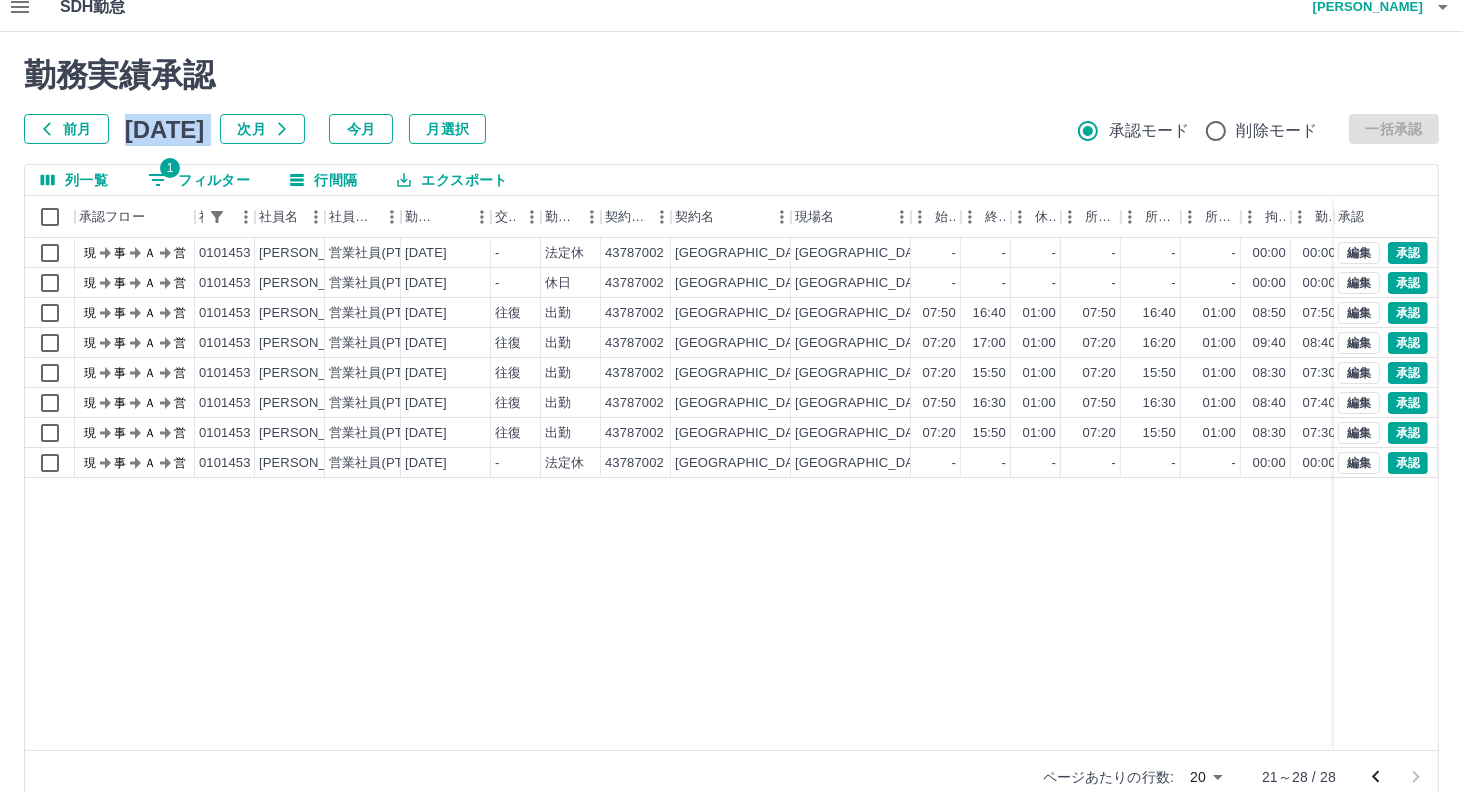scroll, scrollTop: 0, scrollLeft: 0, axis: both 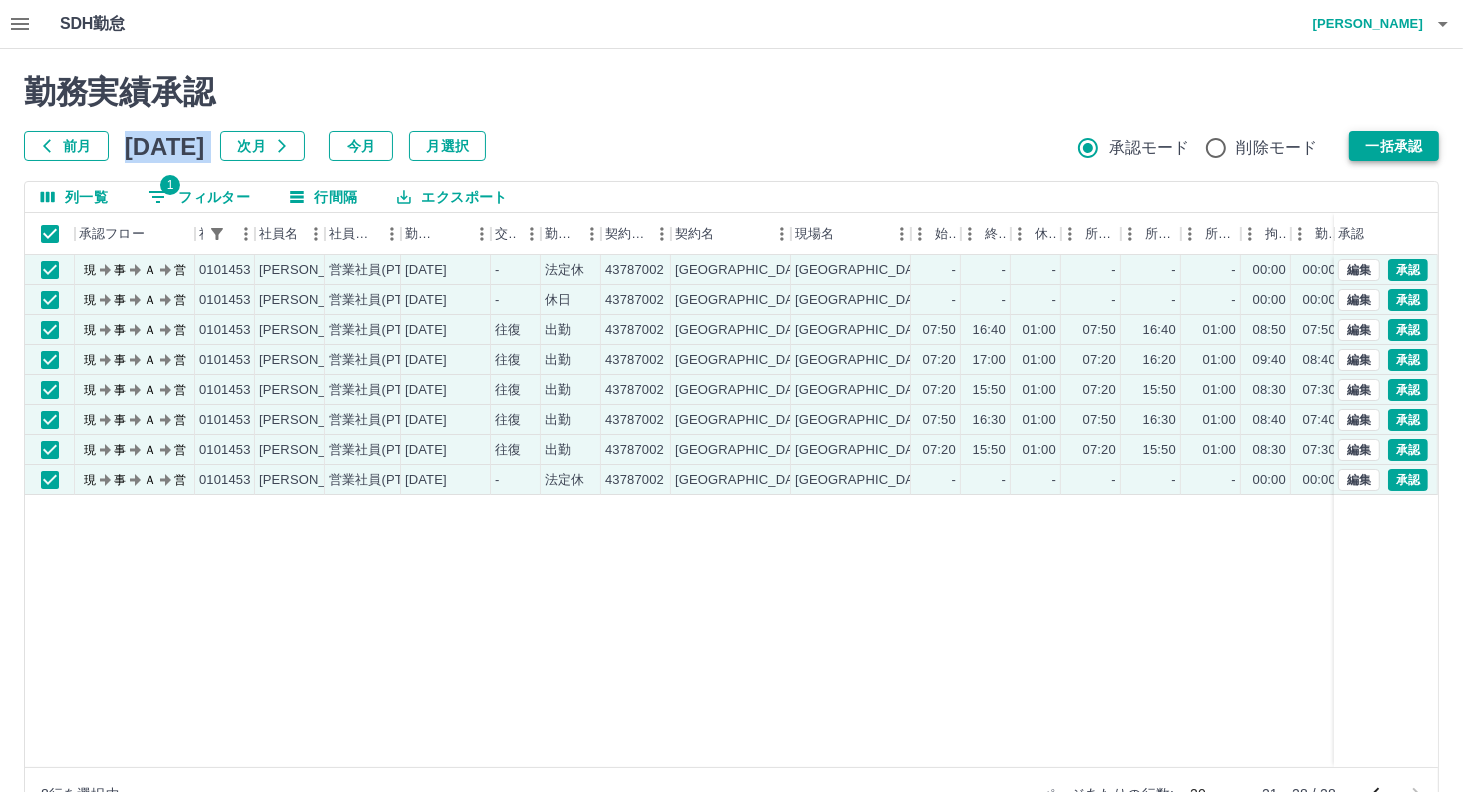 click on "一括承認" at bounding box center [1394, 146] 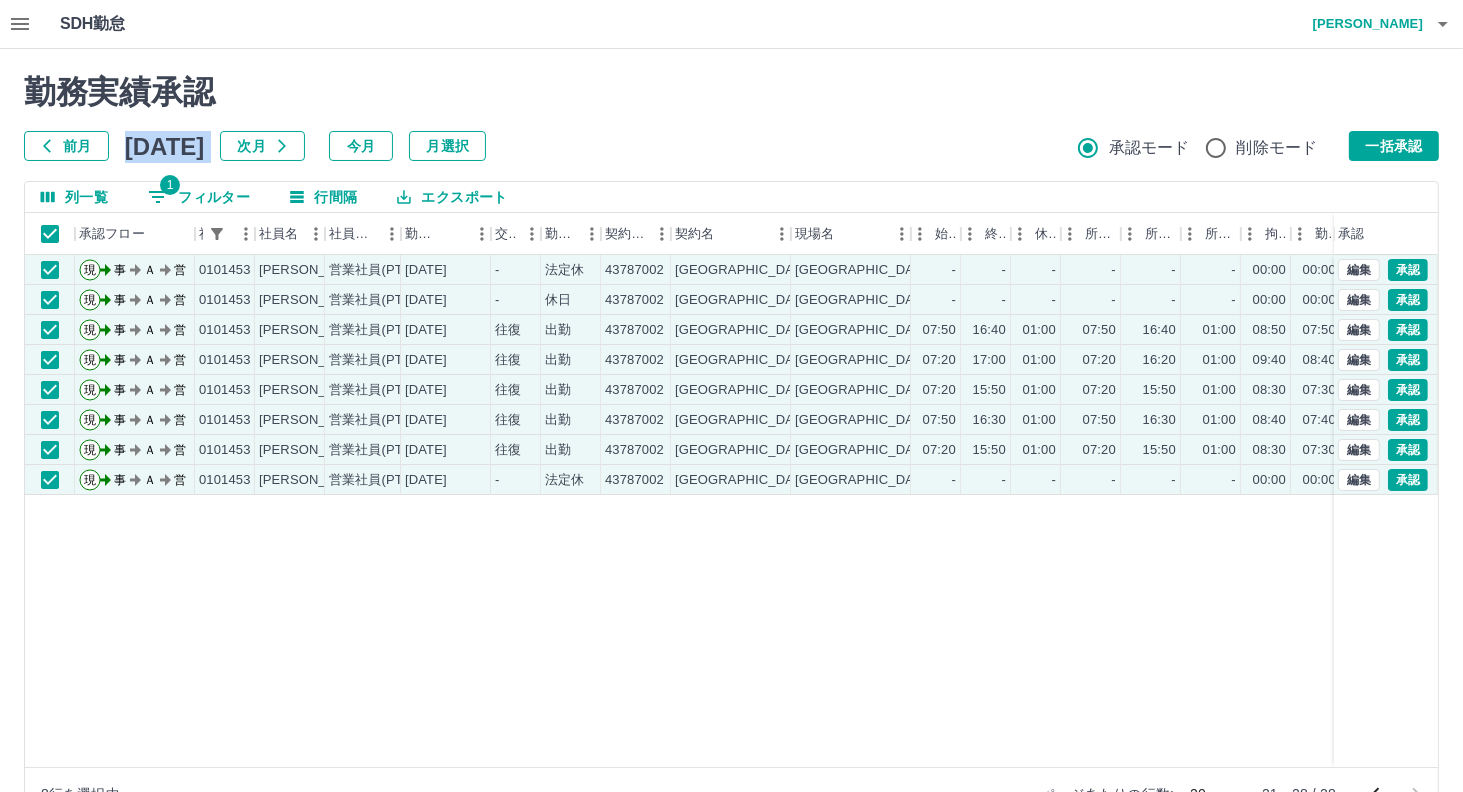 click on "前月 [DATE] 次月 今月 月選択 承認モード 削除モード 一括承認" at bounding box center [731, 146] 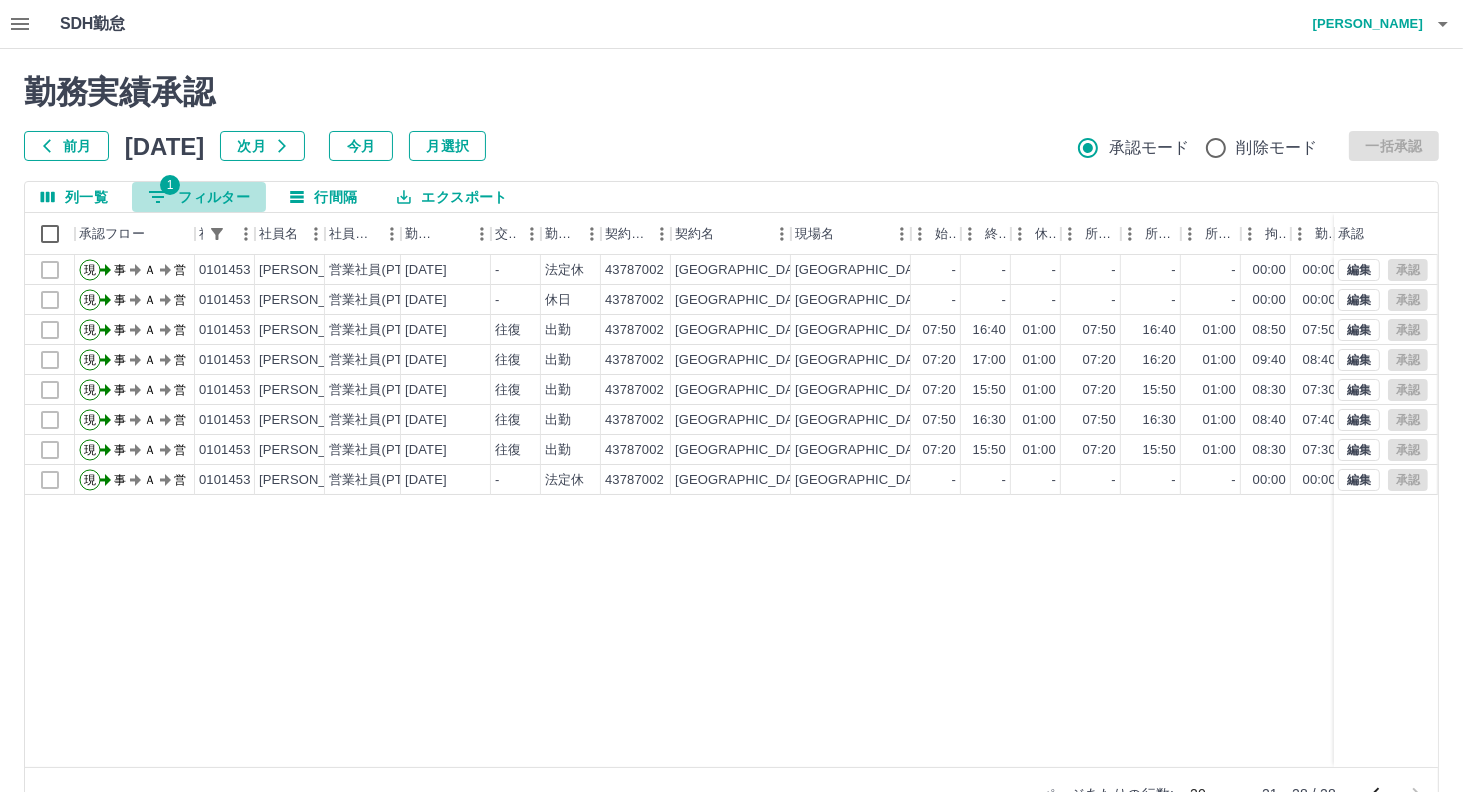 click on "1 フィルター" at bounding box center (199, 197) 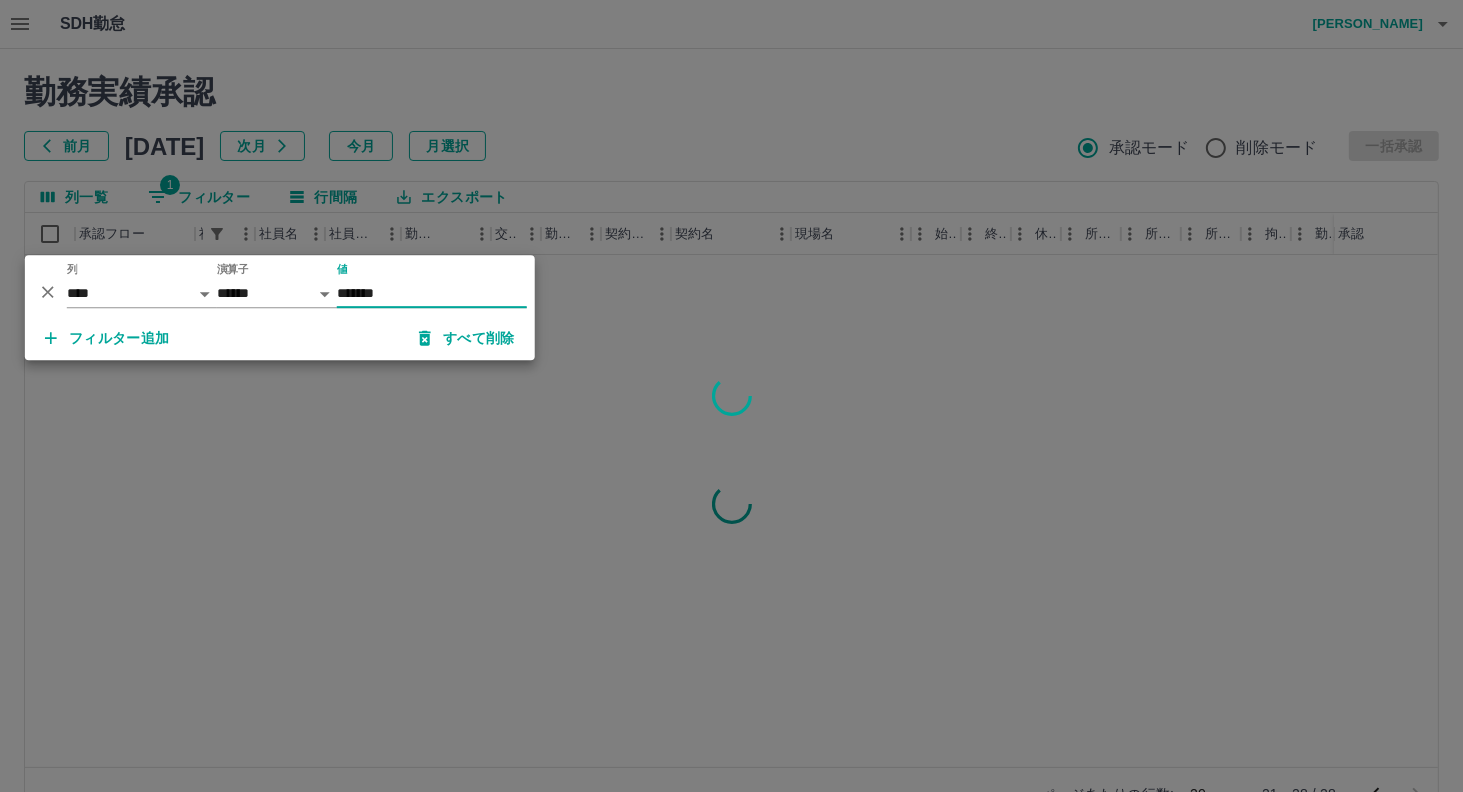 type on "*******" 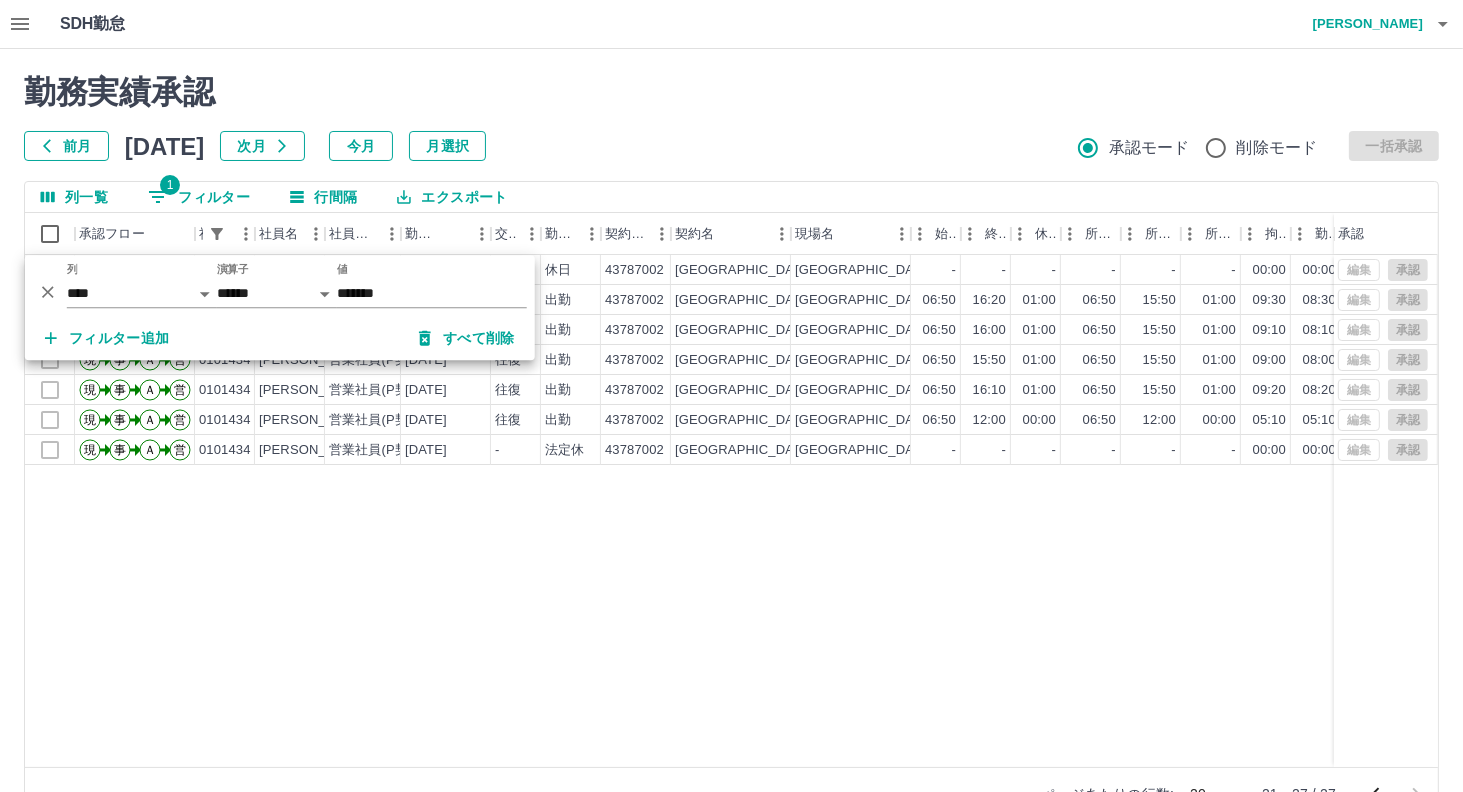 click on "勤務実績承認" at bounding box center (731, 92) 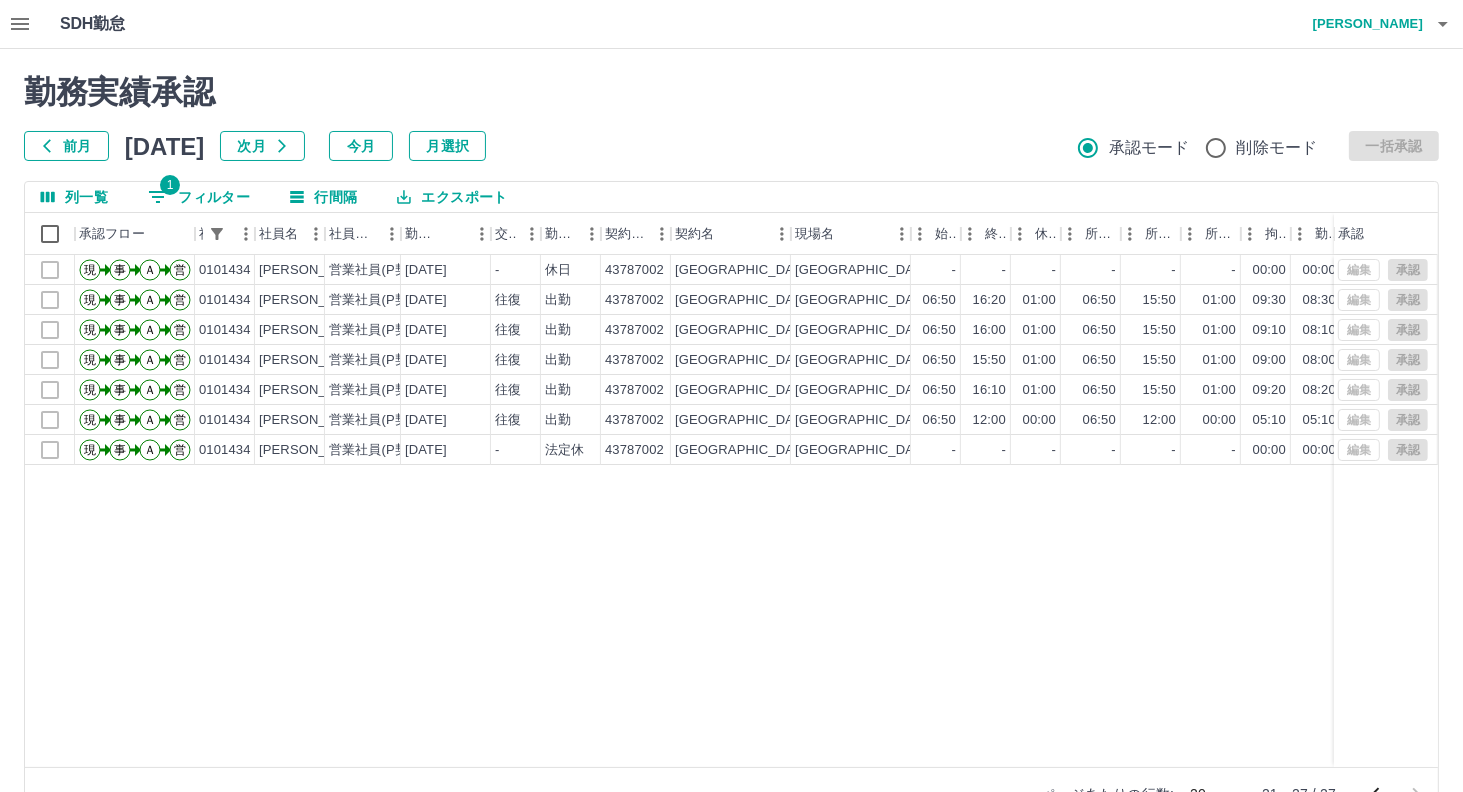 scroll, scrollTop: 53, scrollLeft: 0, axis: vertical 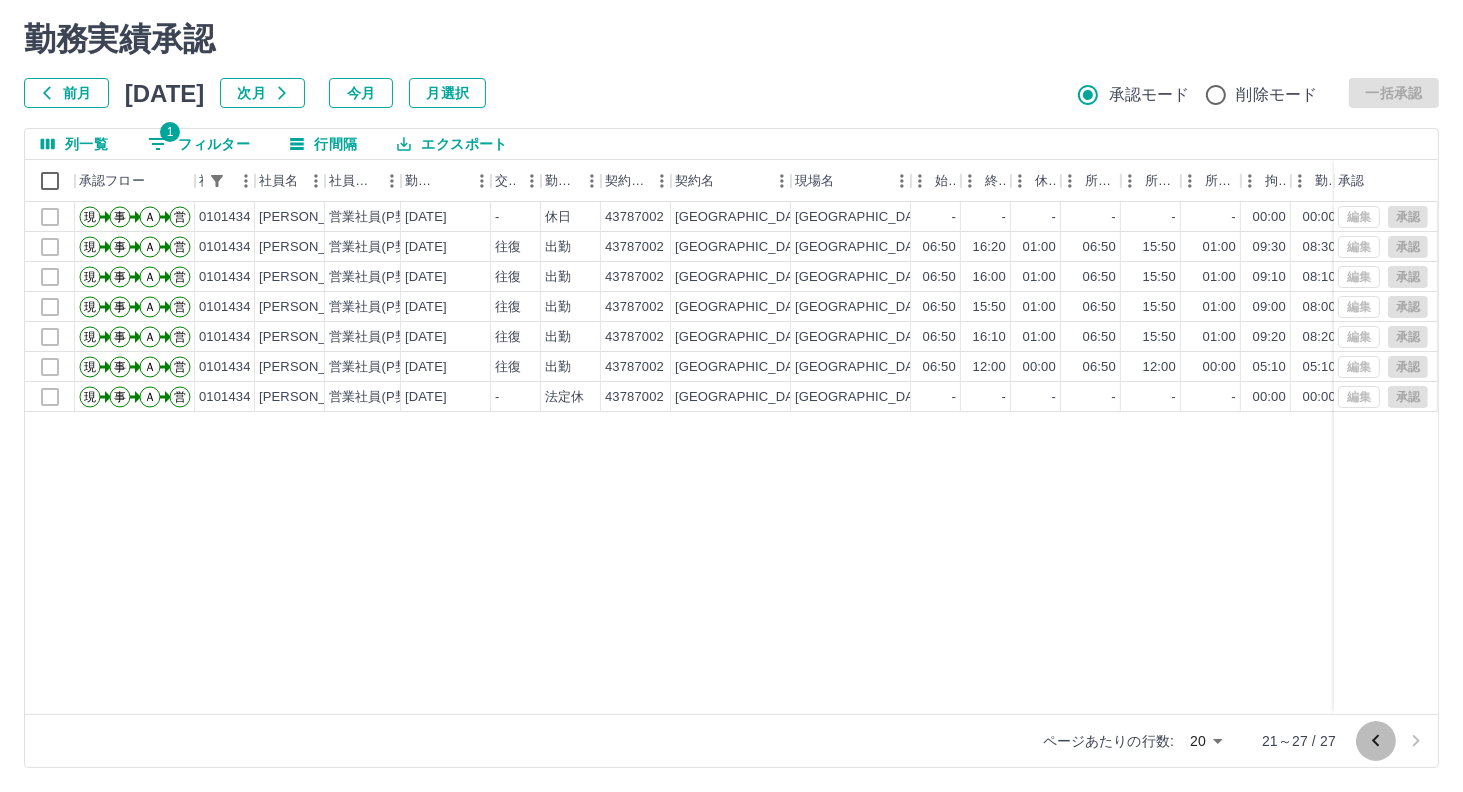 click 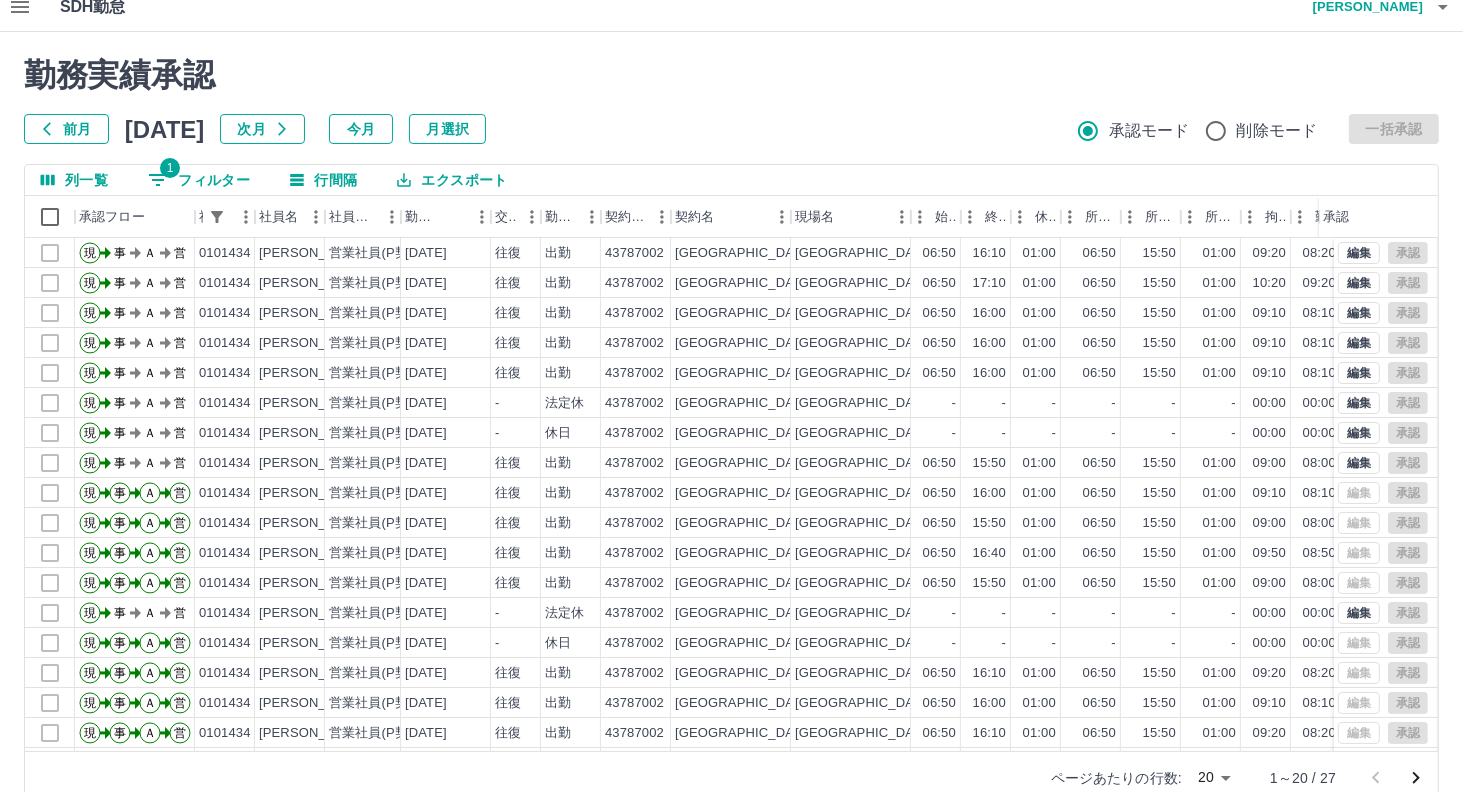 scroll, scrollTop: 0, scrollLeft: 0, axis: both 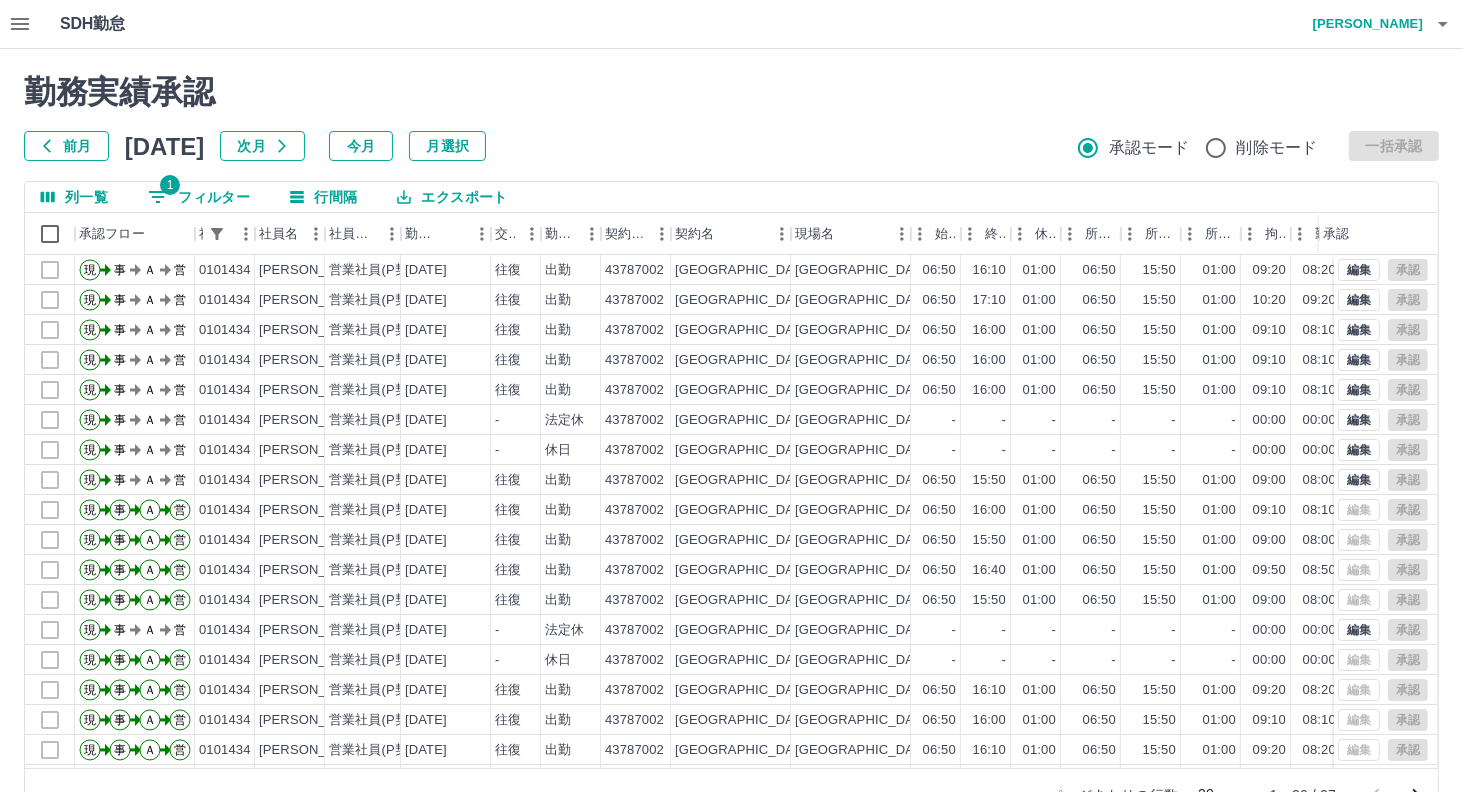 click on "1 フィルター" at bounding box center (199, 197) 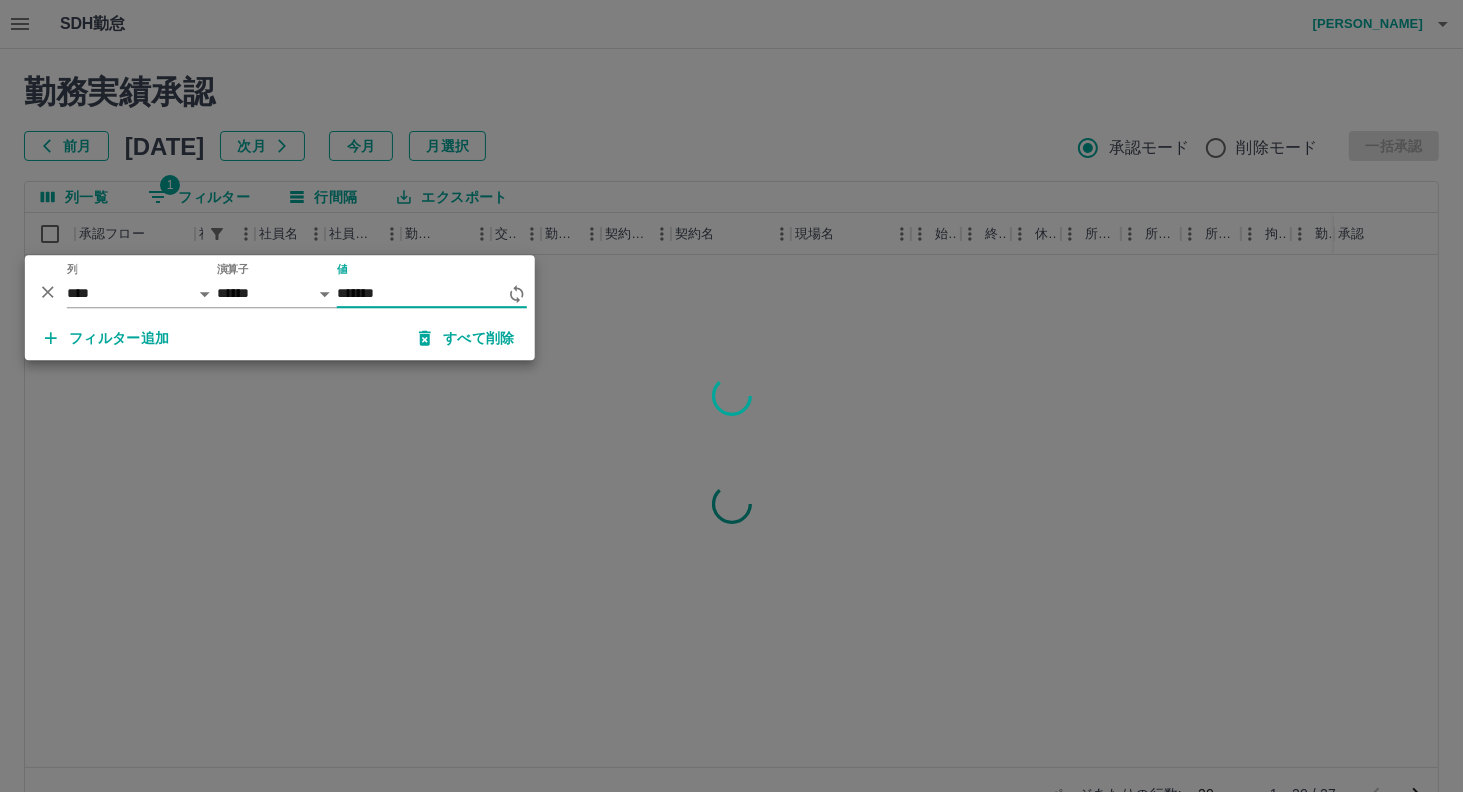 type on "*******" 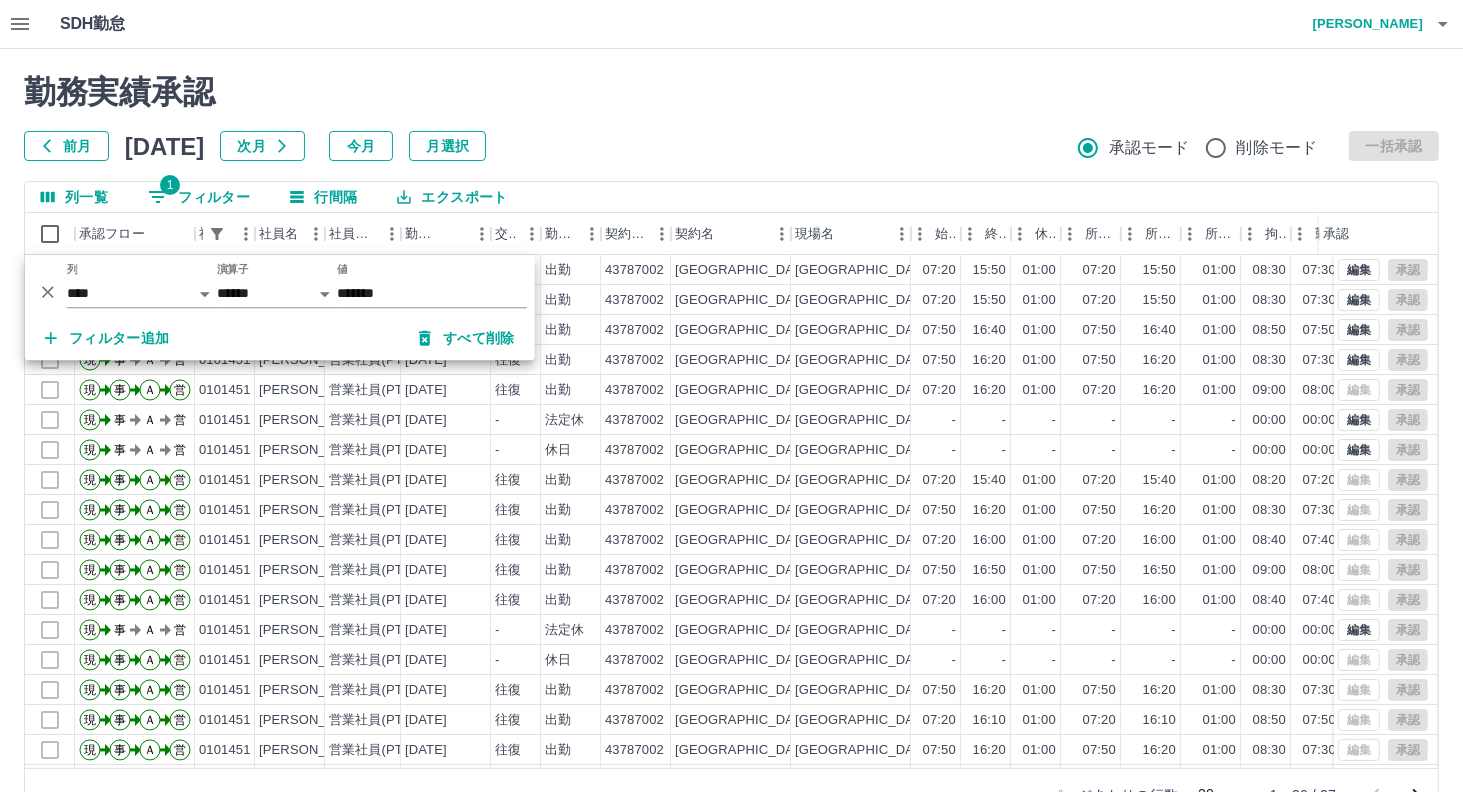 drag, startPoint x: 603, startPoint y: 127, endPoint x: 597, endPoint y: 143, distance: 17.088007 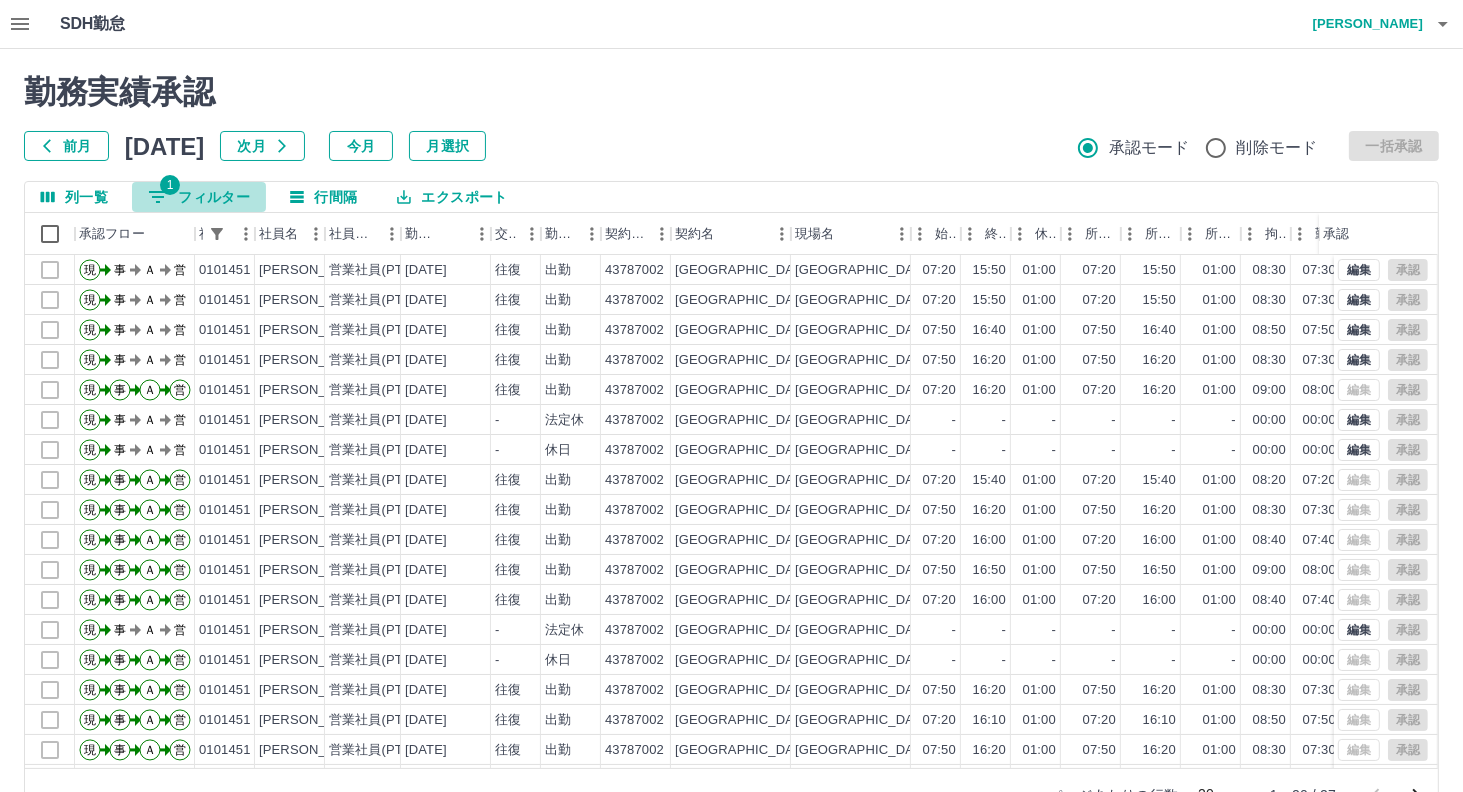 drag, startPoint x: 217, startPoint y: 199, endPoint x: 239, endPoint y: 199, distance: 22 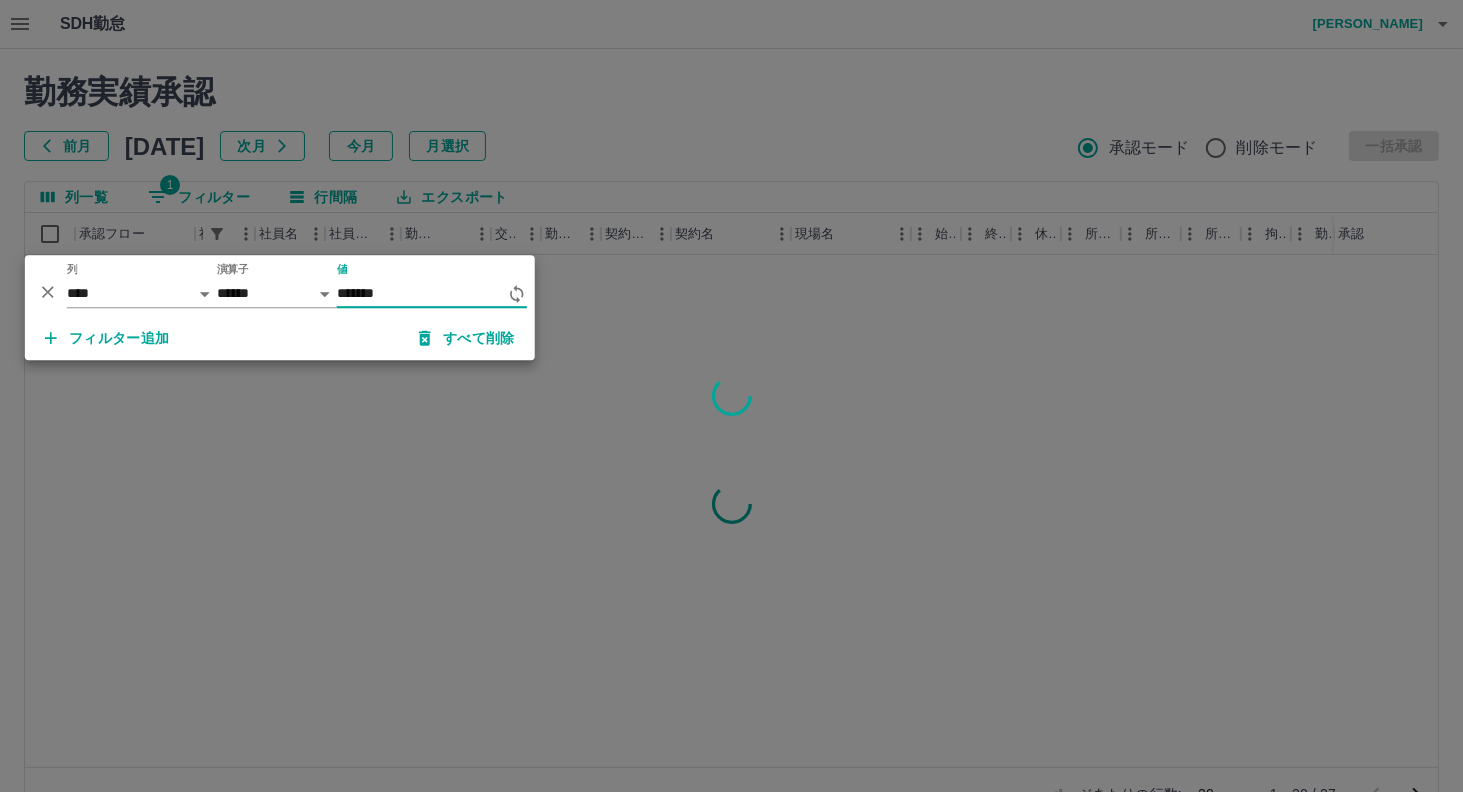 type on "*******" 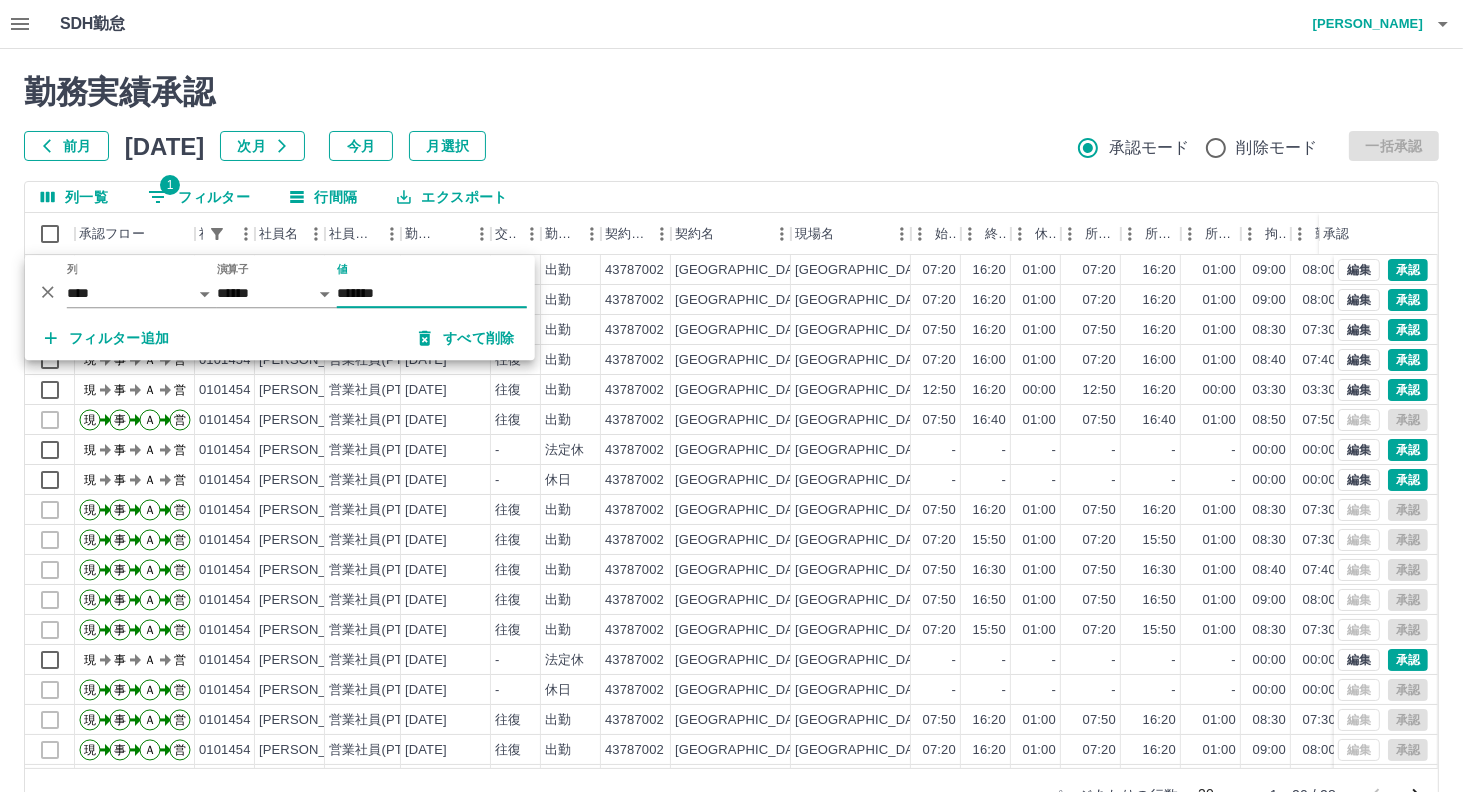 click on "前月 [DATE] 次月 今月 月選択 承認モード 削除モード 一括承認" at bounding box center [731, 146] 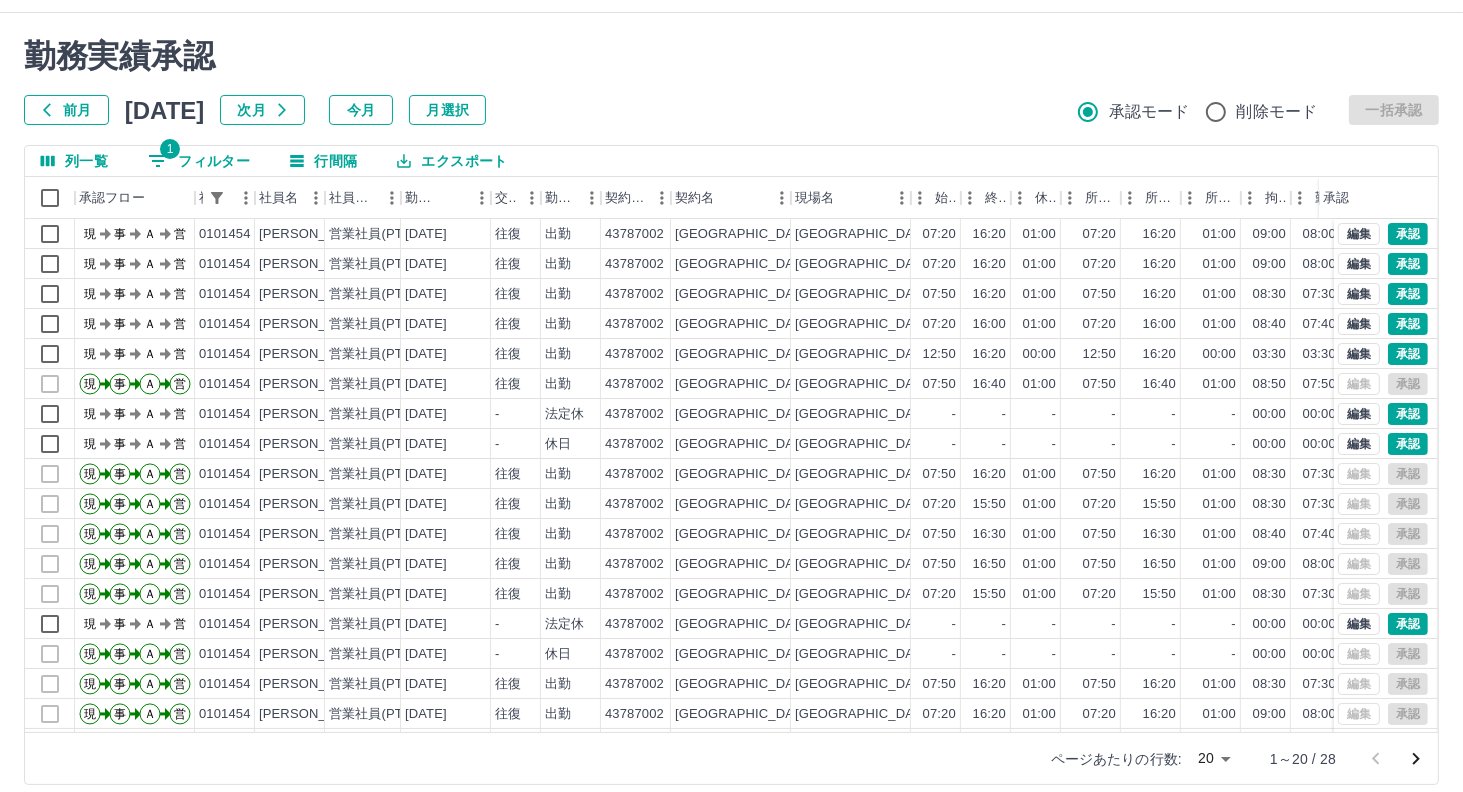 scroll, scrollTop: 53, scrollLeft: 0, axis: vertical 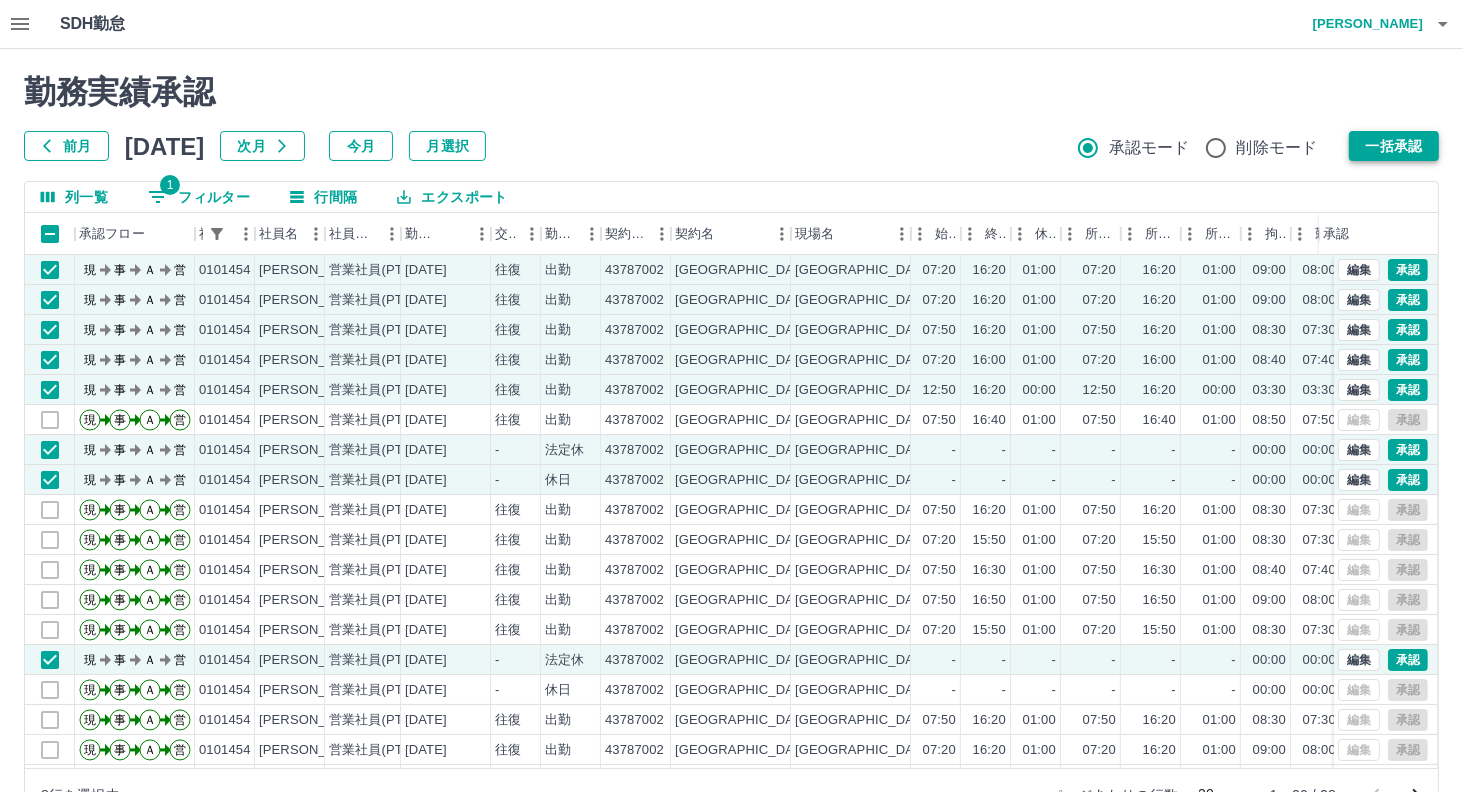 click on "一括承認" at bounding box center [1394, 146] 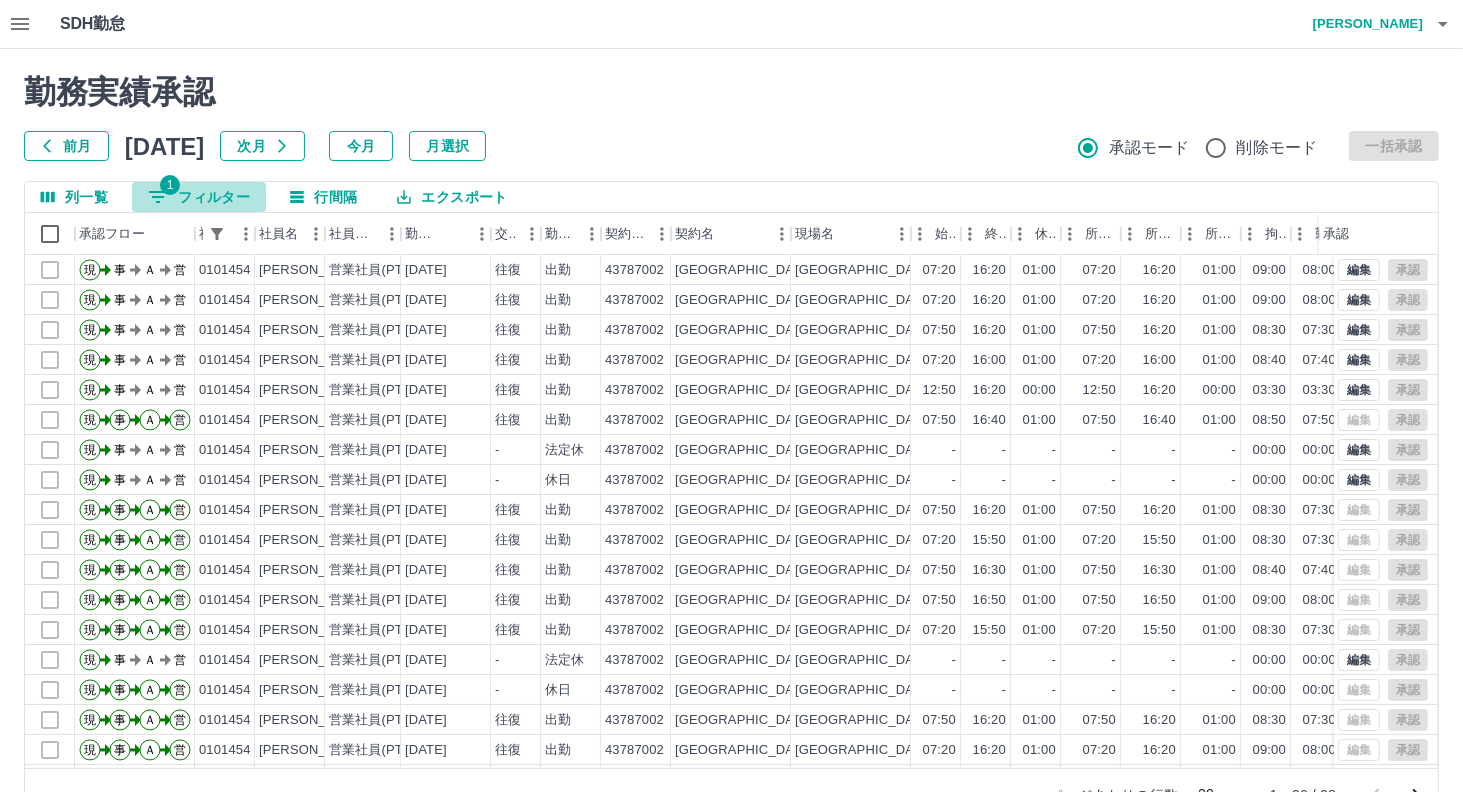 click on "1 フィルター" at bounding box center [199, 197] 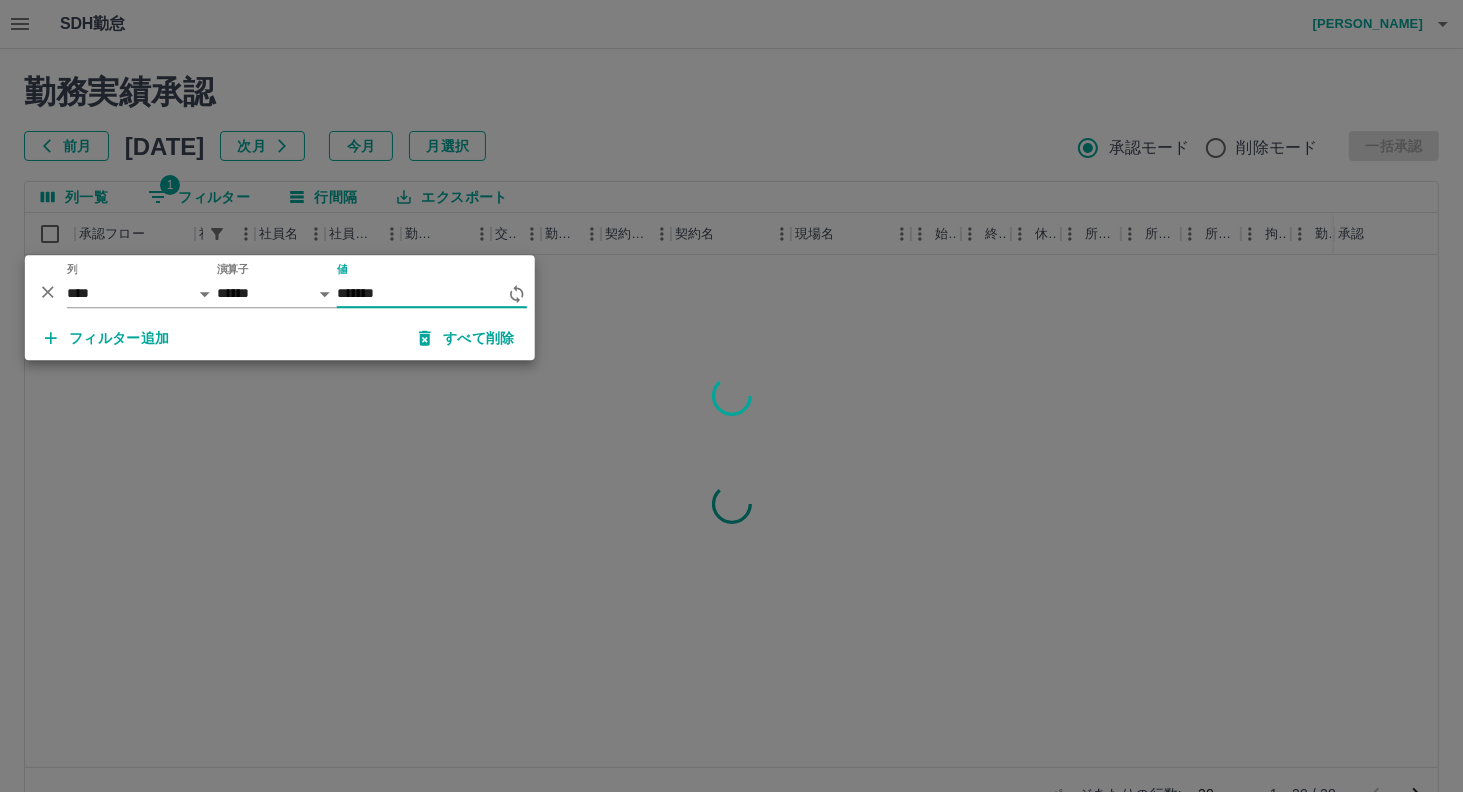 type on "*******" 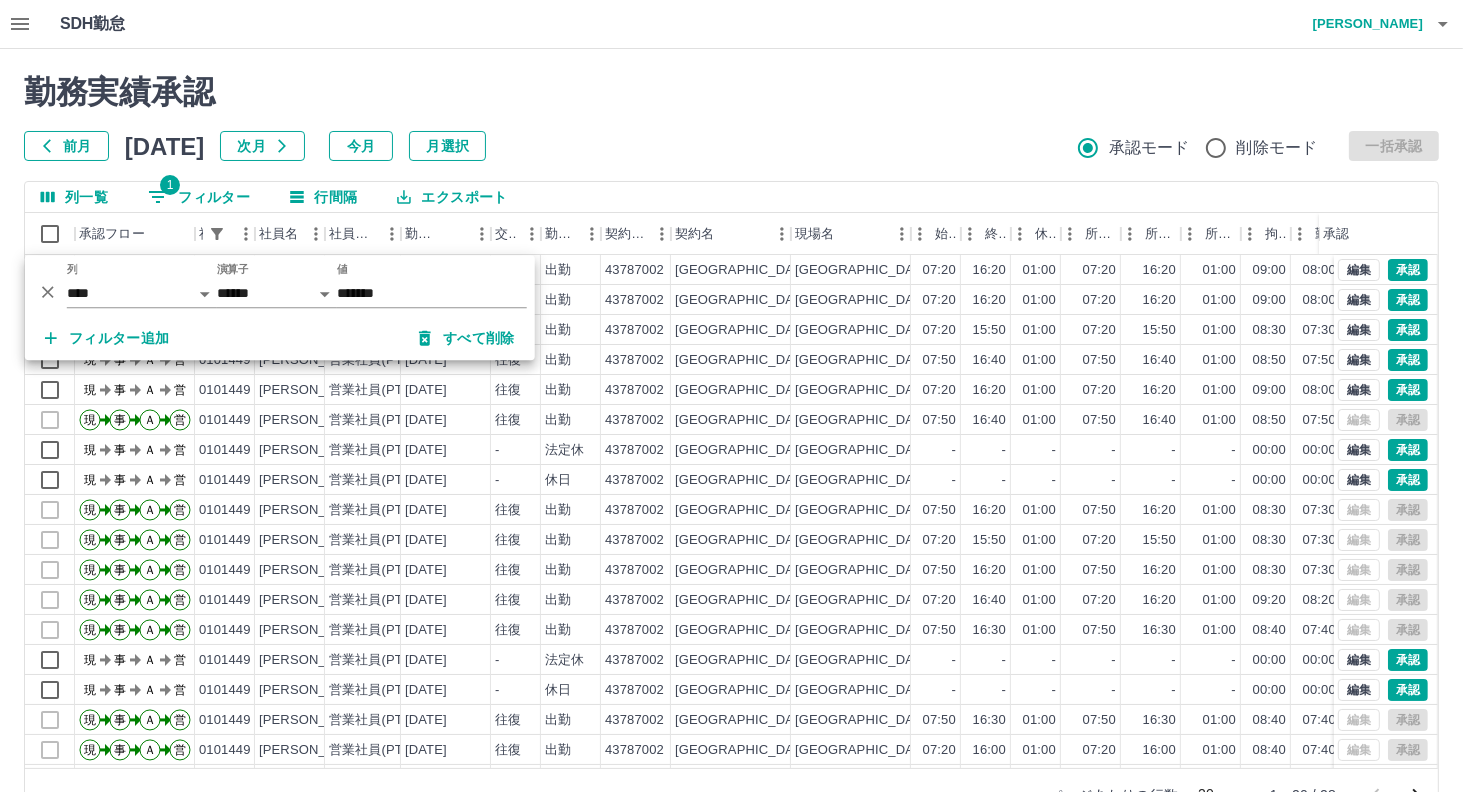 click on "勤務実績承認" at bounding box center [731, 92] 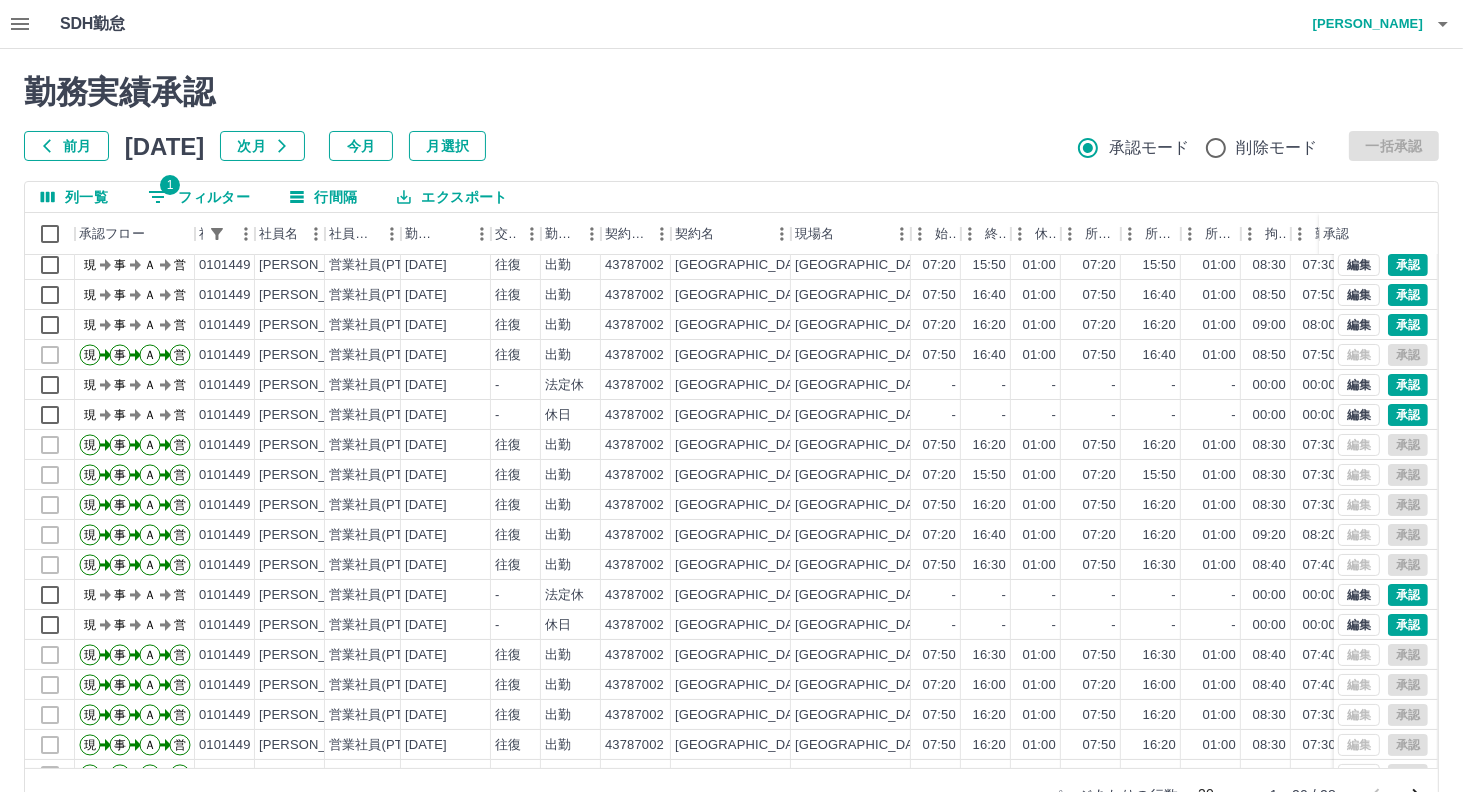 scroll, scrollTop: 101, scrollLeft: 0, axis: vertical 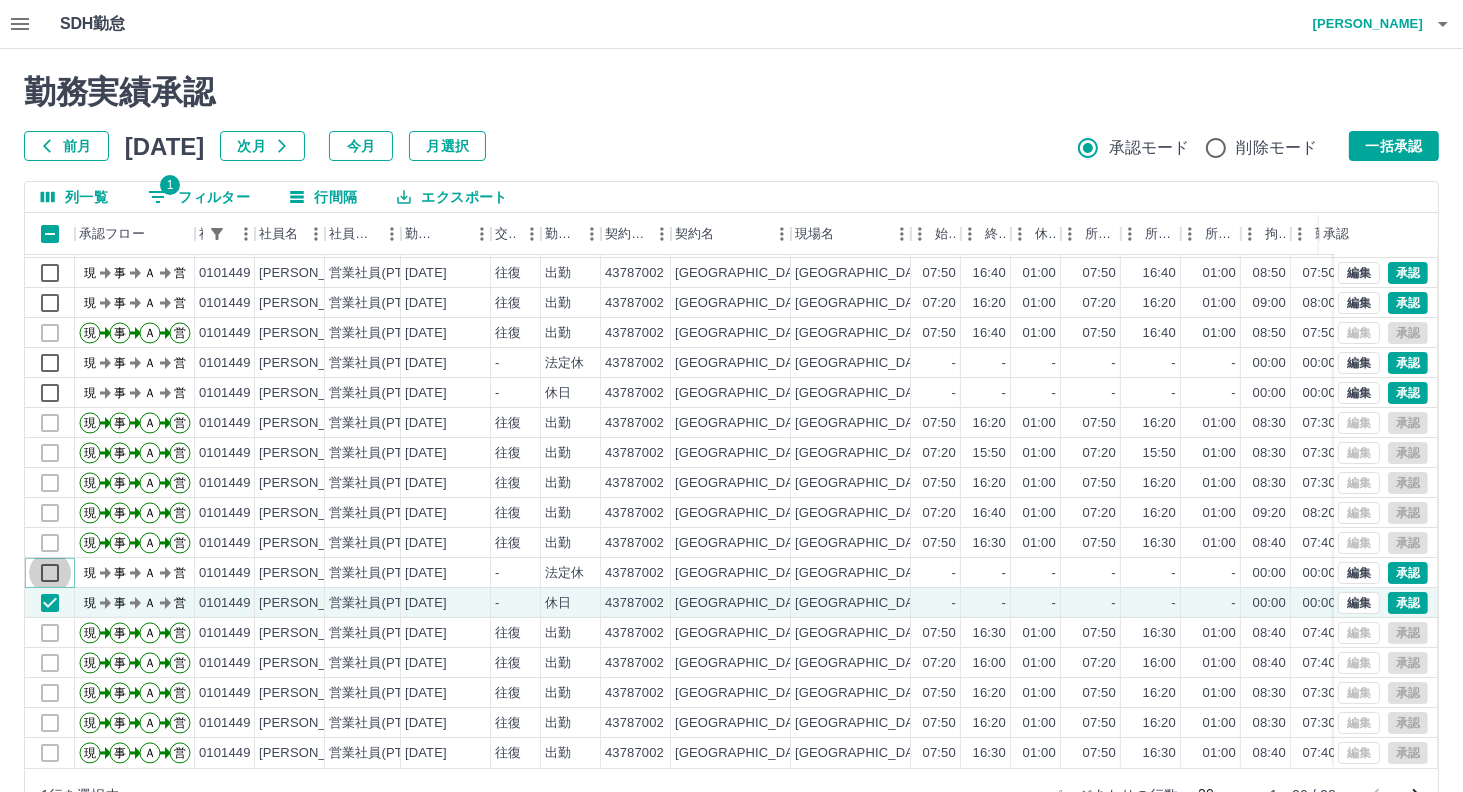 click on "現 事 Ａ 営 0101449 [PERSON_NAME] 営業社員(PT契約) [DATE] 往復 出勤 43787002 [GEOGRAPHIC_DATA] [GEOGRAPHIC_DATA]学校給食センター 07:20 16:20 01:00 07:20 16:20 01:00 09:00 08:00 00:00 現場責任者承認待 現 事 Ａ 営 0101449 [PERSON_NAME] 営業社員(PT契約) [DATE] 往復 出勤 43787002 [GEOGRAPHIC_DATA] [GEOGRAPHIC_DATA]学校給食センター 07:20 15:50 01:00 07:20 15:50 01:00 08:30 07:30 00:00 現場責任者承認待 現 事 Ａ 営 0101449 [PERSON_NAME] 営業社員(PT契約) [DATE] 往復 出勤 43787002 [GEOGRAPHIC_DATA]学校給食センター 07:50 16:40 01:00 07:50 16:40 01:00 08:50 07:50 00:00 現場責任者承認待 現 事 Ａ 営 0101449 [PERSON_NAME] 営業社員(PT契約) [DATE] 往復 出勤 43787002 [GEOGRAPHIC_DATA]学校給食センター 07:20 16:20 01:00 07:20 16:20 01:00 09:00 08:00 00:00 現場責任者承認待 現 事 Ａ 営 0101449 [PERSON_NAME] 営業社員(PT契約) [DATE] 往復 出勤 43787002 [GEOGRAPHIC_DATA] 07:50 -" at bounding box center [846, 483] 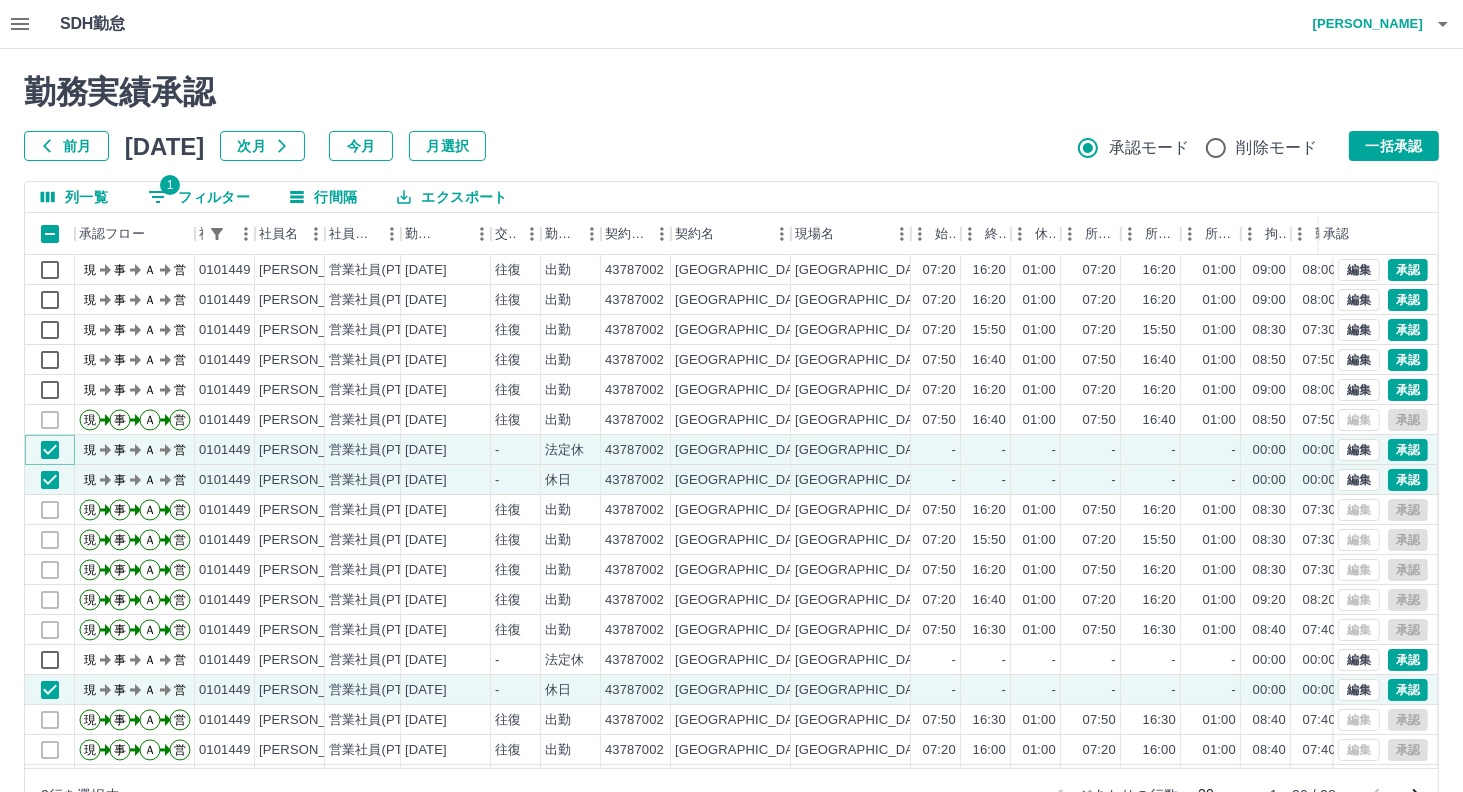 scroll, scrollTop: 0, scrollLeft: 0, axis: both 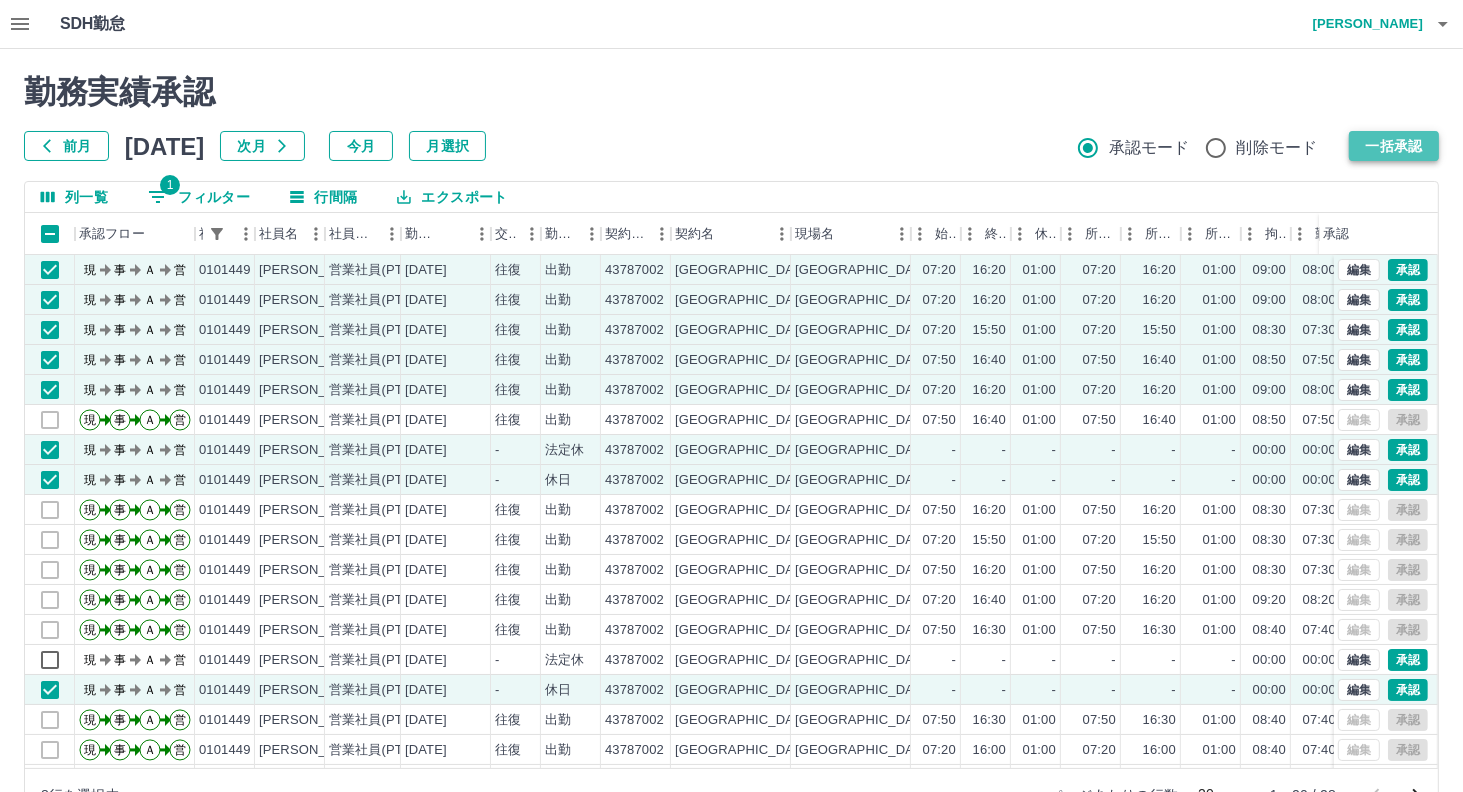 click on "一括承認" at bounding box center (1394, 146) 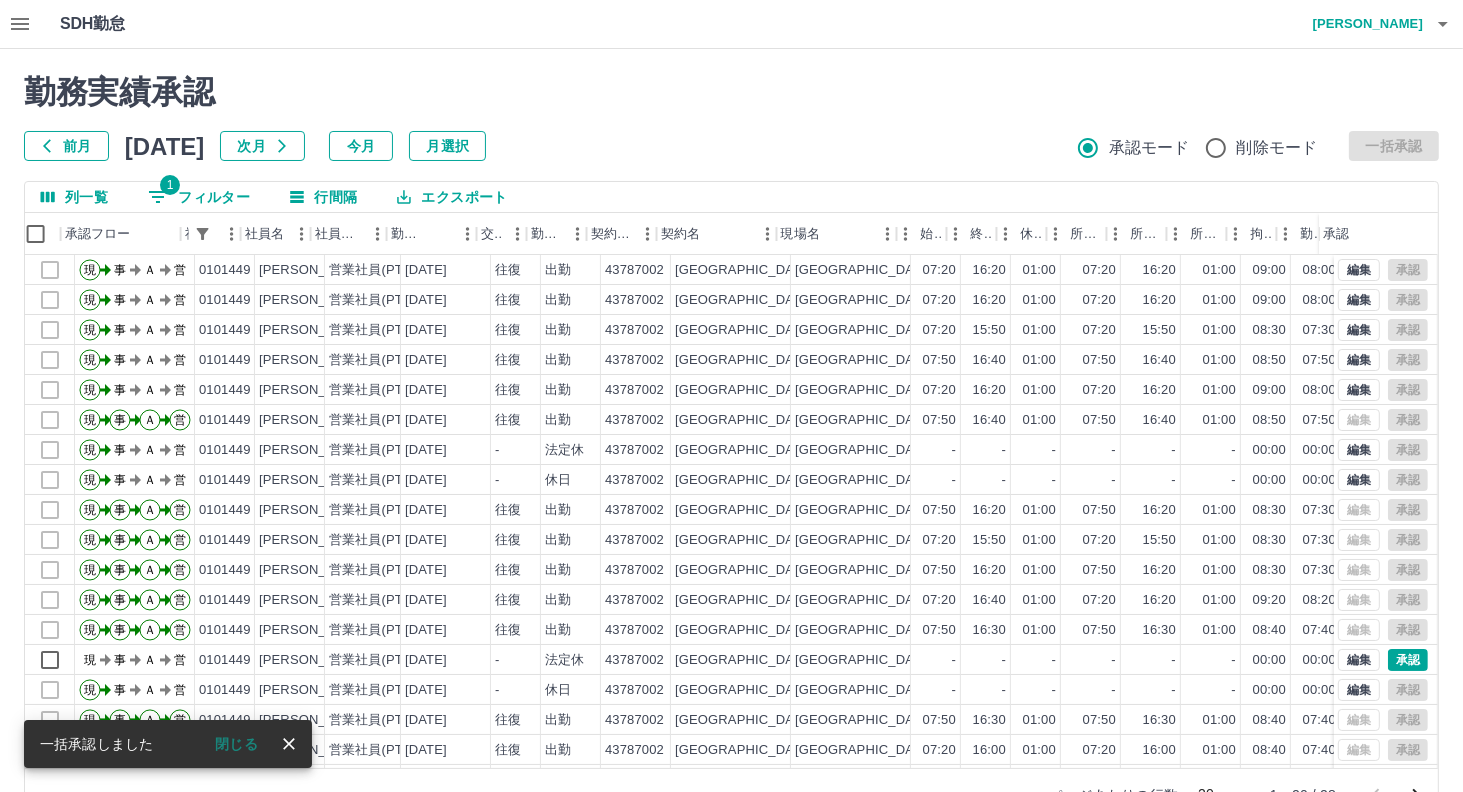 scroll, scrollTop: 0, scrollLeft: 40, axis: horizontal 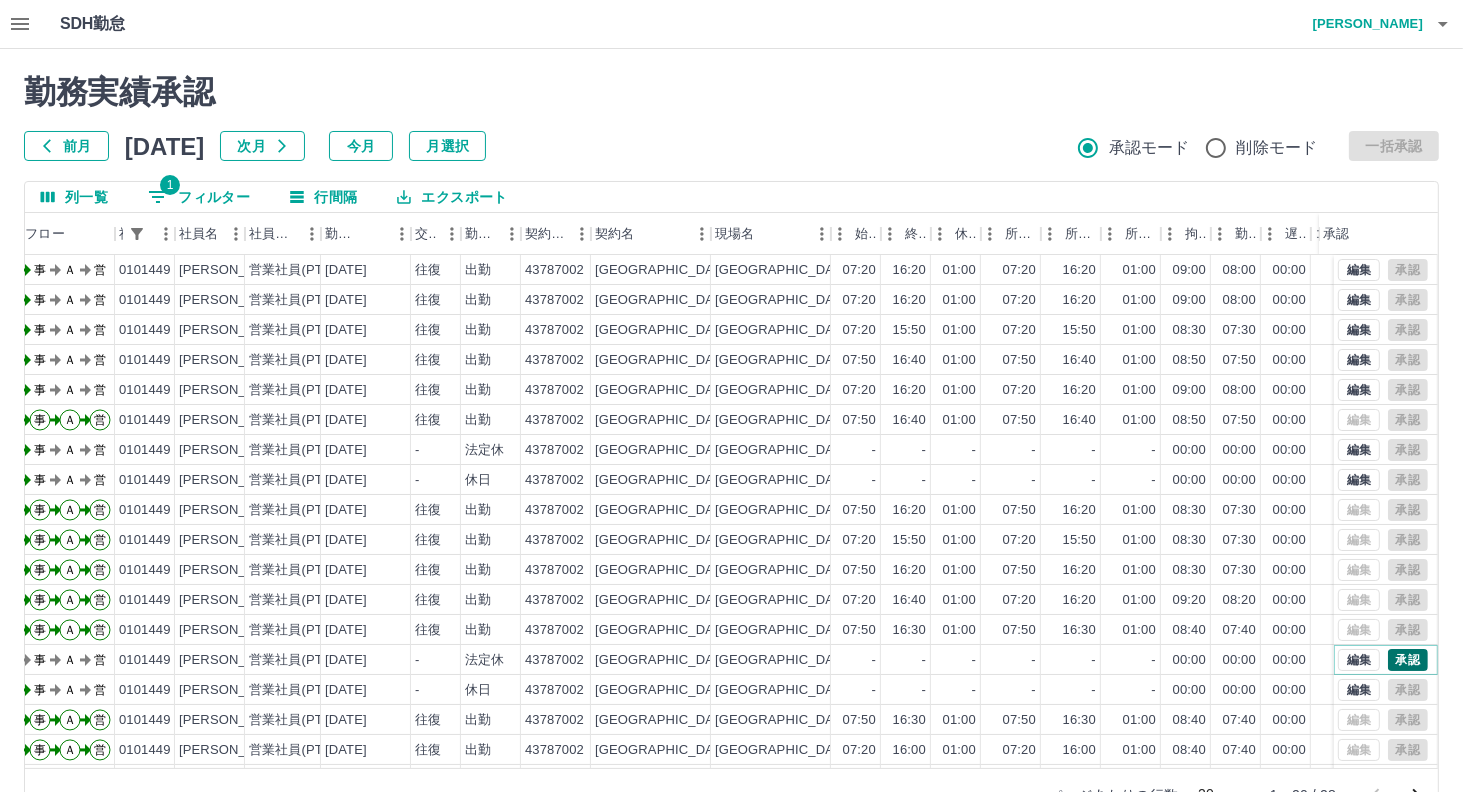 click on "承認" at bounding box center [1408, 660] 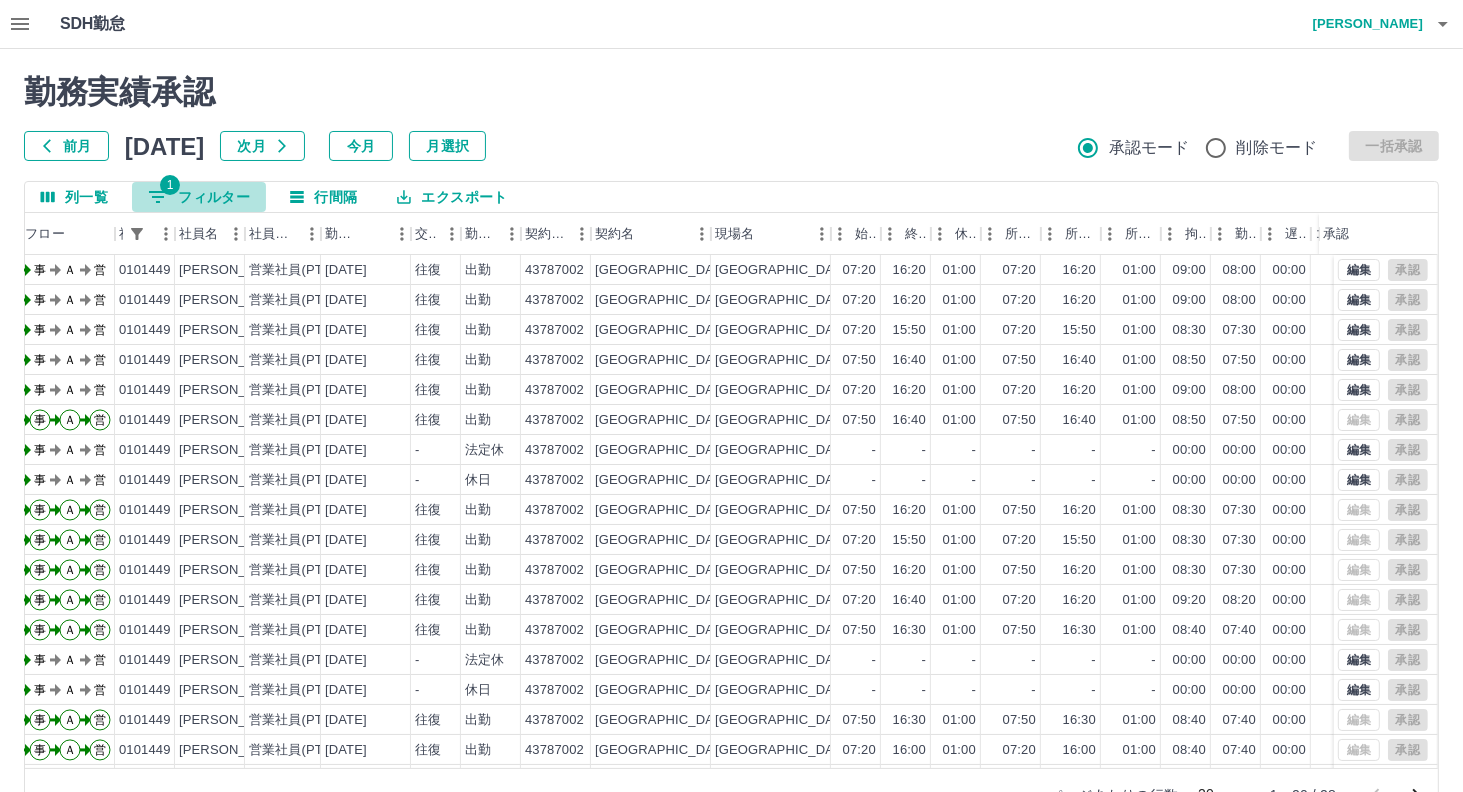 drag, startPoint x: 211, startPoint y: 194, endPoint x: 253, endPoint y: 202, distance: 42.755116 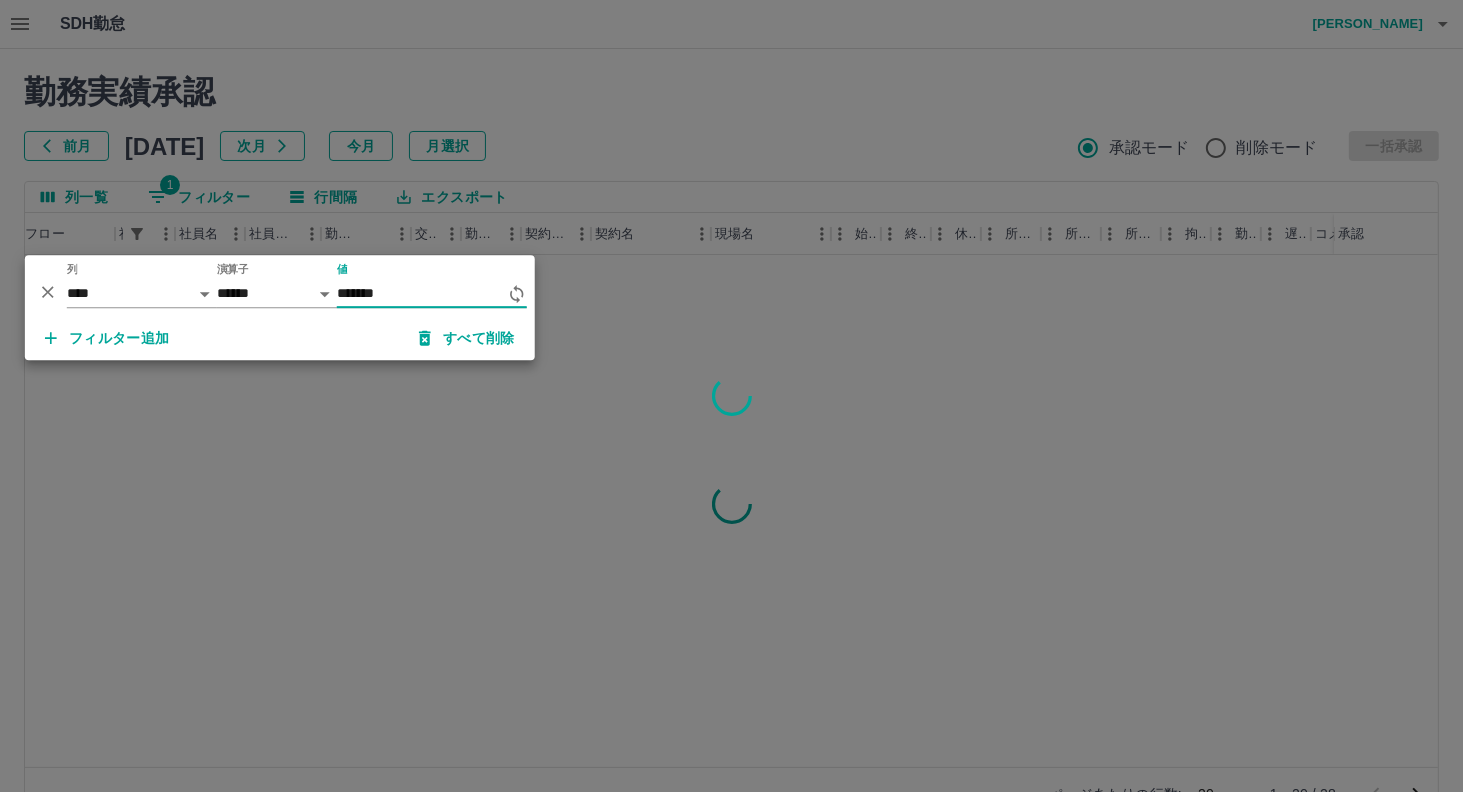 type on "*******" 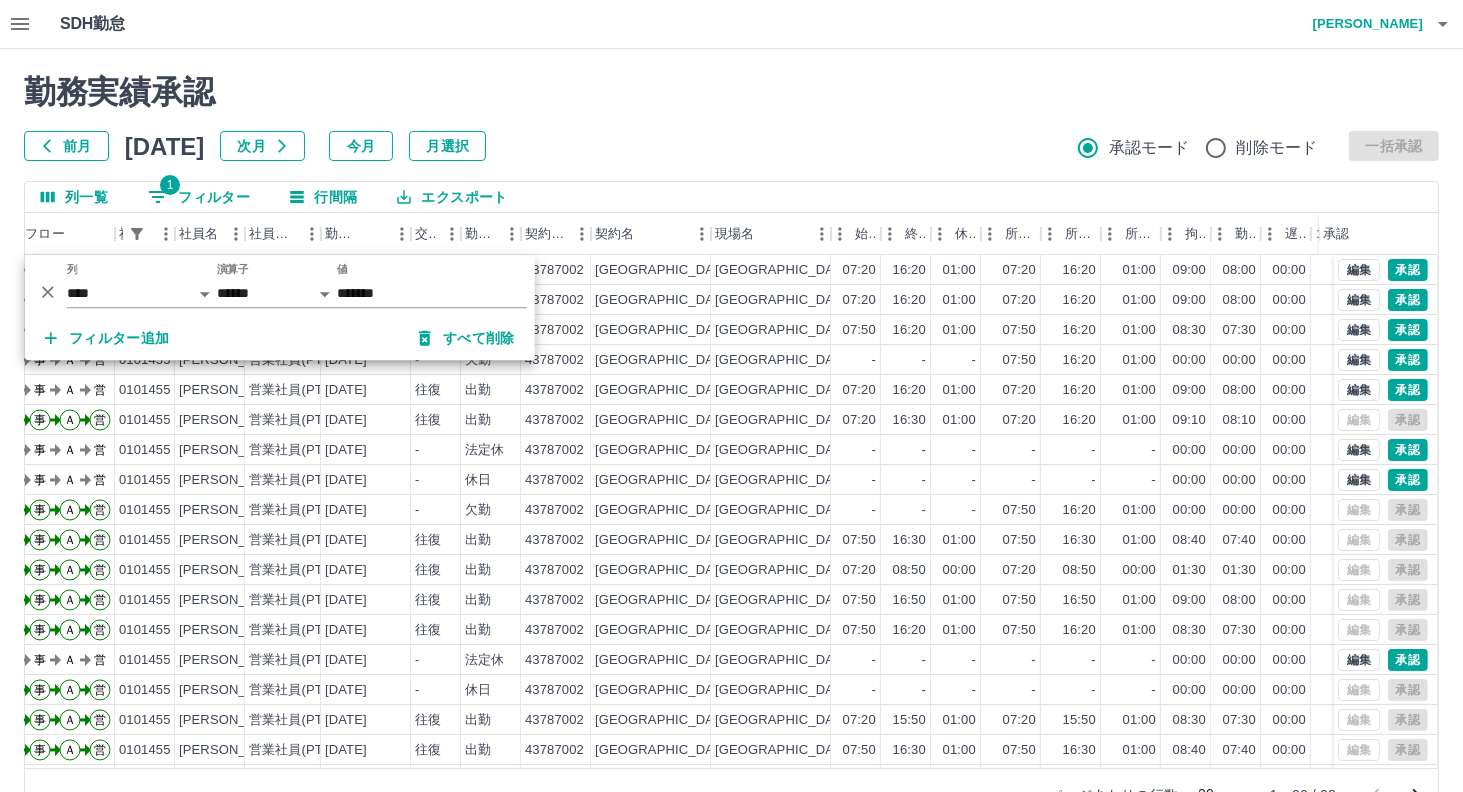 click on "前月 [DATE] 次月 今月 月選択 承認モード 削除モード 一括承認" at bounding box center [731, 146] 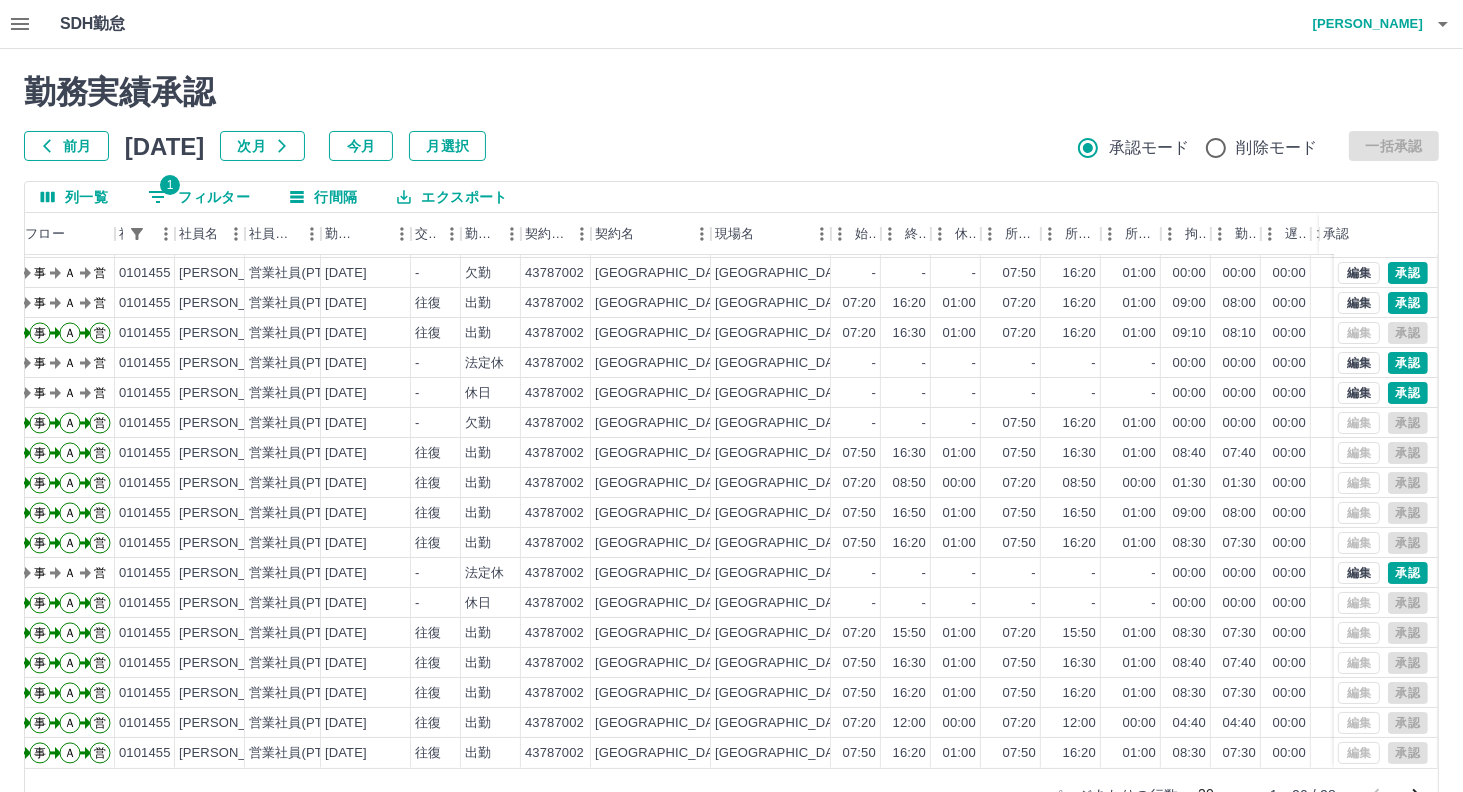 scroll, scrollTop: 101, scrollLeft: 80, axis: both 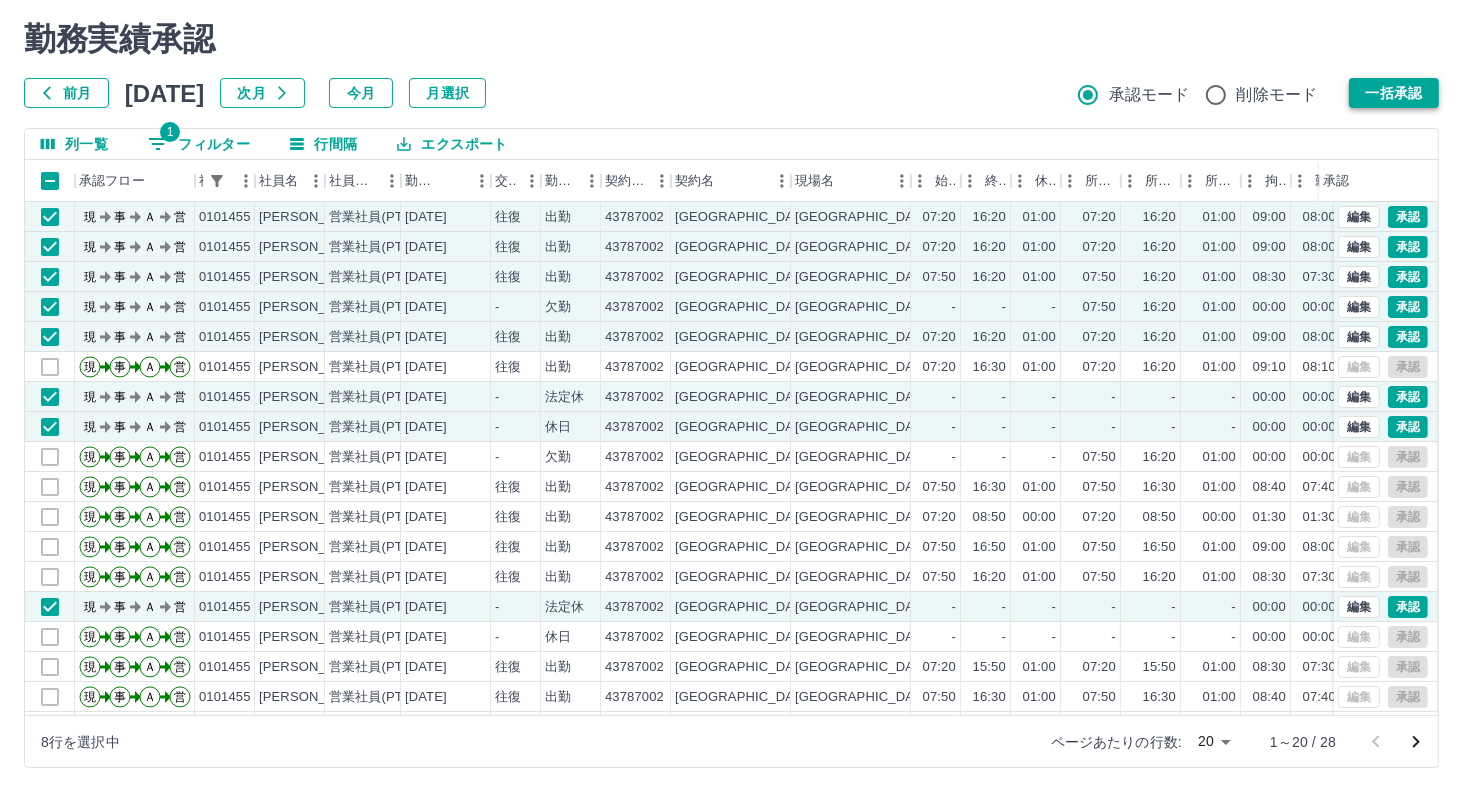 click on "一括承認" at bounding box center (1394, 93) 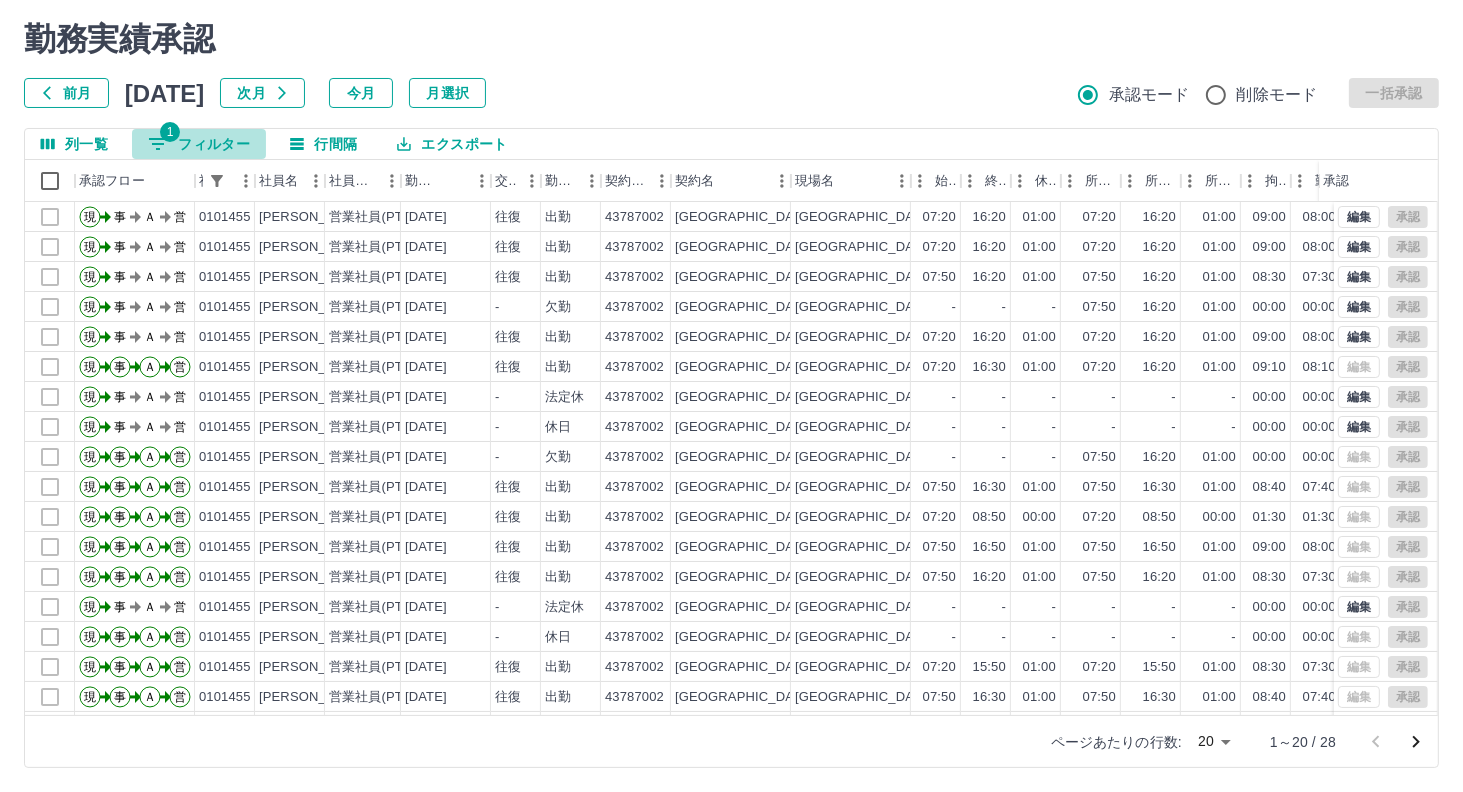 click on "1 フィルター" at bounding box center [199, 144] 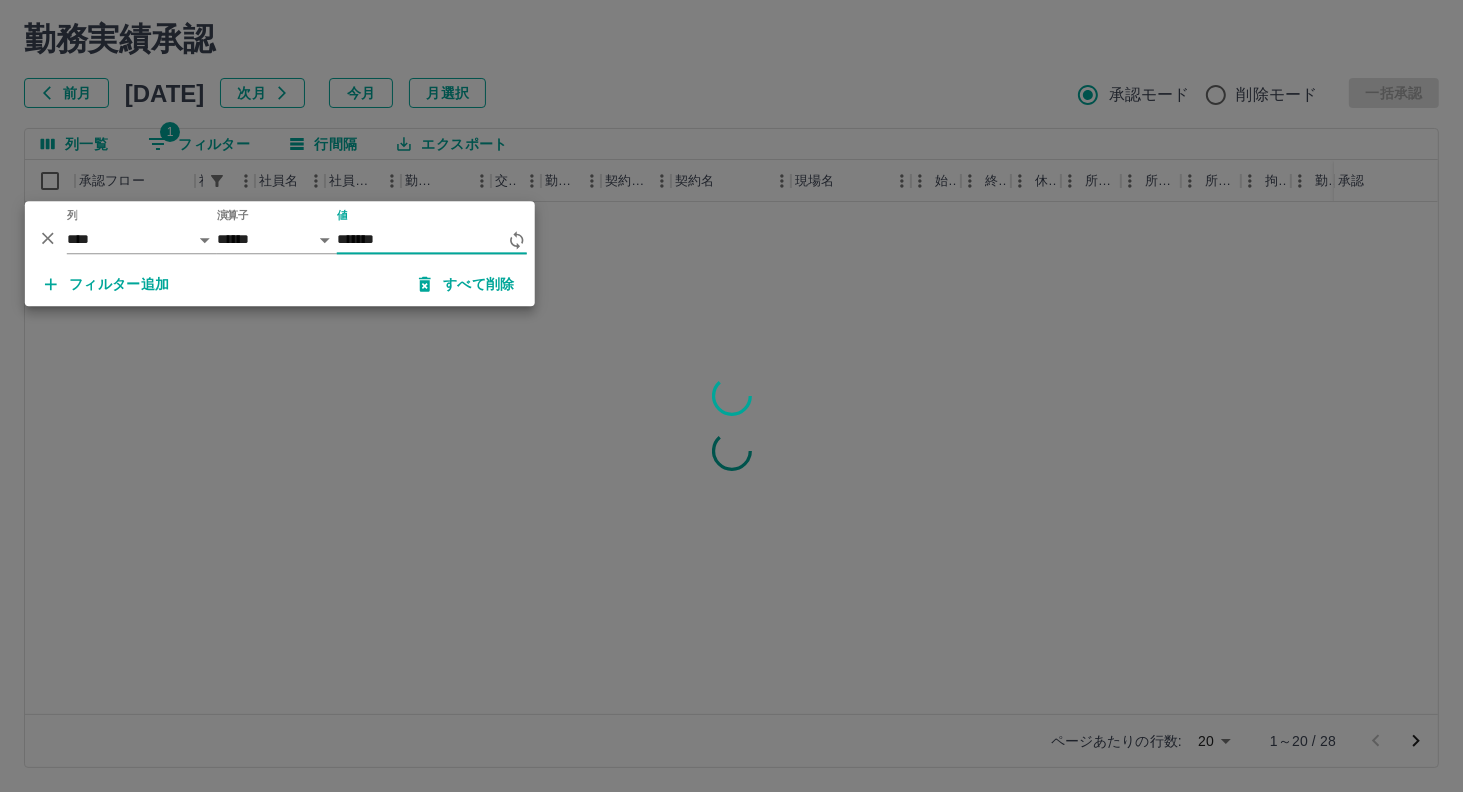 type on "*******" 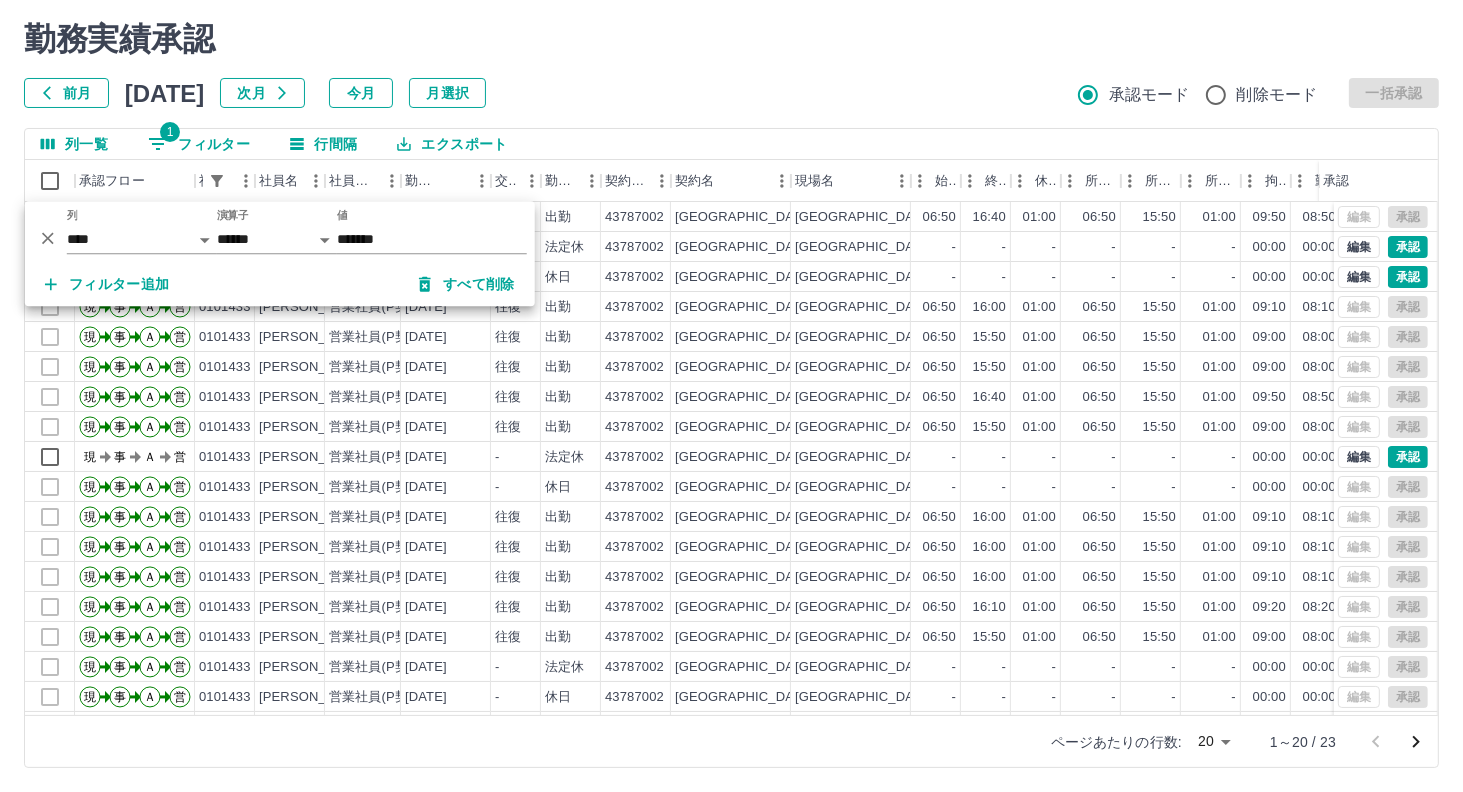 click on "前月 [DATE] 次月 今月 月選択 承認モード 削除モード 一括承認" at bounding box center (731, 93) 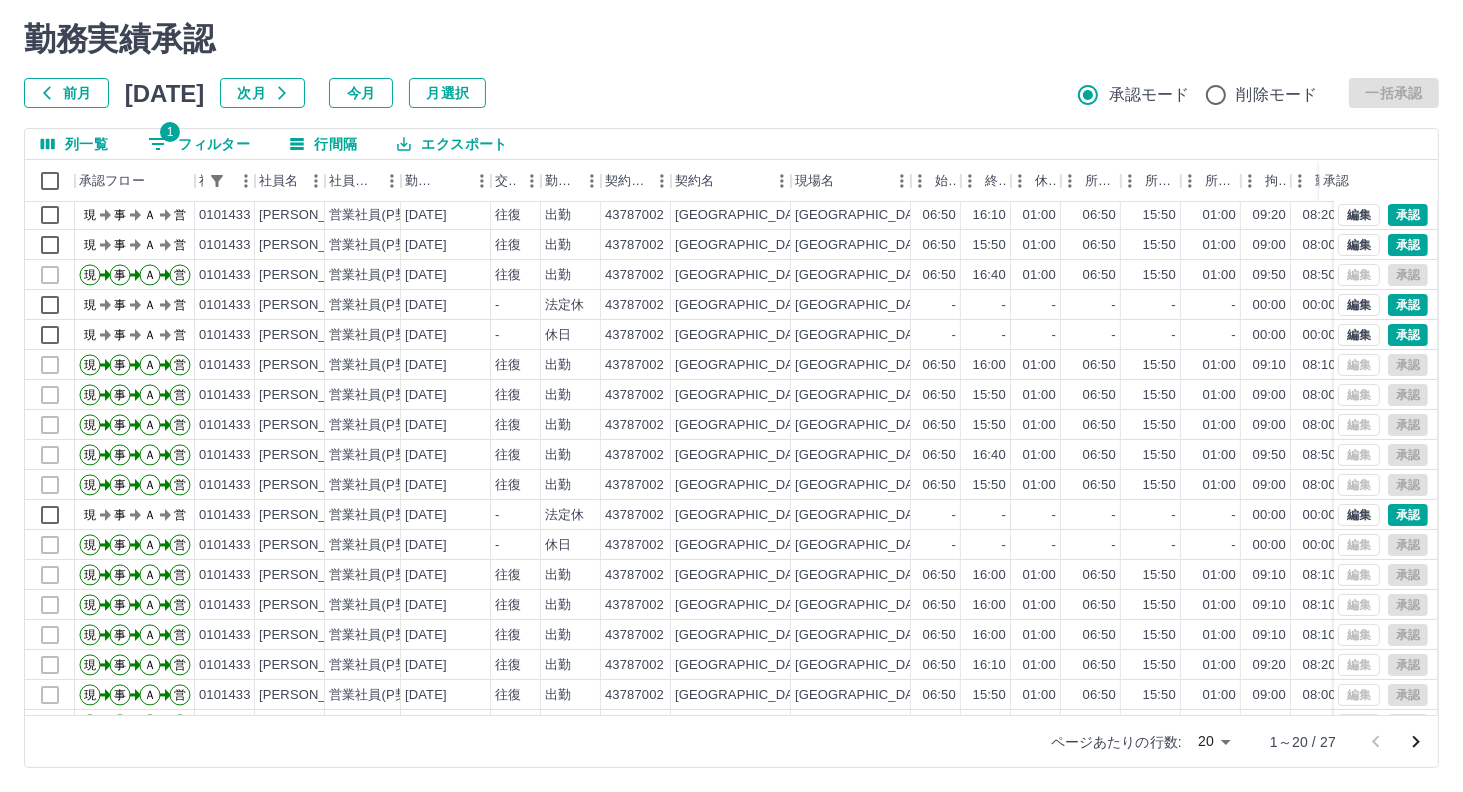 scroll, scrollTop: 101, scrollLeft: 0, axis: vertical 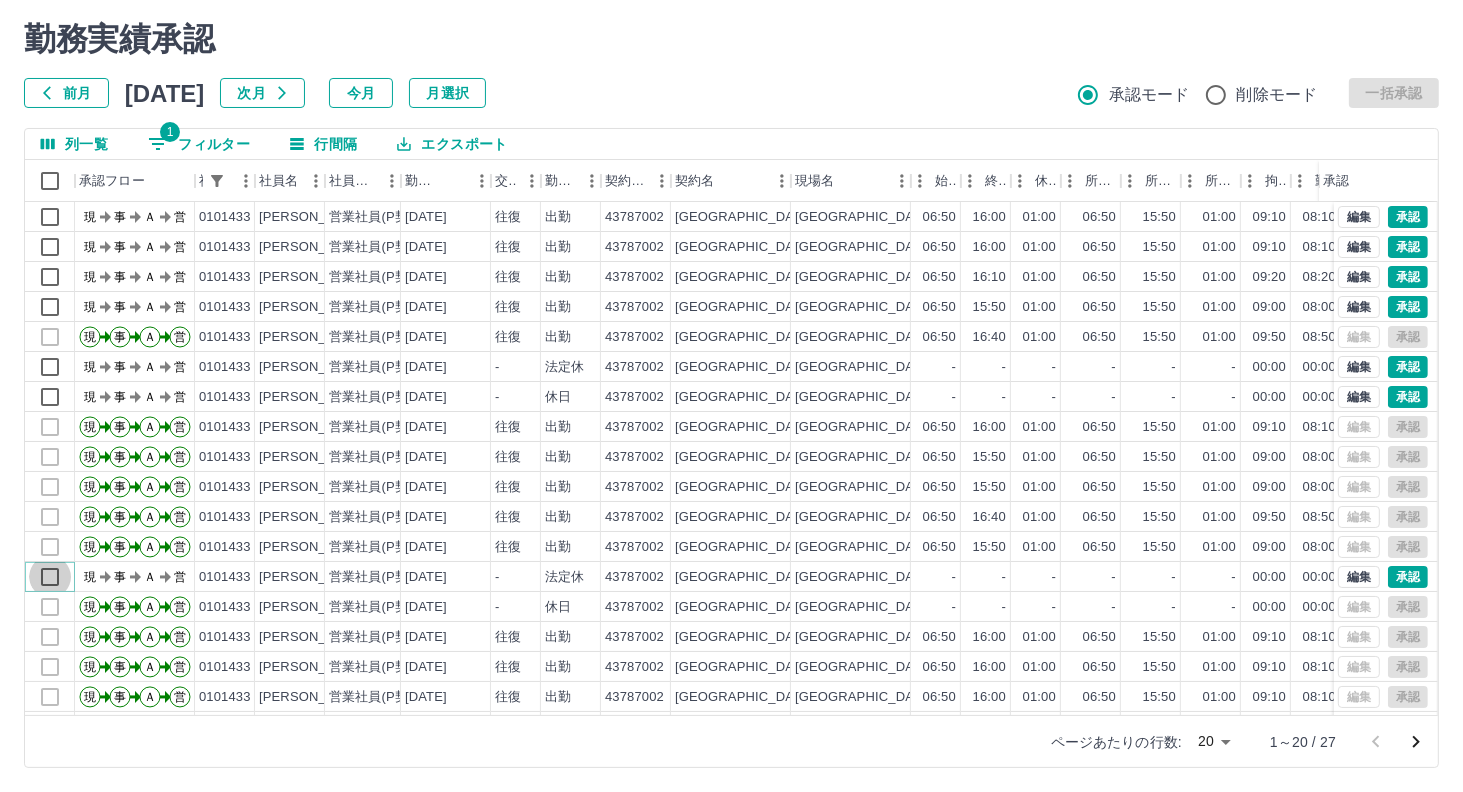 click on "現 事 Ａ 営 0101433 [PERSON_NAME] 営業社員(P契約) [DATE] 往復 出勤 43787002 [GEOGRAPHIC_DATA]学校給食センター 06:50 16:00 01:00 06:50 15:50 01:00 09:10 08:10 00:00 現場責任者承認待 現 事 Ａ 営 0101433 [PERSON_NAME] 営業社員(P契約) [DATE] 往復 出勤 43787002 [GEOGRAPHIC_DATA]学校給食センター 06:50 16:00 01:00 06:50 15:50 01:00 09:10 08:10 00:00 現場責任者承認待 現 事 Ａ 営 0101433 [PERSON_NAME] 営業社員(P契約) [DATE] 往復 出勤 43787002 [GEOGRAPHIC_DATA] [GEOGRAPHIC_DATA]学校給食センター 06:50 16:10 01:00 06:50 15:50 01:00 09:20 08:20 00:00 現場責任者承認待 現 事 Ａ 営 0101433 [PERSON_NAME] 営業社員(P契約) [DATE] 往復 出勤 43787002 [GEOGRAPHIC_DATA]学校給食センター 06:50 15:50 01:00 06:50 15:50 01:00 09:00 08:00 00:00 現場責任者承認待 現 事 Ａ 営 0101433 [PERSON_NAME] 営業社員(P契約) [DATE] 往復 出勤 43787002 [GEOGRAPHIC_DATA] 06:50 -" at bounding box center [846, 502] 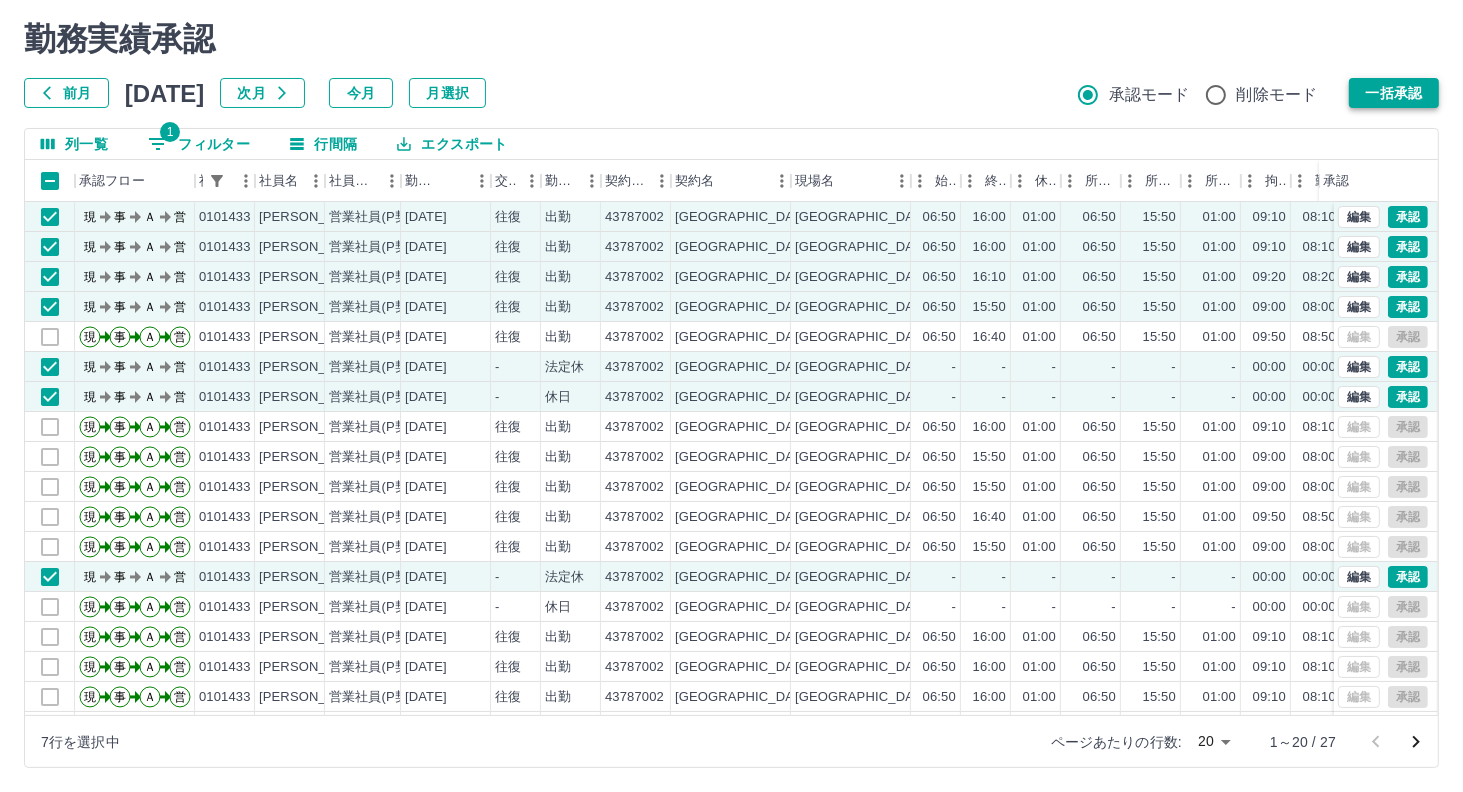 click on "一括承認" at bounding box center [1394, 93] 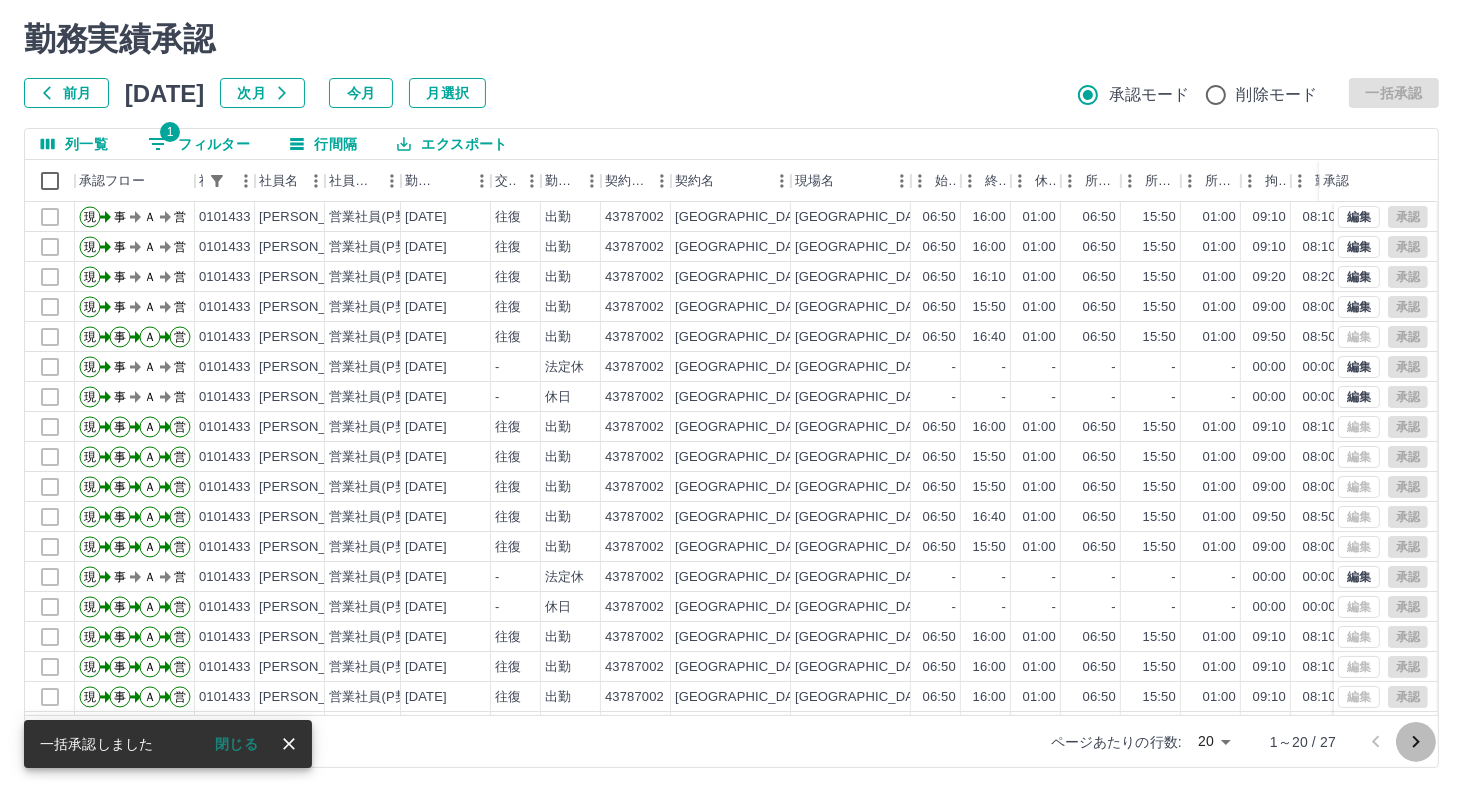 click 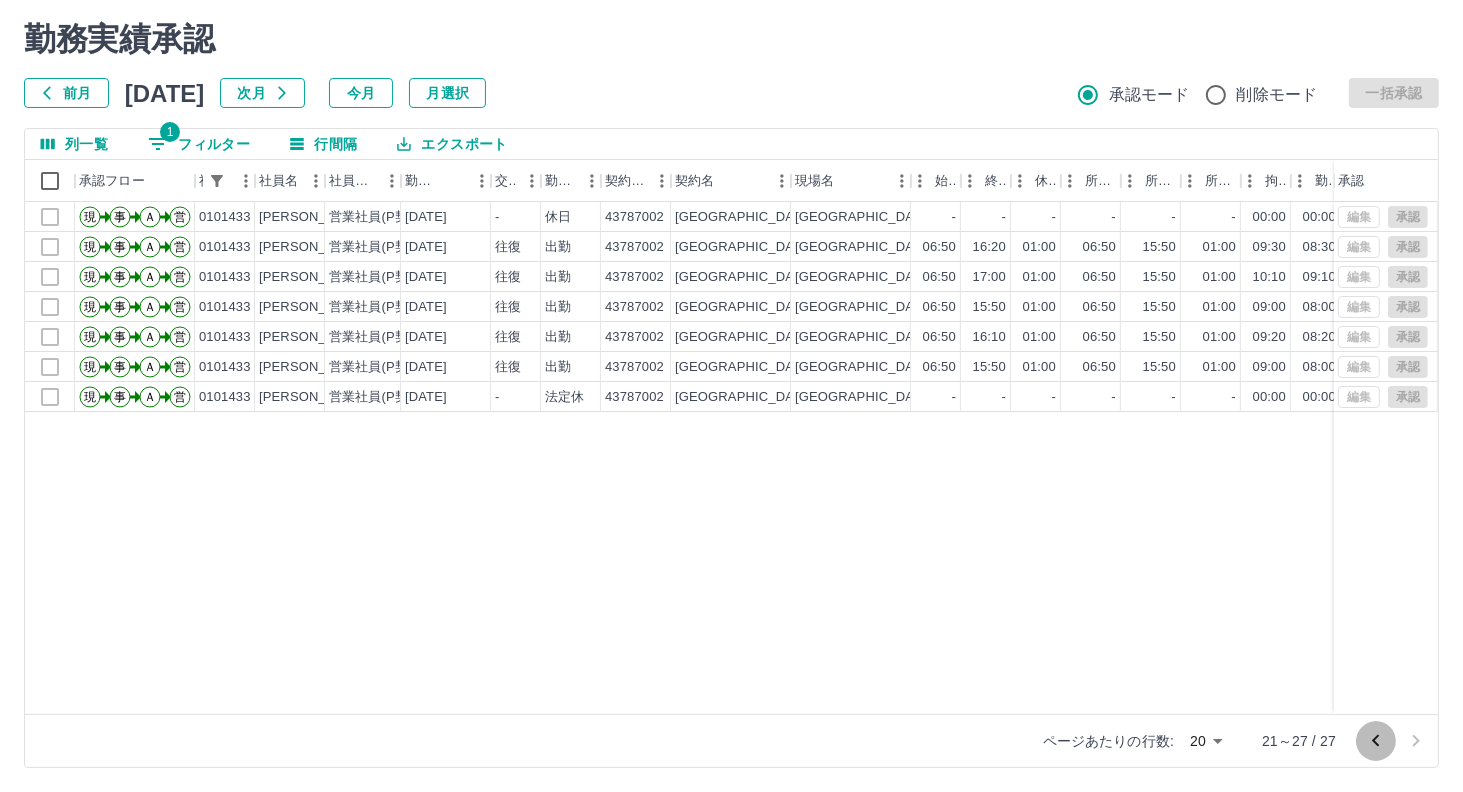 click 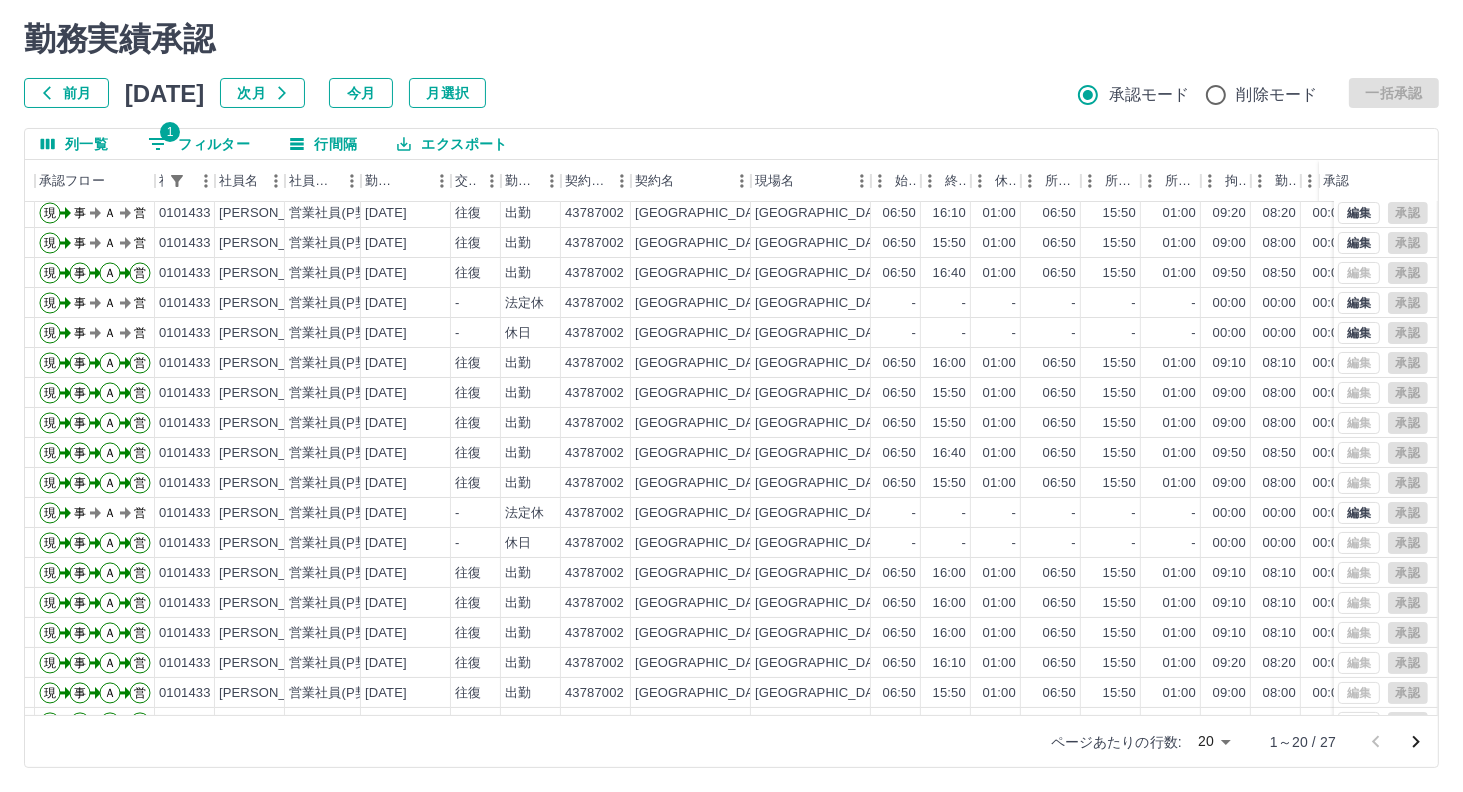 scroll, scrollTop: 101, scrollLeft: 40, axis: both 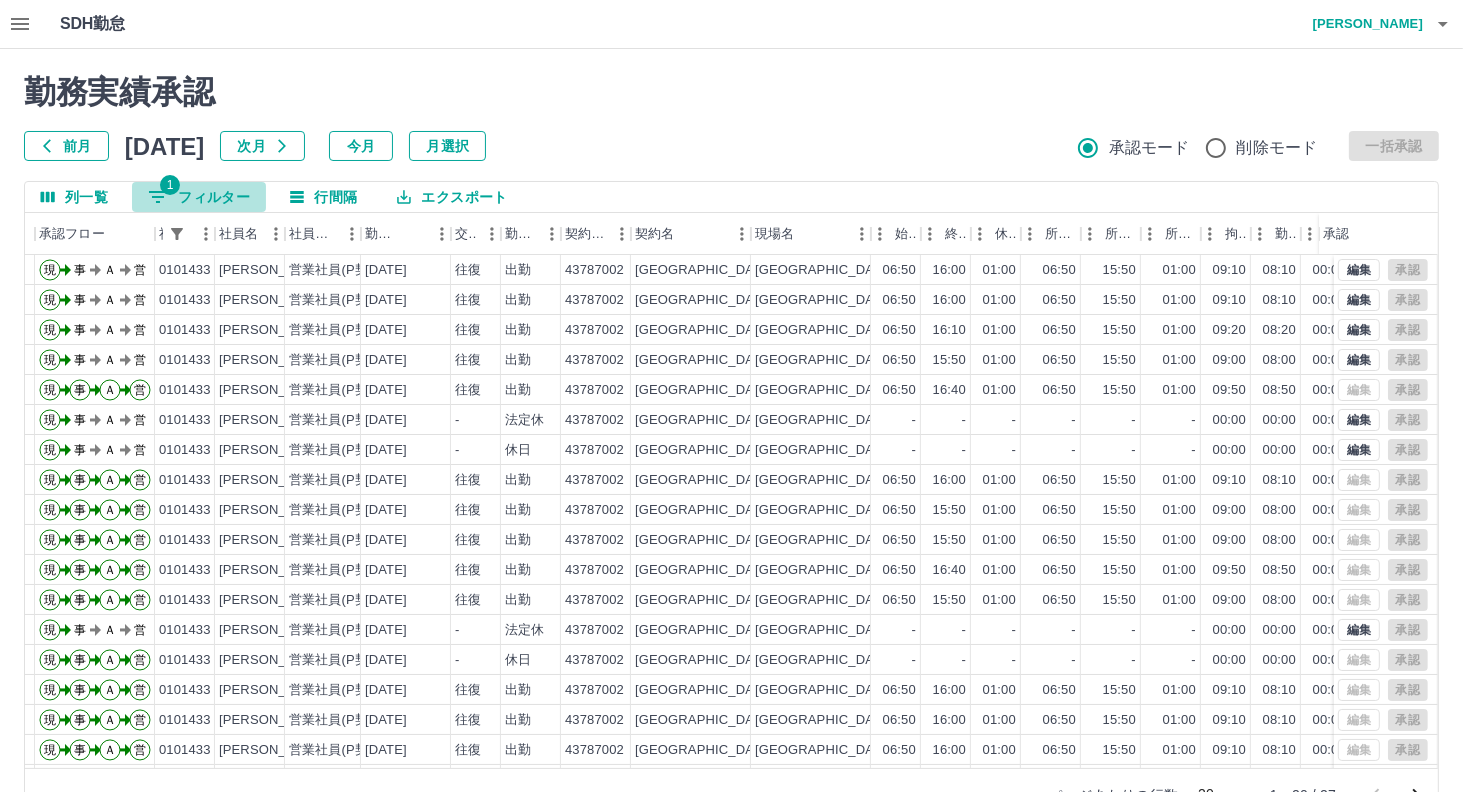 click on "1 フィルター" at bounding box center [199, 197] 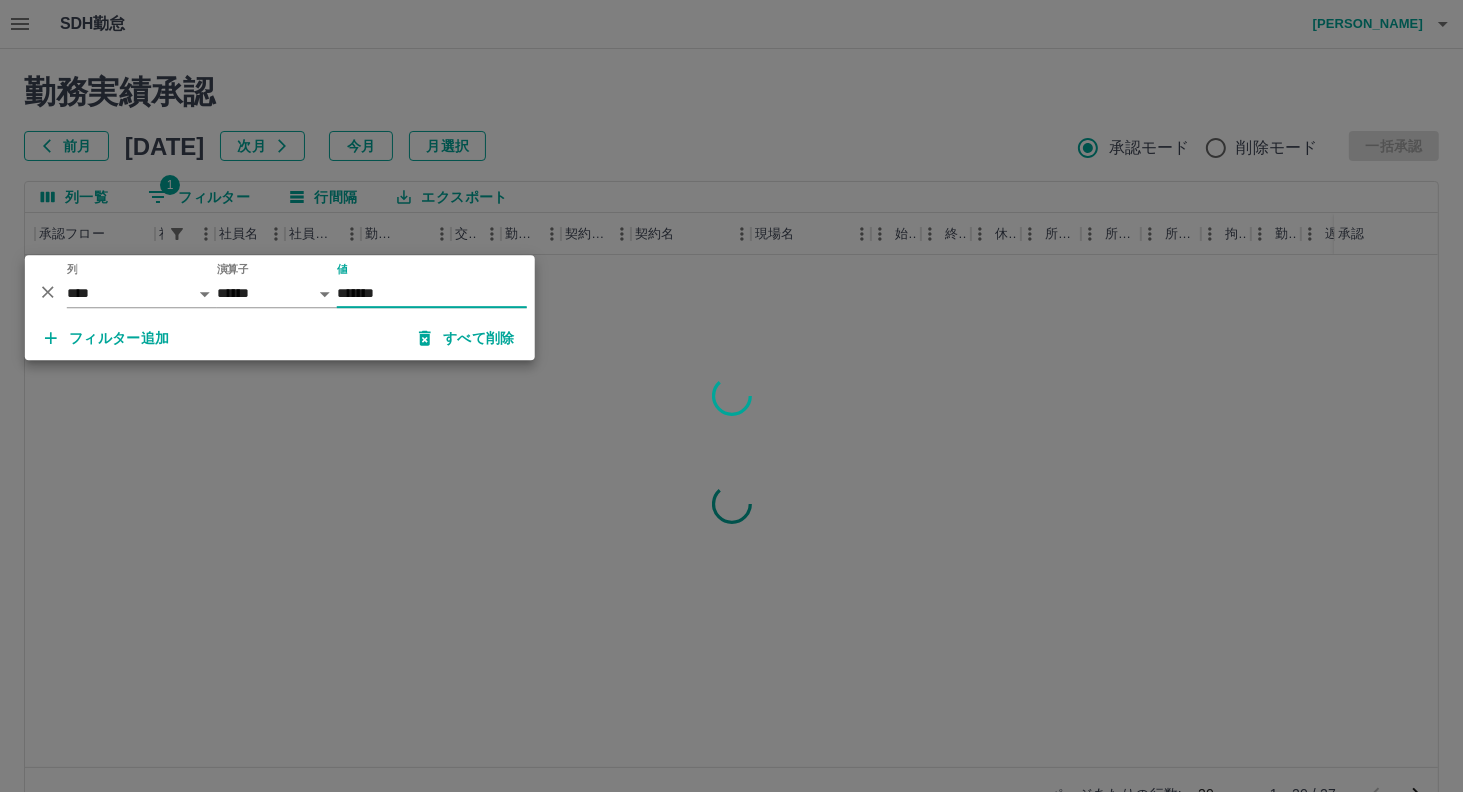 type on "*******" 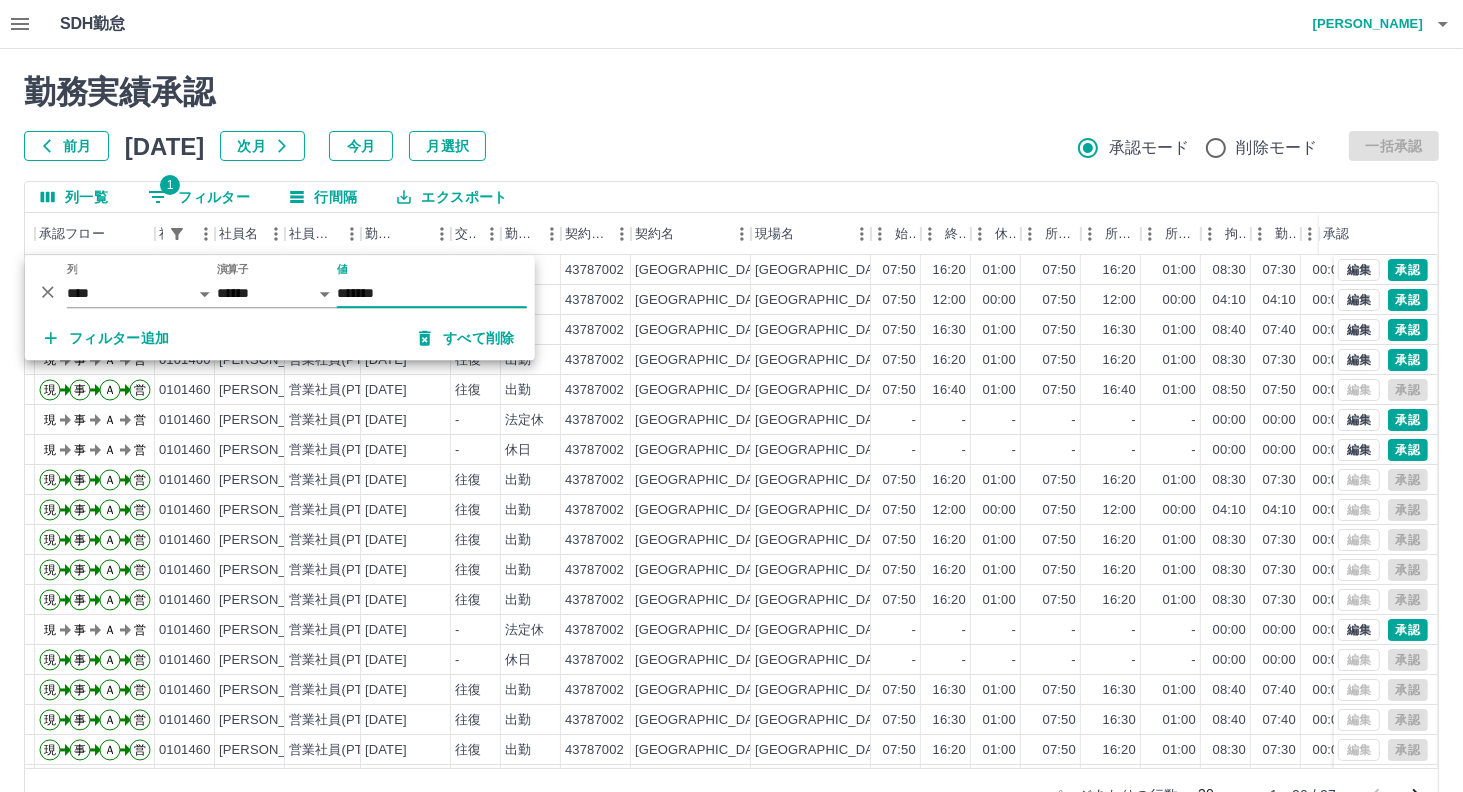 click on "前月 [DATE] 次月 今月 月選択 承認モード 削除モード 一括承認" at bounding box center (731, 146) 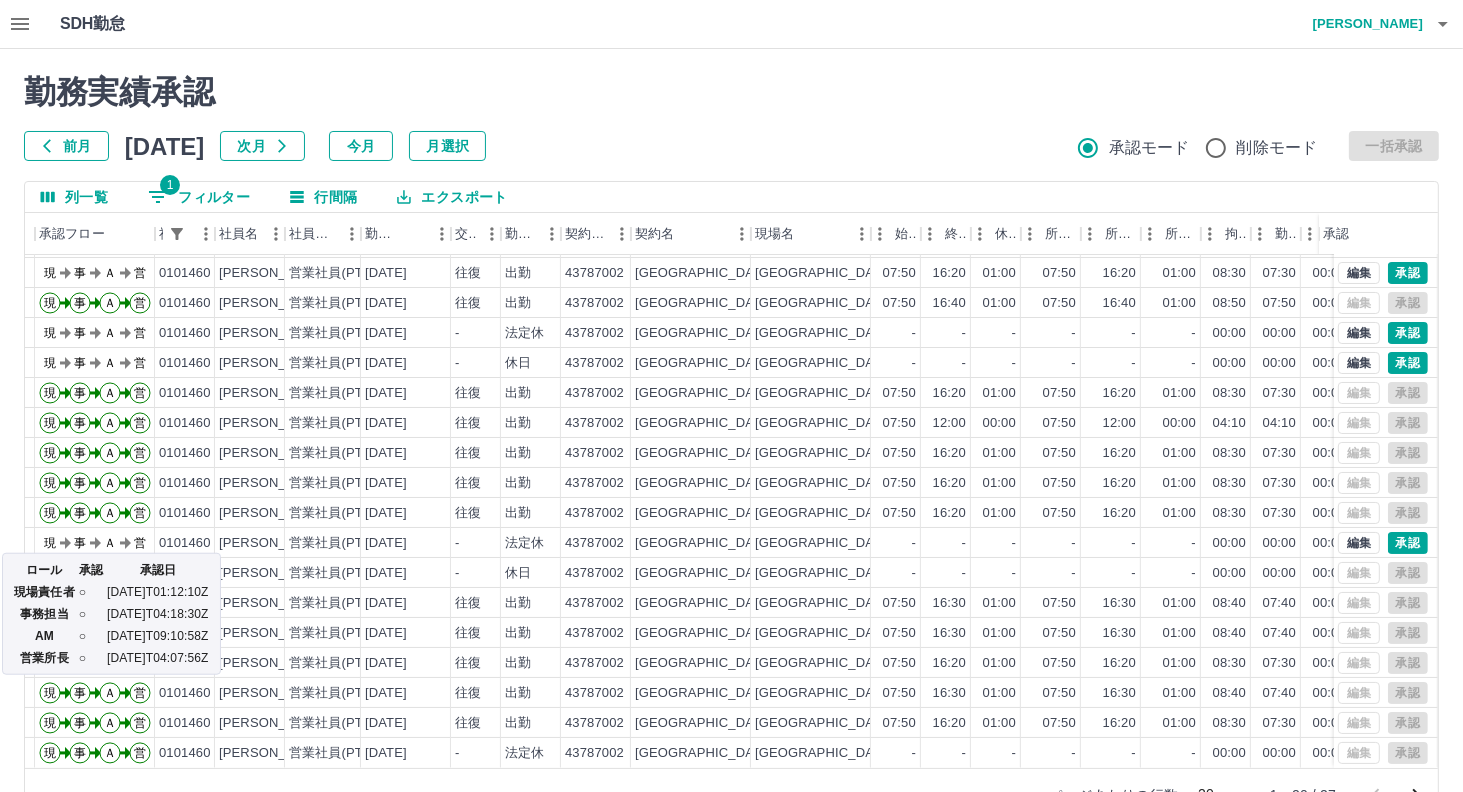 scroll, scrollTop: 101, scrollLeft: 40, axis: both 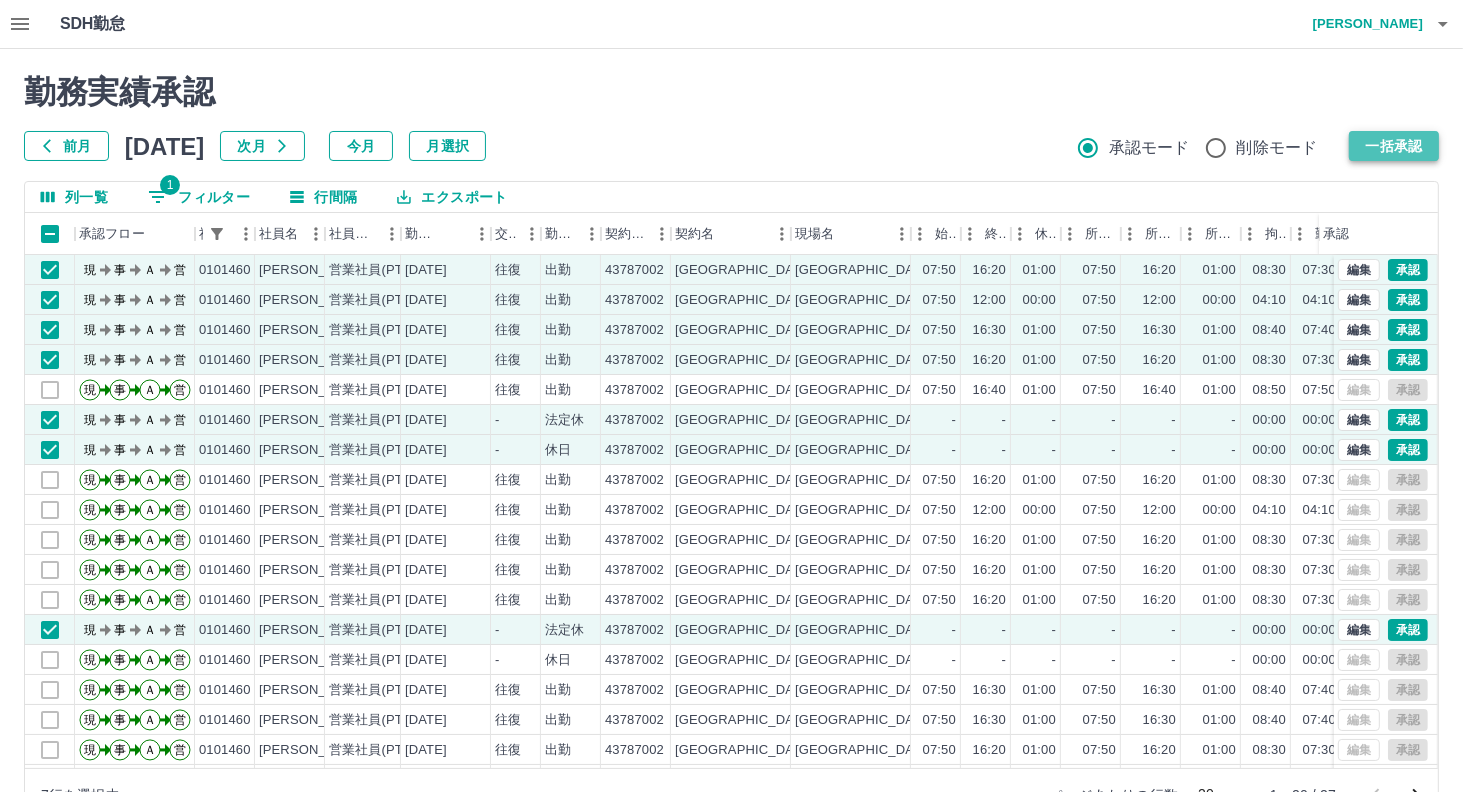 click on "一括承認" at bounding box center (1394, 146) 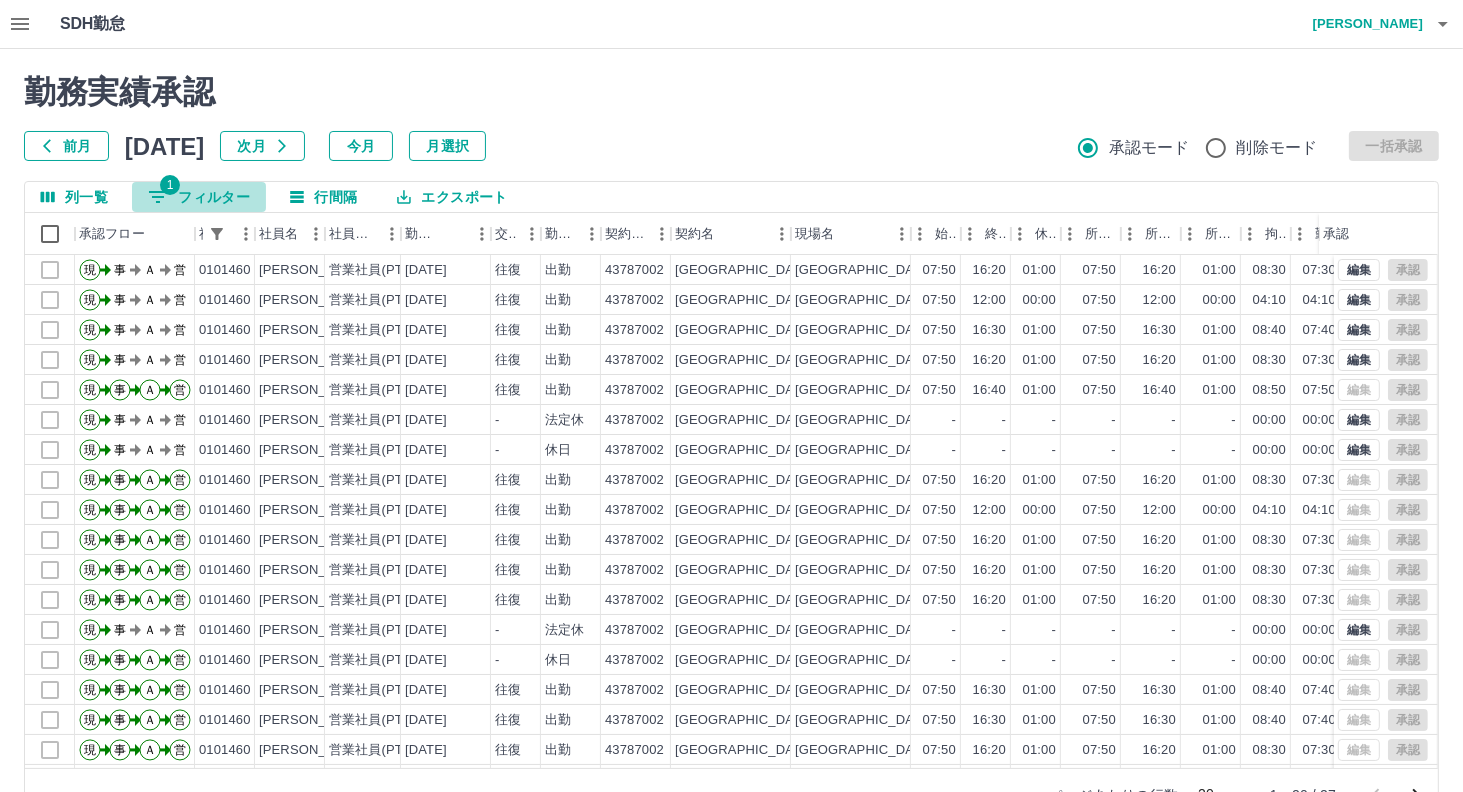 click on "1 フィルター" at bounding box center [199, 197] 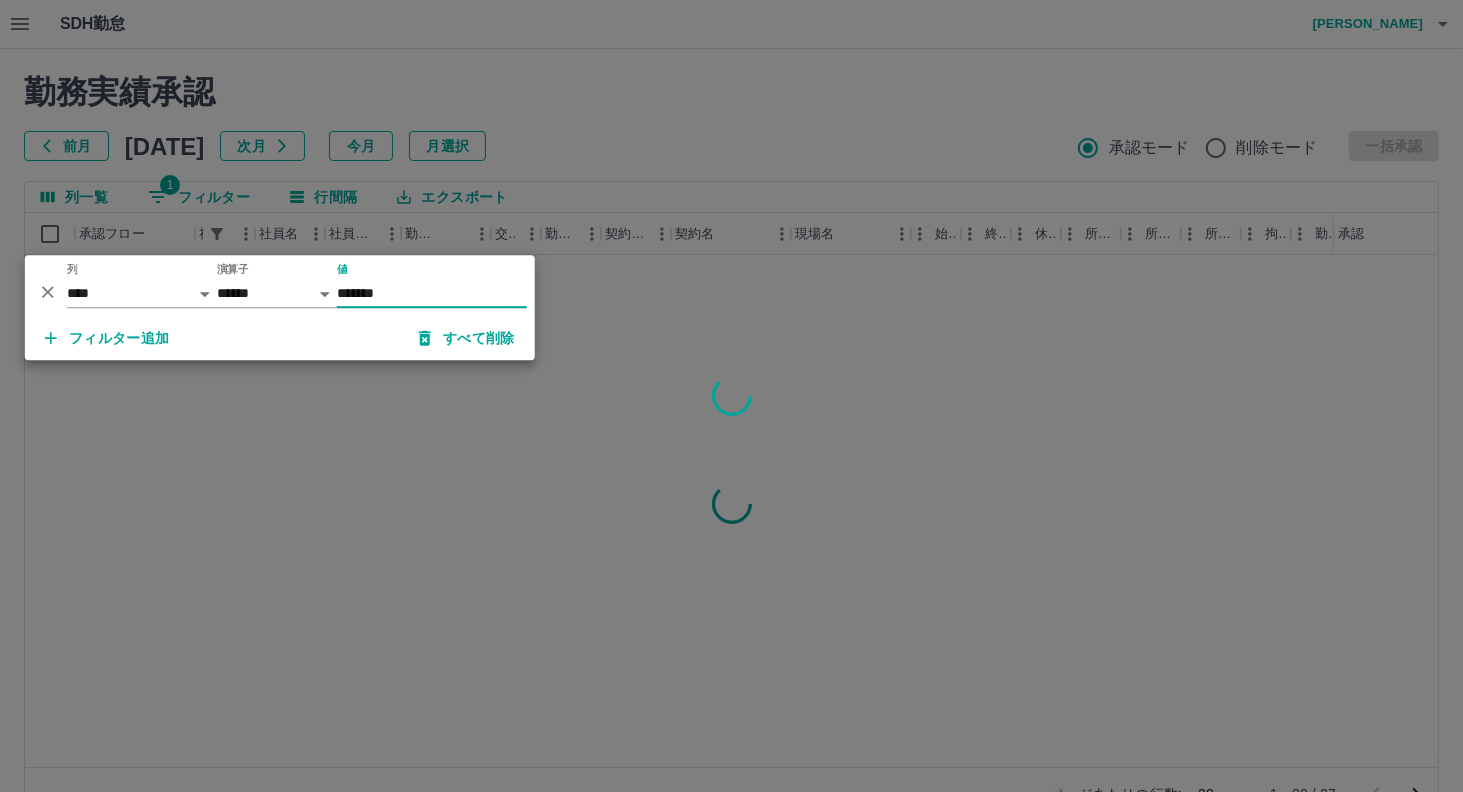 type on "*******" 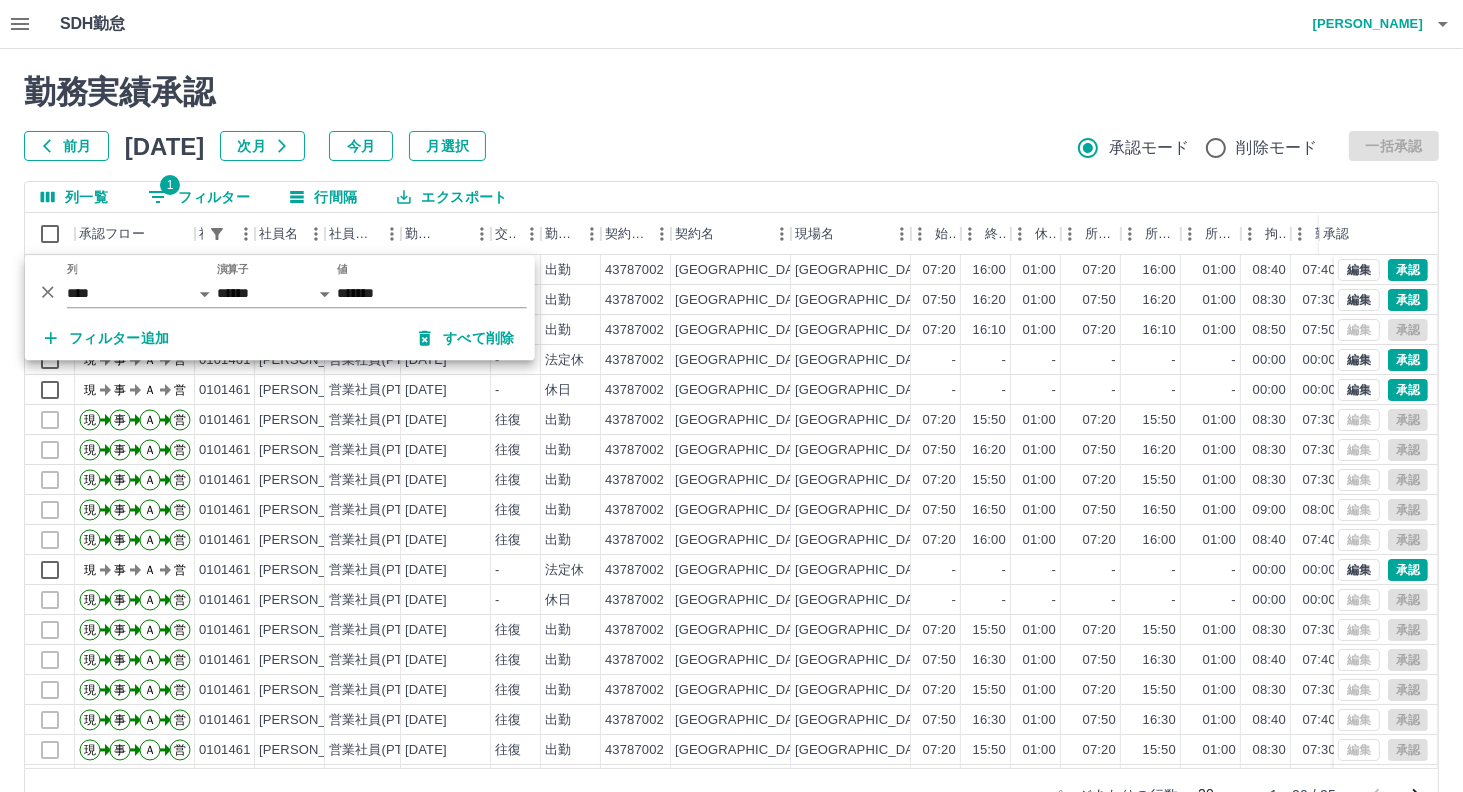 click on "勤務実績承認" at bounding box center (731, 92) 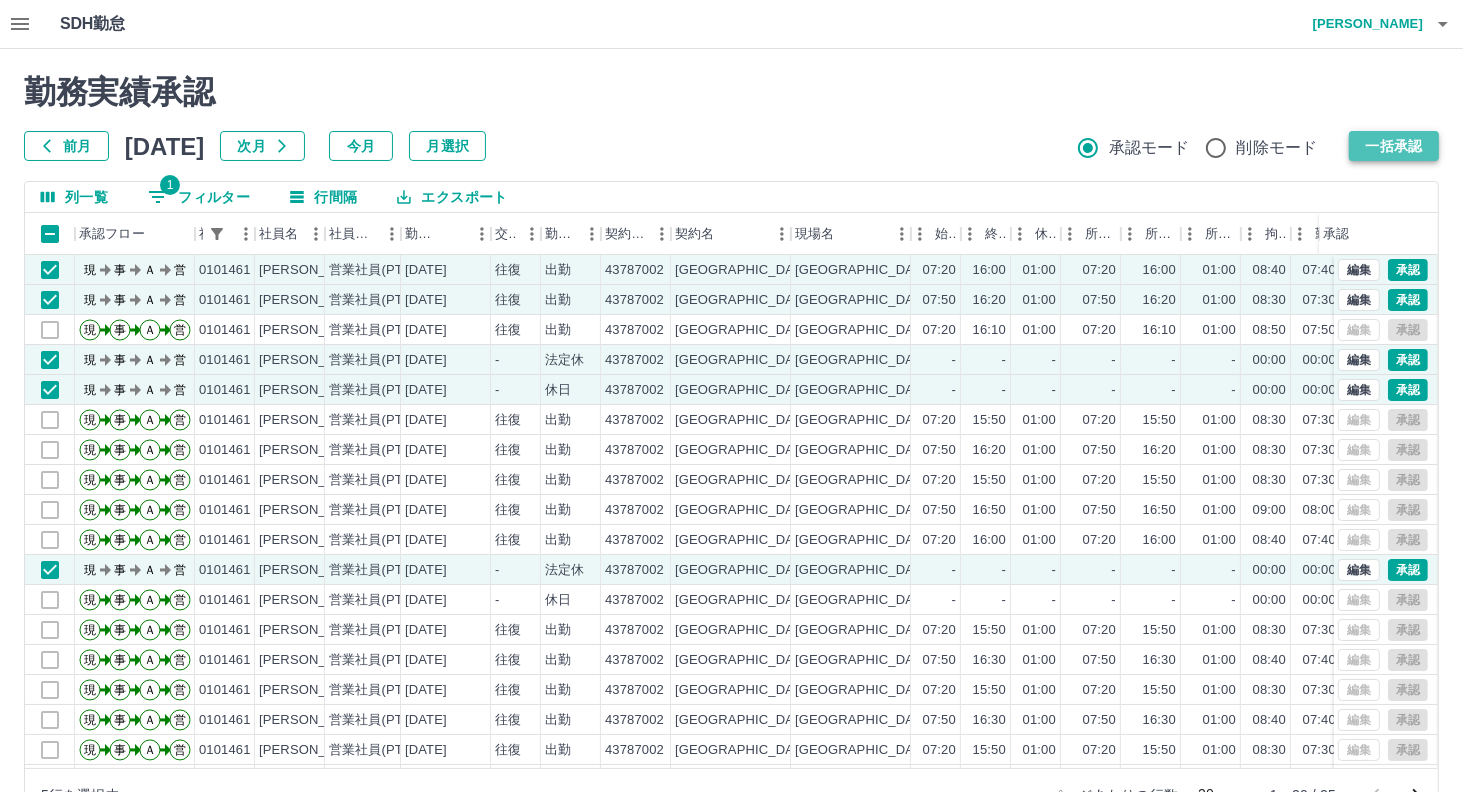click on "一括承認" at bounding box center (1394, 146) 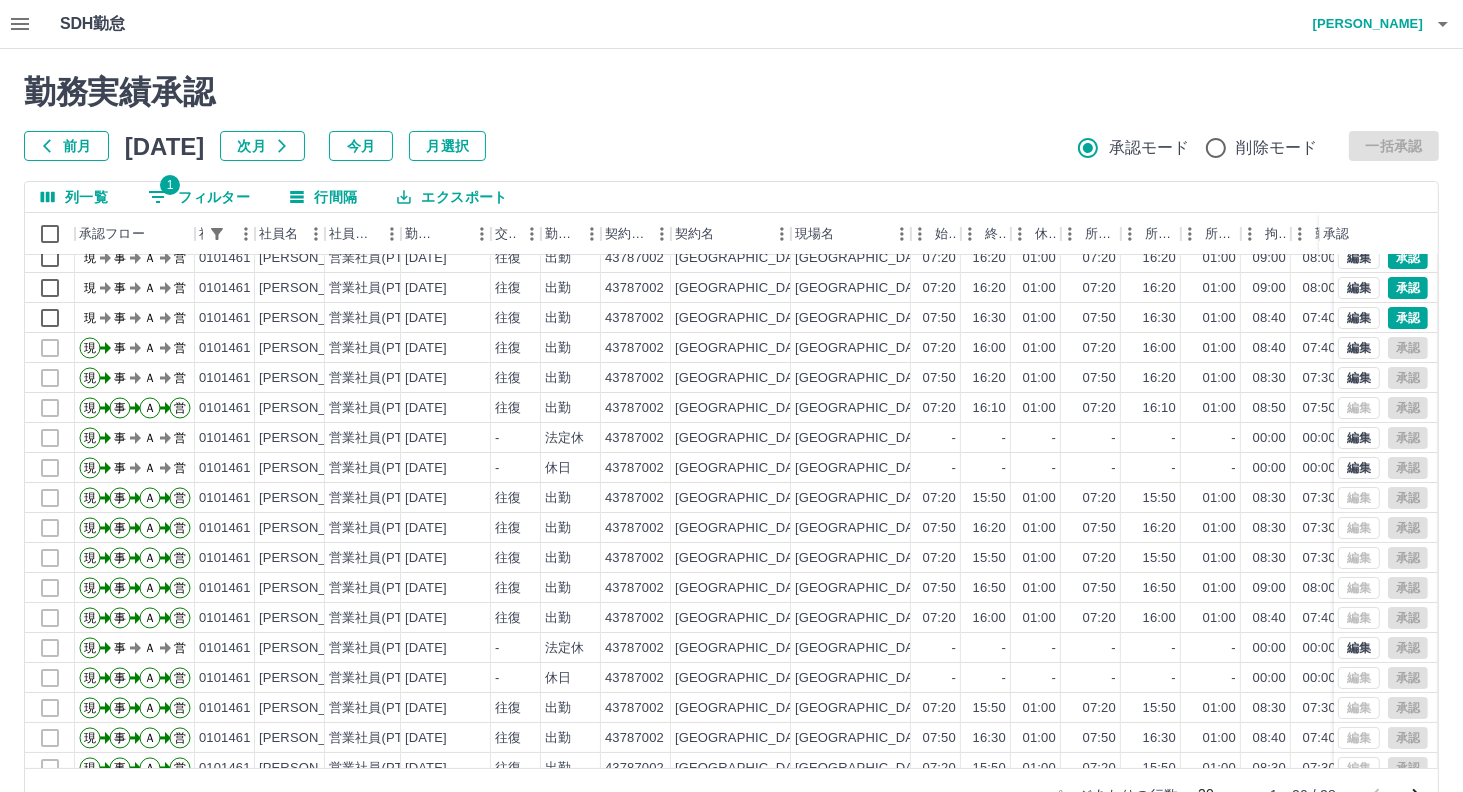 scroll, scrollTop: 0, scrollLeft: 0, axis: both 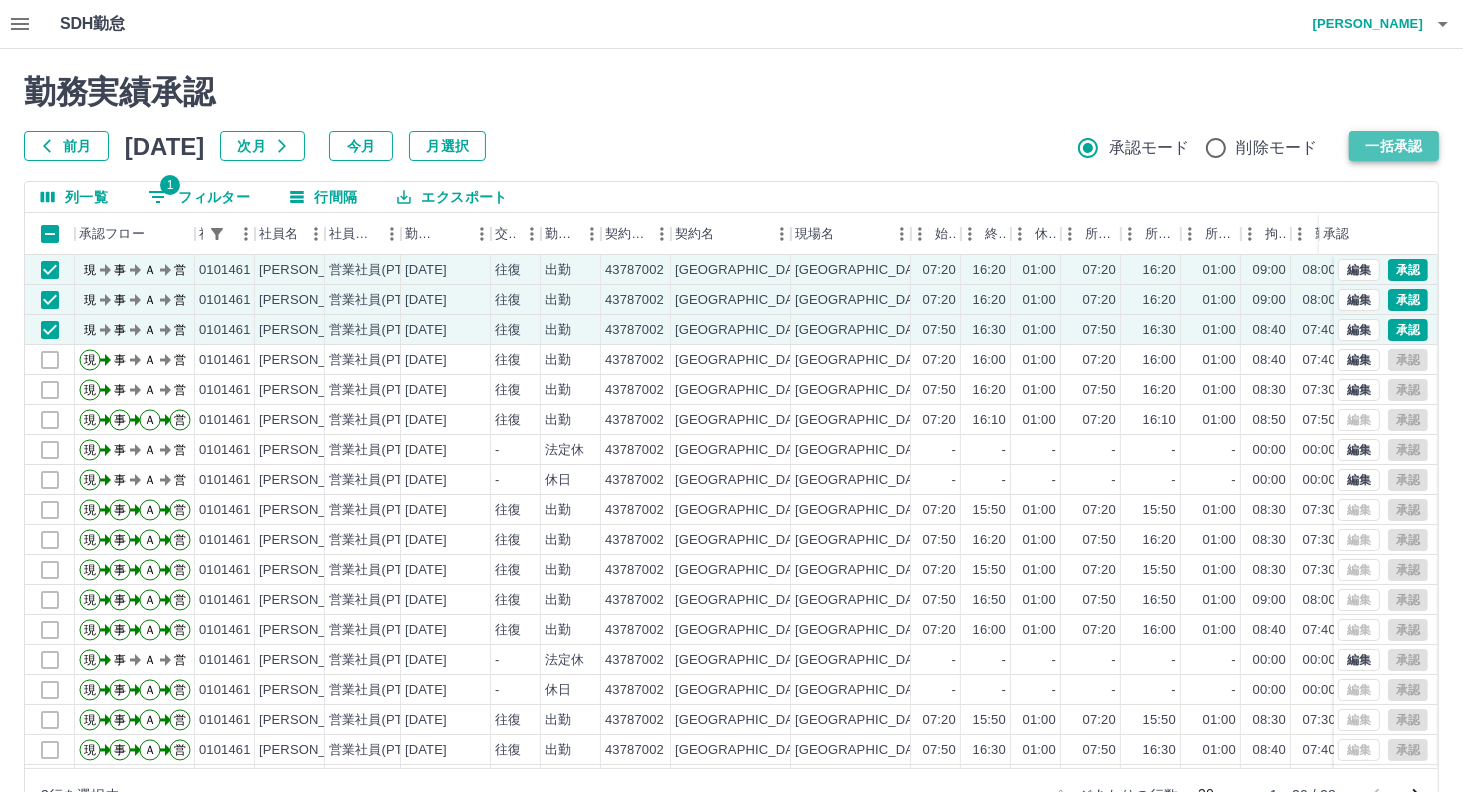 click on "一括承認" at bounding box center (1394, 146) 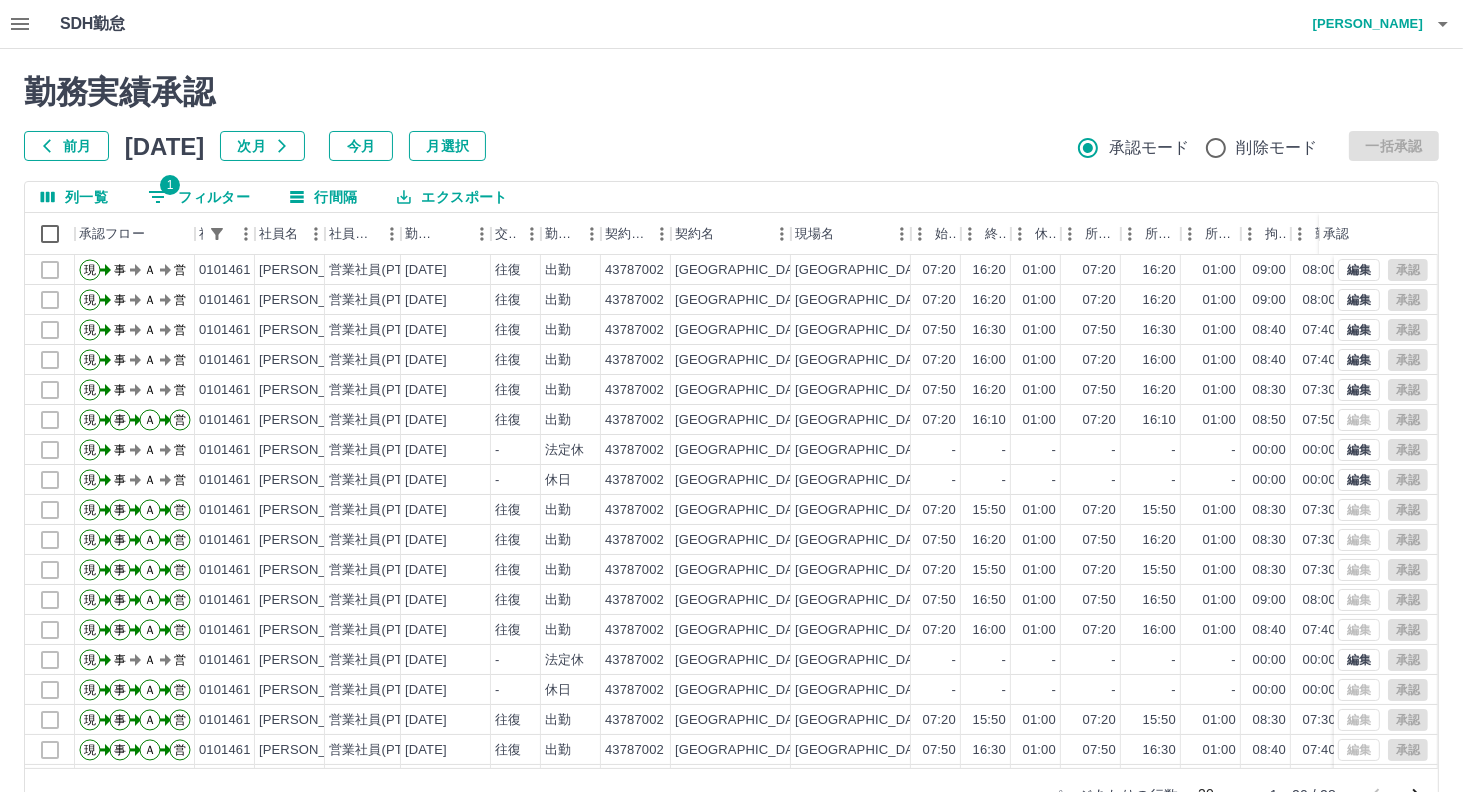 click on "1 フィルター" at bounding box center [199, 197] 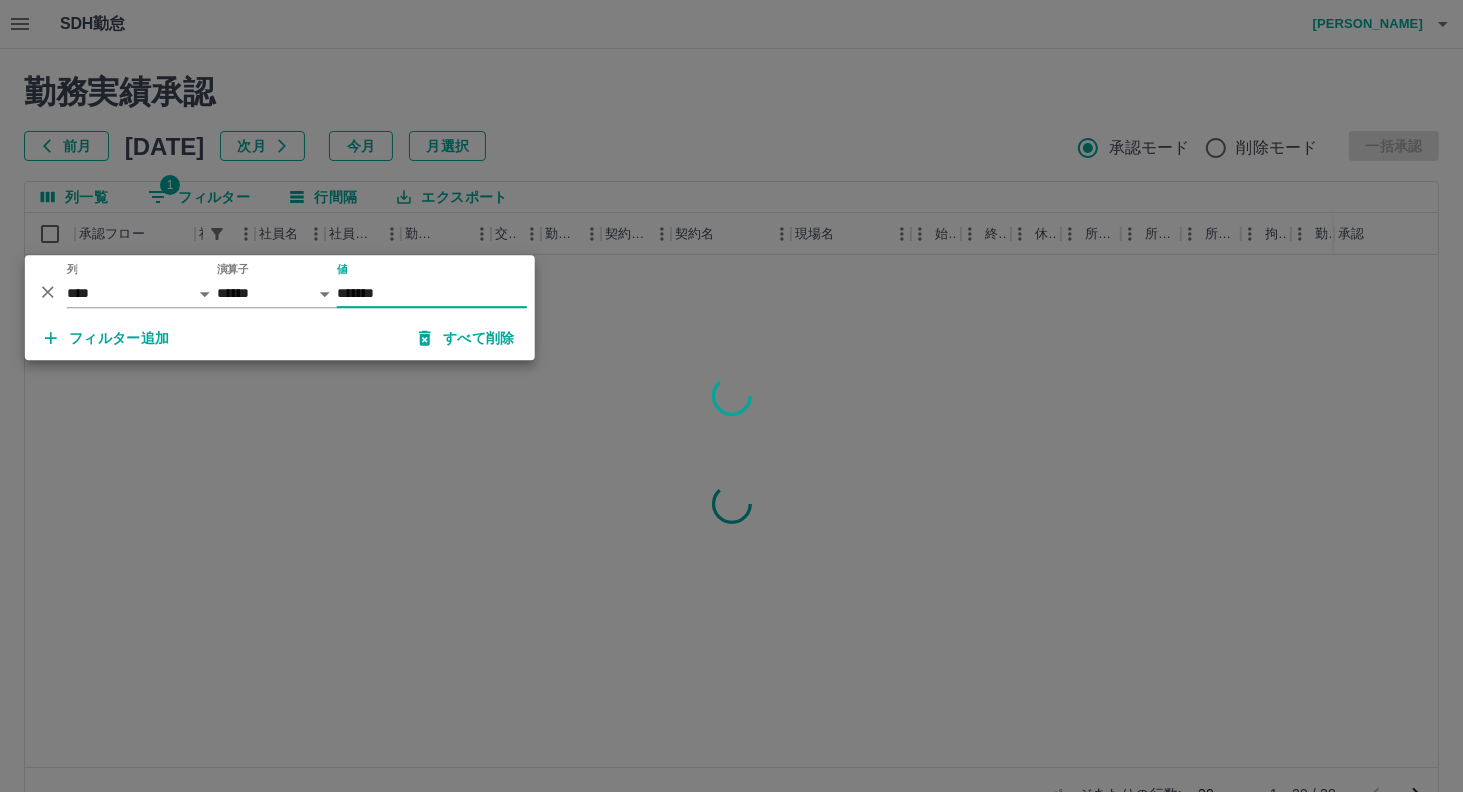 type on "*******" 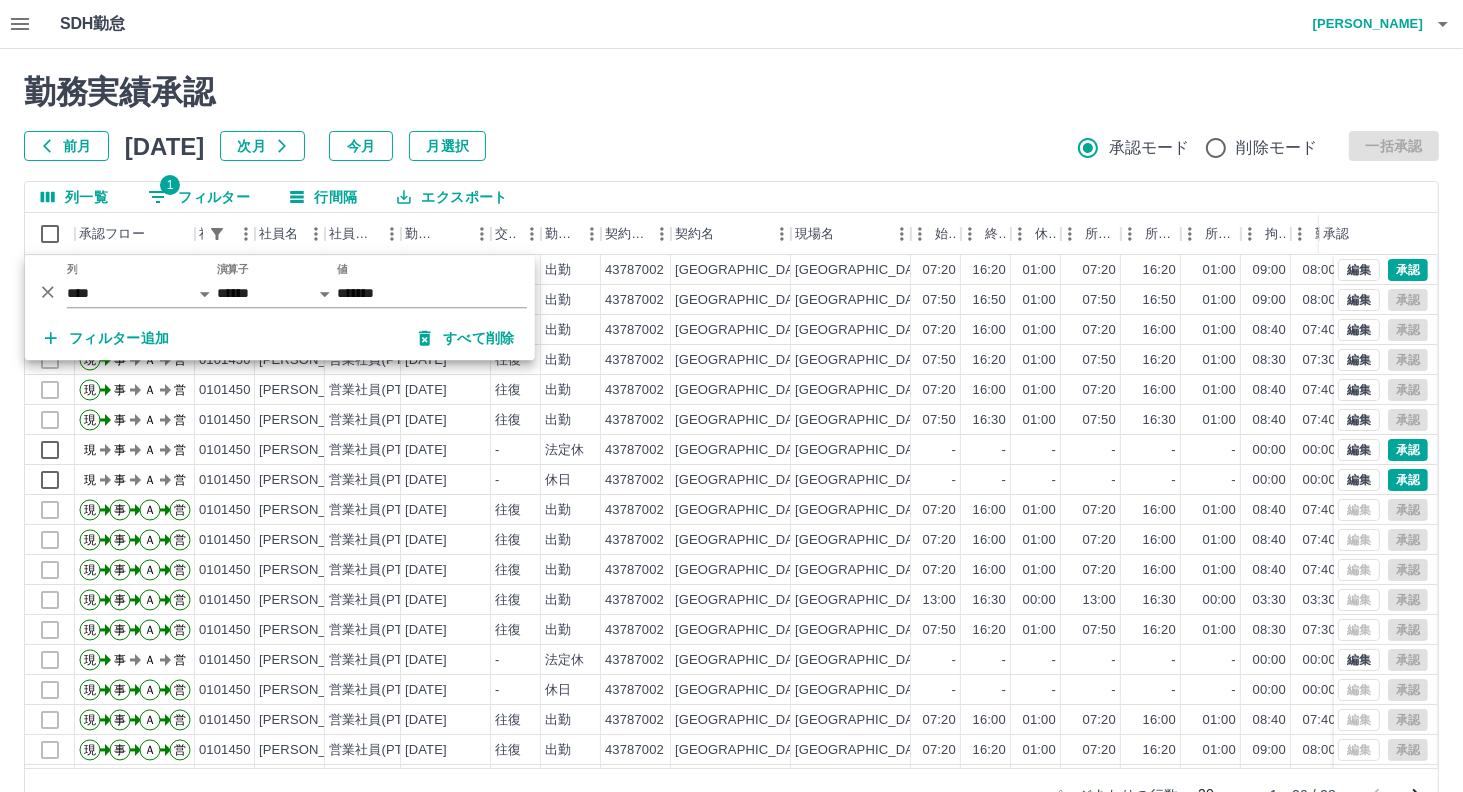 click on "勤務実績承認" at bounding box center [731, 92] 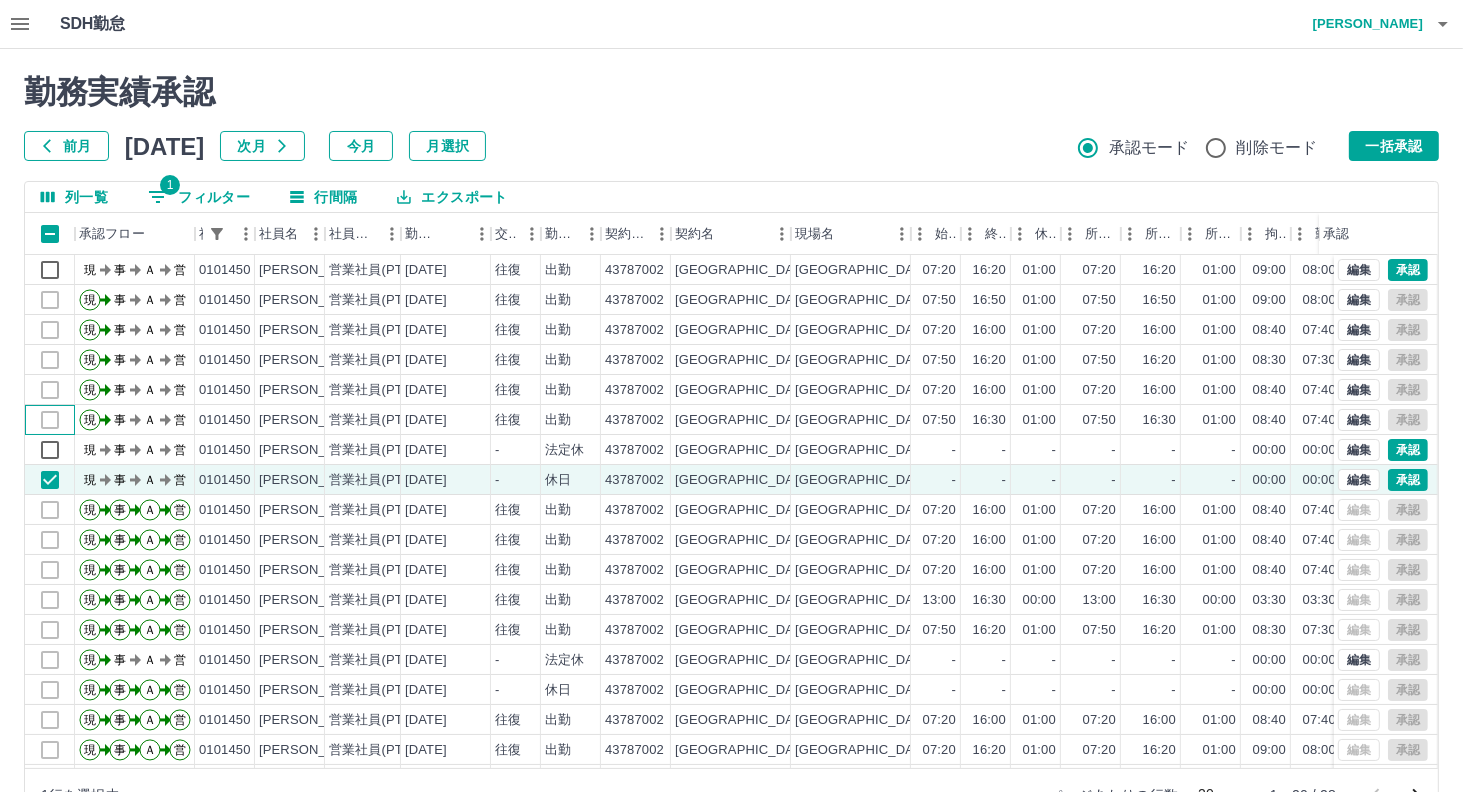 drag, startPoint x: 44, startPoint y: 431, endPoint x: 76, endPoint y: 347, distance: 89.88882 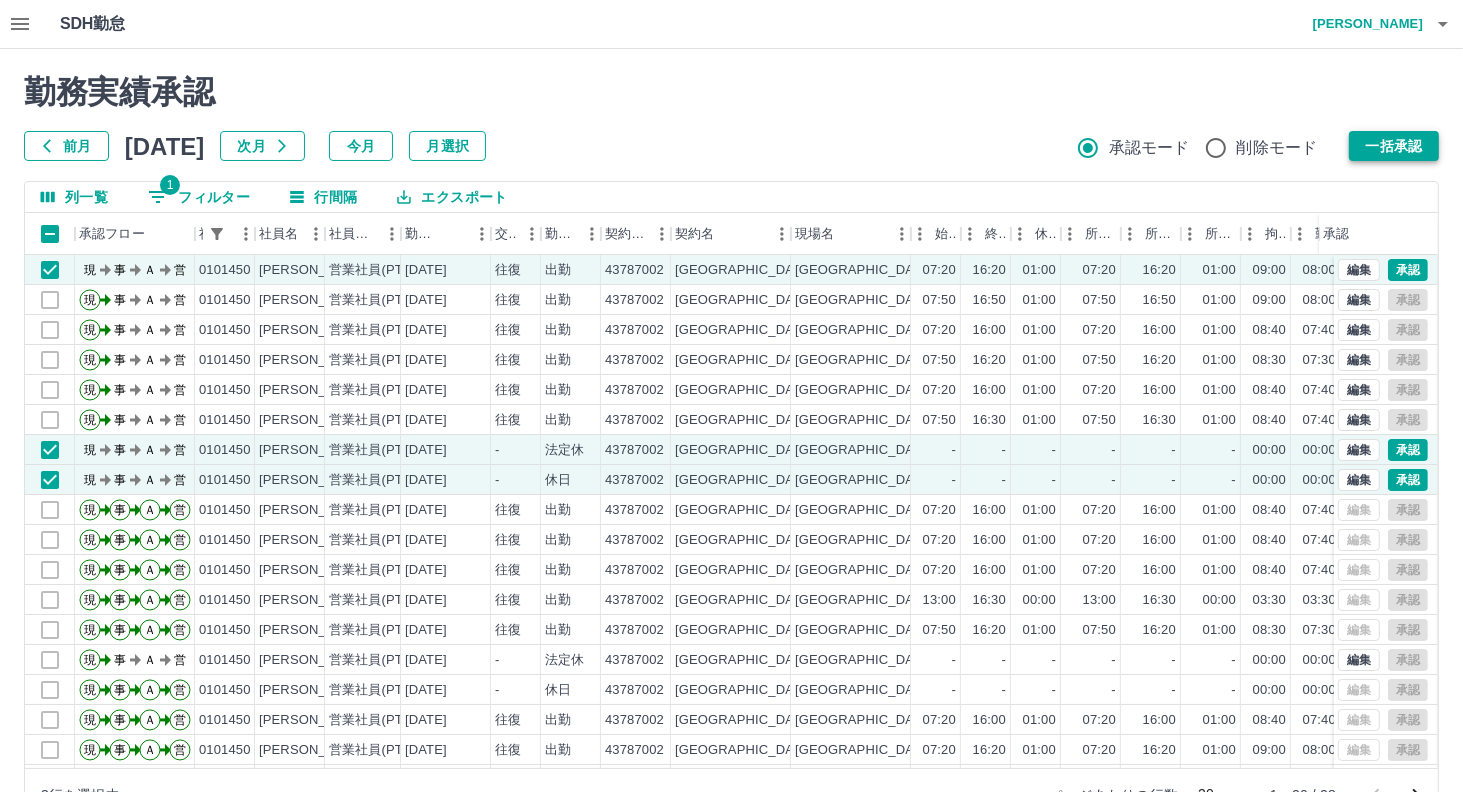 click on "一括承認" at bounding box center [1394, 146] 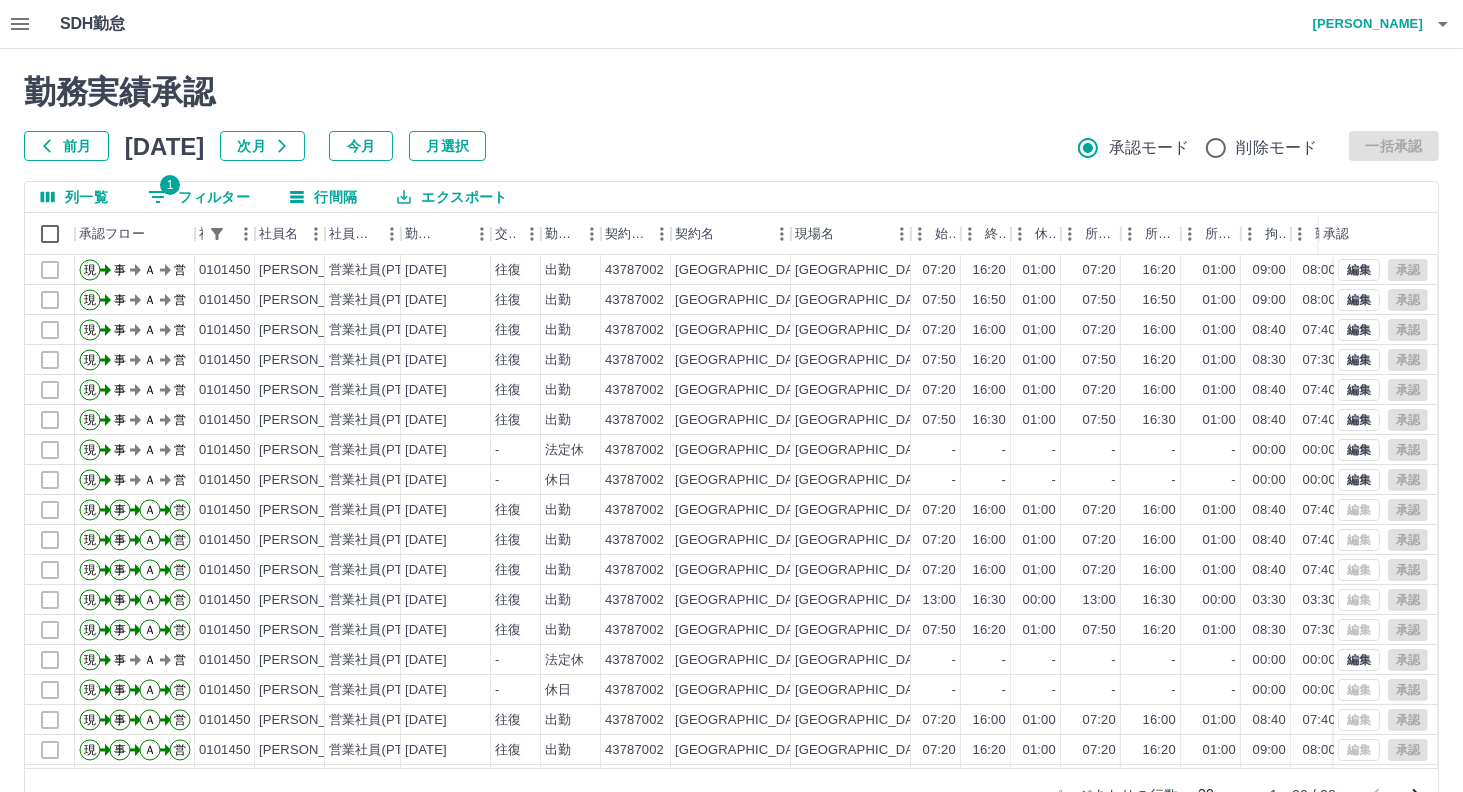 click on "1 フィルター" at bounding box center (199, 197) 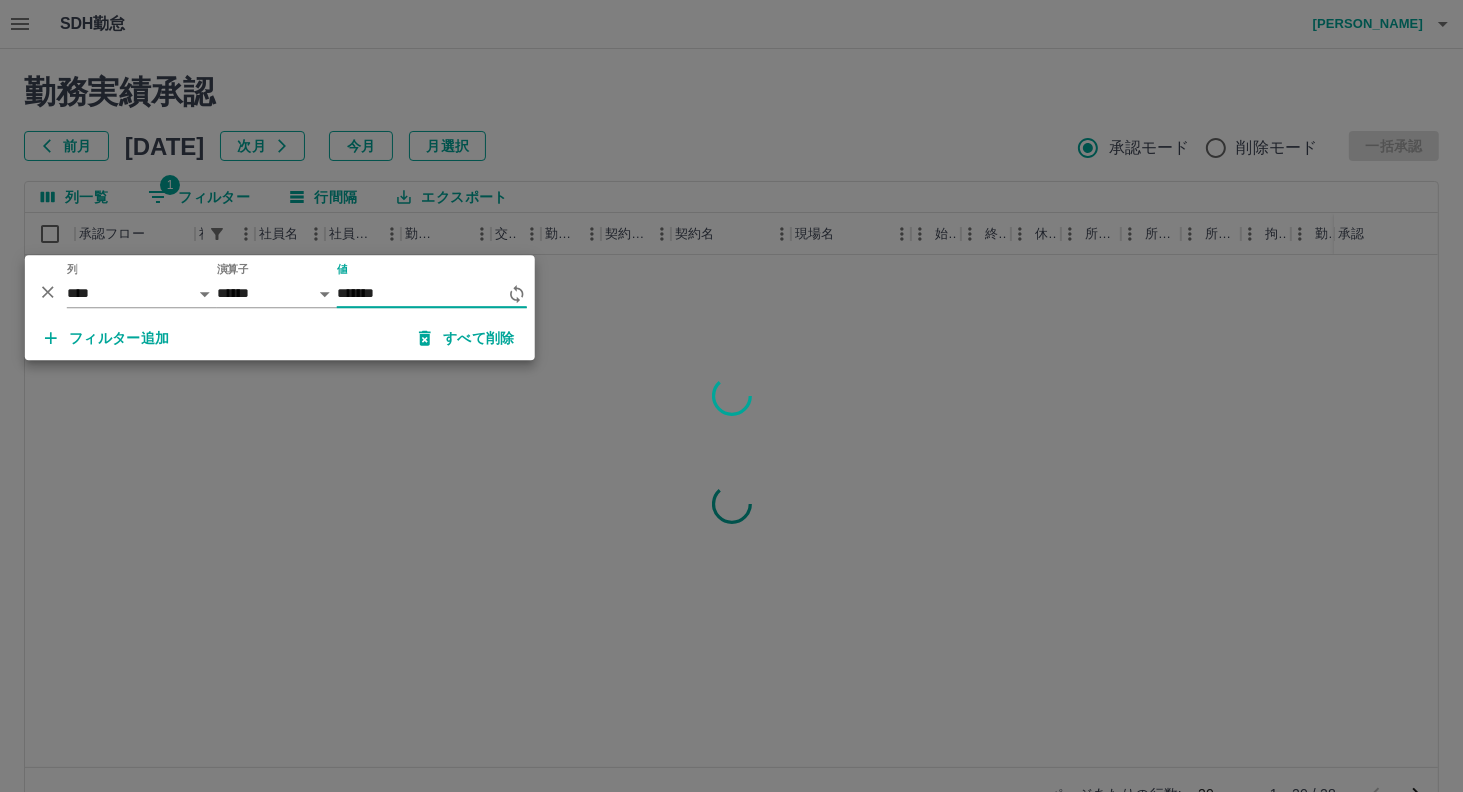 type on "*******" 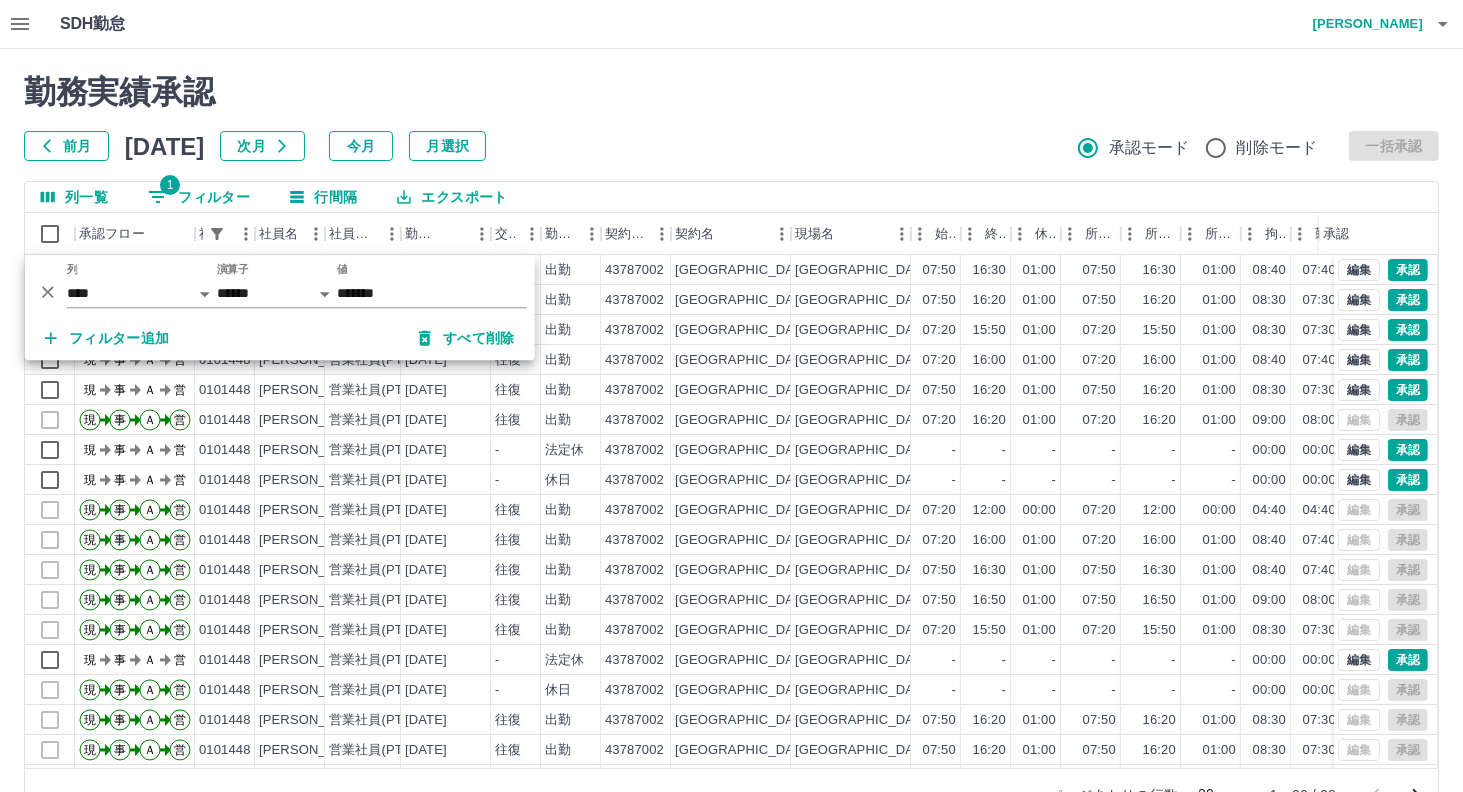 click on "勤務実績承認" at bounding box center (731, 92) 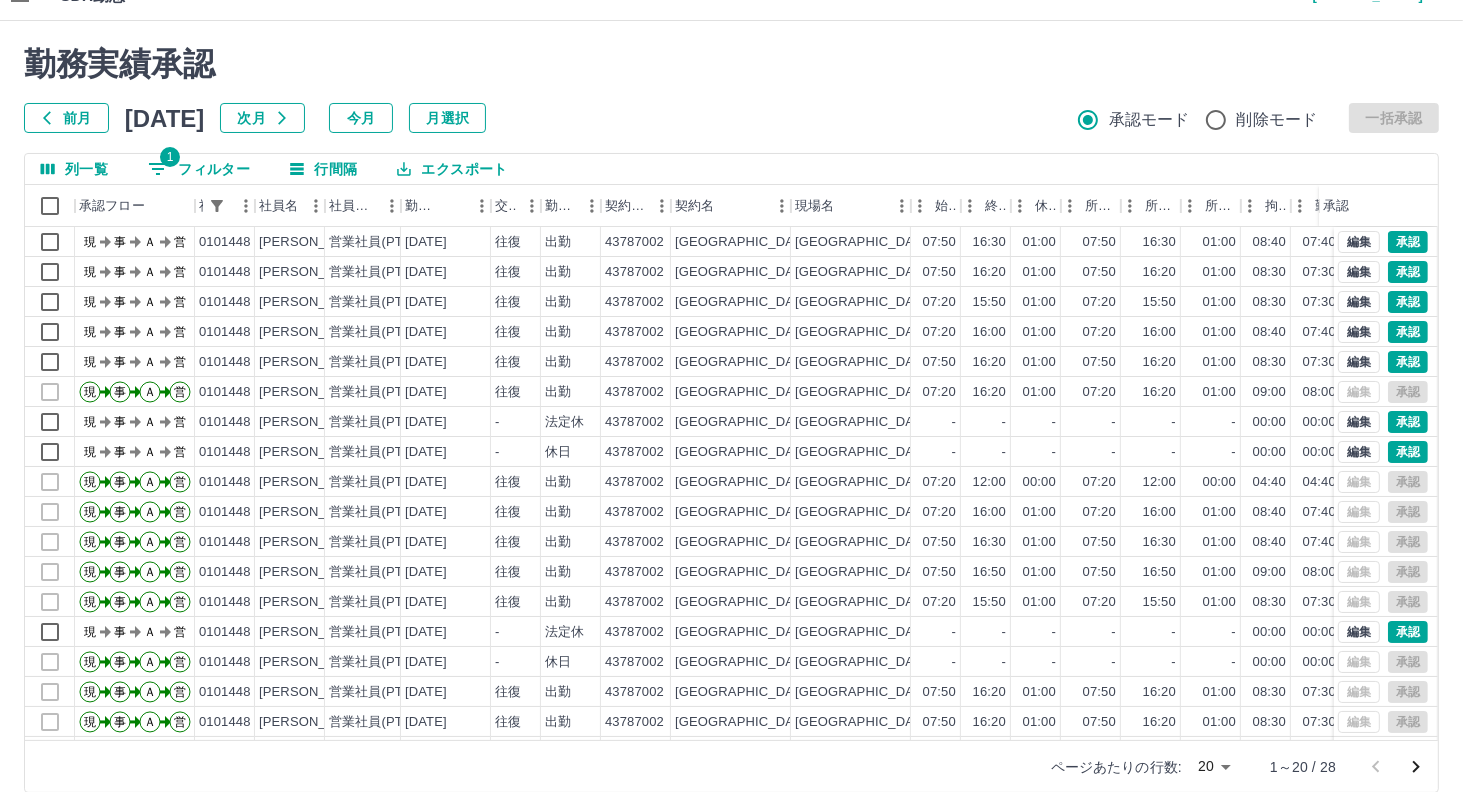 scroll, scrollTop: 53, scrollLeft: 0, axis: vertical 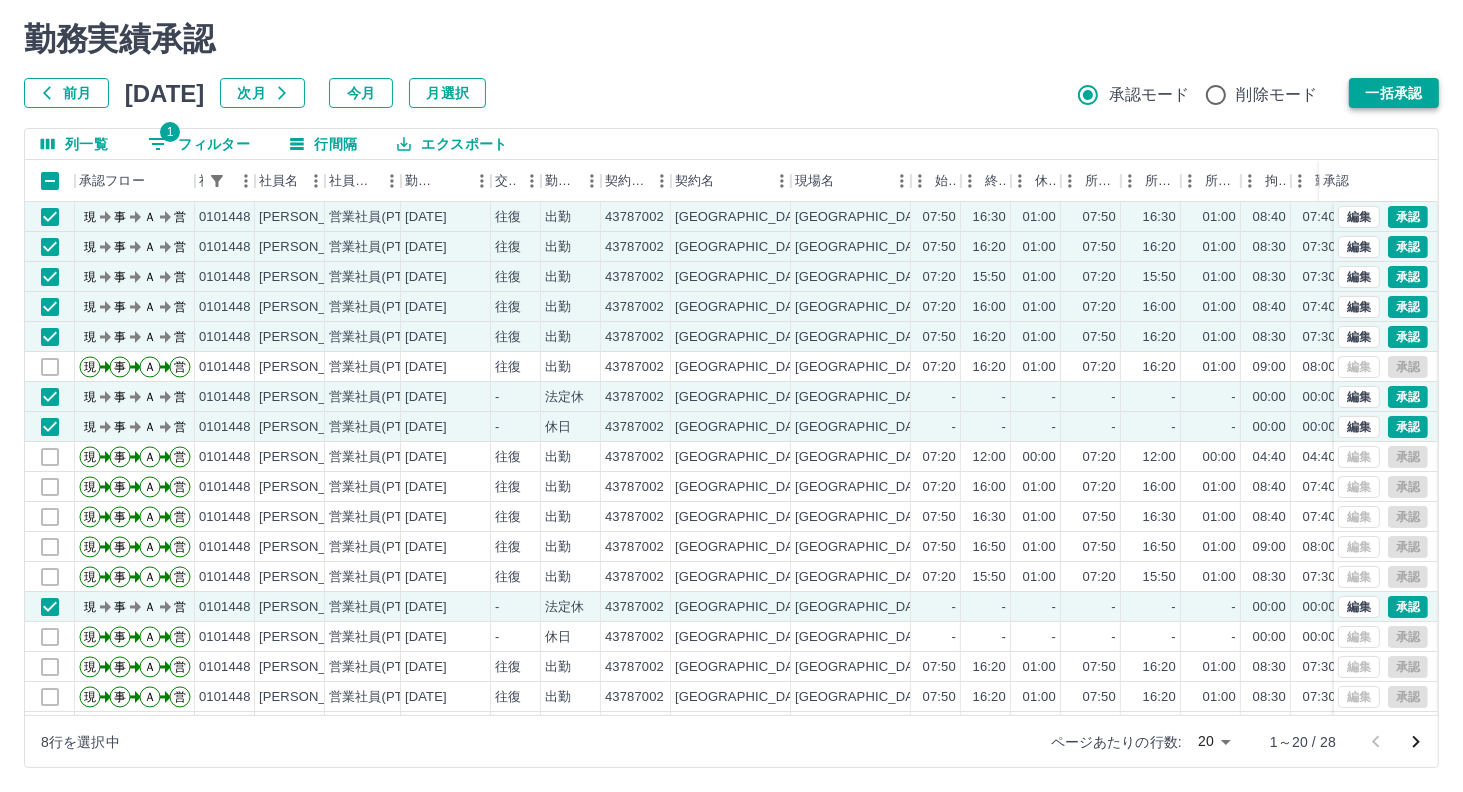 click on "一括承認" at bounding box center (1394, 93) 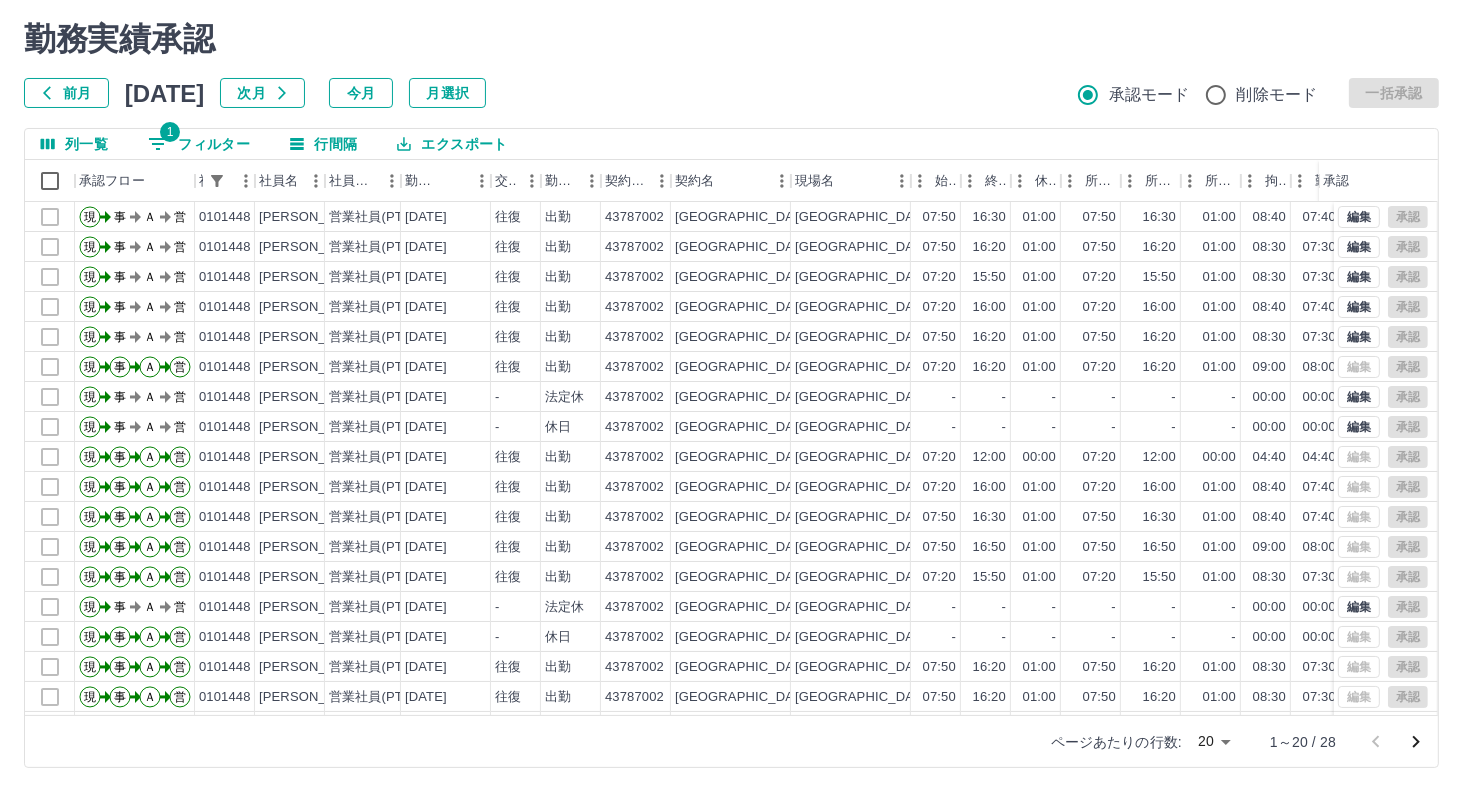 click on "1 フィルター" at bounding box center (199, 144) 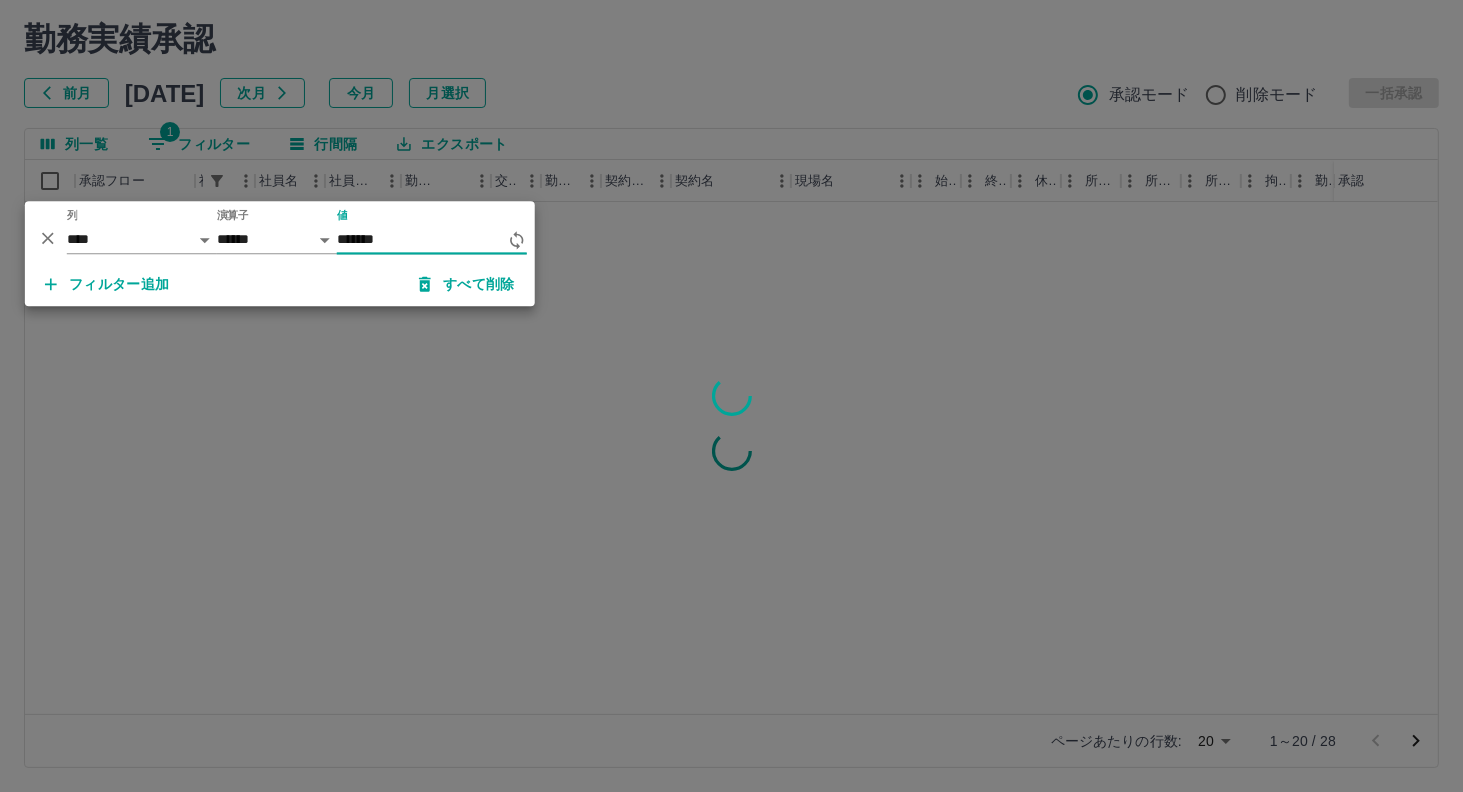 type on "*******" 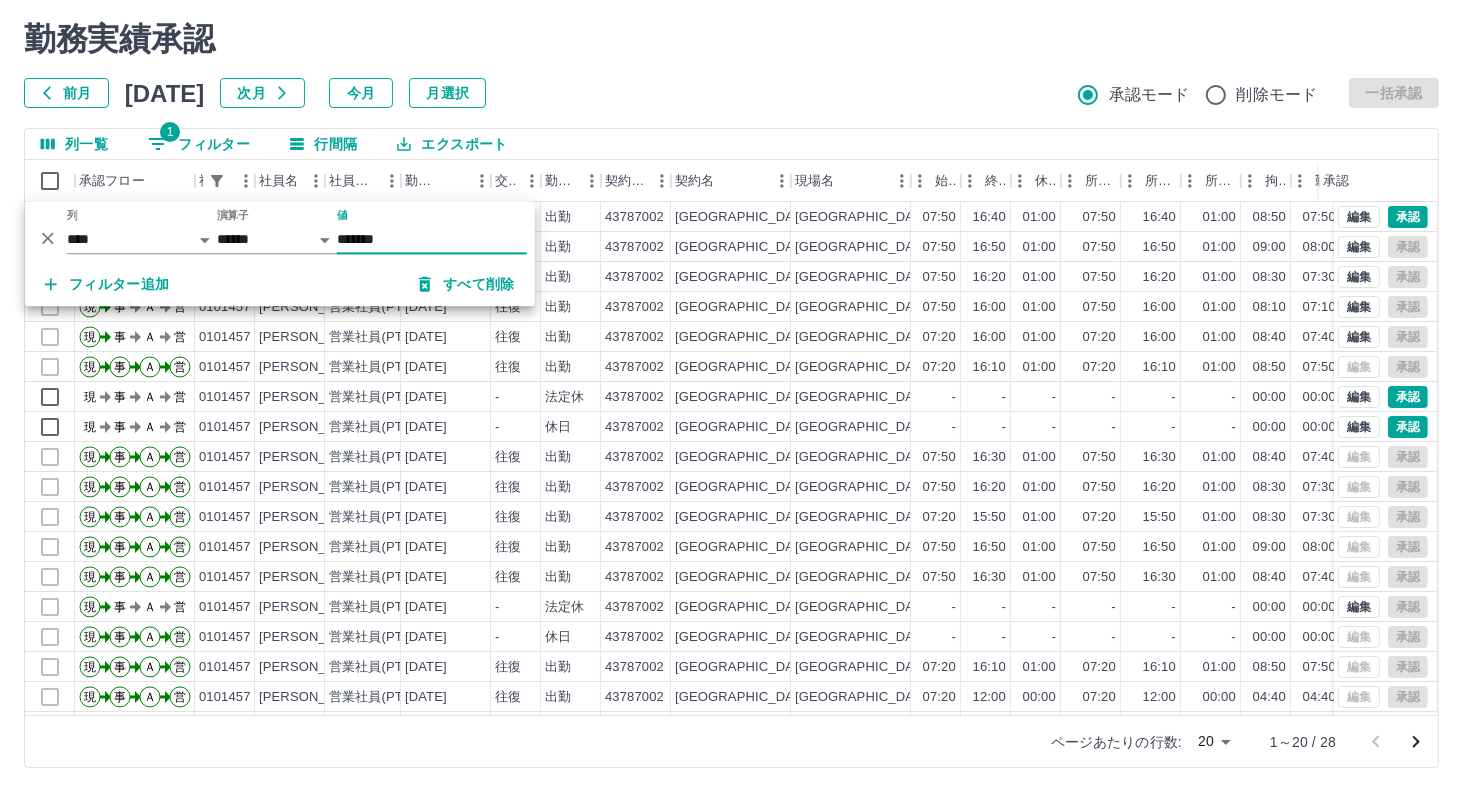 click on "勤務実績承認 前月 [DATE] 次月 今月 月選択 承認モード 削除モード 一括承認" at bounding box center [731, 64] 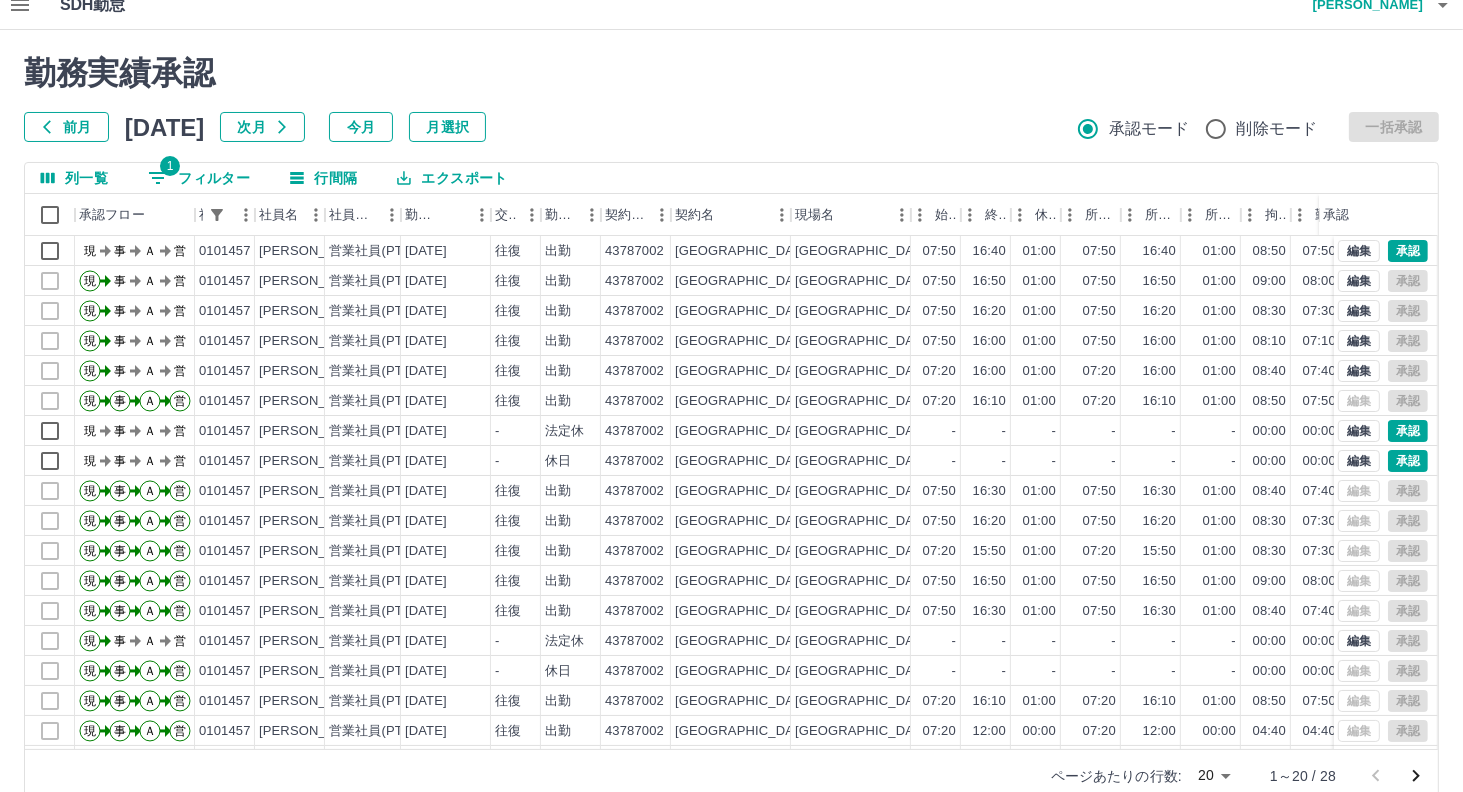 scroll, scrollTop: 0, scrollLeft: 0, axis: both 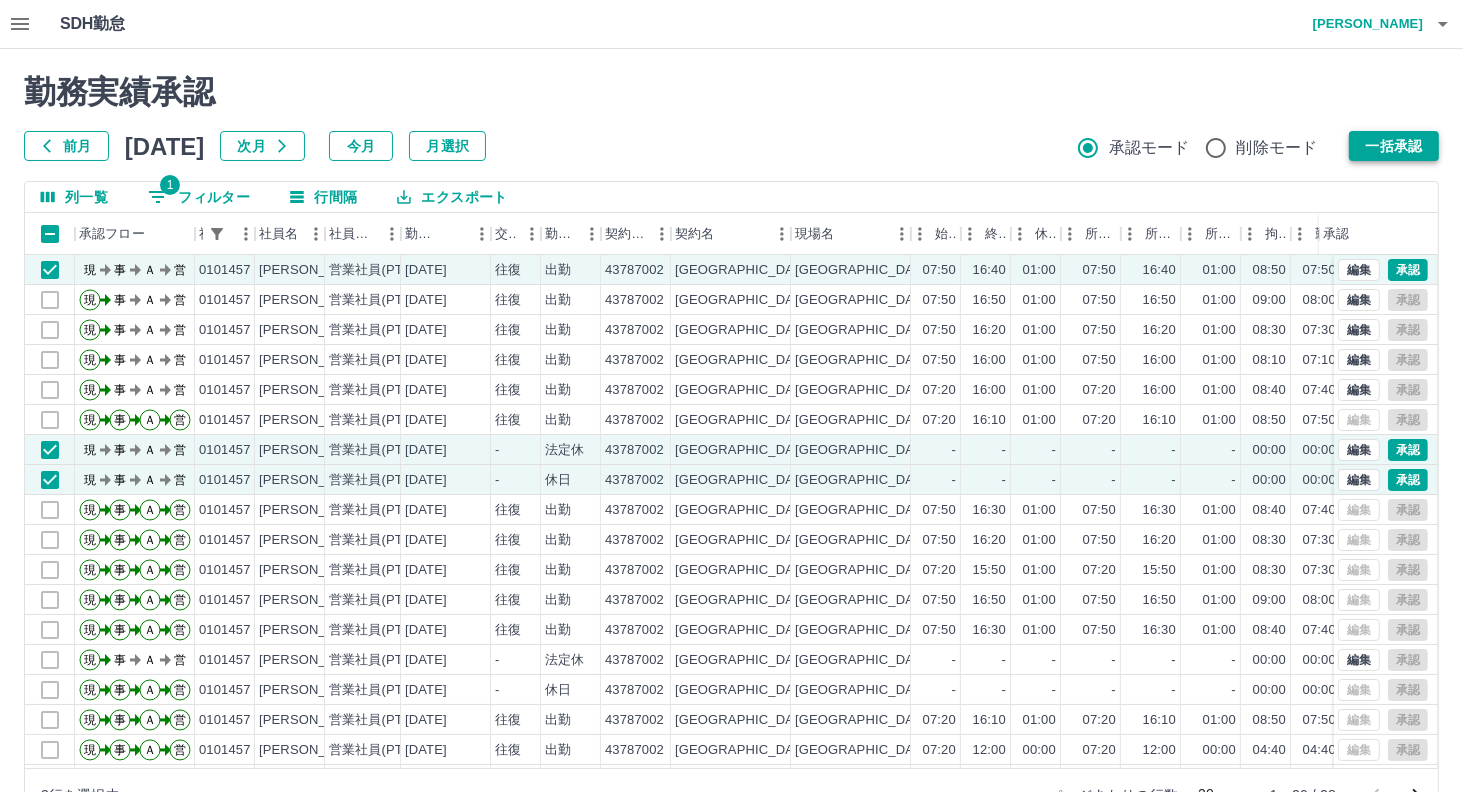 click on "一括承認" at bounding box center [1394, 146] 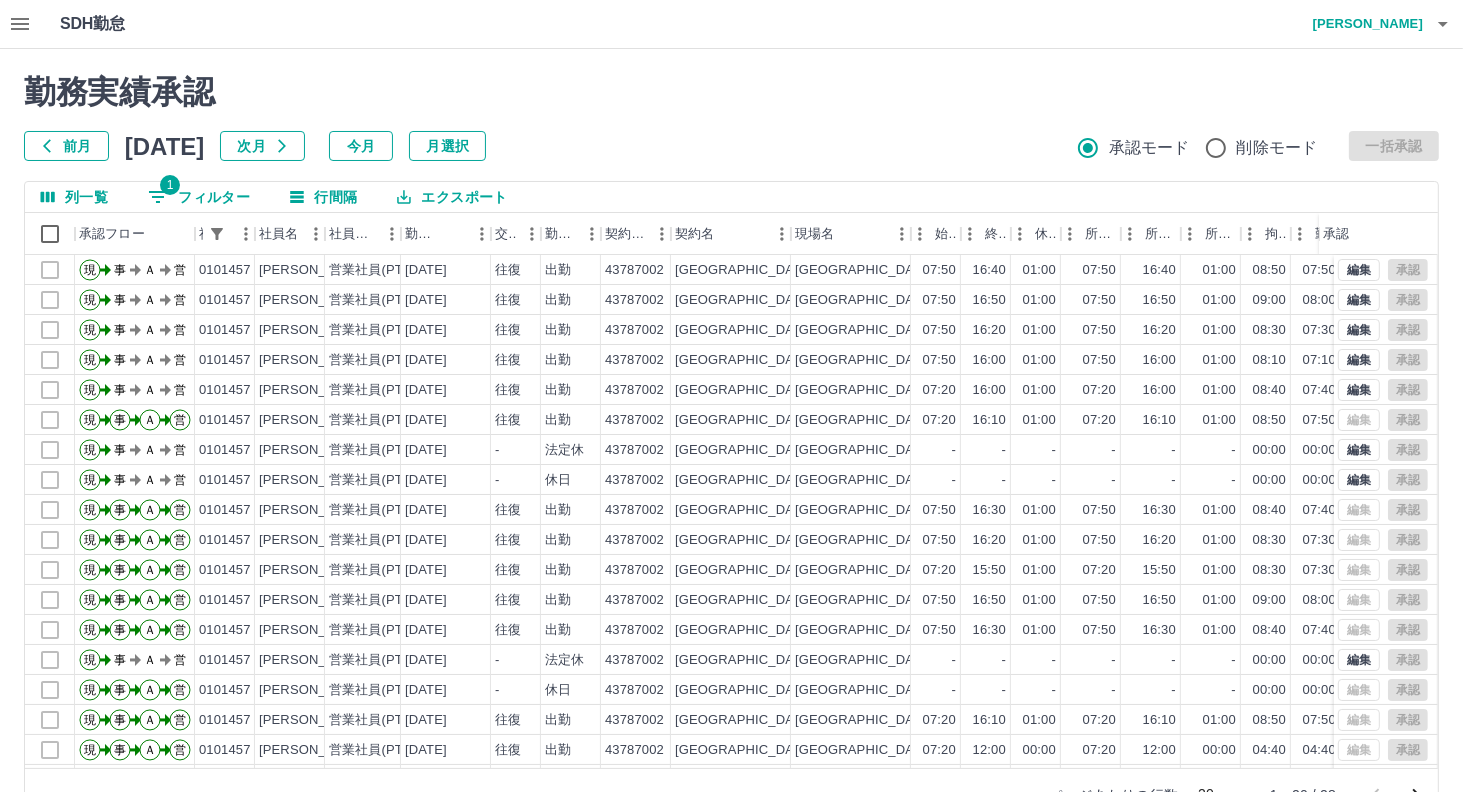 click on "列一覧 1 フィルター 行間隔 エクスポート" at bounding box center [731, 197] 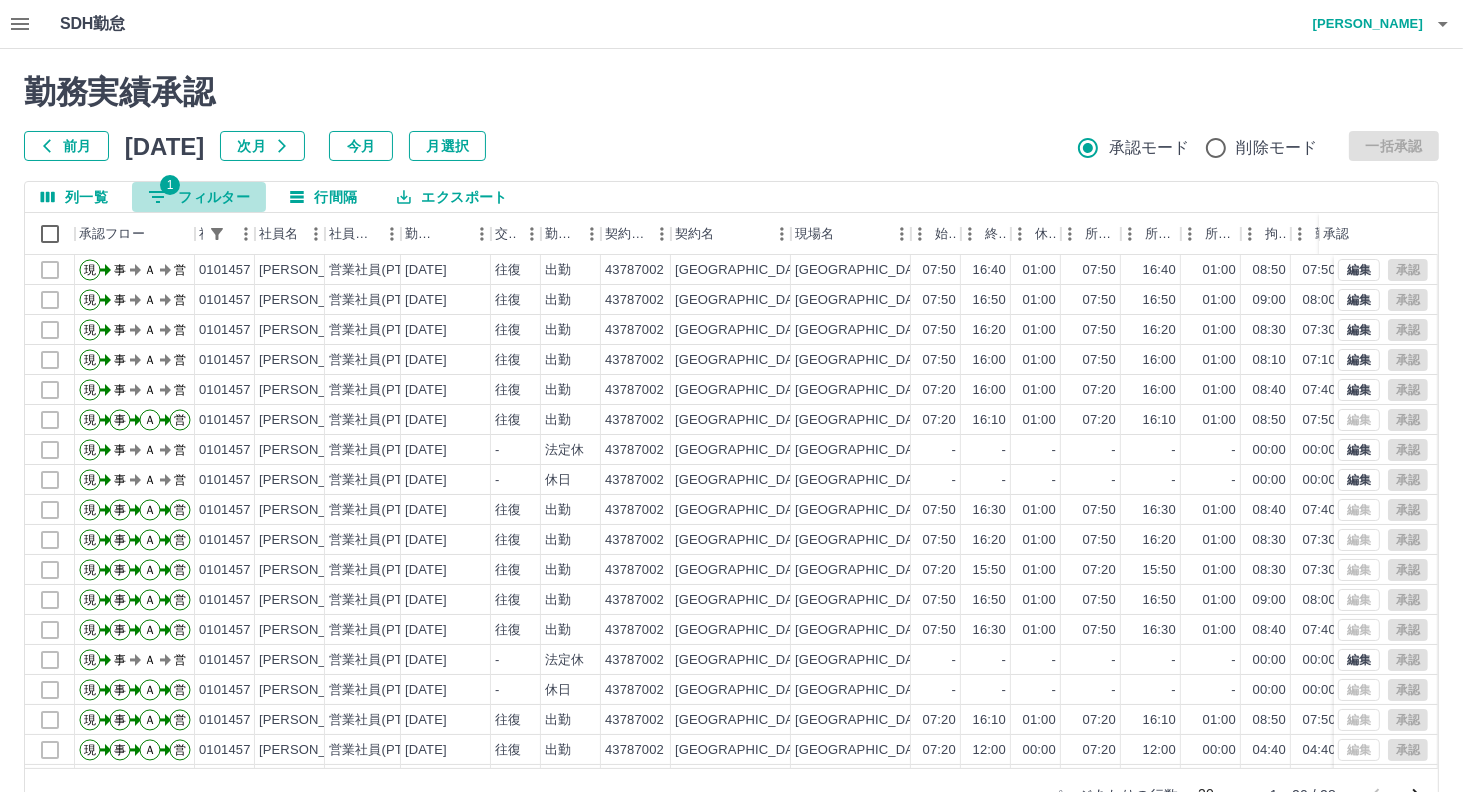 click on "1 フィルター" at bounding box center [199, 197] 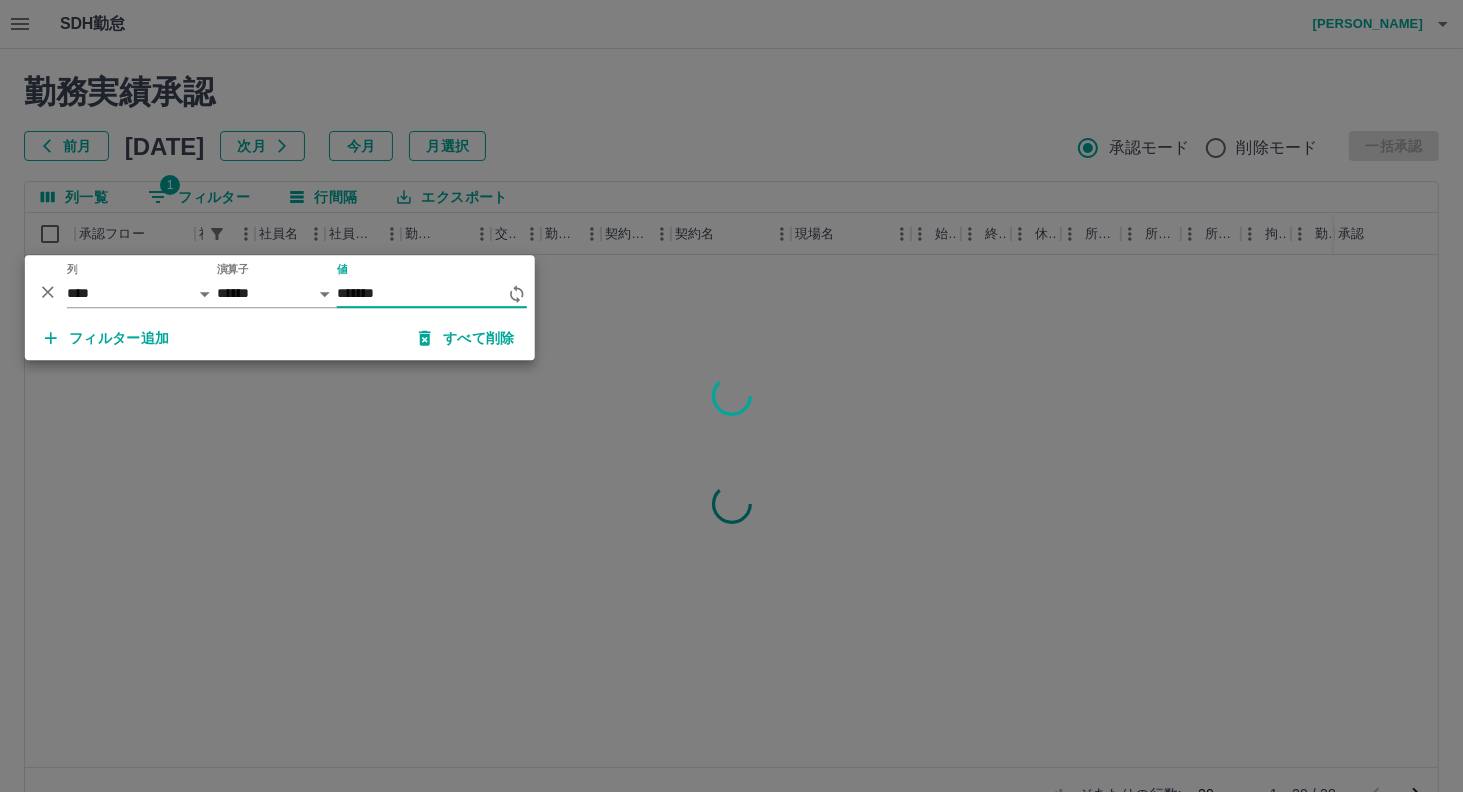 type on "*******" 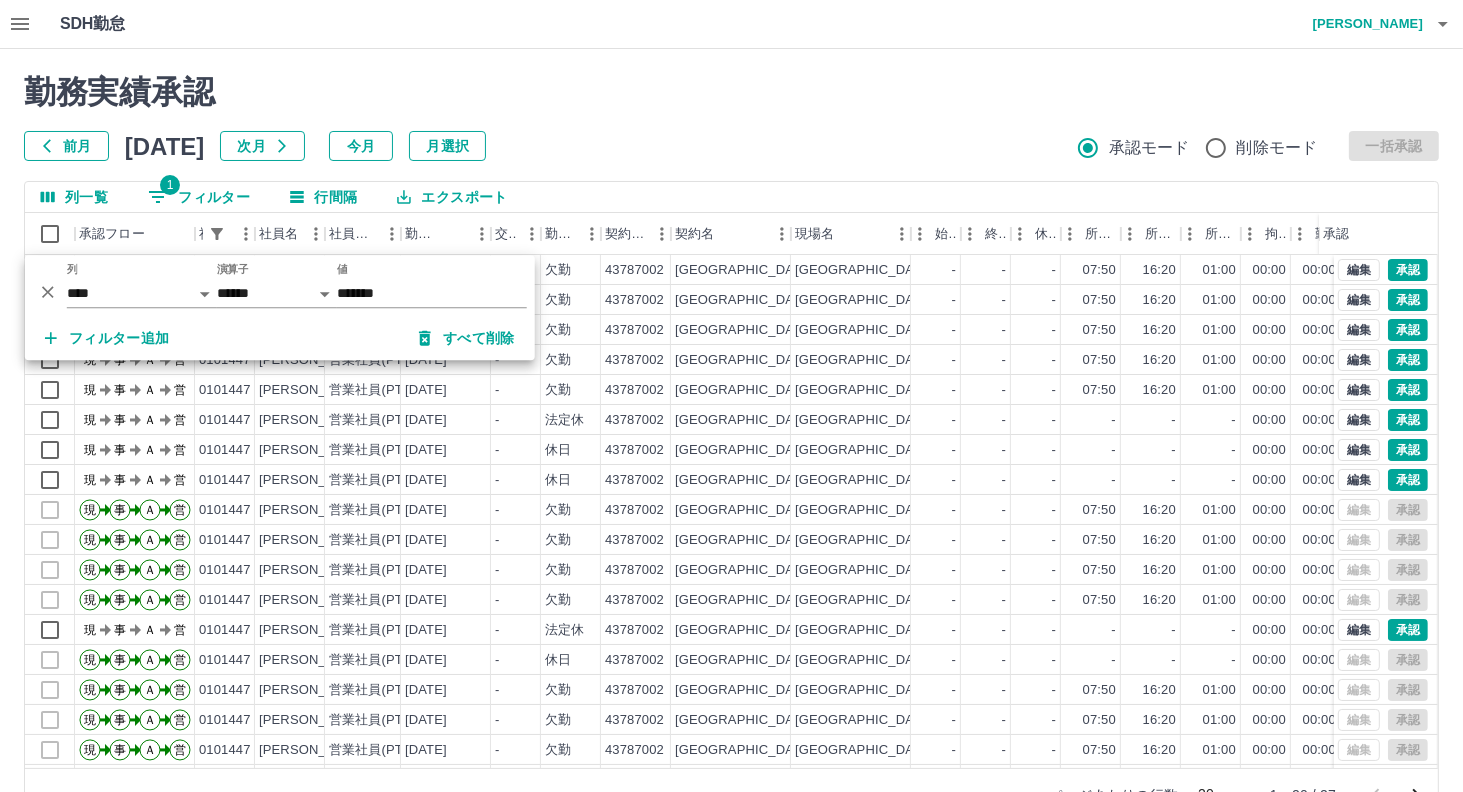 click on "勤務実績承認" at bounding box center (731, 92) 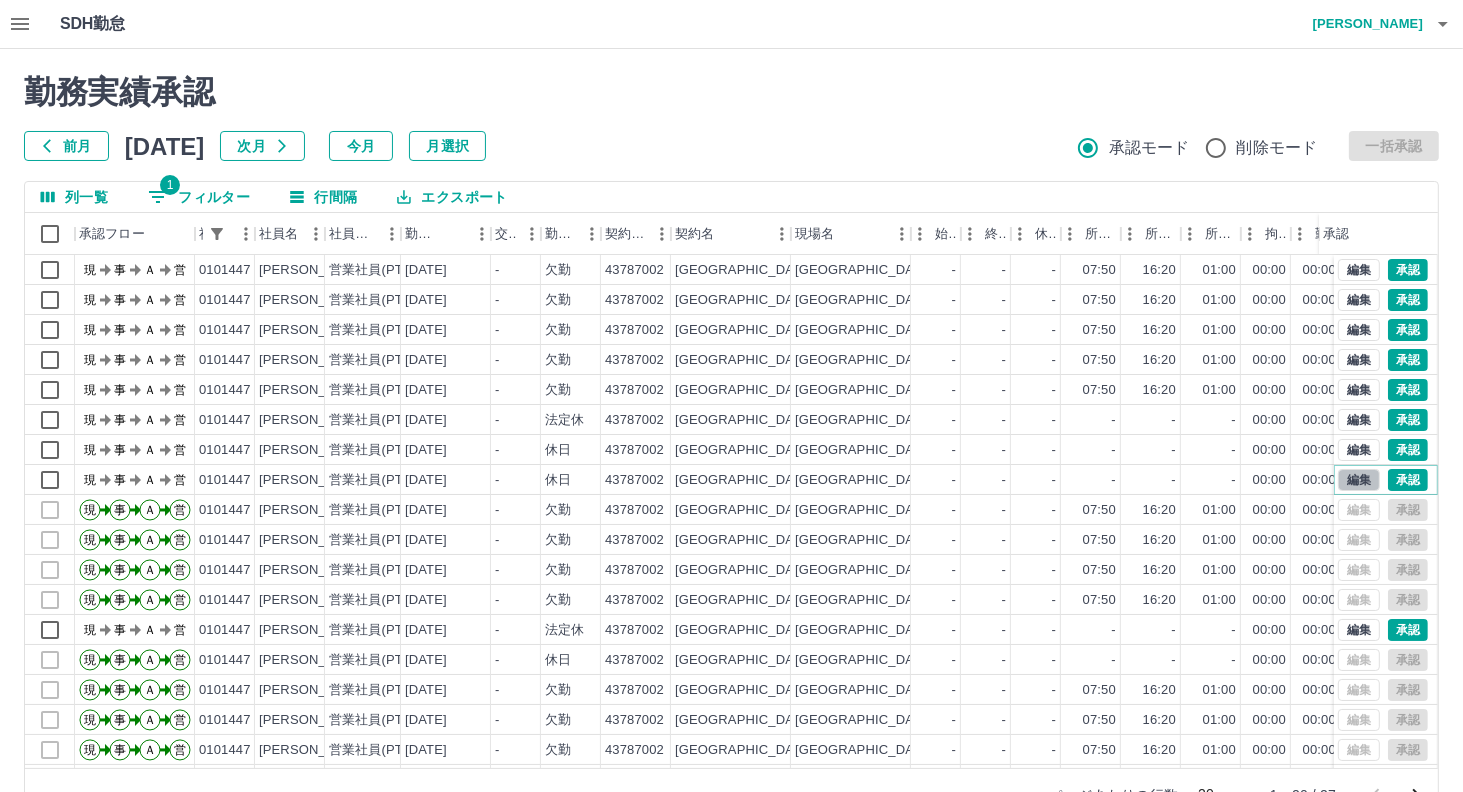 click on "編集" at bounding box center (1359, 480) 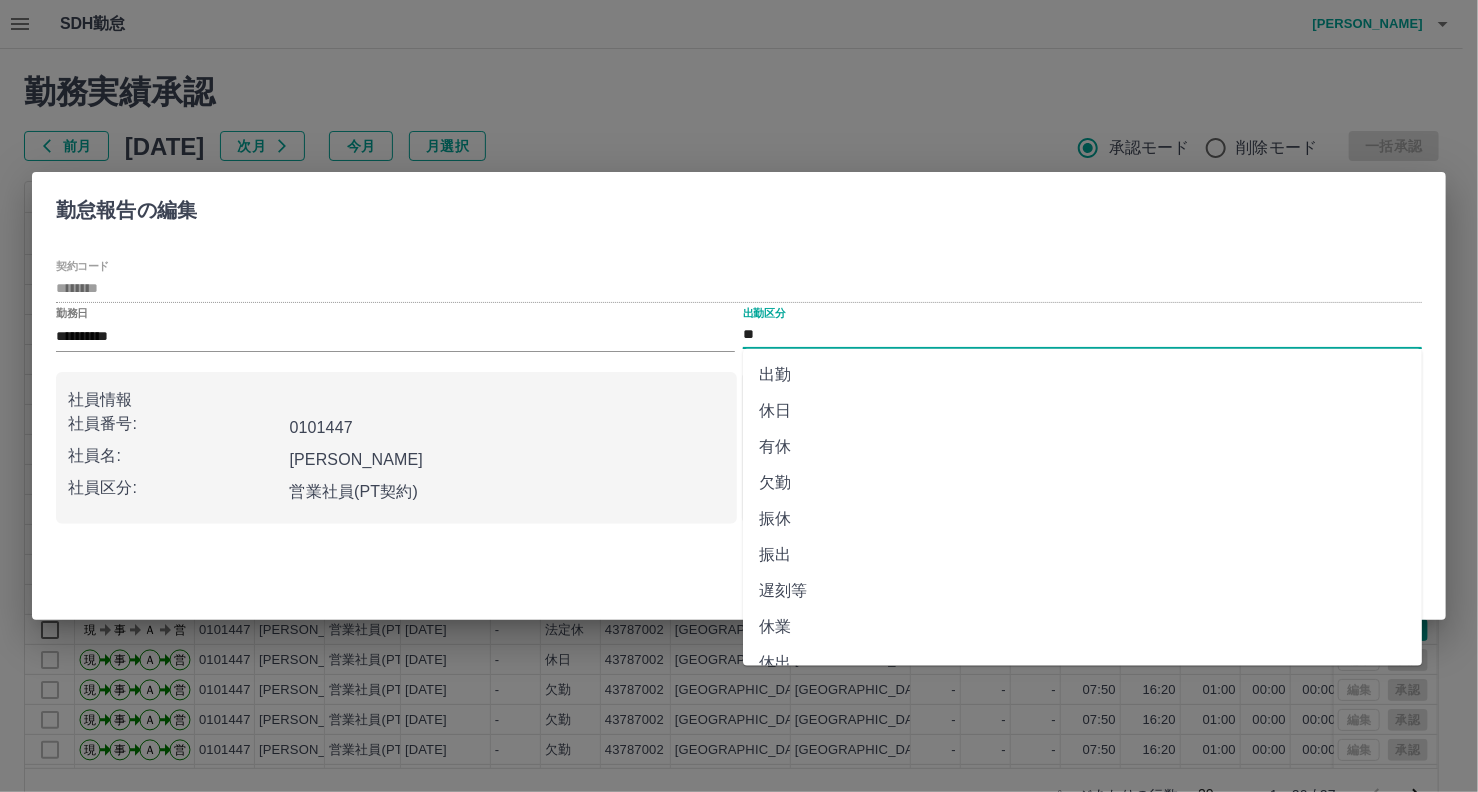 click on "**" at bounding box center [1082, 335] 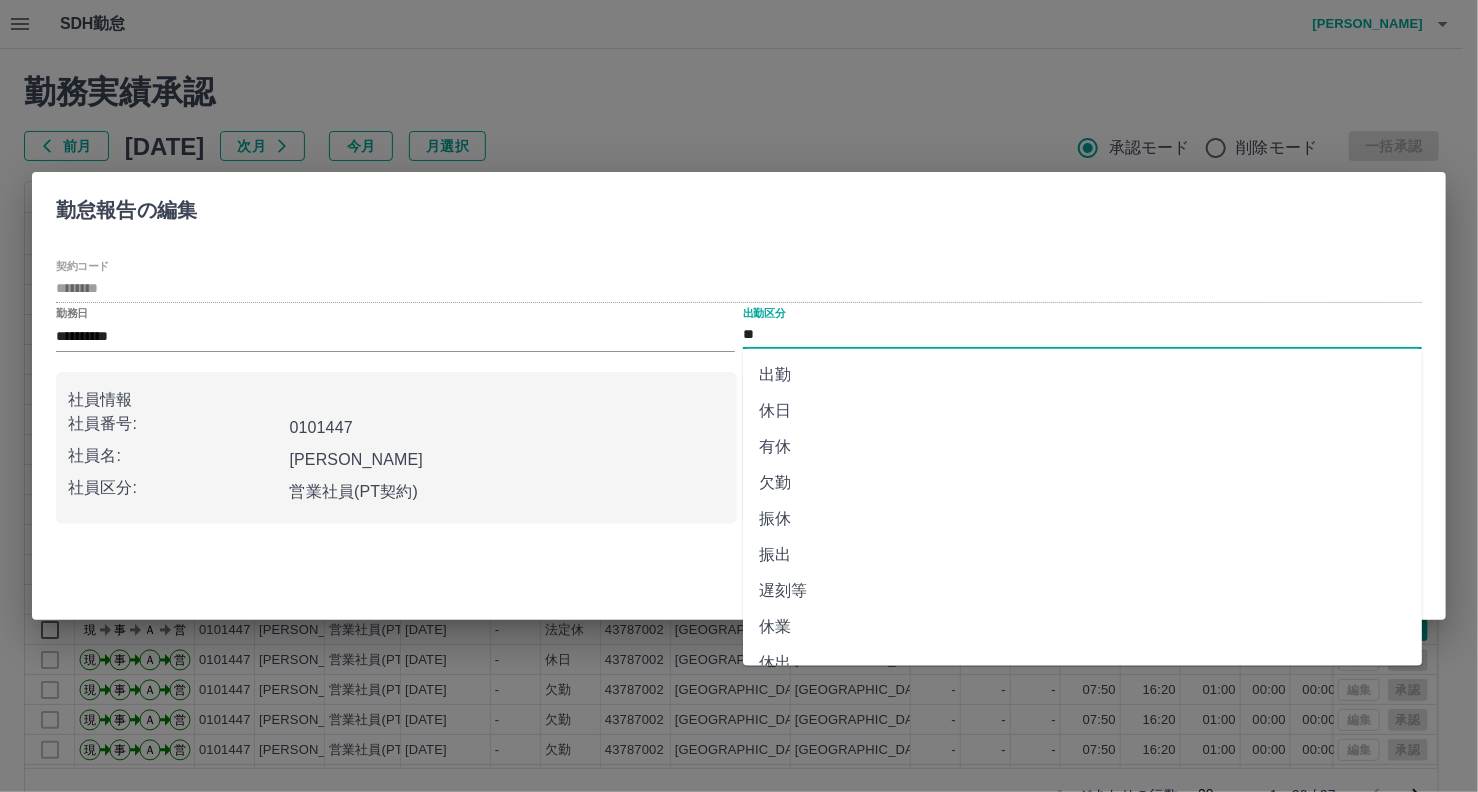 click on "欠勤" at bounding box center [1082, 483] 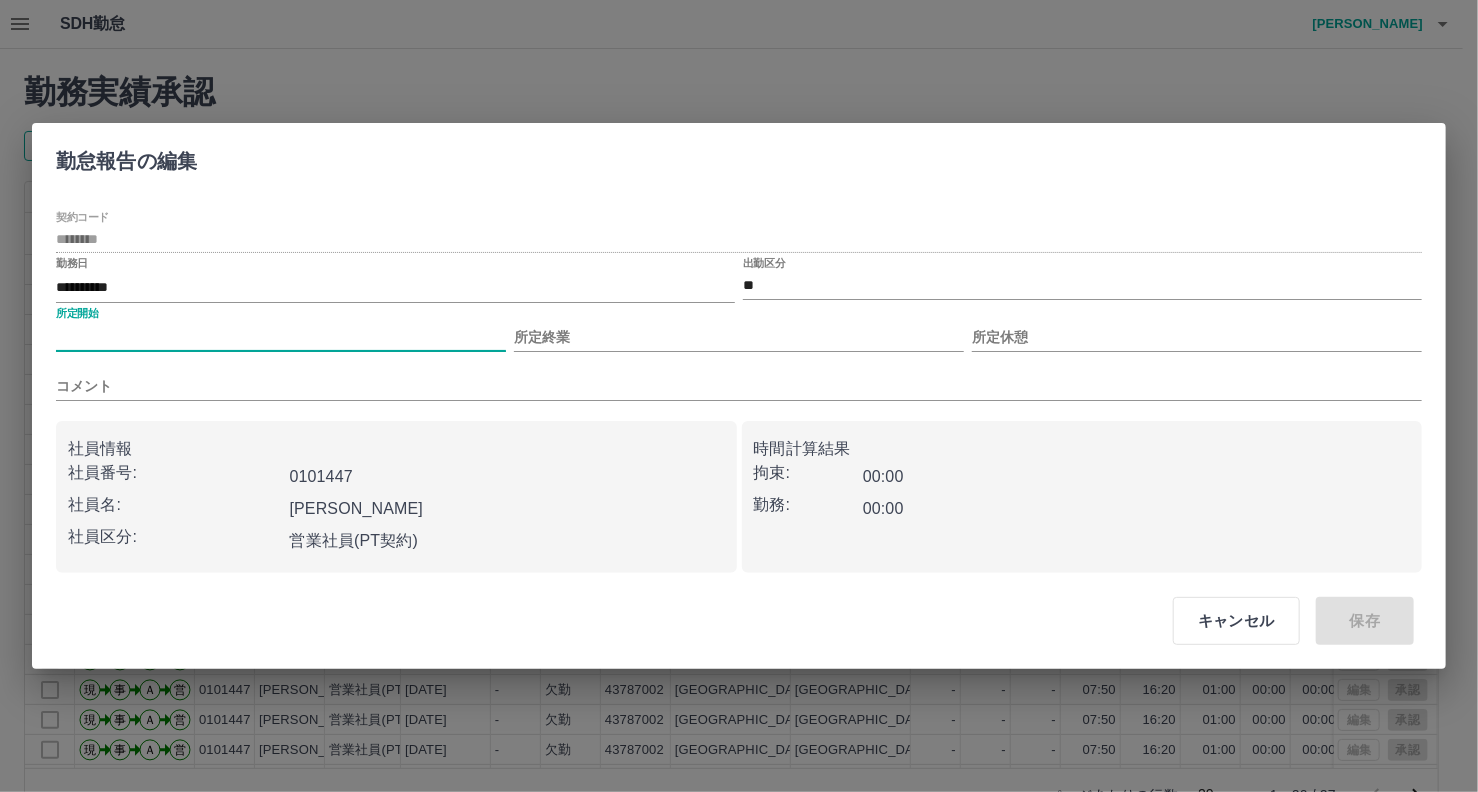 click on "所定開始" at bounding box center [281, 337] 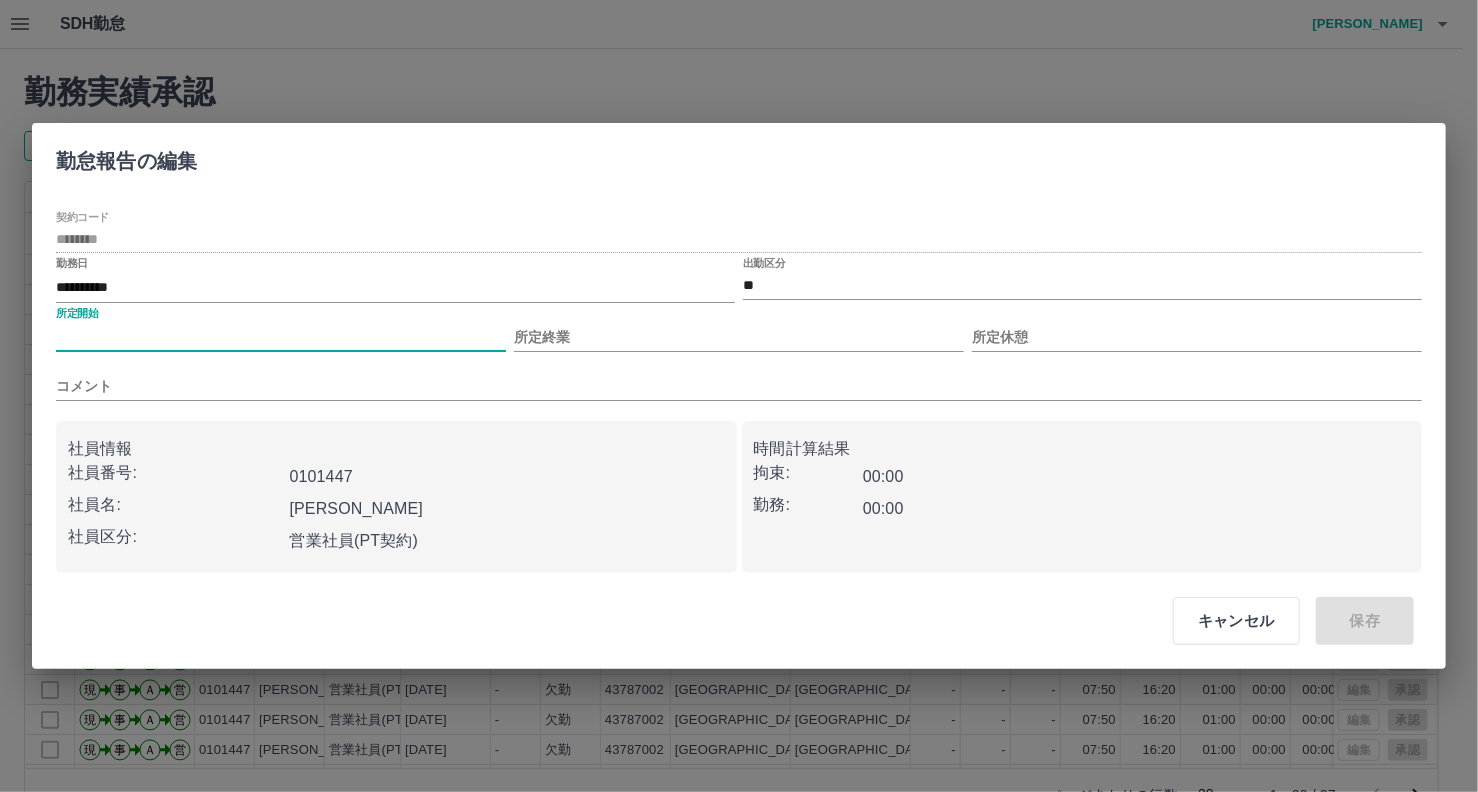 type on "****" 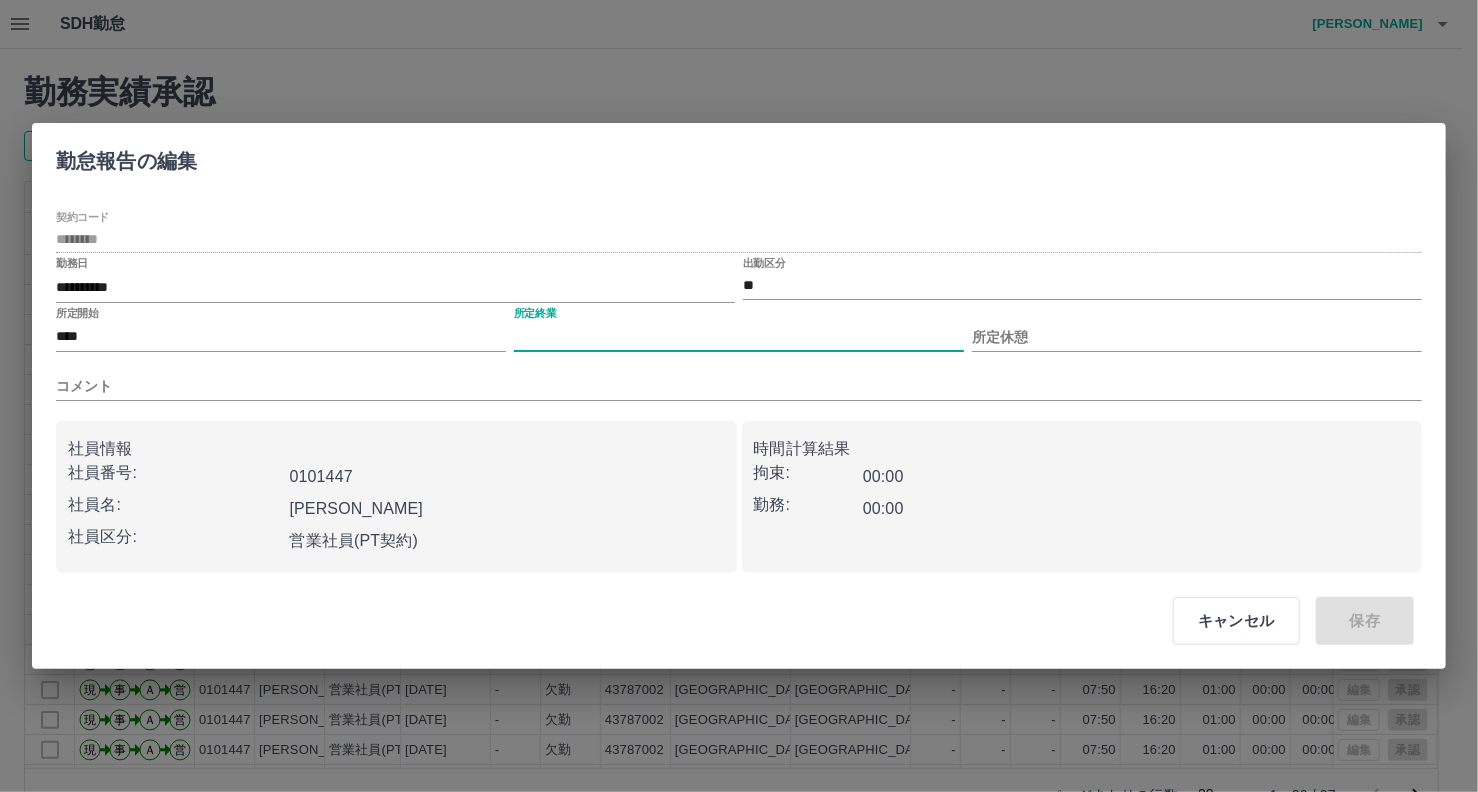 click on "所定終業" at bounding box center [739, 337] 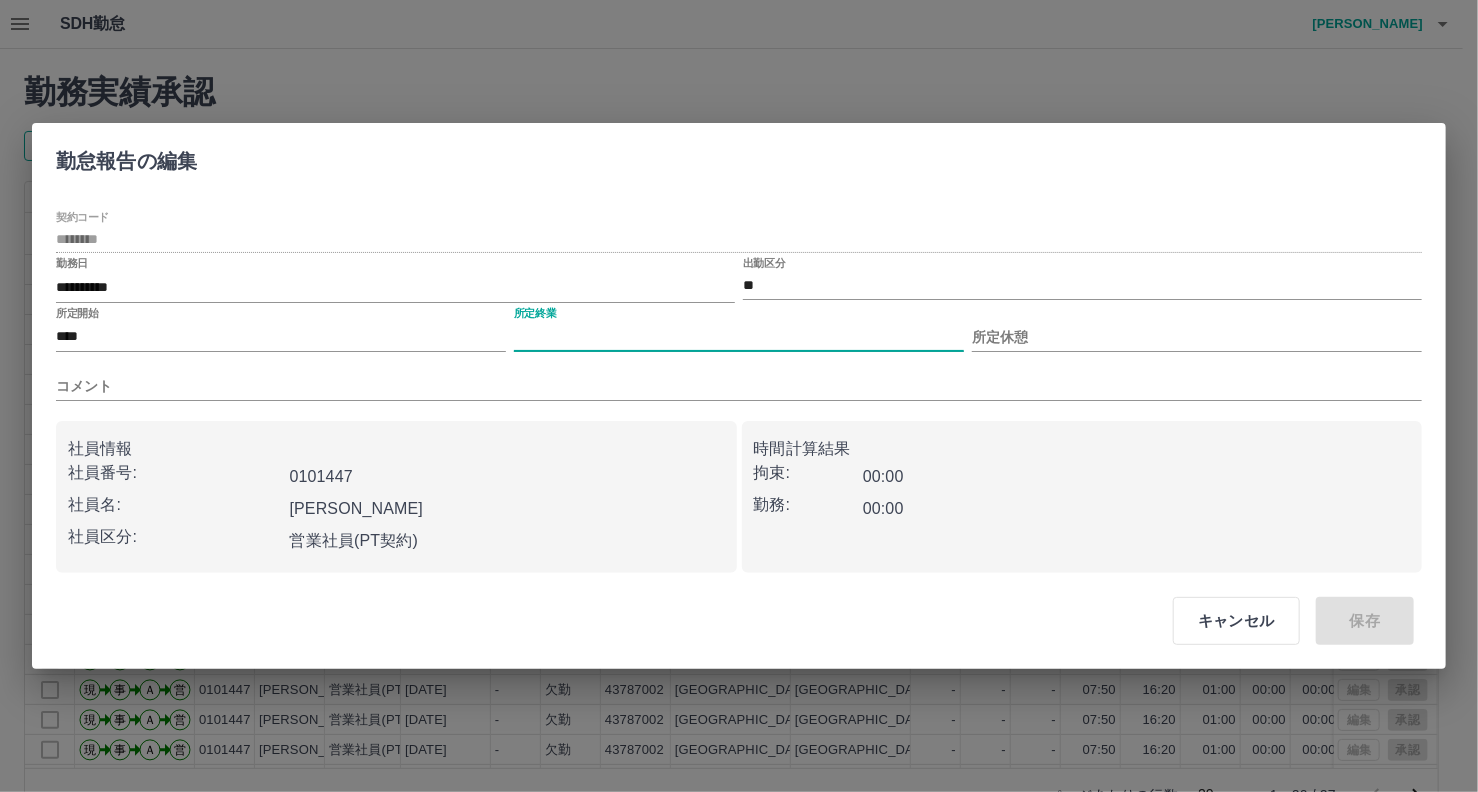 type on "****" 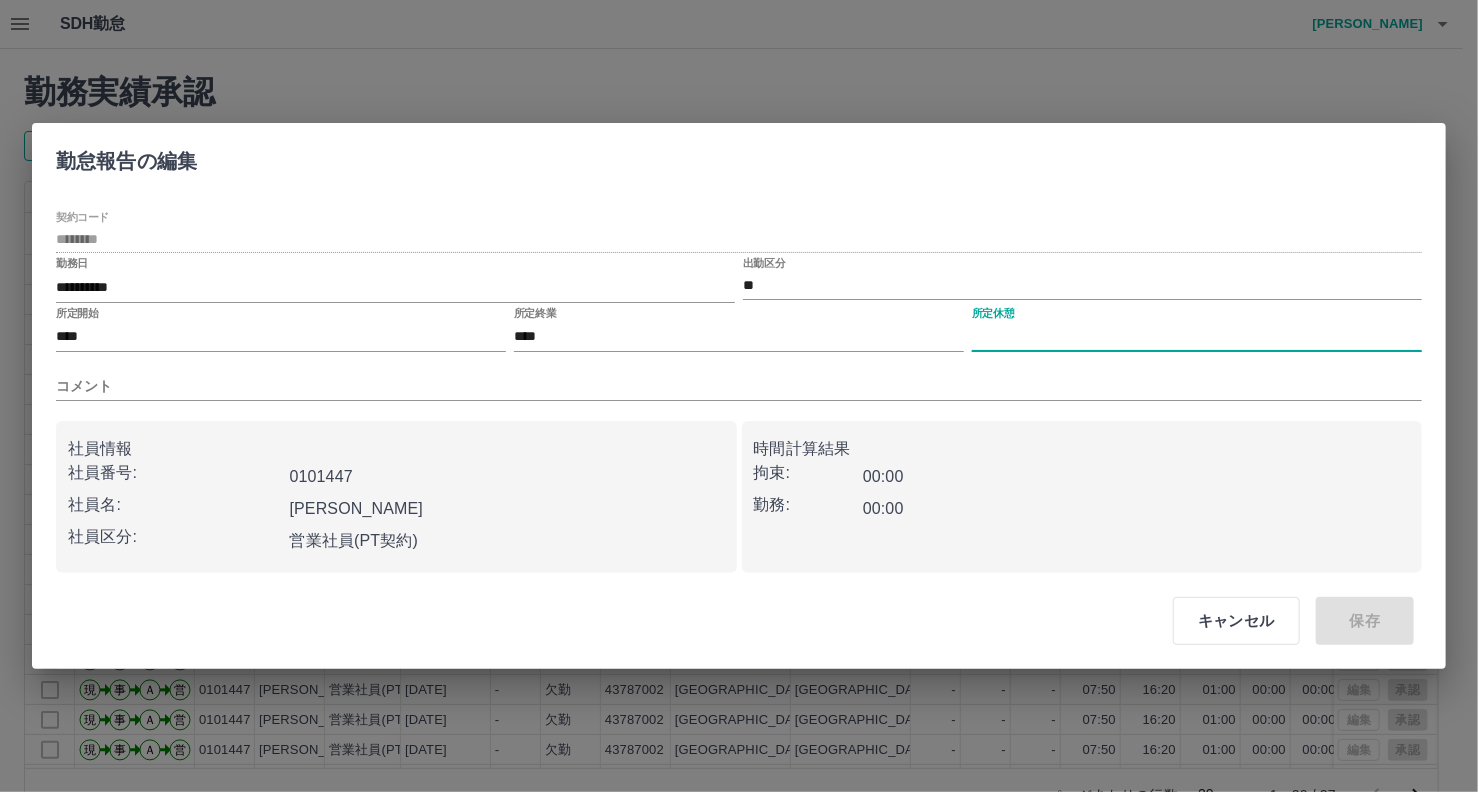 click on "所定休憩" at bounding box center [1197, 337] 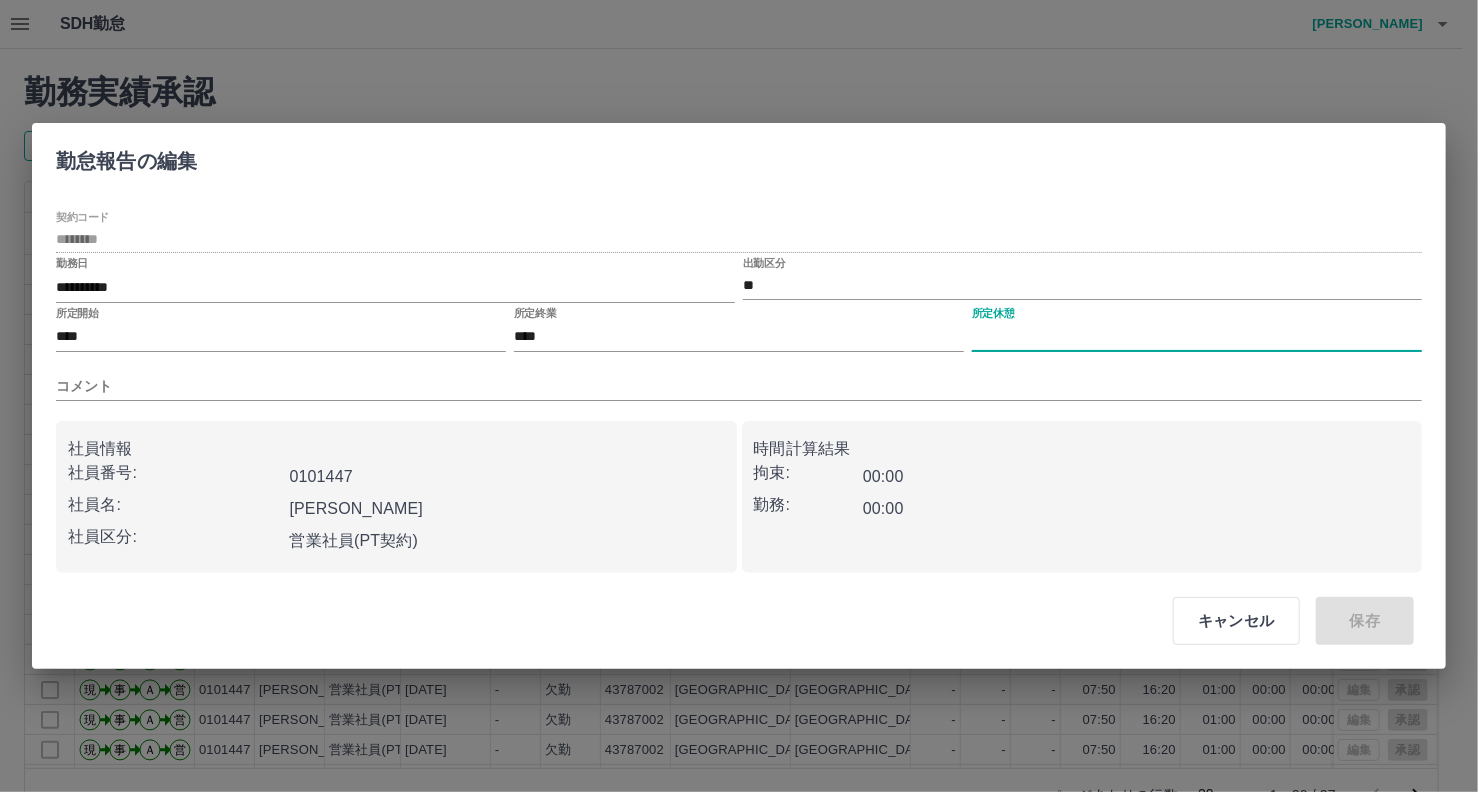 type on "****" 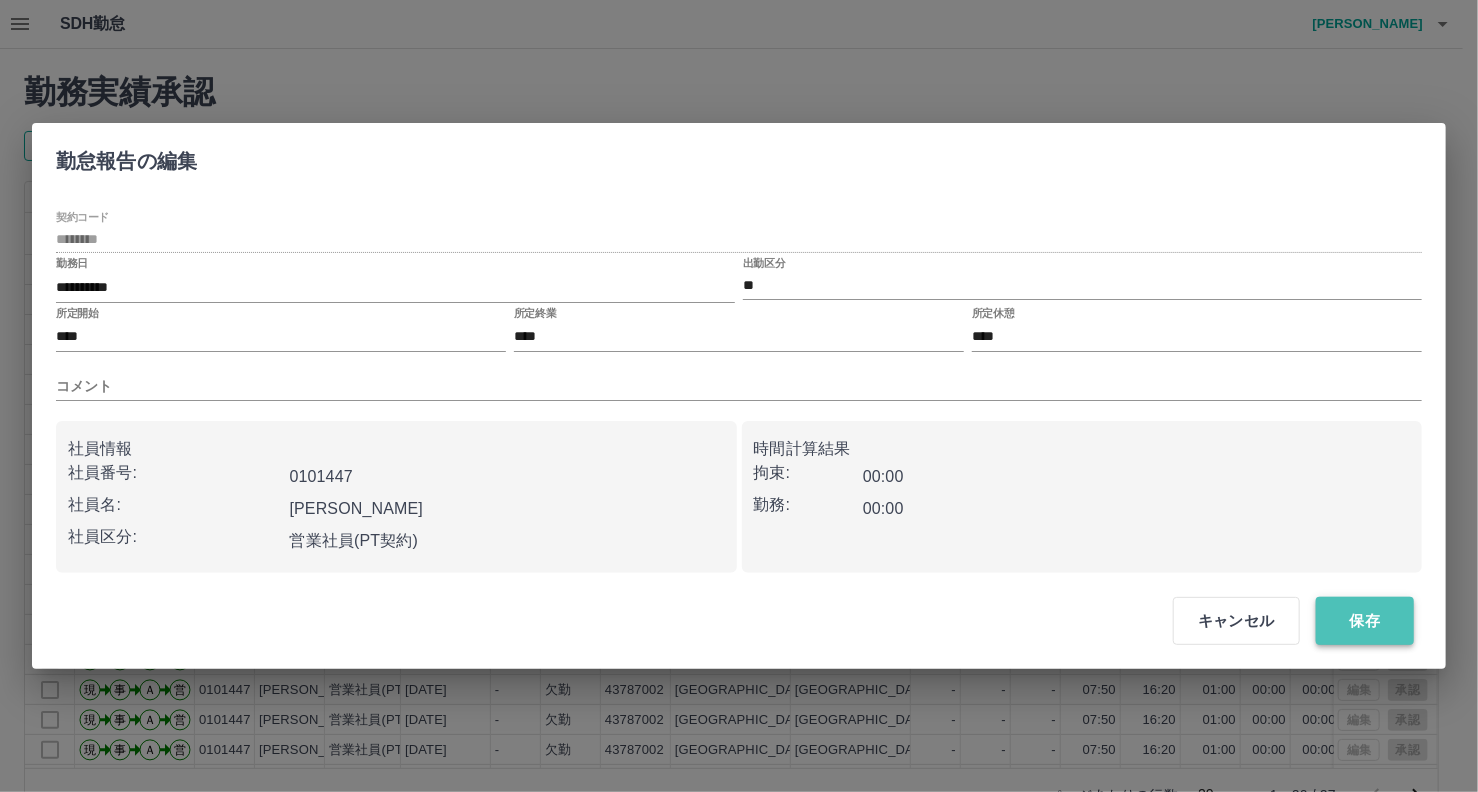 click on "保存" at bounding box center [1365, 621] 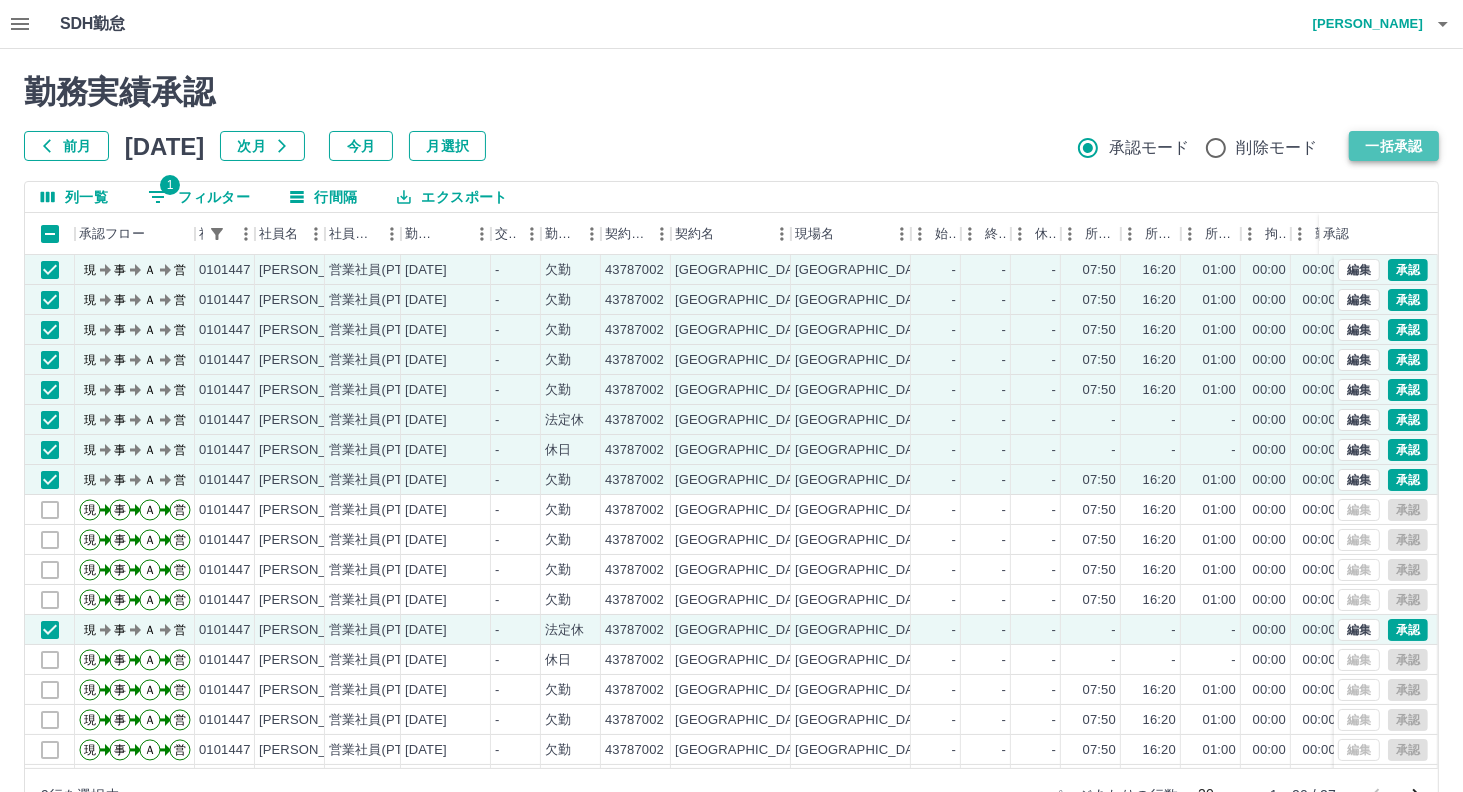 click on "一括承認" at bounding box center (1394, 146) 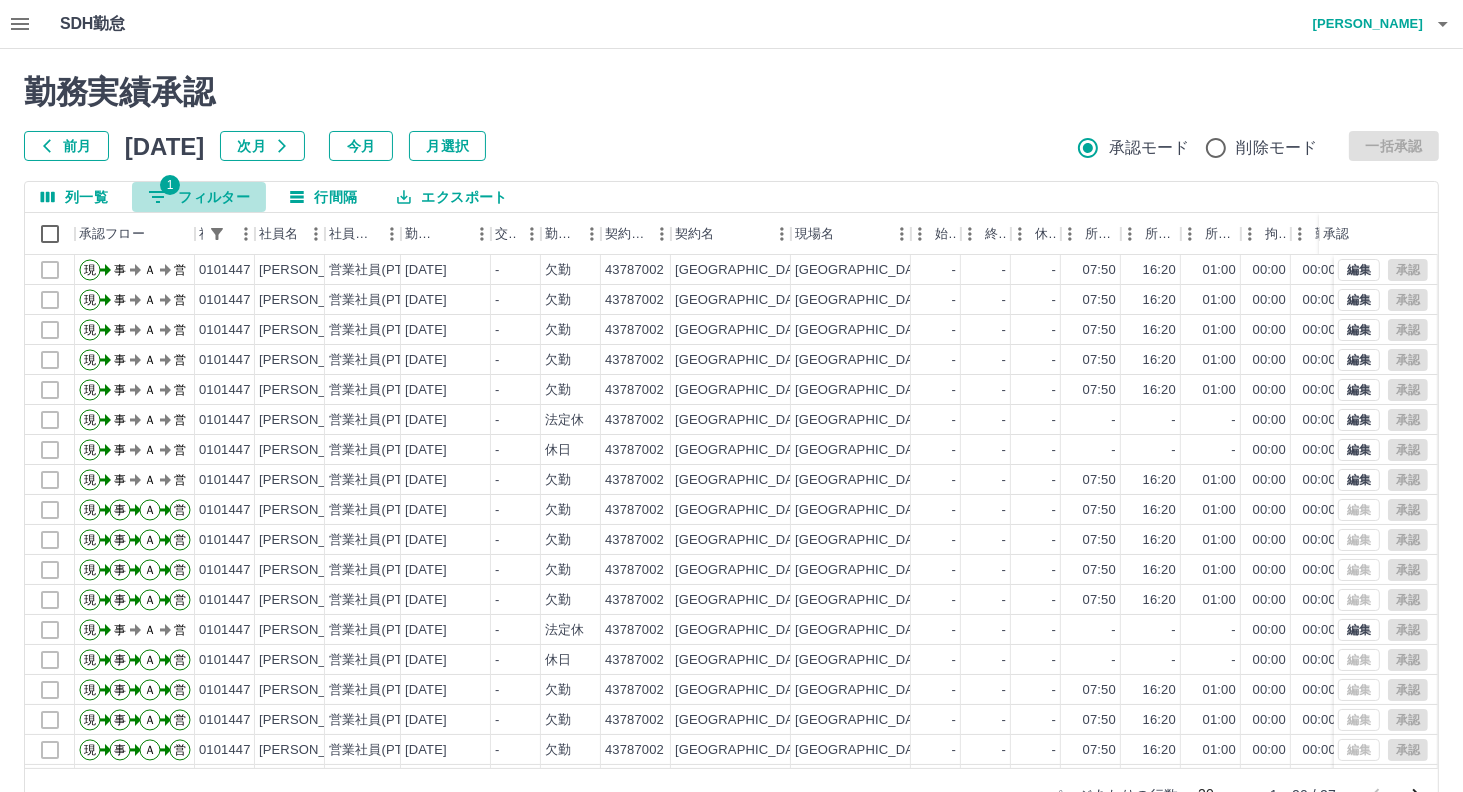 click on "1 フィルター" at bounding box center (199, 197) 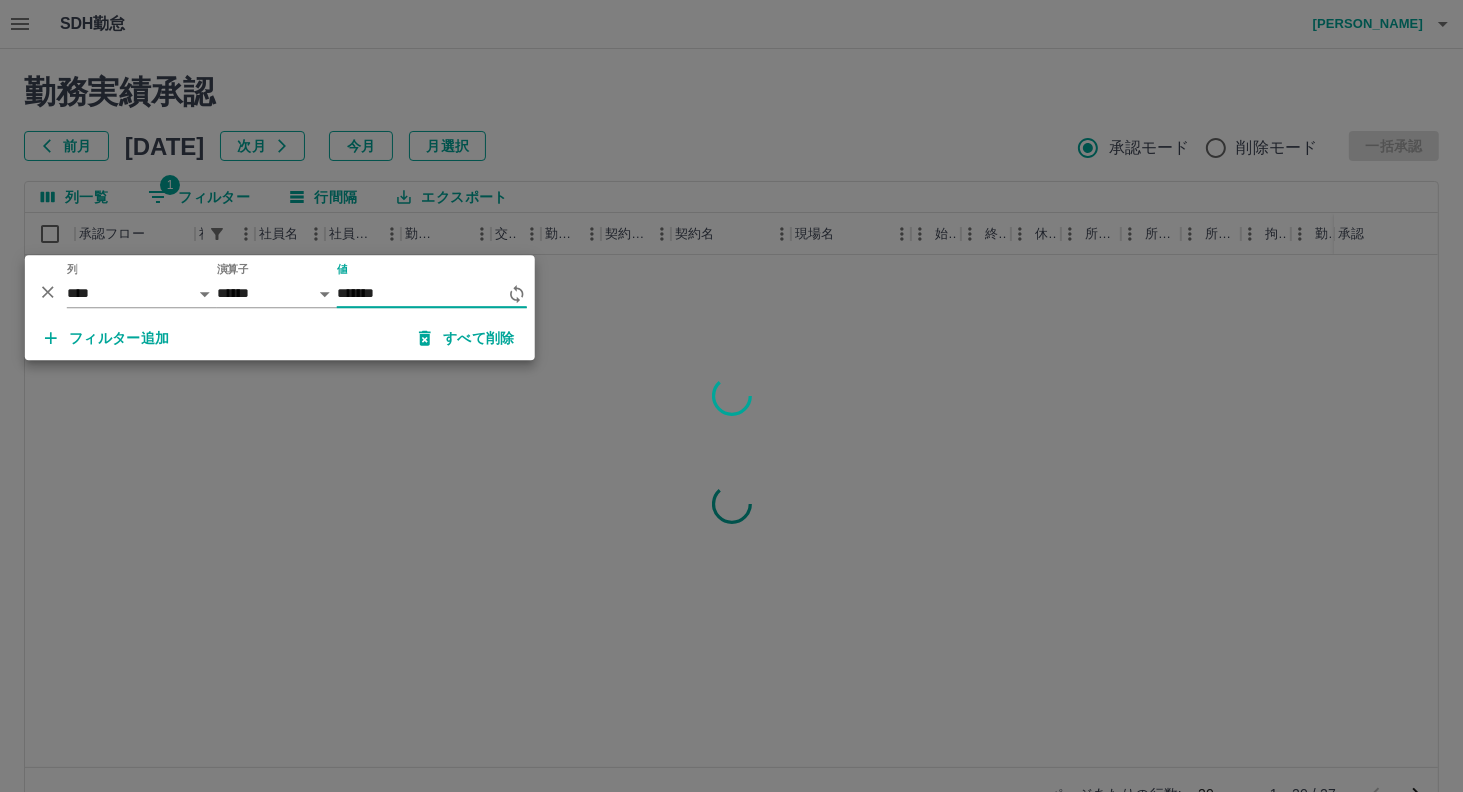 type on "*******" 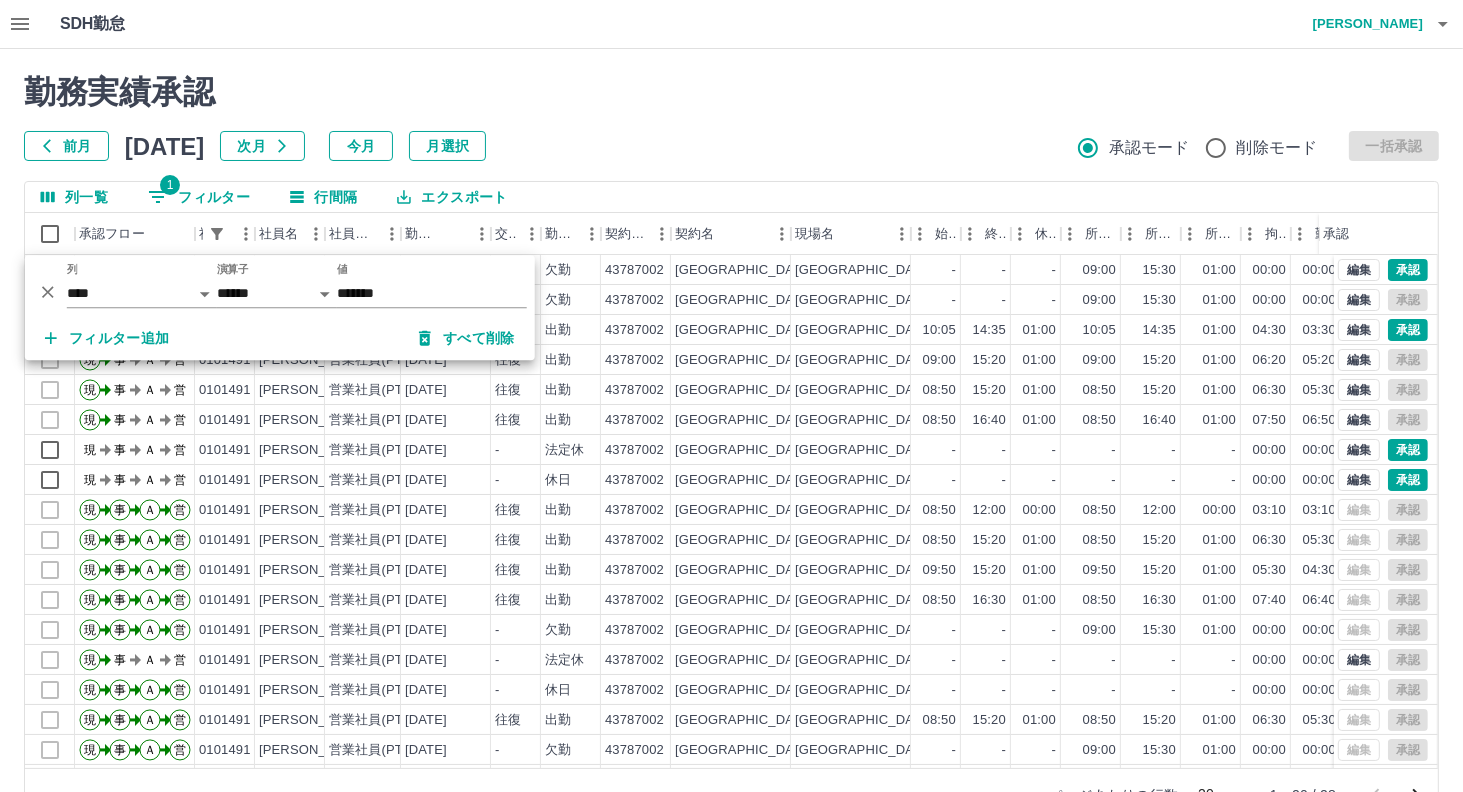 click on "勤務実績承認 前月 [DATE] 次月 今月 月選択 承認モード 削除モード 一括承認" at bounding box center (731, 117) 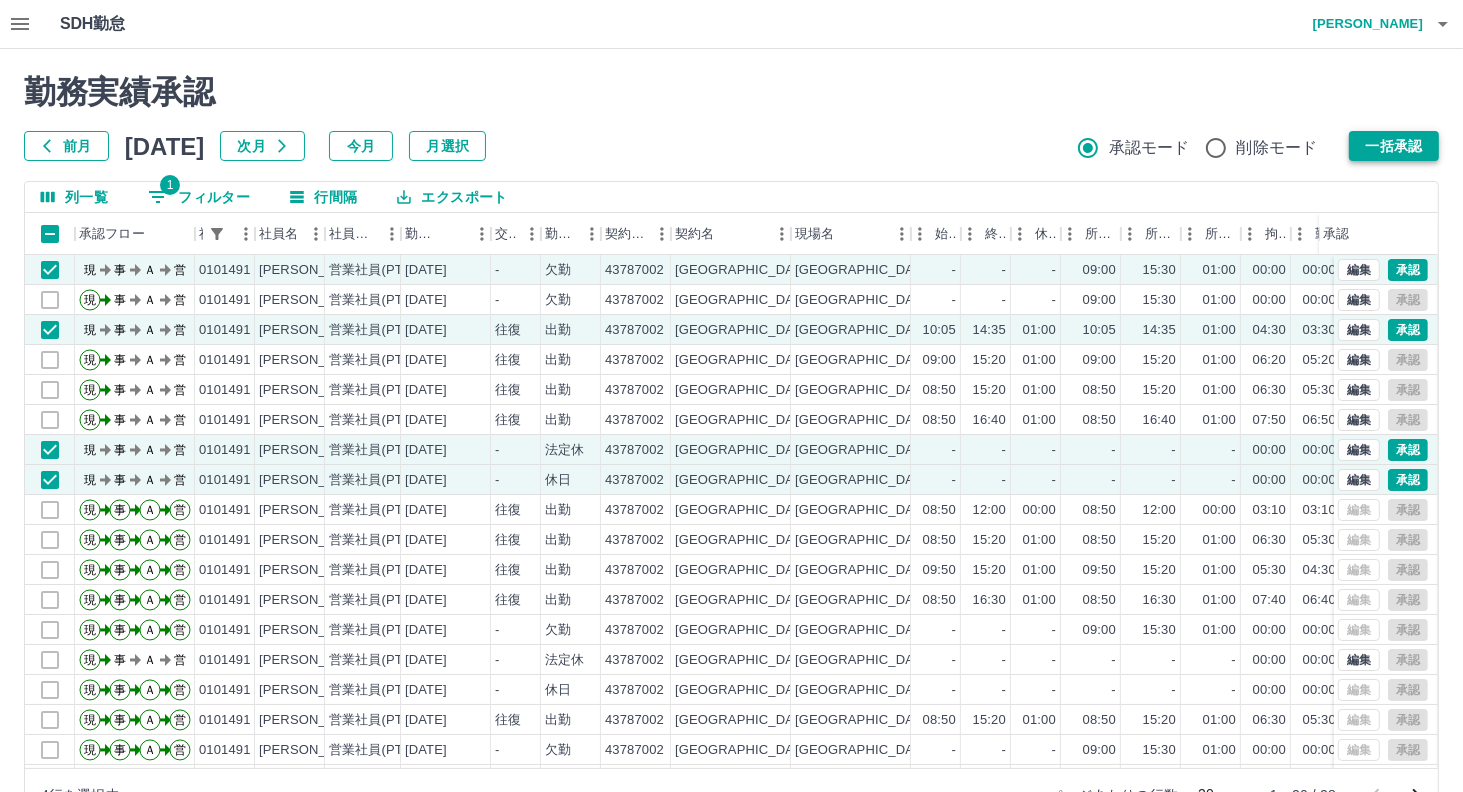 drag, startPoint x: 1384, startPoint y: 147, endPoint x: 1395, endPoint y: 149, distance: 11.18034 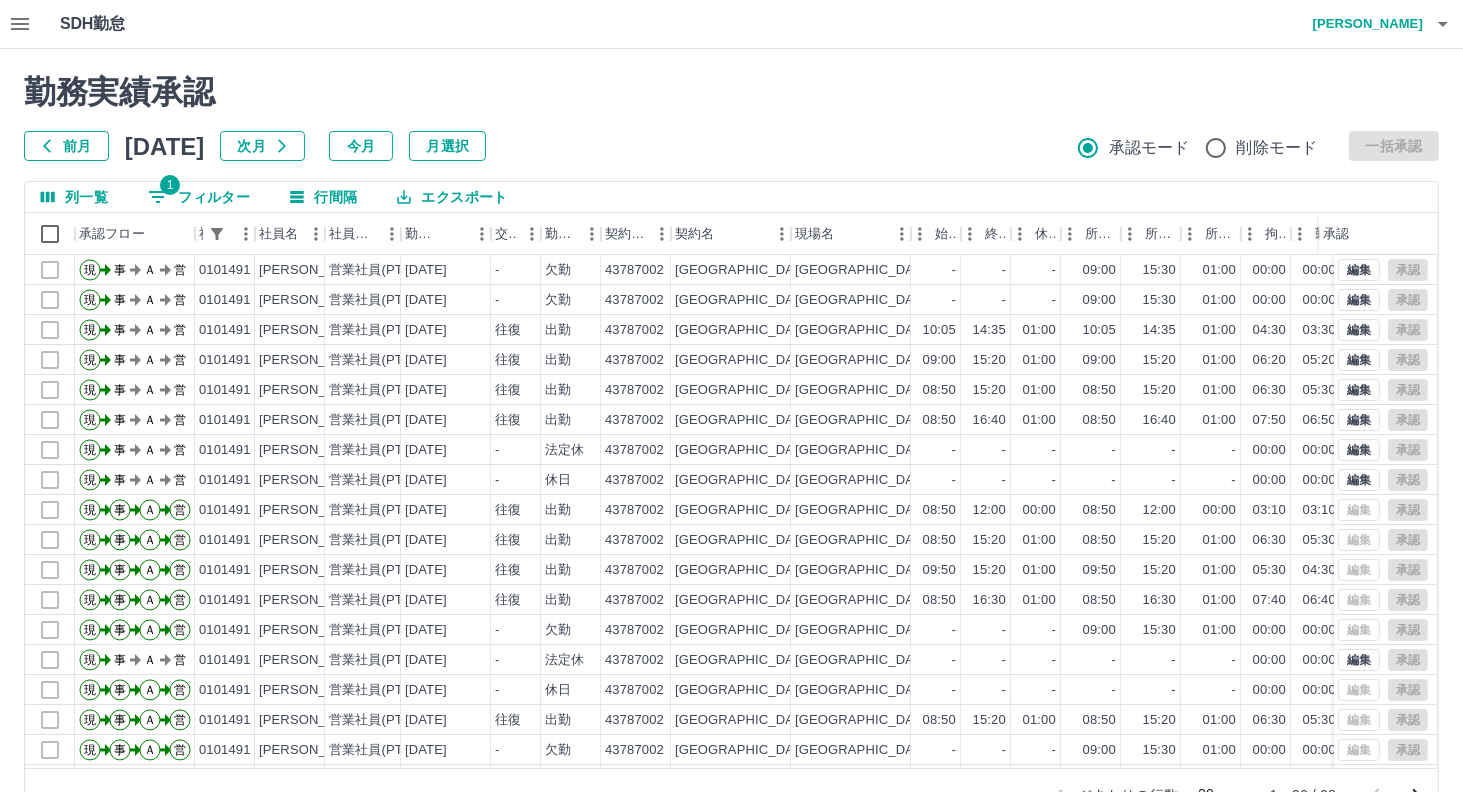 click on "1 フィルター" at bounding box center [199, 197] 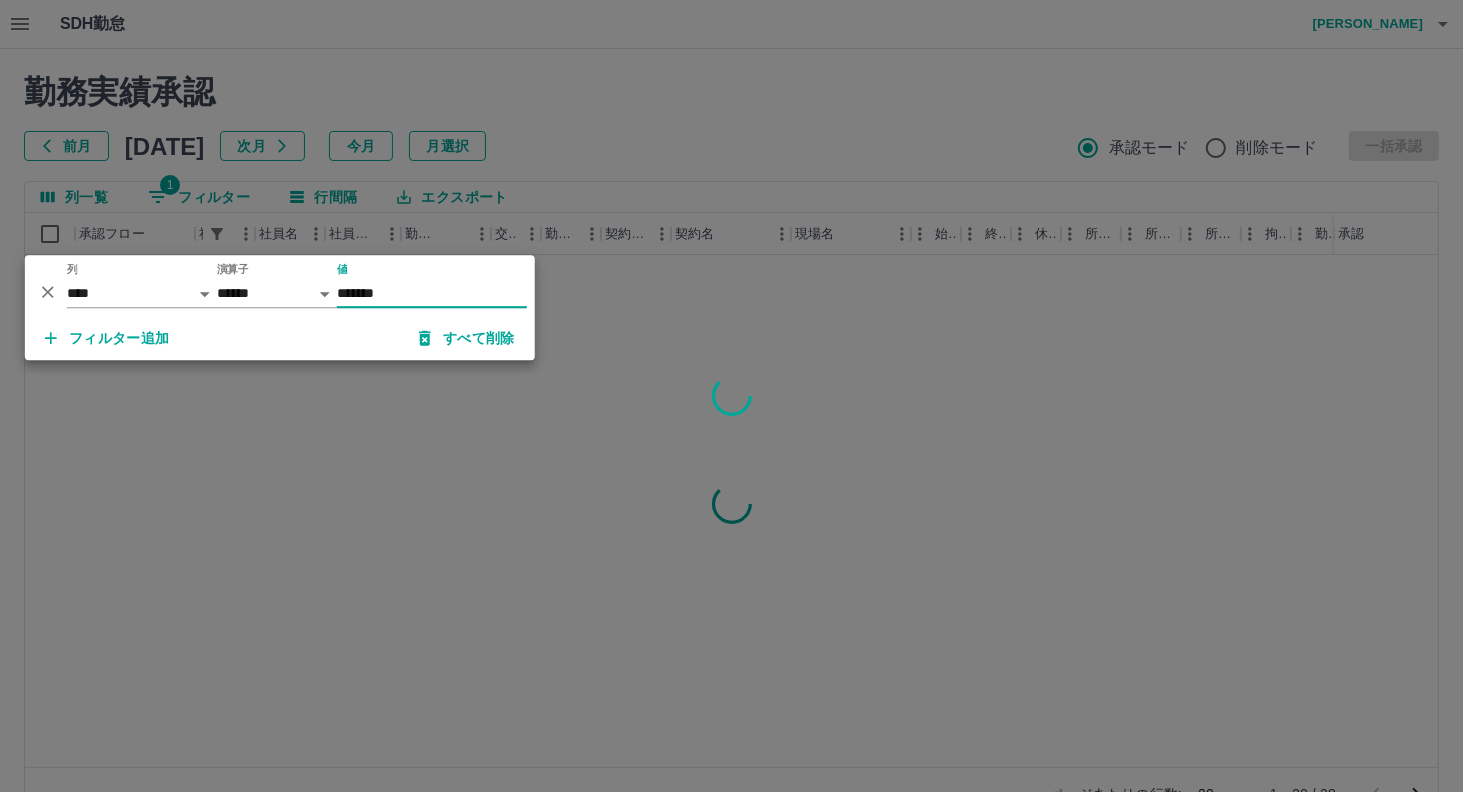 type on "*******" 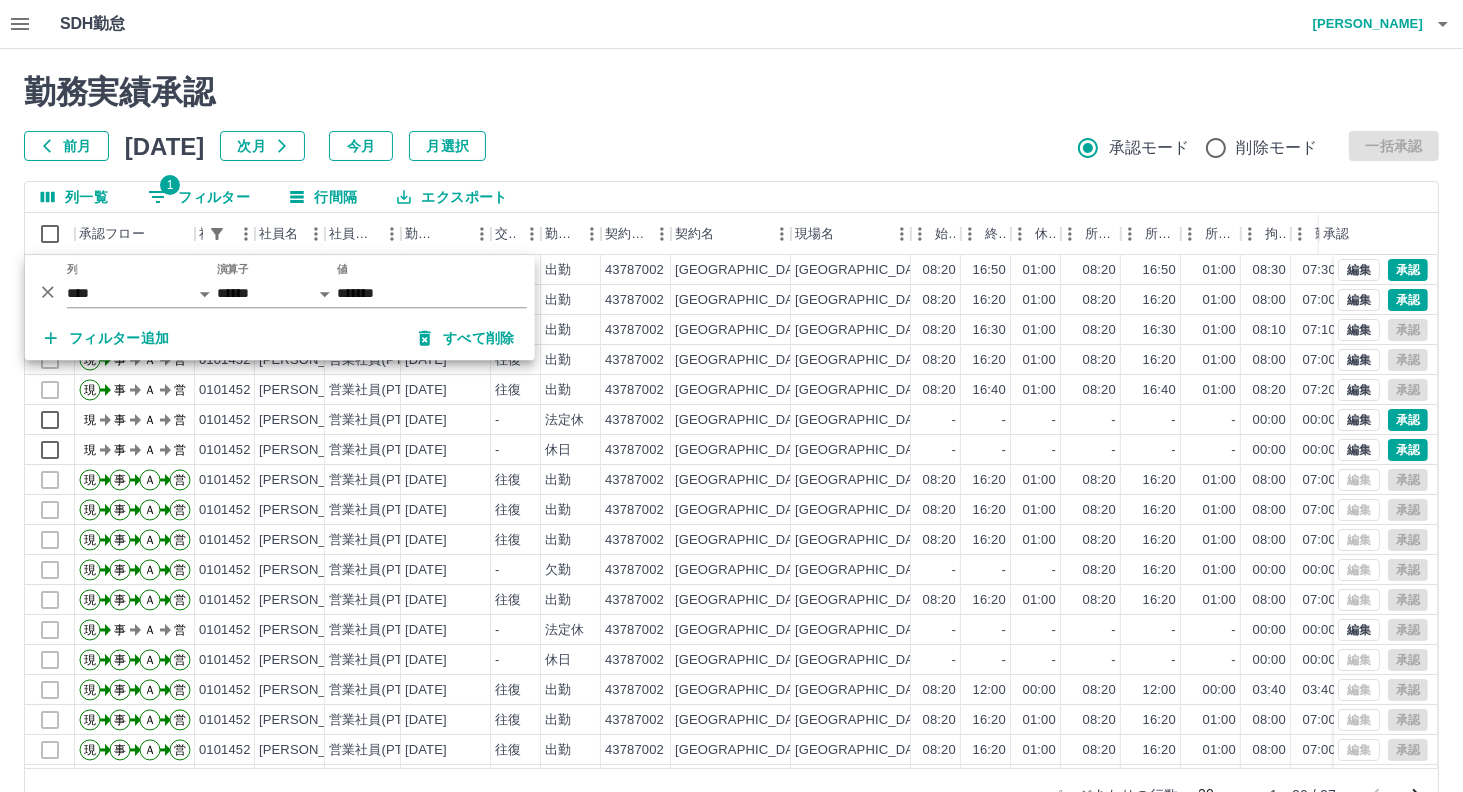 click on "勤務実績承認" at bounding box center [731, 92] 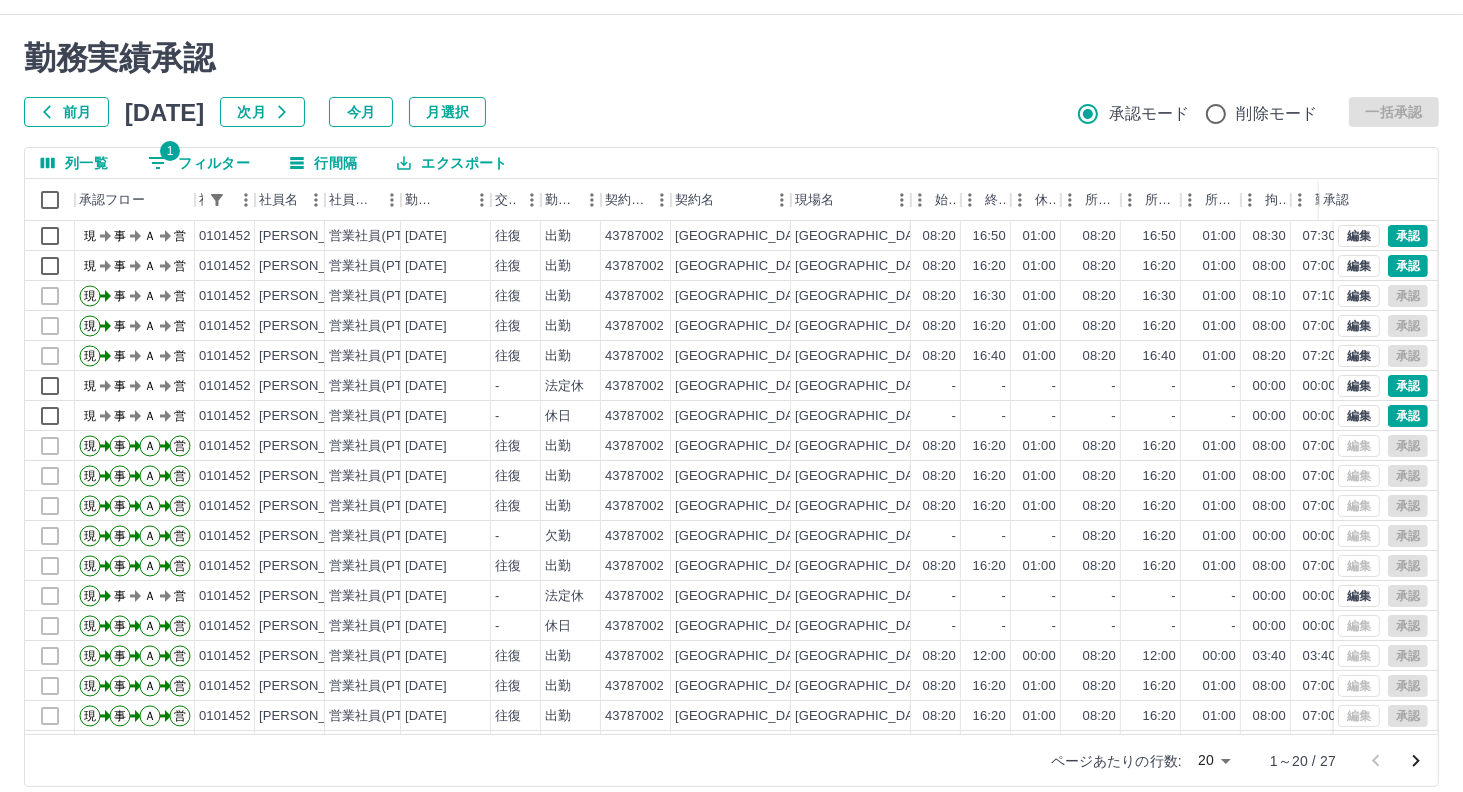 scroll, scrollTop: 53, scrollLeft: 0, axis: vertical 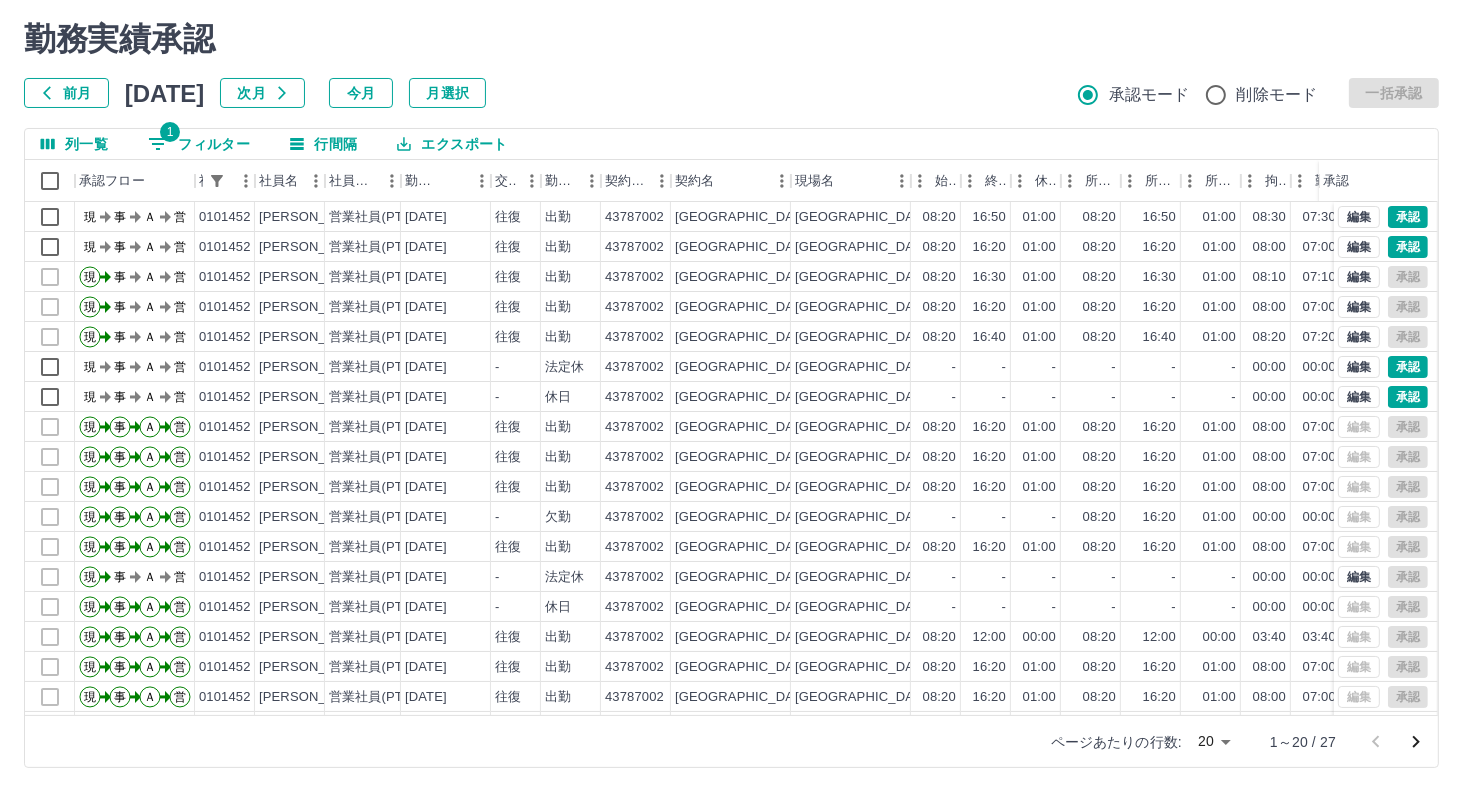 click 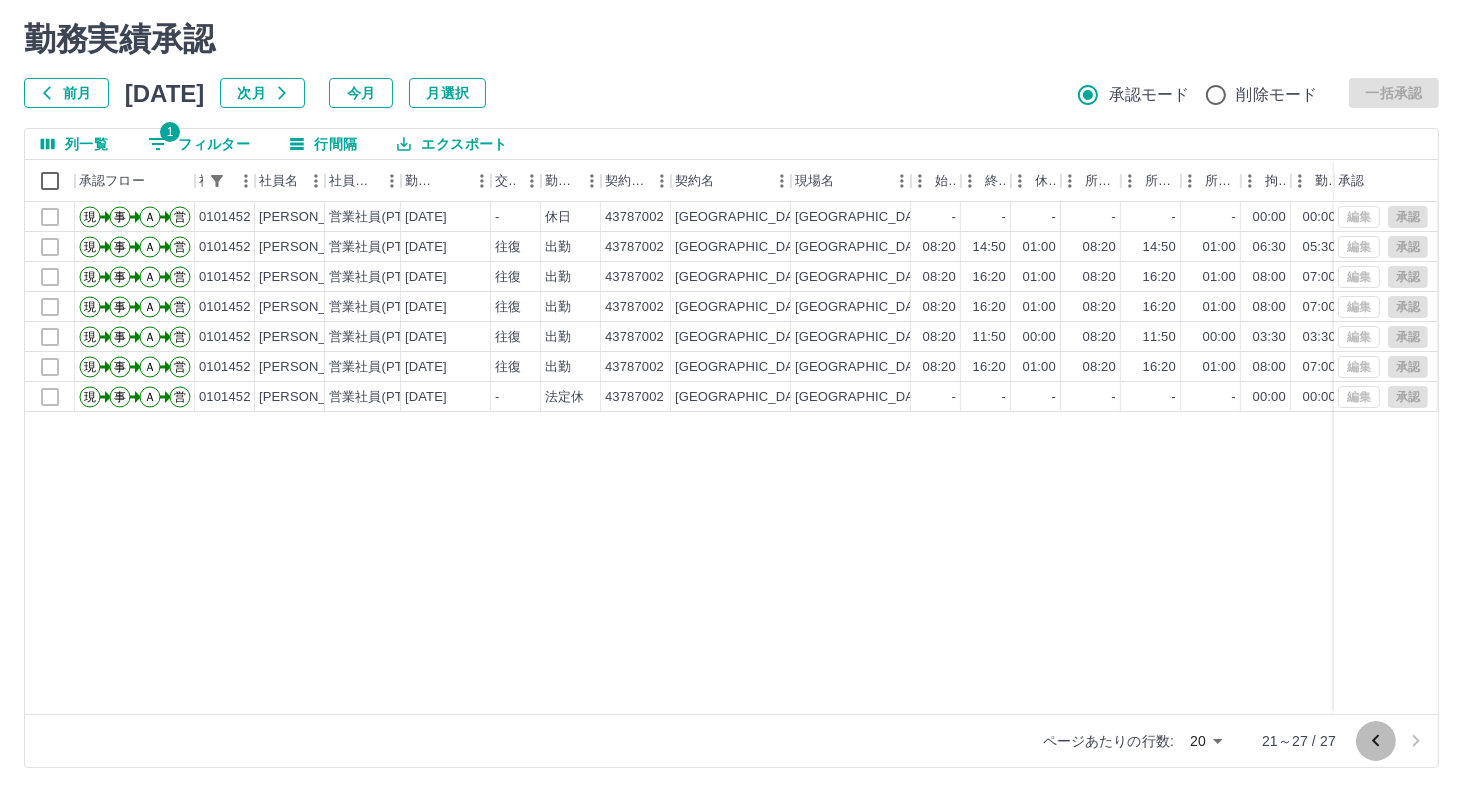 click 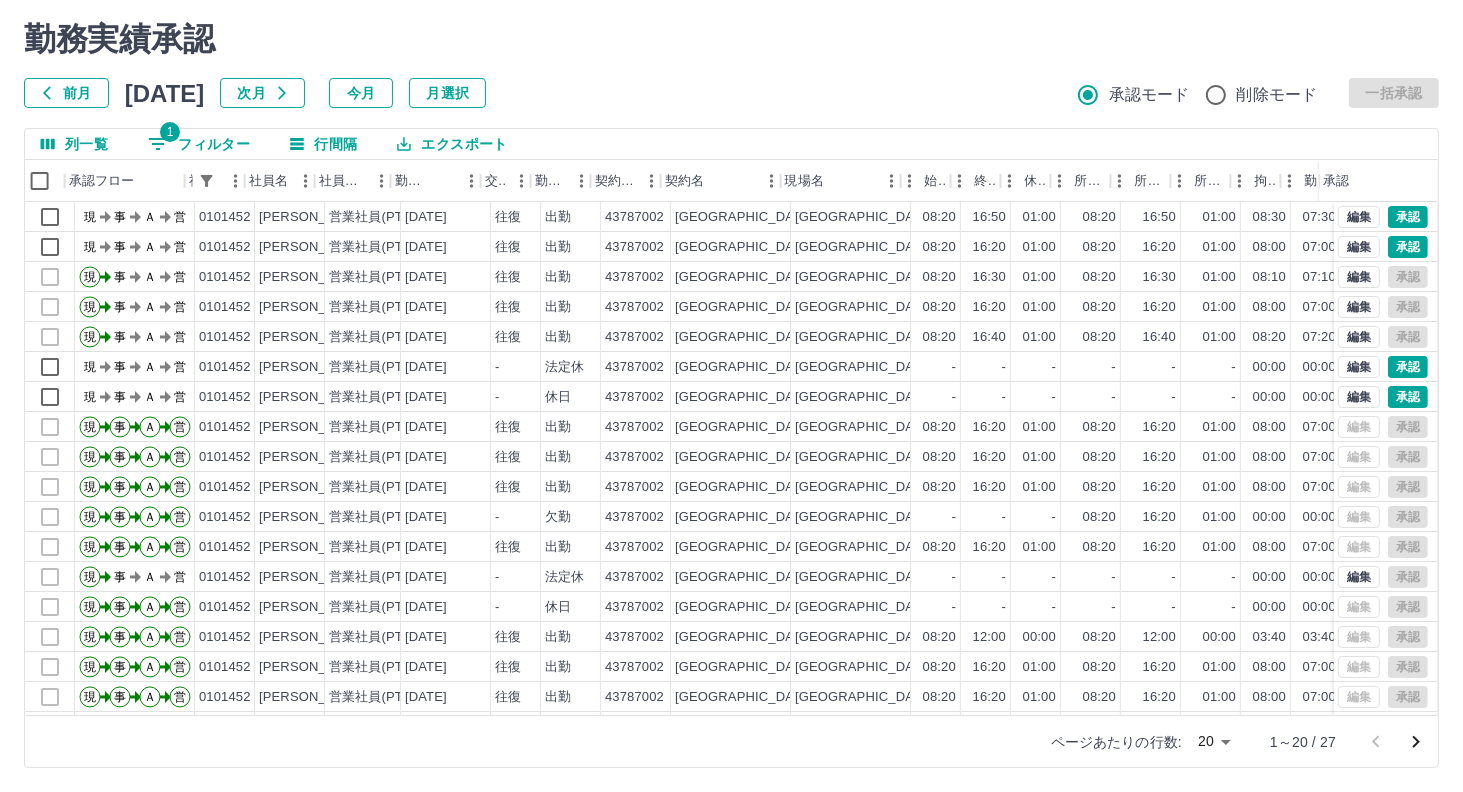 scroll, scrollTop: 0, scrollLeft: 40, axis: horizontal 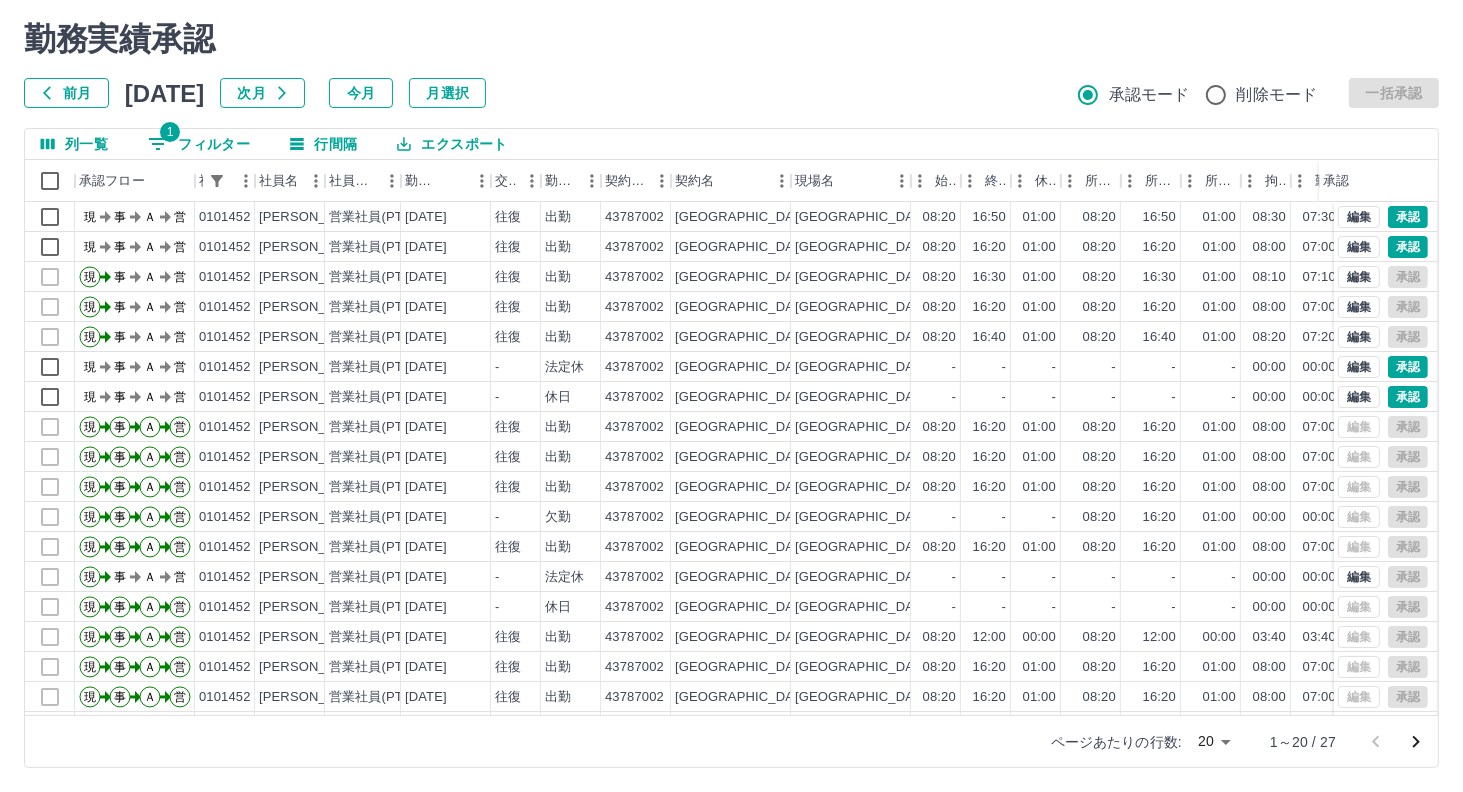 click on "勤務実績承認 前月 [DATE] 次月 今月 月選択 承認モード 削除モード 一括承認 列一覧 1 フィルター 行間隔 エクスポート 承認フロー 社員番号 社員名 社員区分 勤務日 交通費 勤務区分 契約コード 契約名 現場名 始業 終業 休憩 所定開始 所定終業 所定休憩 拘束 勤務 遅刻等 コメント ステータス 承認 現 事 Ａ 営 0101452 [PERSON_NAME] 営業社員(PT契約) [DATE] 往復 出勤 43787002 [GEOGRAPHIC_DATA] [GEOGRAPHIC_DATA]学校給食センター 08:20 16:50 01:00 08:20 16:50 01:00 08:30 07:30 00:00 現場責任者承認待 現 事 Ａ 営 0101452 [PERSON_NAME] 営業社員(PT契約) [DATE] 往復 出勤 43787002 [GEOGRAPHIC_DATA] [GEOGRAPHIC_DATA]学校給食センター 08:20 16:20 01:00 08:20 16:20 01:00 08:00 07:00 00:00 現場責任者承認待 現 事 Ａ 営 0101452 [PERSON_NAME] 営業社員(PT契約) [DATE] 往復 出勤 43787002 [GEOGRAPHIC_DATA]学校給食センター 08:20 16:30 01:00 08:20 現" at bounding box center (731, 394) 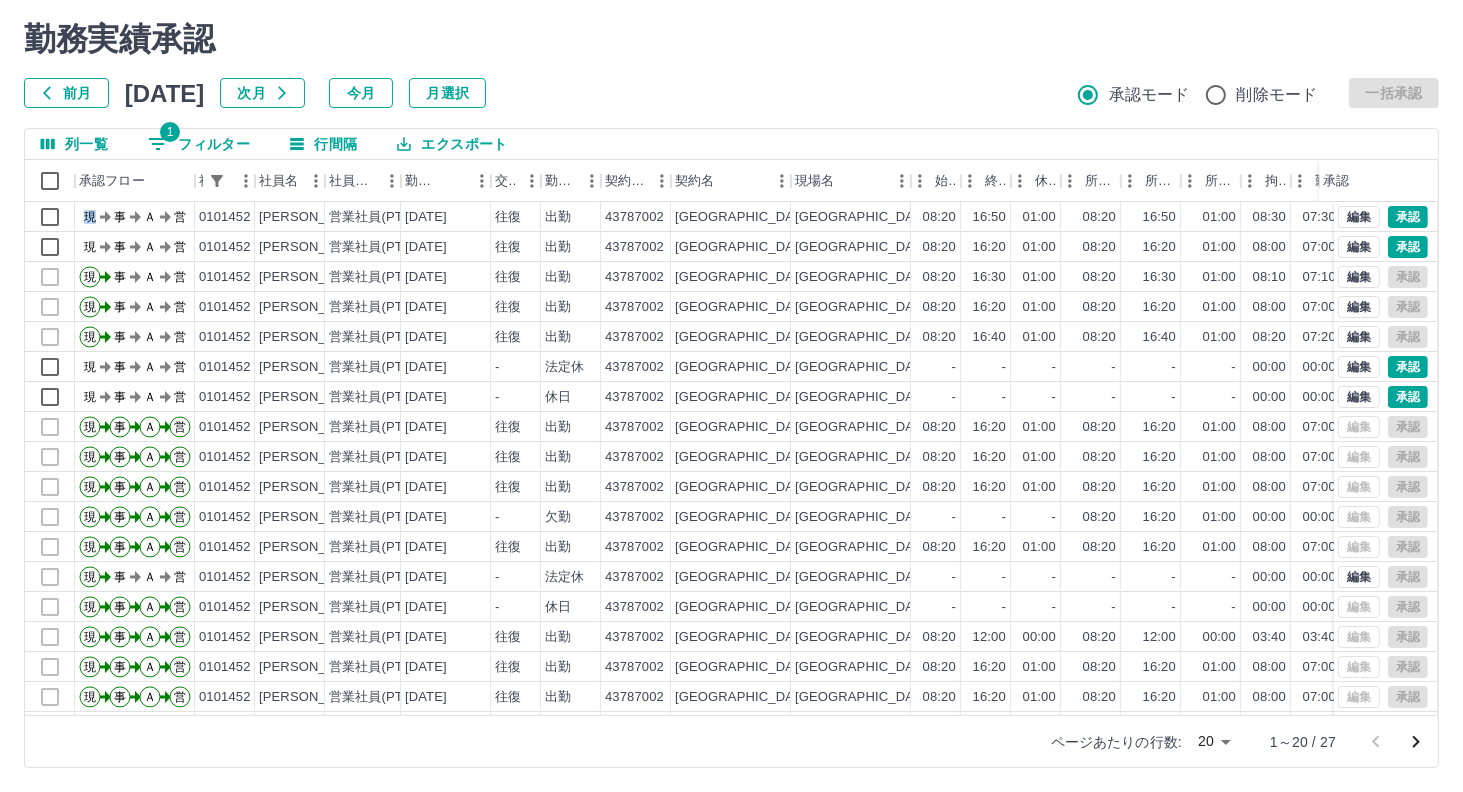 click on "勤務実績承認 前月 [DATE] 次月 今月 月選択 承認モード 削除モード 一括承認 列一覧 1 フィルター 行間隔 エクスポート 承認フロー 社員番号 社員名 社員区分 勤務日 交通費 勤務区分 契約コード 契約名 現場名 始業 終業 休憩 所定開始 所定終業 所定休憩 拘束 勤務 遅刻等 コメント ステータス 承認 現 事 Ａ 営 0101452 [PERSON_NAME] 営業社員(PT契約) [DATE] 往復 出勤 43787002 [GEOGRAPHIC_DATA] [GEOGRAPHIC_DATA]学校給食センター 08:20 16:50 01:00 08:20 16:50 01:00 08:30 07:30 00:00 現場責任者承認待 現 事 Ａ 営 0101452 [PERSON_NAME] 営業社員(PT契約) [DATE] 往復 出勤 43787002 [GEOGRAPHIC_DATA] [GEOGRAPHIC_DATA]学校給食センター 08:20 16:20 01:00 08:20 16:20 01:00 08:00 07:00 00:00 現場責任者承認待 現 事 Ａ 営 0101452 [PERSON_NAME] 営業社員(PT契約) [DATE] 往復 出勤 43787002 [GEOGRAPHIC_DATA]学校給食センター 08:20 16:30 01:00 08:20 現" at bounding box center [731, 394] 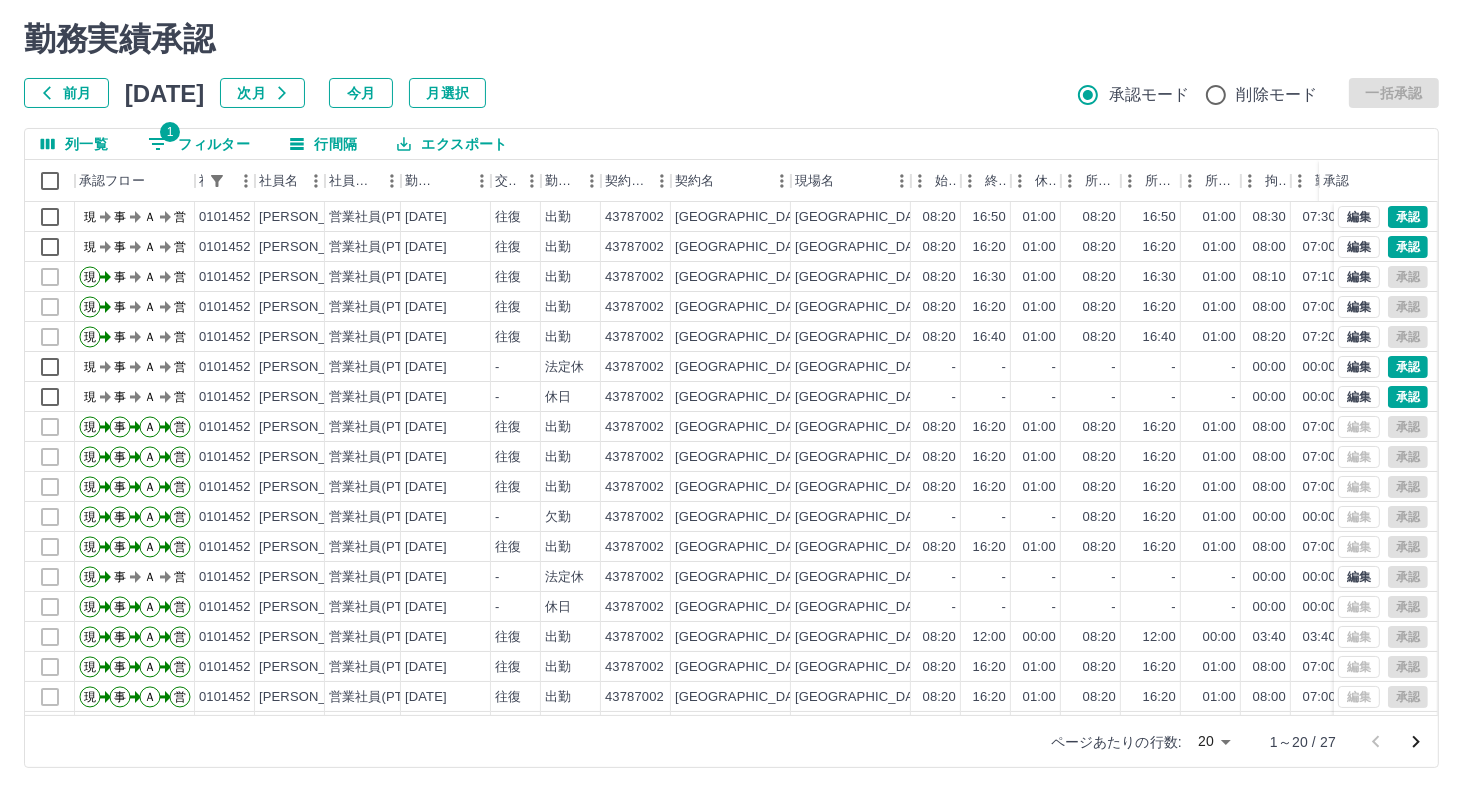 click on "勤務実績承認 前月 [DATE] 次月 今月 月選択 承認モード 削除モード 一括承認" at bounding box center (731, 64) 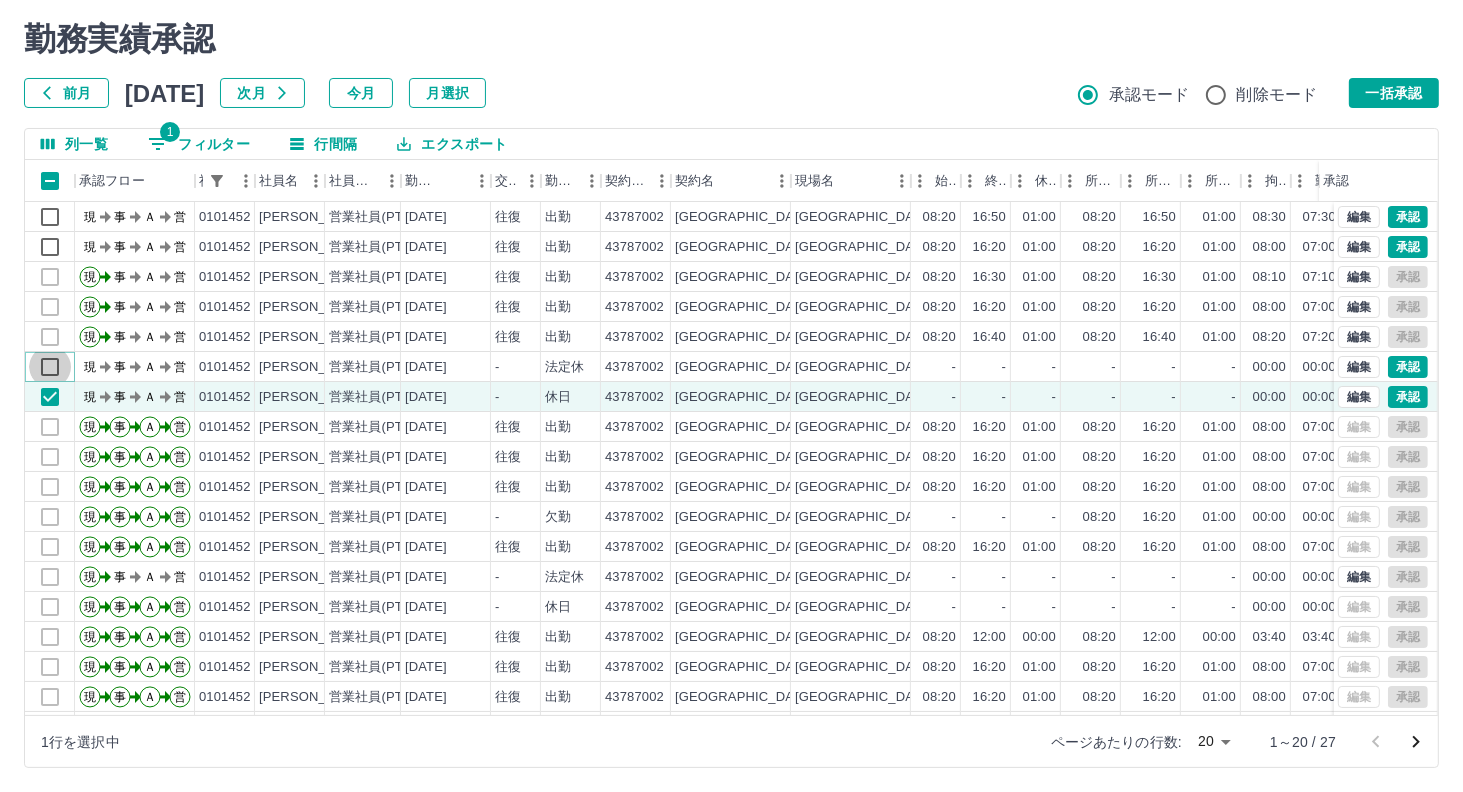 click on "現 事 Ａ 営 0101452 [PERSON_NAME] 営業社員(PT契約) [DATE] 往復 出勤 43787002 [GEOGRAPHIC_DATA] [GEOGRAPHIC_DATA]学校給食センター 08:20 16:50 01:00 08:20 16:50 01:00 08:30 07:30 00:00 現場責任者承認待 現 事 Ａ 営 0101452 [PERSON_NAME] 営業社員(PT契約) [DATE] 往復 出勤 43787002 [GEOGRAPHIC_DATA] [GEOGRAPHIC_DATA]学校給食センター 08:20 16:20 01:00 08:20 16:20 01:00 08:00 07:00 00:00 現場責任者承認待 現 事 Ａ 営 0101452 [PERSON_NAME] 営業社員(PT契約) [DATE] 往復 出勤 43787002 [GEOGRAPHIC_DATA]学校給食センター 08:20 16:30 01:00 08:20 16:30 01:00 08:10 07:10 00:00 事務担当者承認待 現 事 Ａ 営 0101452 [PERSON_NAME] 営業社員(PT契約) [DATE] 往復 出勤 43787002 [GEOGRAPHIC_DATA] [GEOGRAPHIC_DATA]学校給食センター 08:20 16:20 01:00 08:20 16:20 01:00 08:00 07:00 00:00 事務担当者承認待 現 事 Ａ 営 0101452 [PERSON_NAME] 営業社員(PT契約) [DATE] 往復 出勤 43787002 [GEOGRAPHIC_DATA] 08:20 16:40 01:00 現" at bounding box center (846, 502) 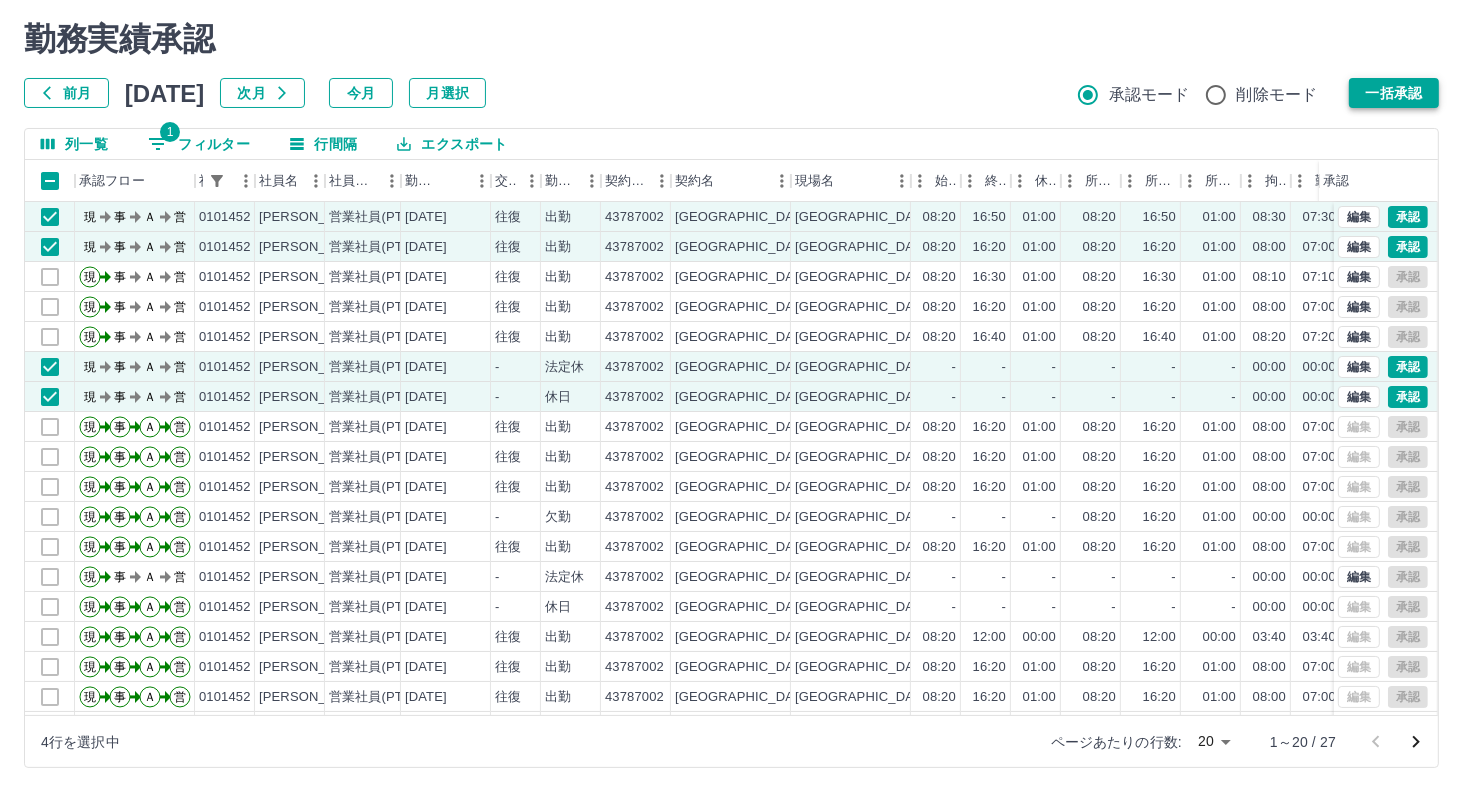 click on "一括承認" at bounding box center [1394, 93] 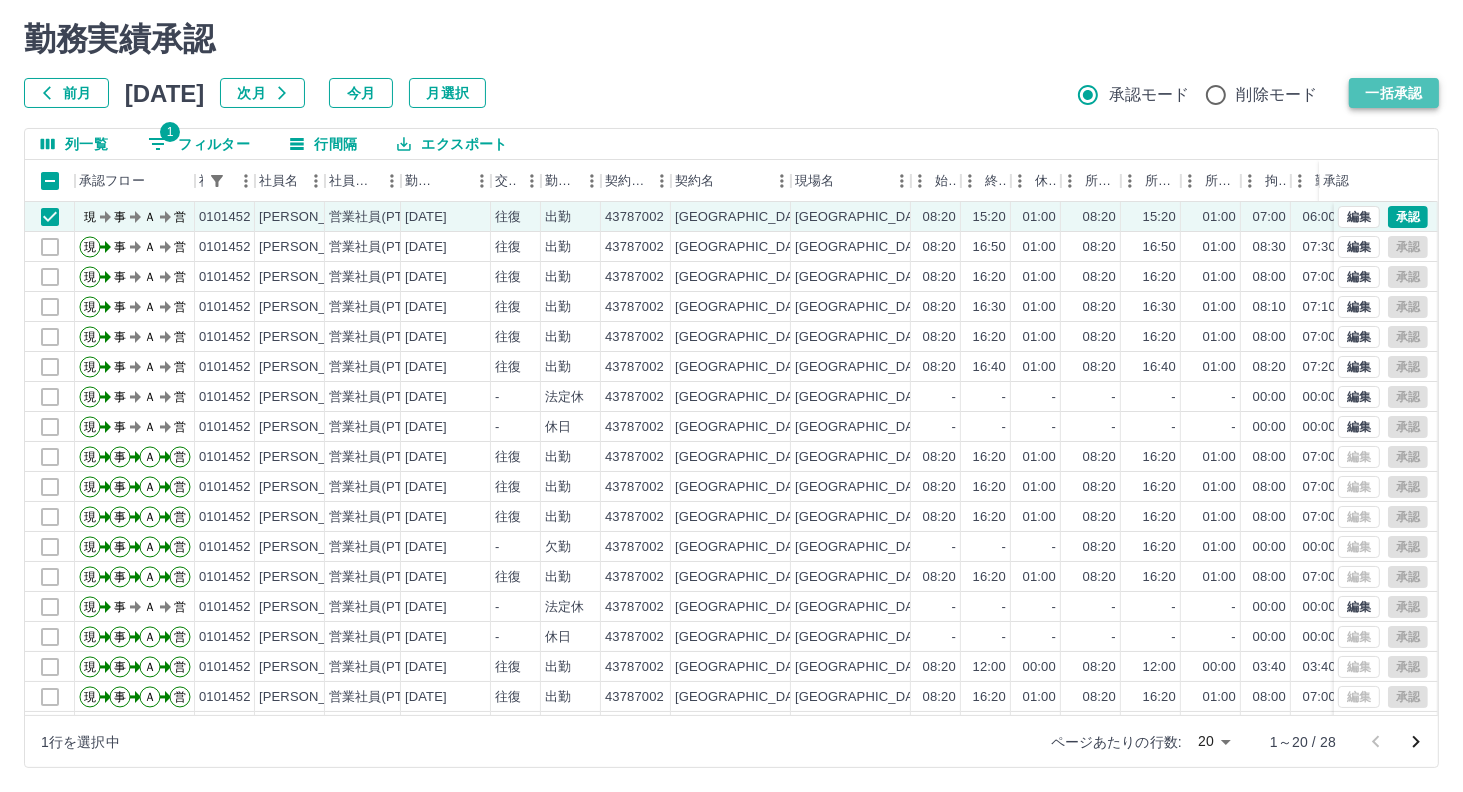 click on "一括承認" at bounding box center [1394, 93] 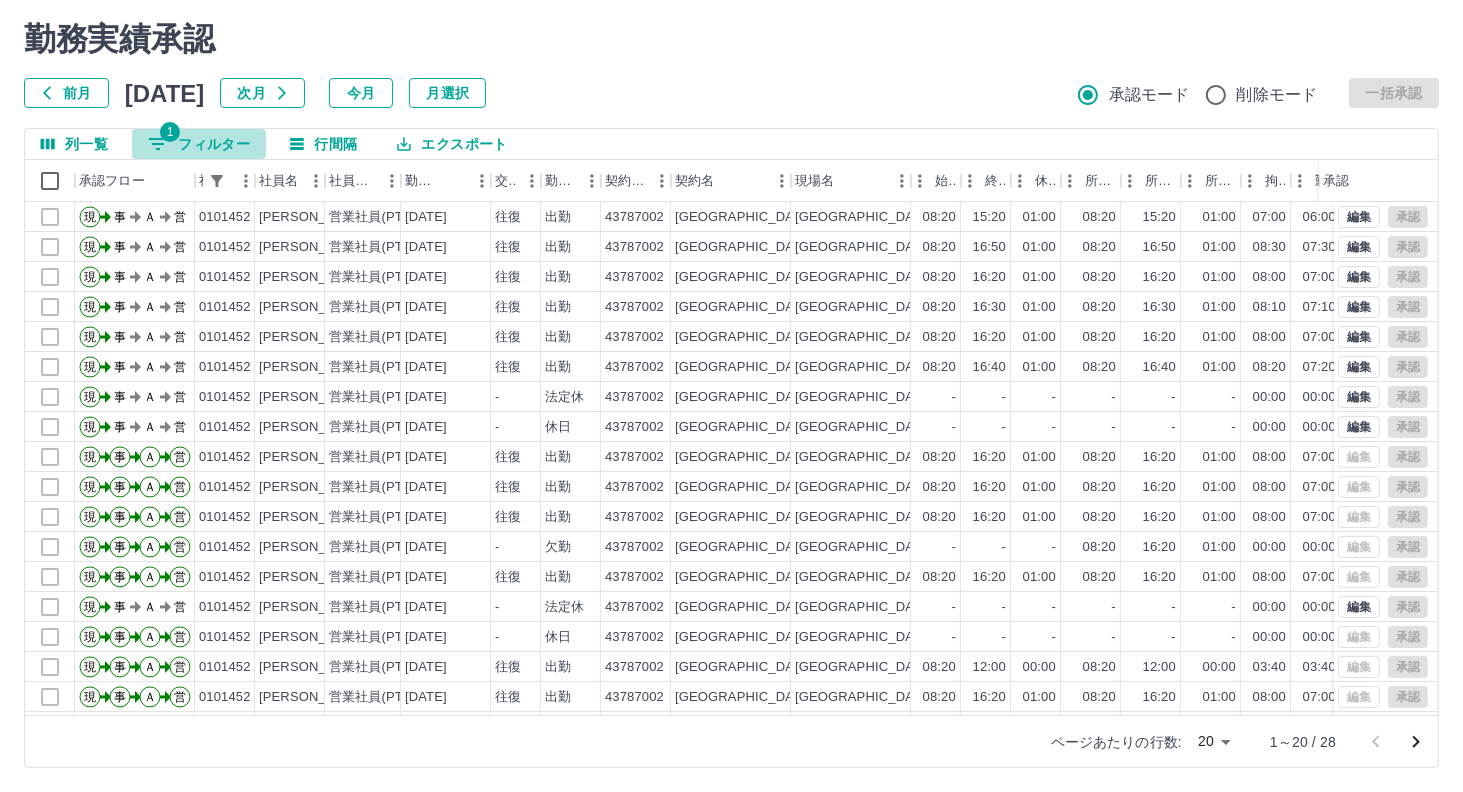 click on "1 フィルター" at bounding box center [199, 144] 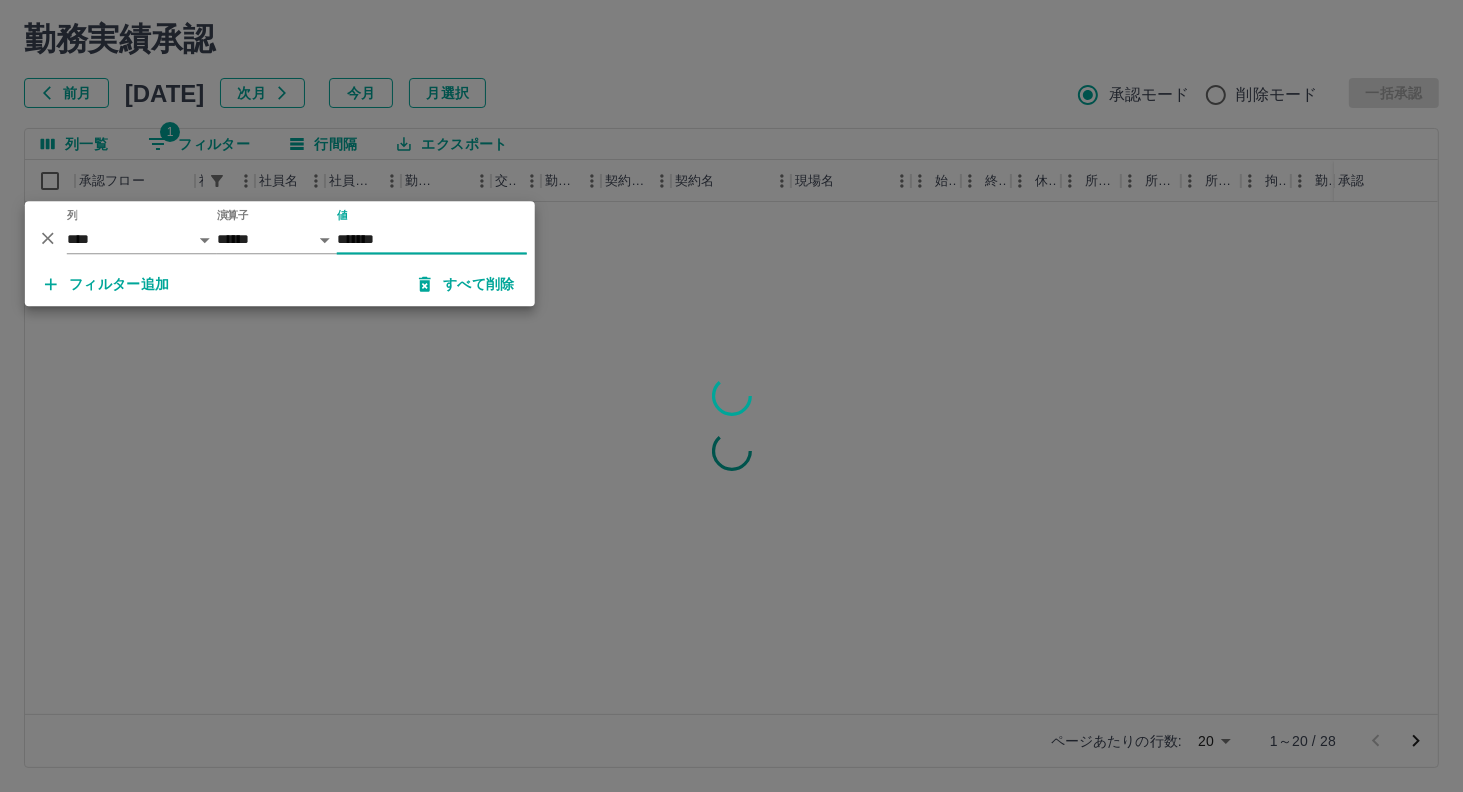 type on "*******" 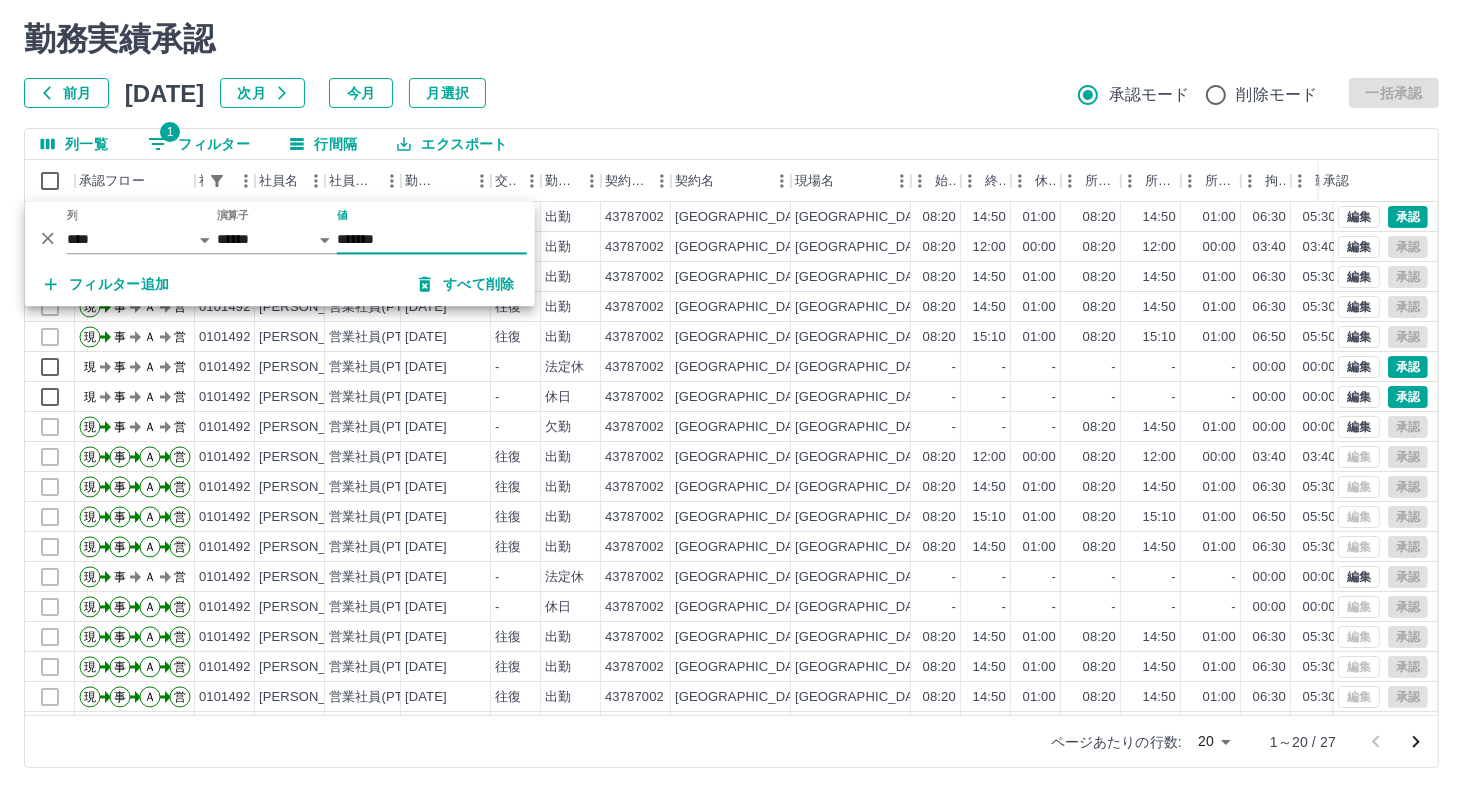 click on "勤務実績承認 前月 [DATE] 次月 今月 月選択 承認モード 削除モード 一括承認" at bounding box center (731, 64) 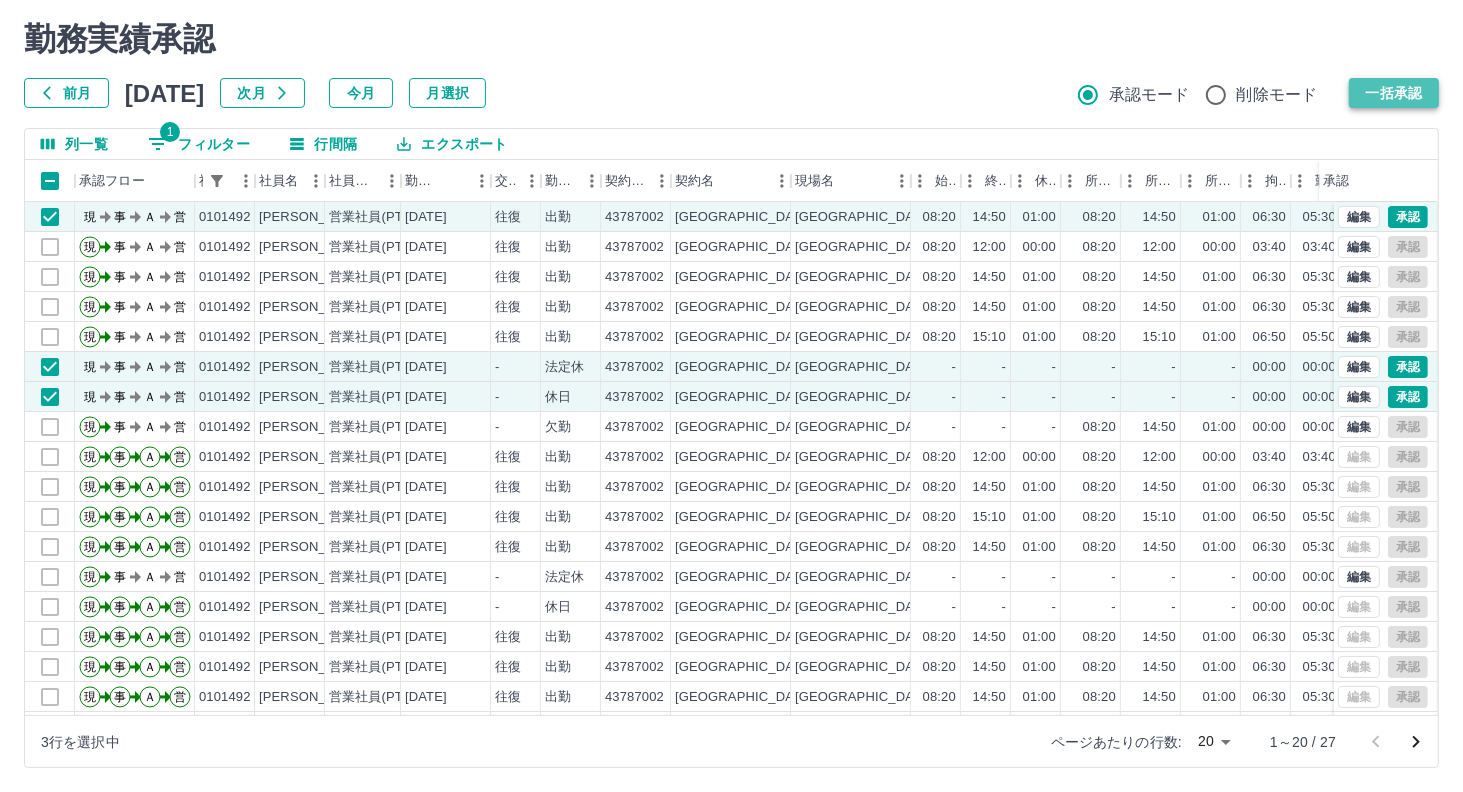 click on "一括承認" at bounding box center (1394, 93) 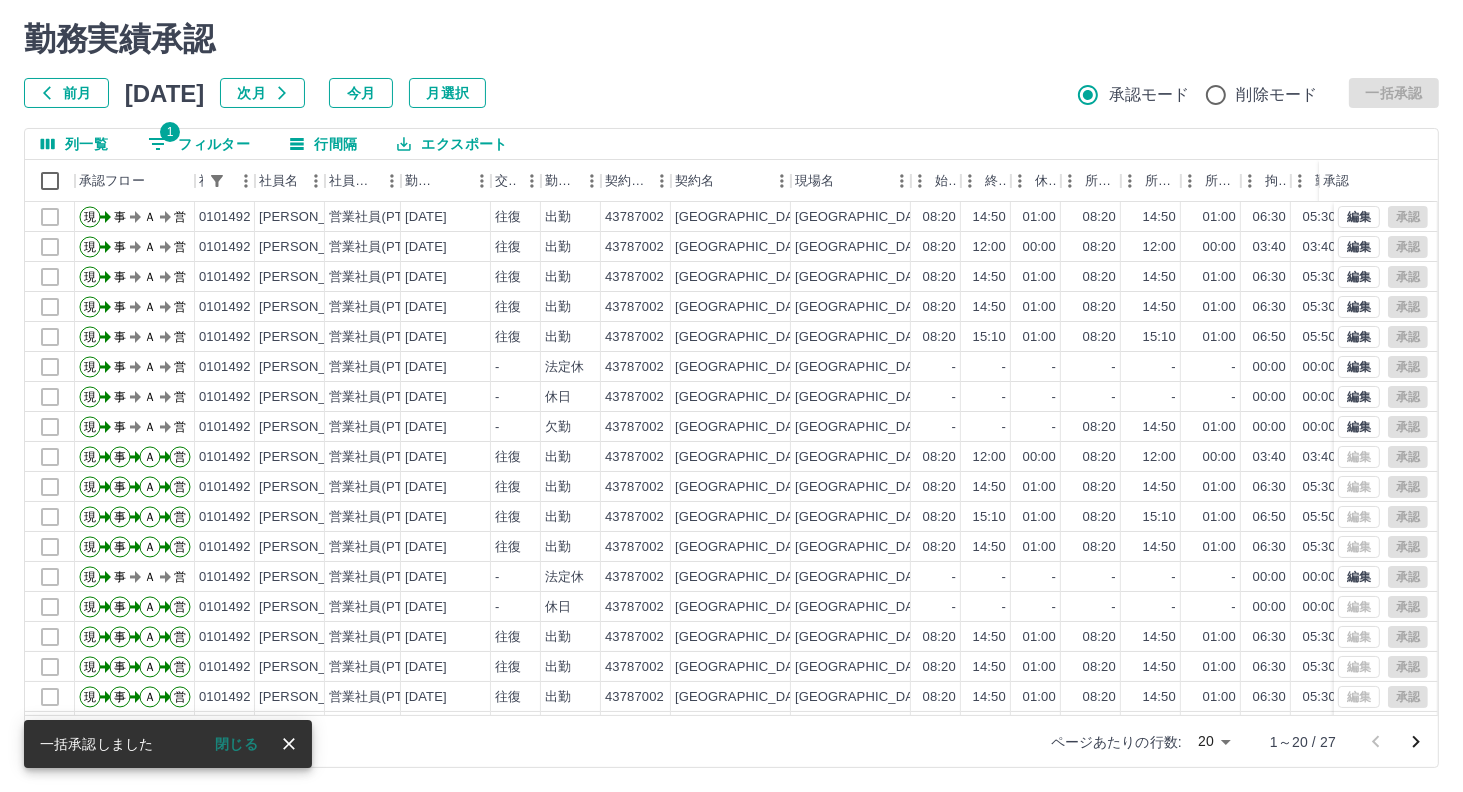 click 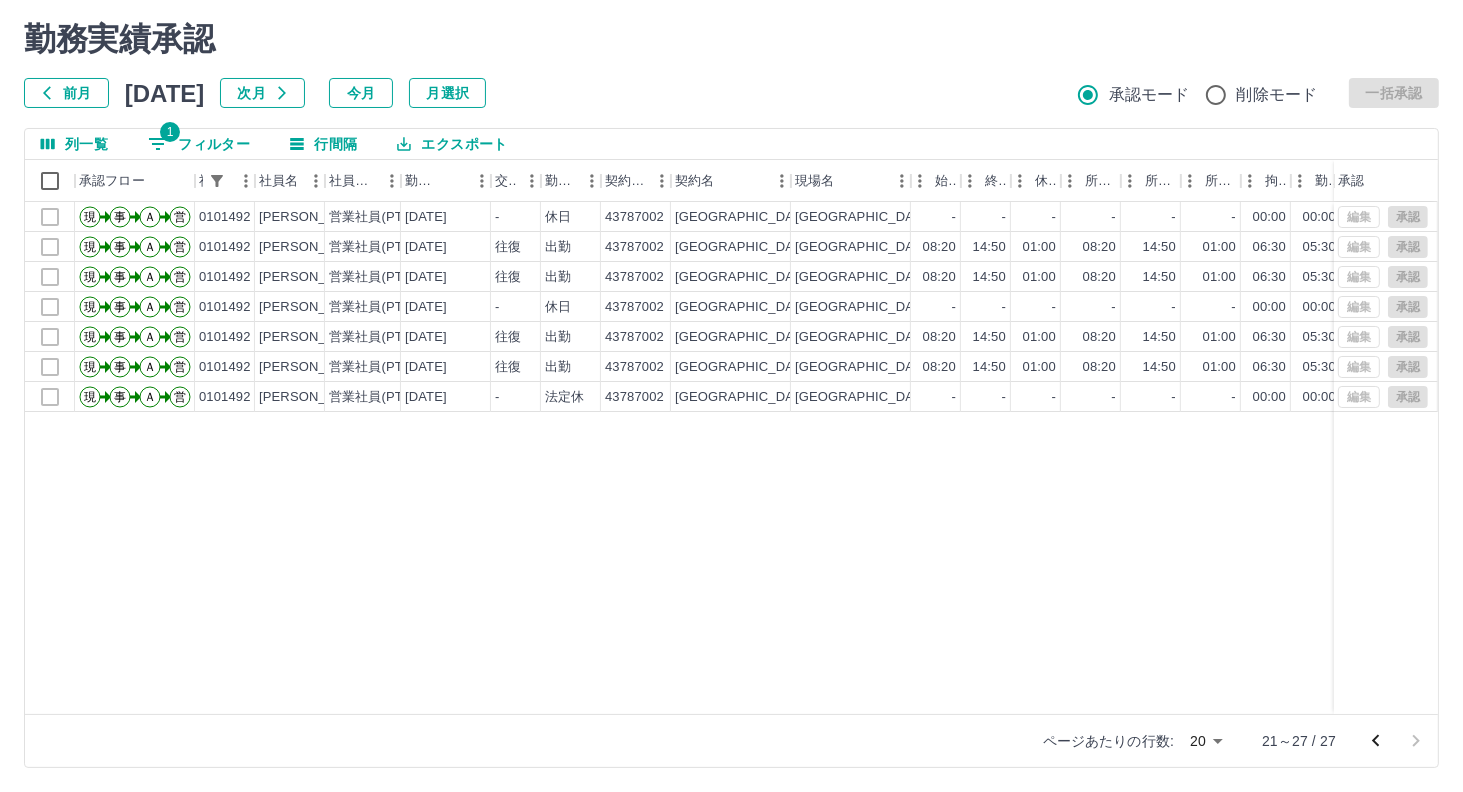 click 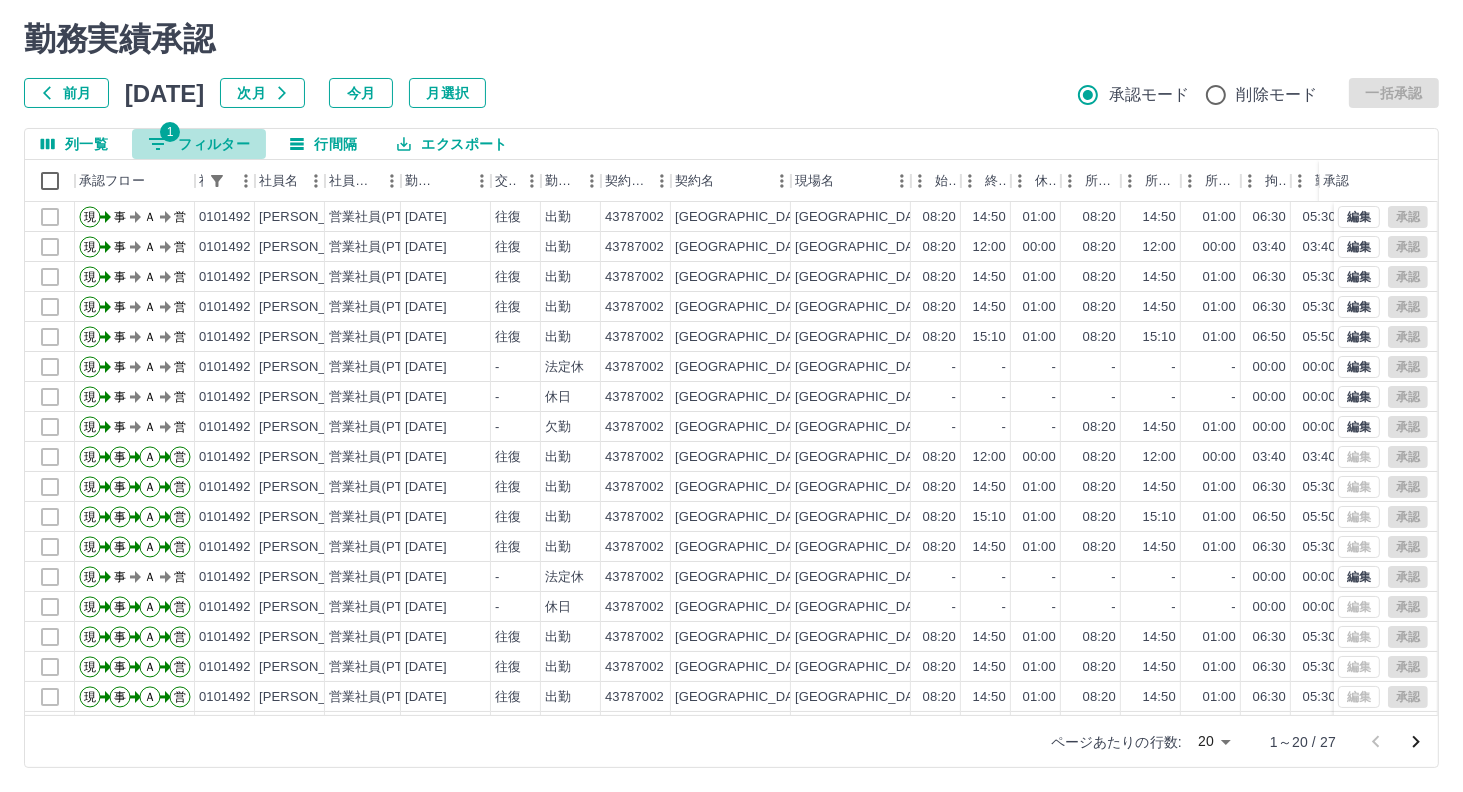 drag, startPoint x: 216, startPoint y: 135, endPoint x: 252, endPoint y: 147, distance: 37.94733 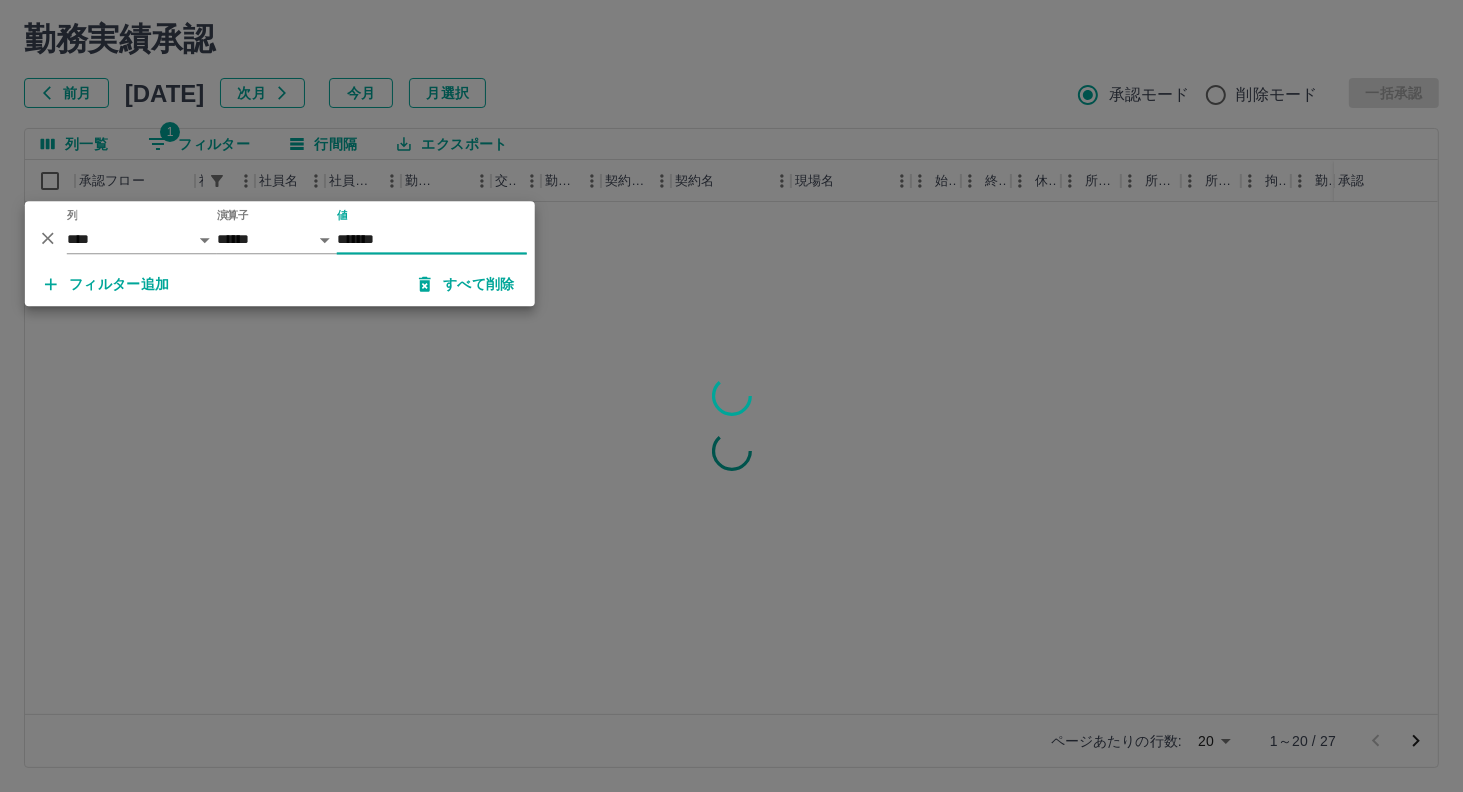 type on "*******" 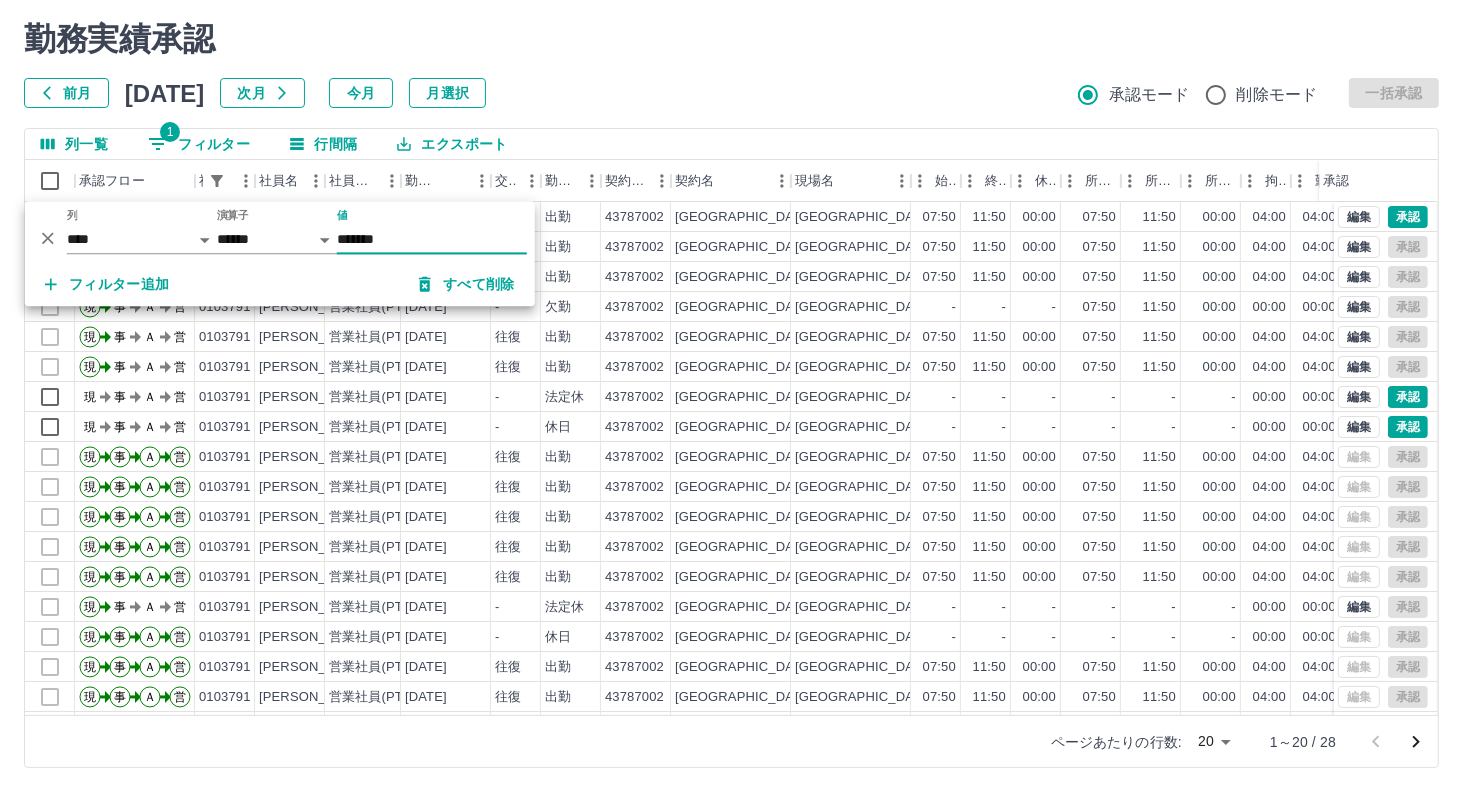 click on "勤務実績承認" at bounding box center (731, 39) 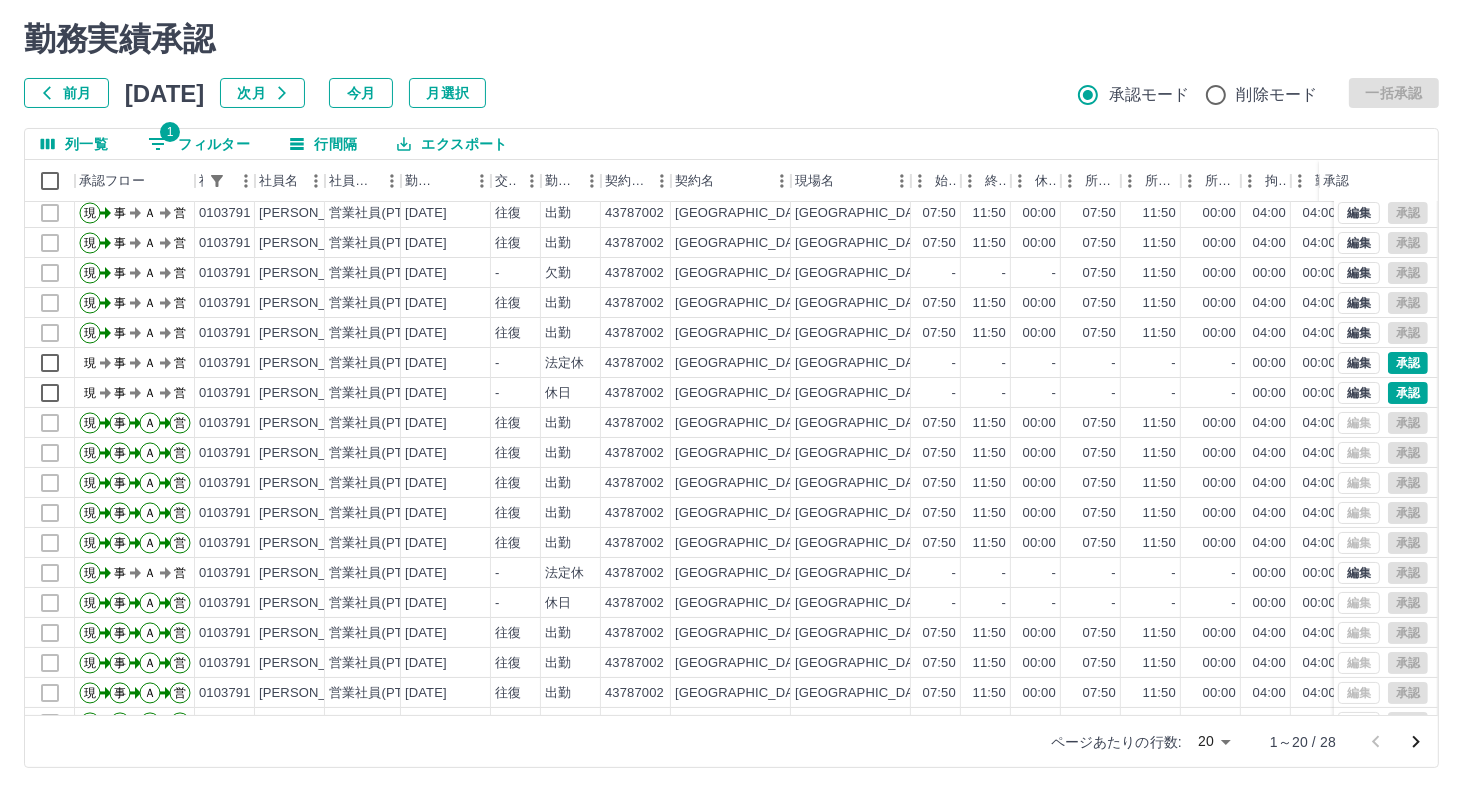 scroll, scrollTop: 0, scrollLeft: 0, axis: both 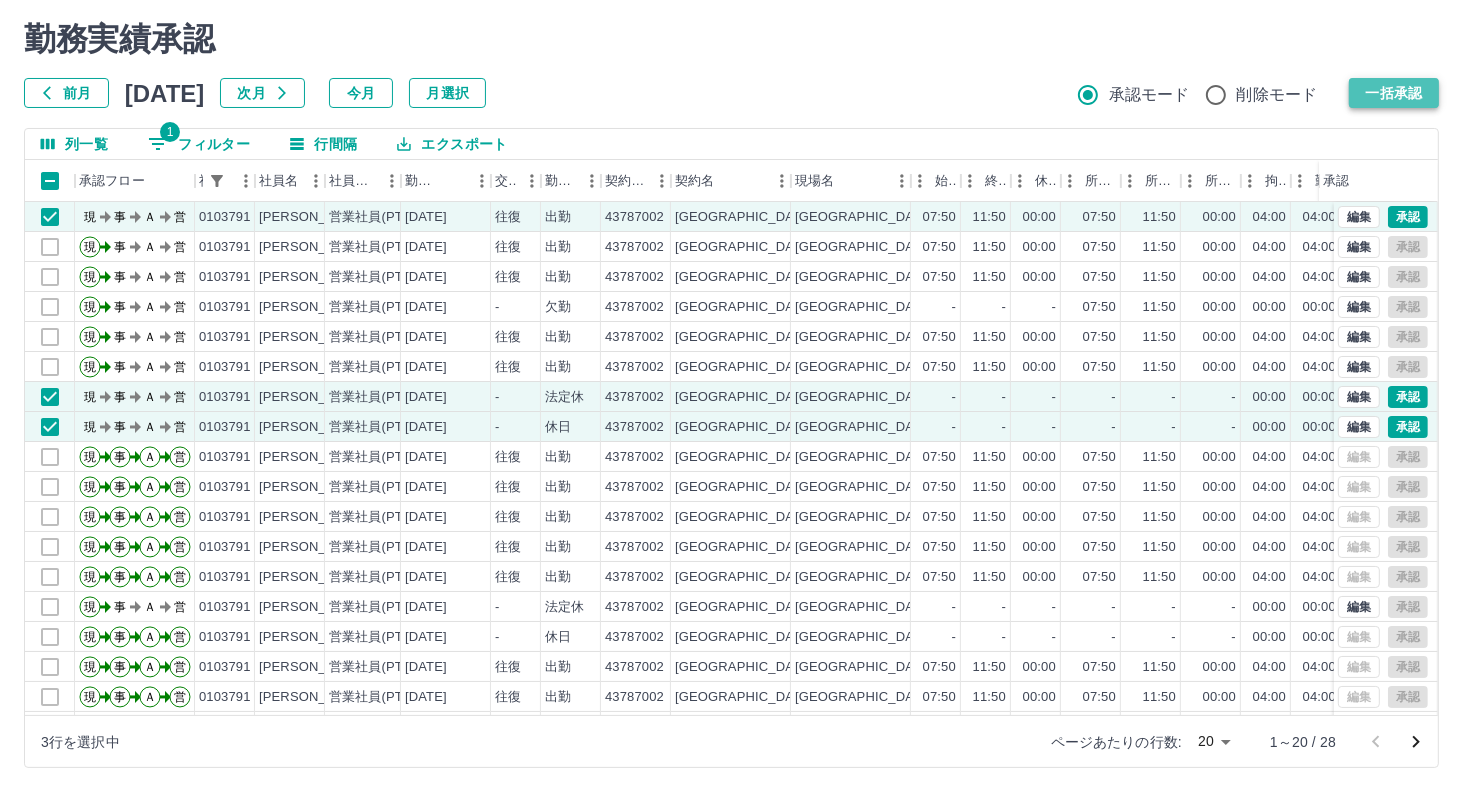 click on "一括承認" at bounding box center [1394, 93] 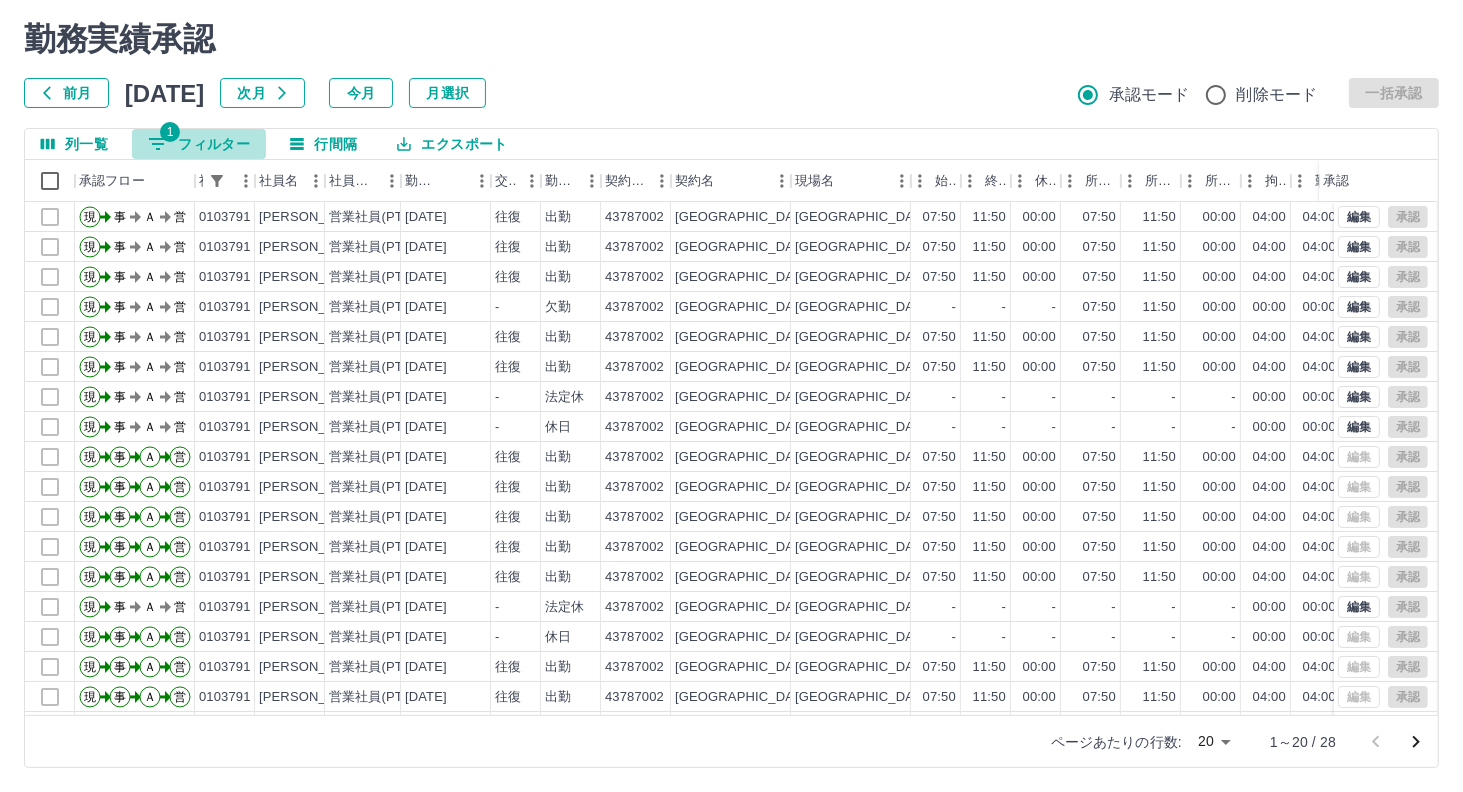 click on "1 フィルター" at bounding box center (199, 144) 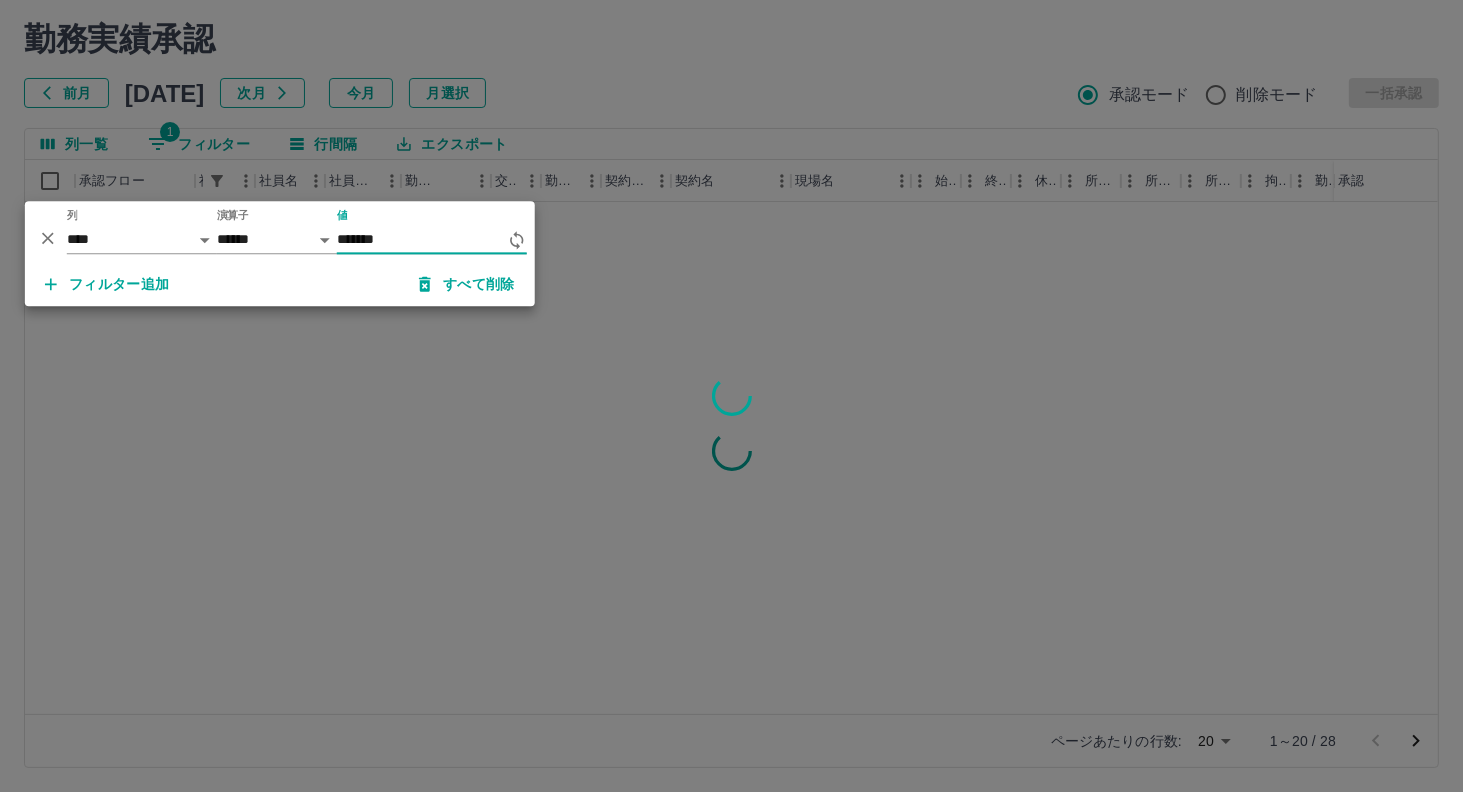 type on "*******" 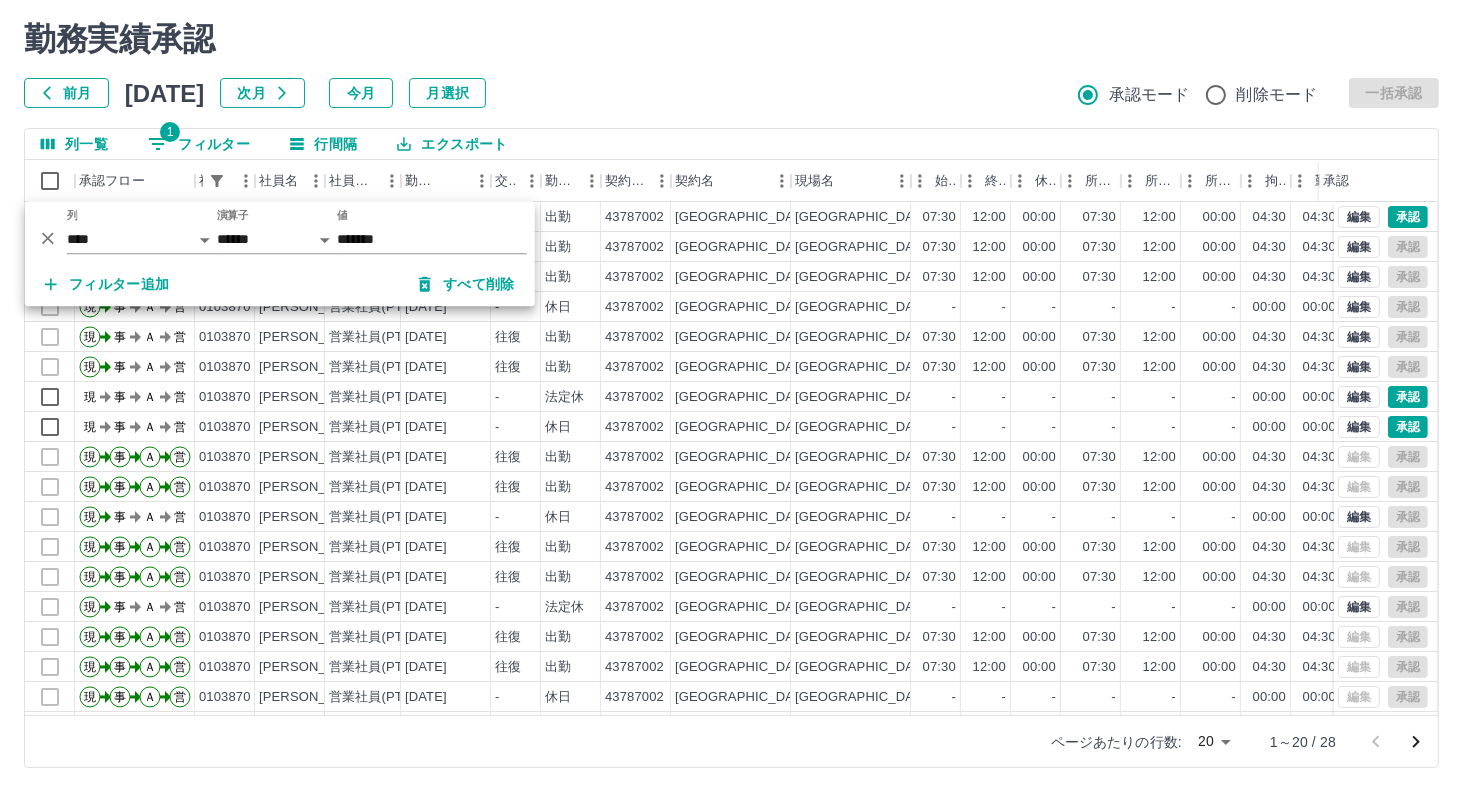 click on "勤務実績承認 前月 [DATE] 次月 今月 月選択 承認モード 削除モード 一括承認" at bounding box center [731, 64] 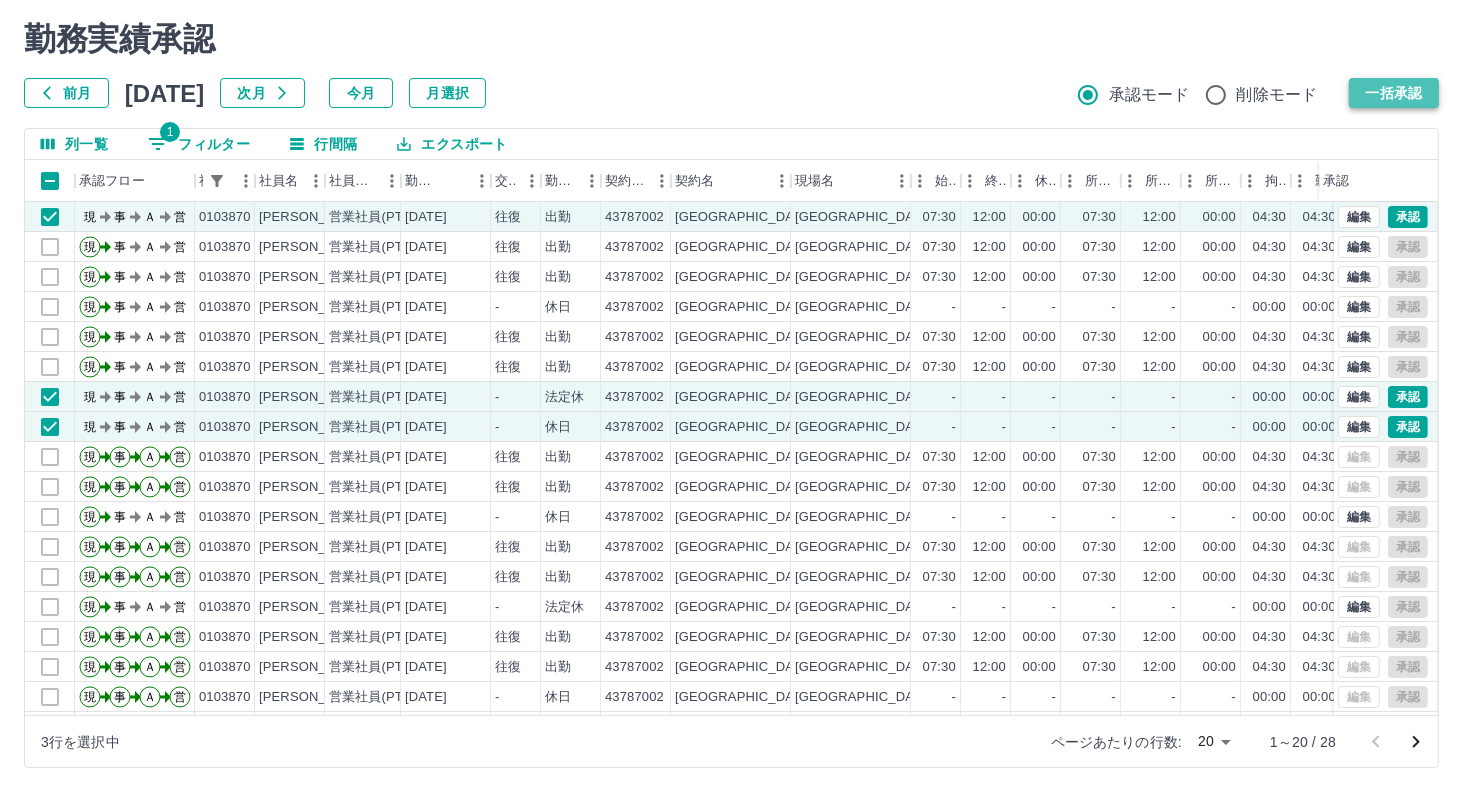 click on "一括承認" at bounding box center [1394, 93] 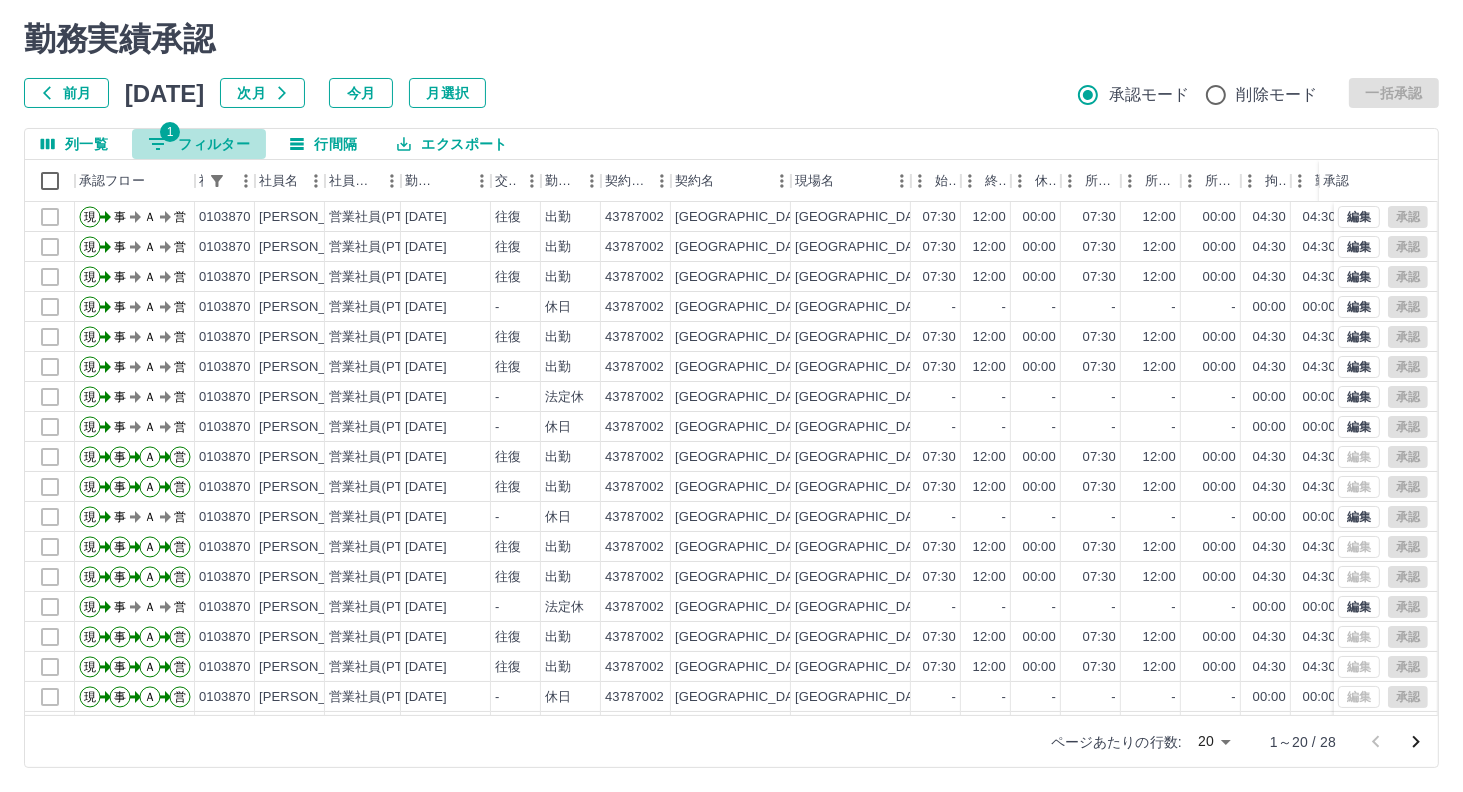 click on "1 フィルター" at bounding box center (199, 144) 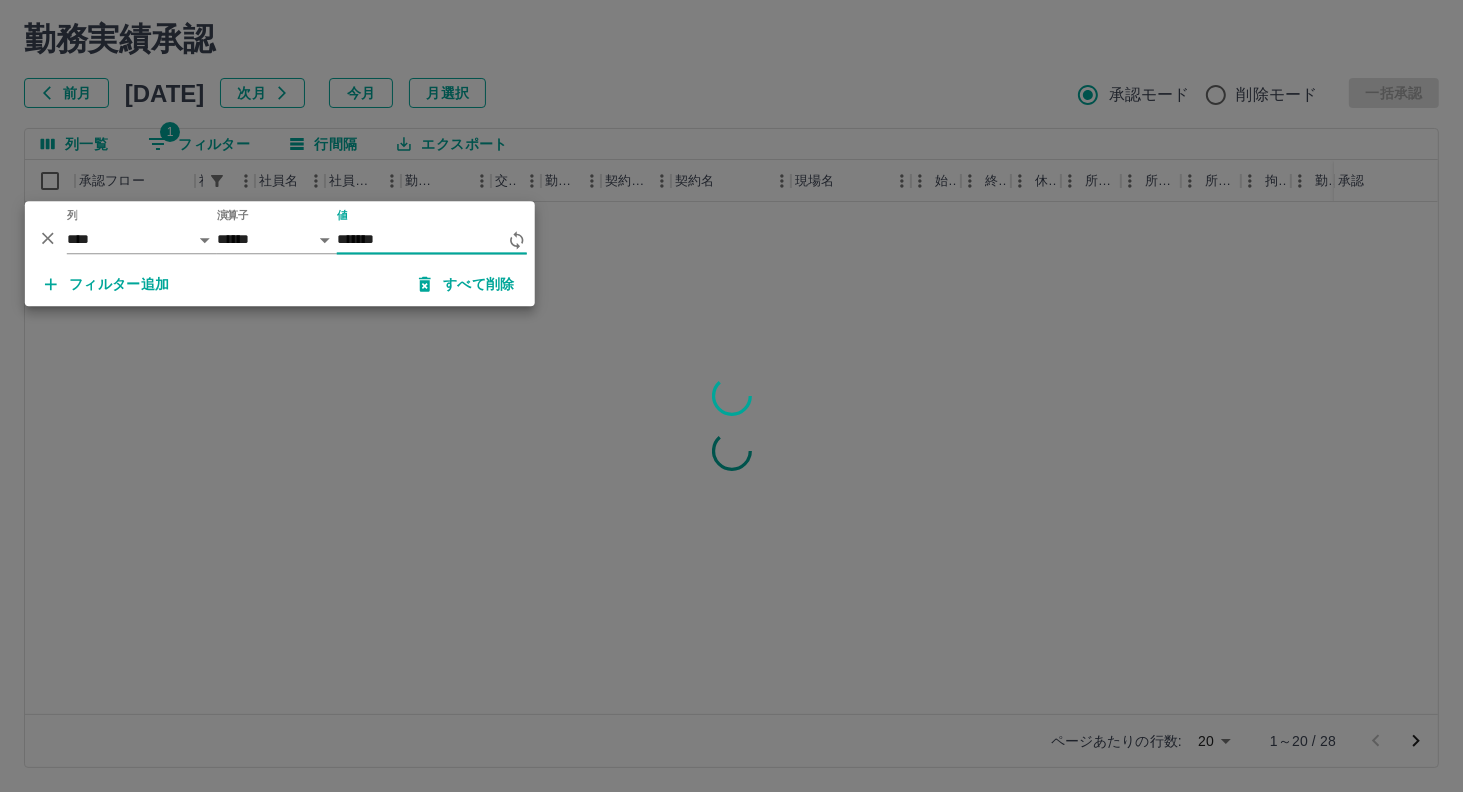 type on "*******" 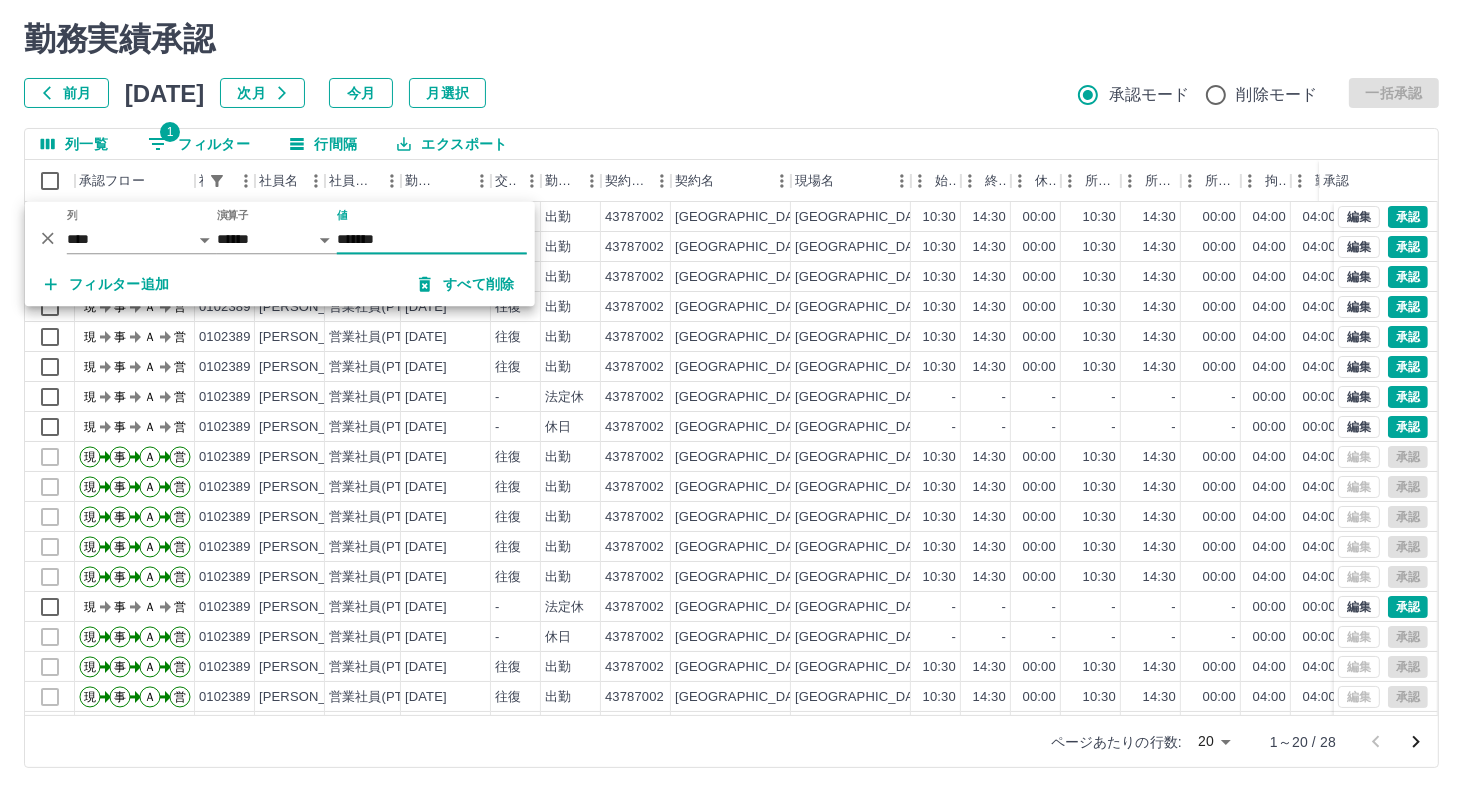 click on "前月 [DATE] 次月 今月 月選択 承認モード 削除モード 一括承認" at bounding box center [731, 93] 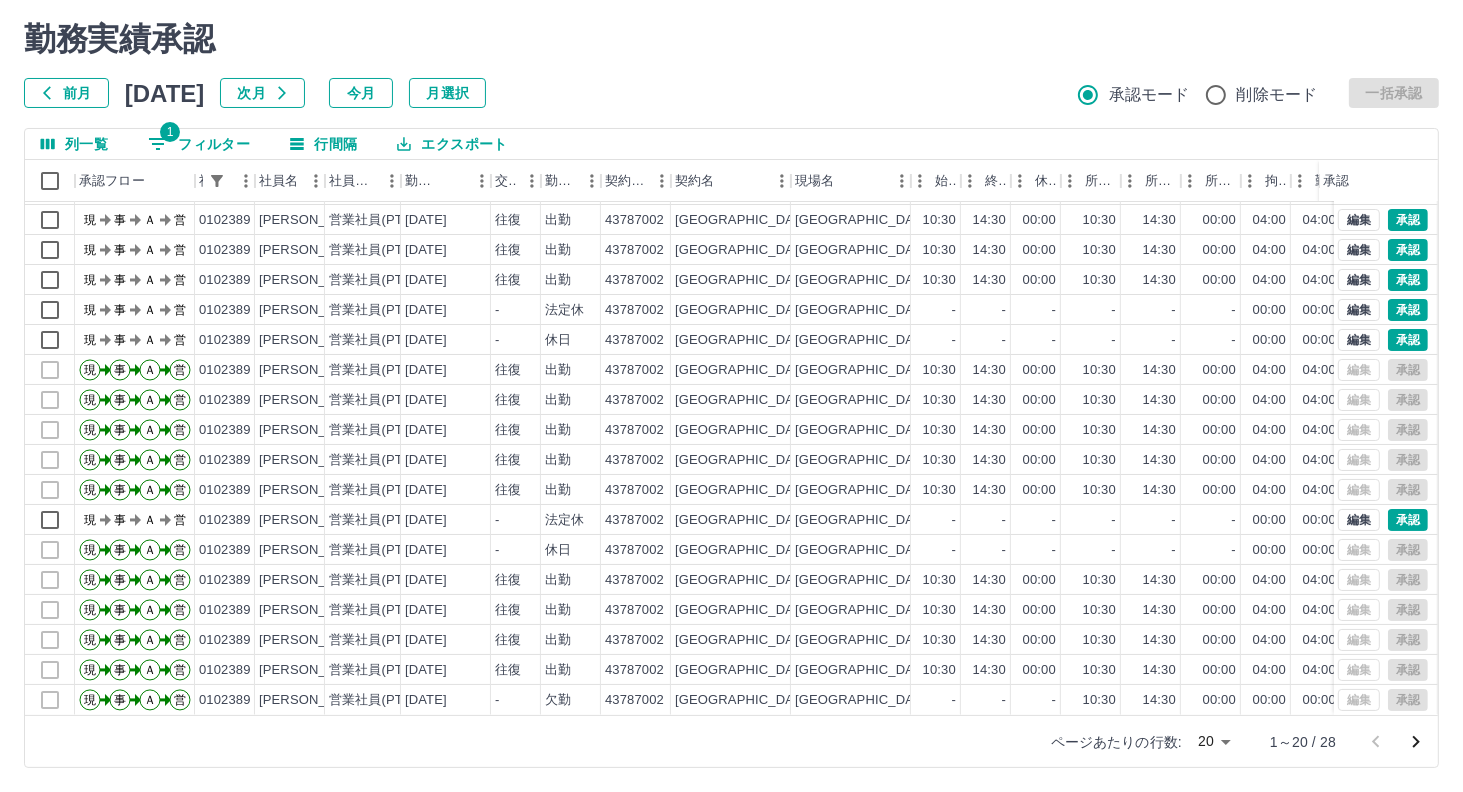 scroll, scrollTop: 101, scrollLeft: 0, axis: vertical 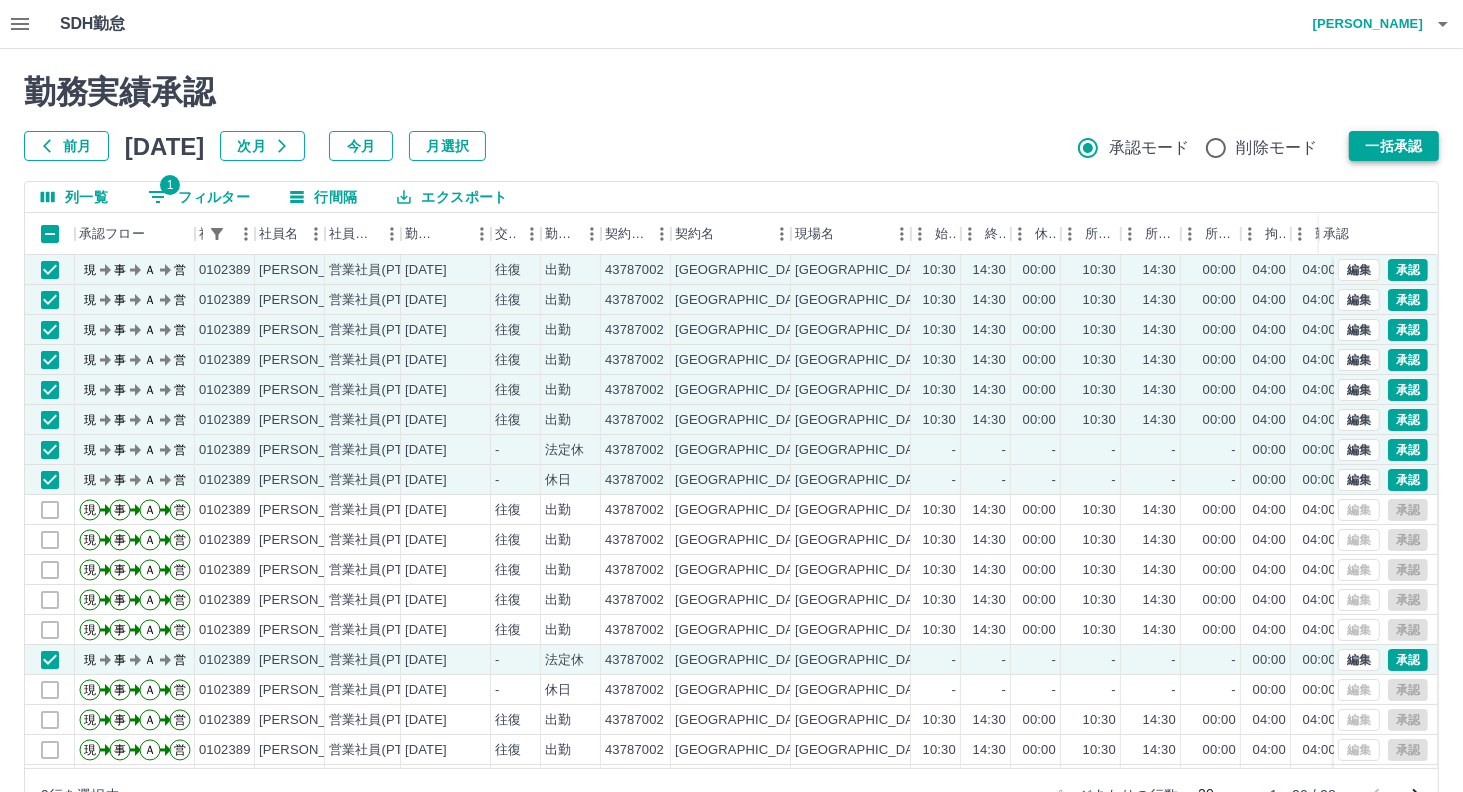 click on "一括承認" at bounding box center [1394, 146] 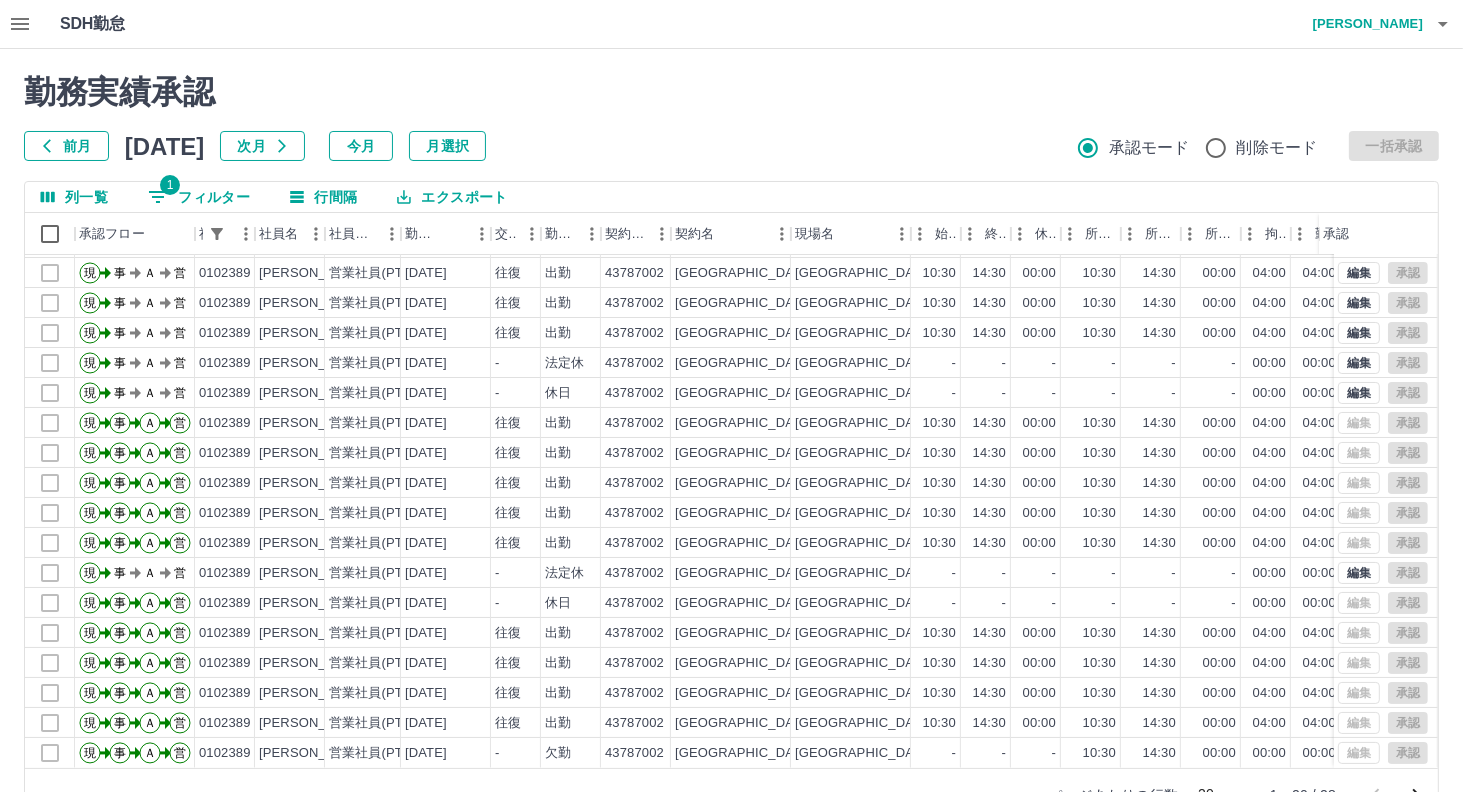 scroll, scrollTop: 101, scrollLeft: 0, axis: vertical 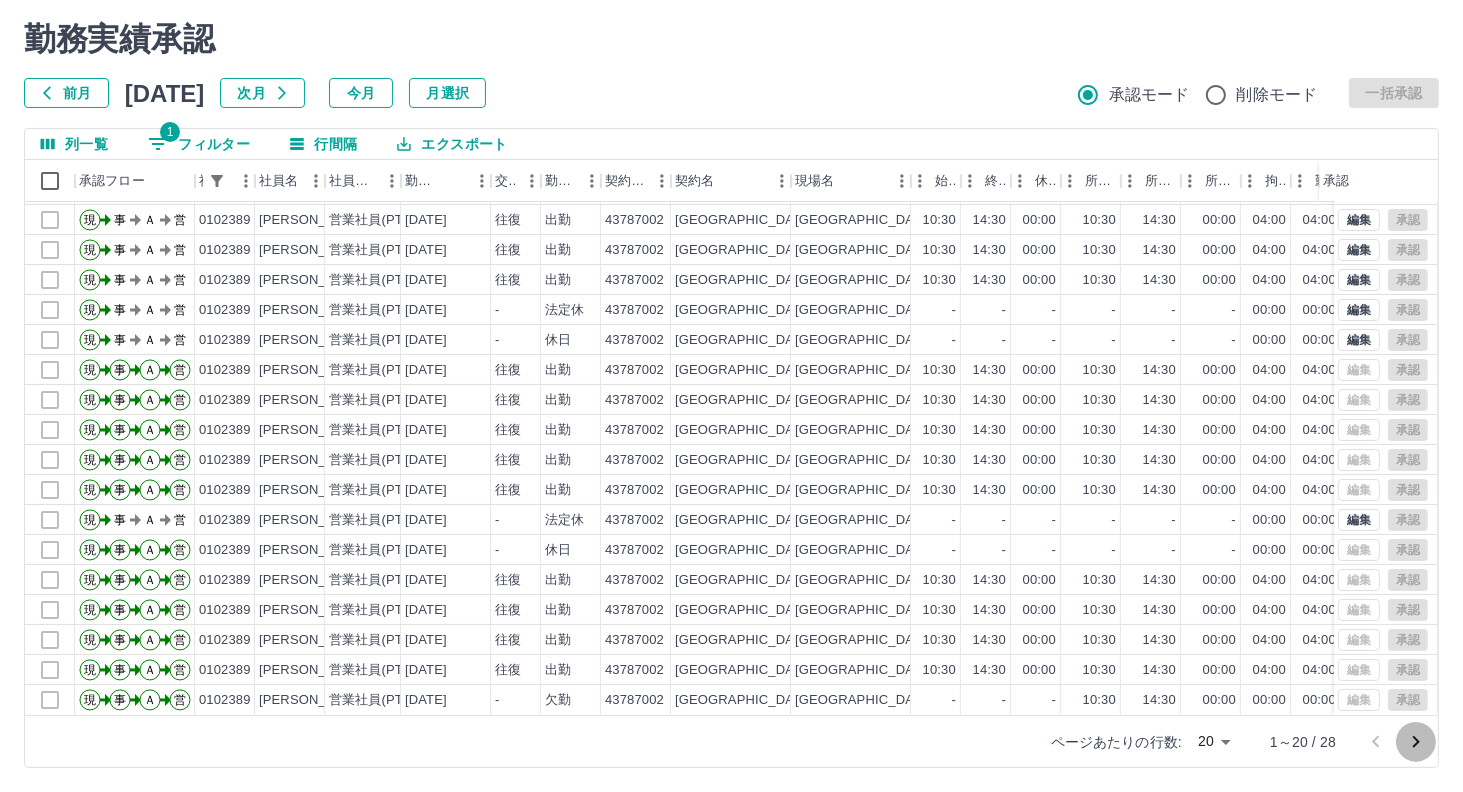 click at bounding box center [1416, 742] 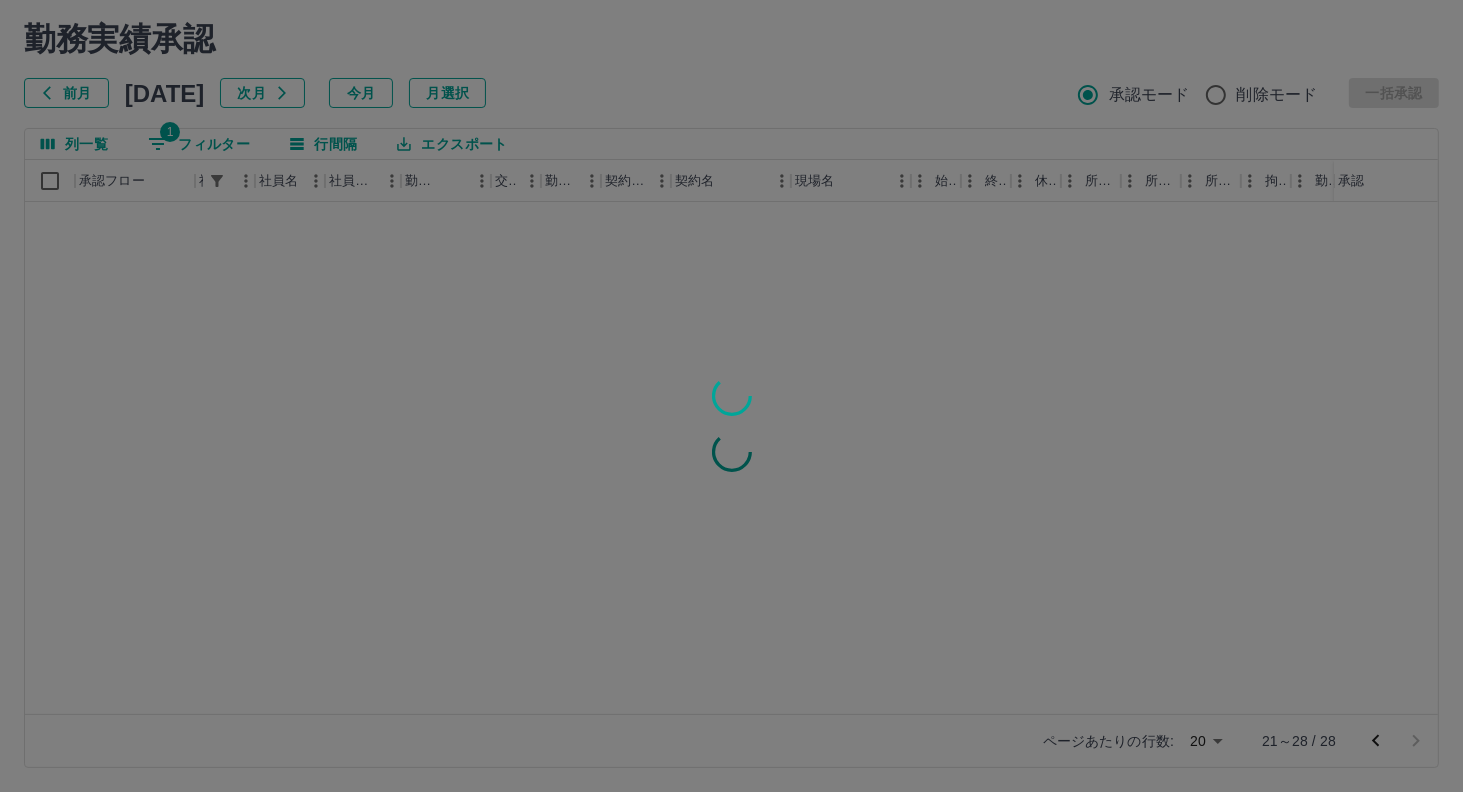 scroll, scrollTop: 0, scrollLeft: 0, axis: both 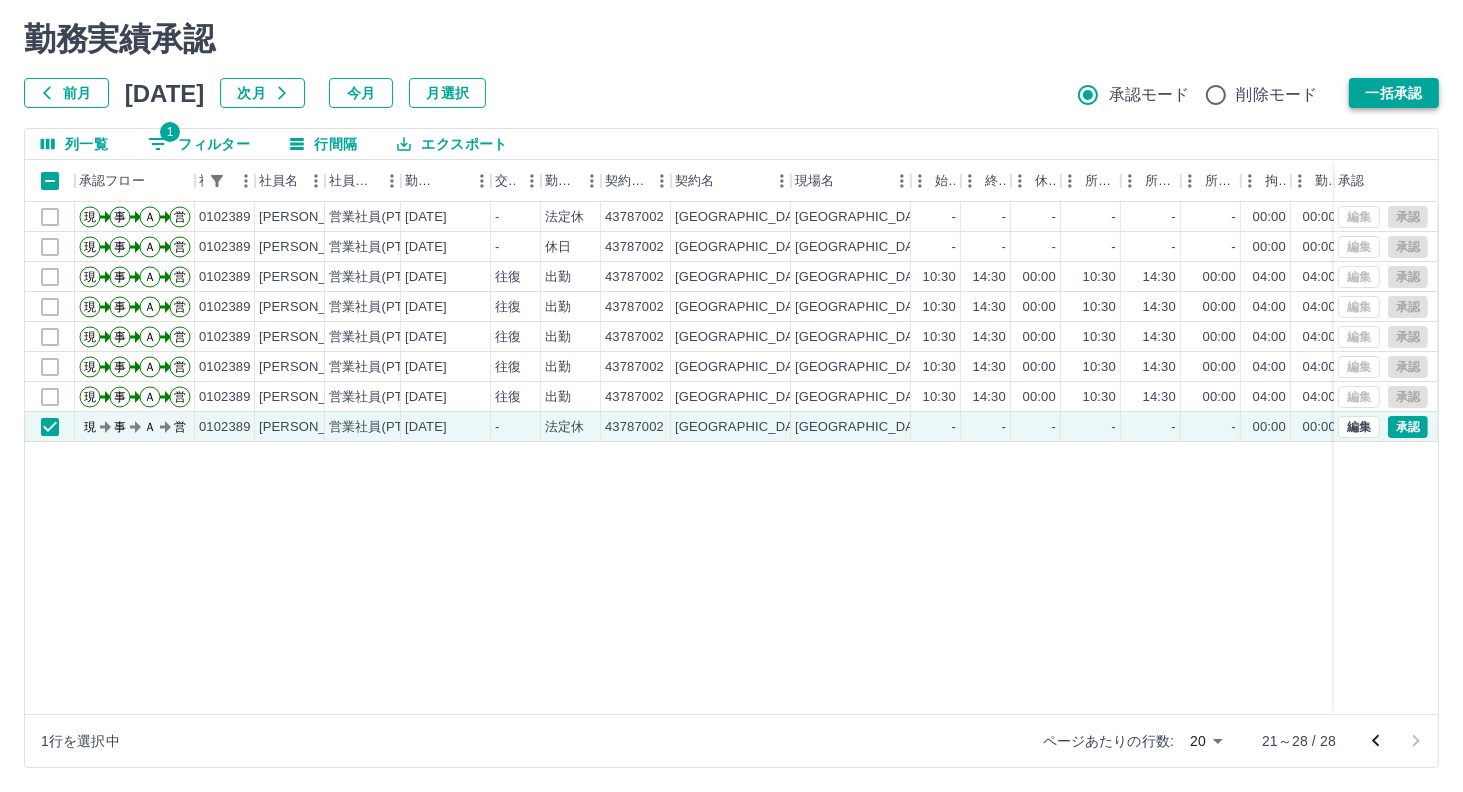 click on "一括承認" at bounding box center [1394, 93] 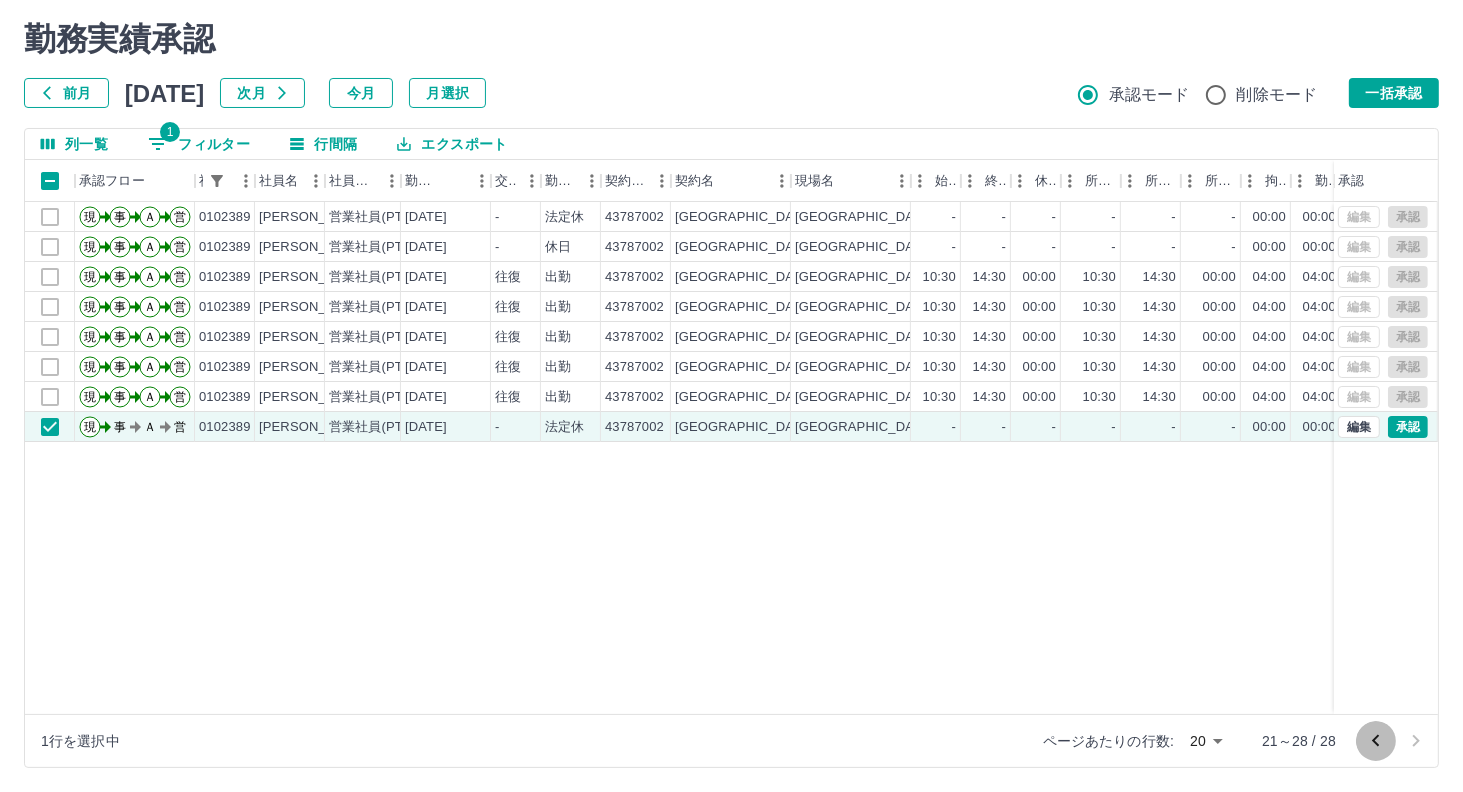click 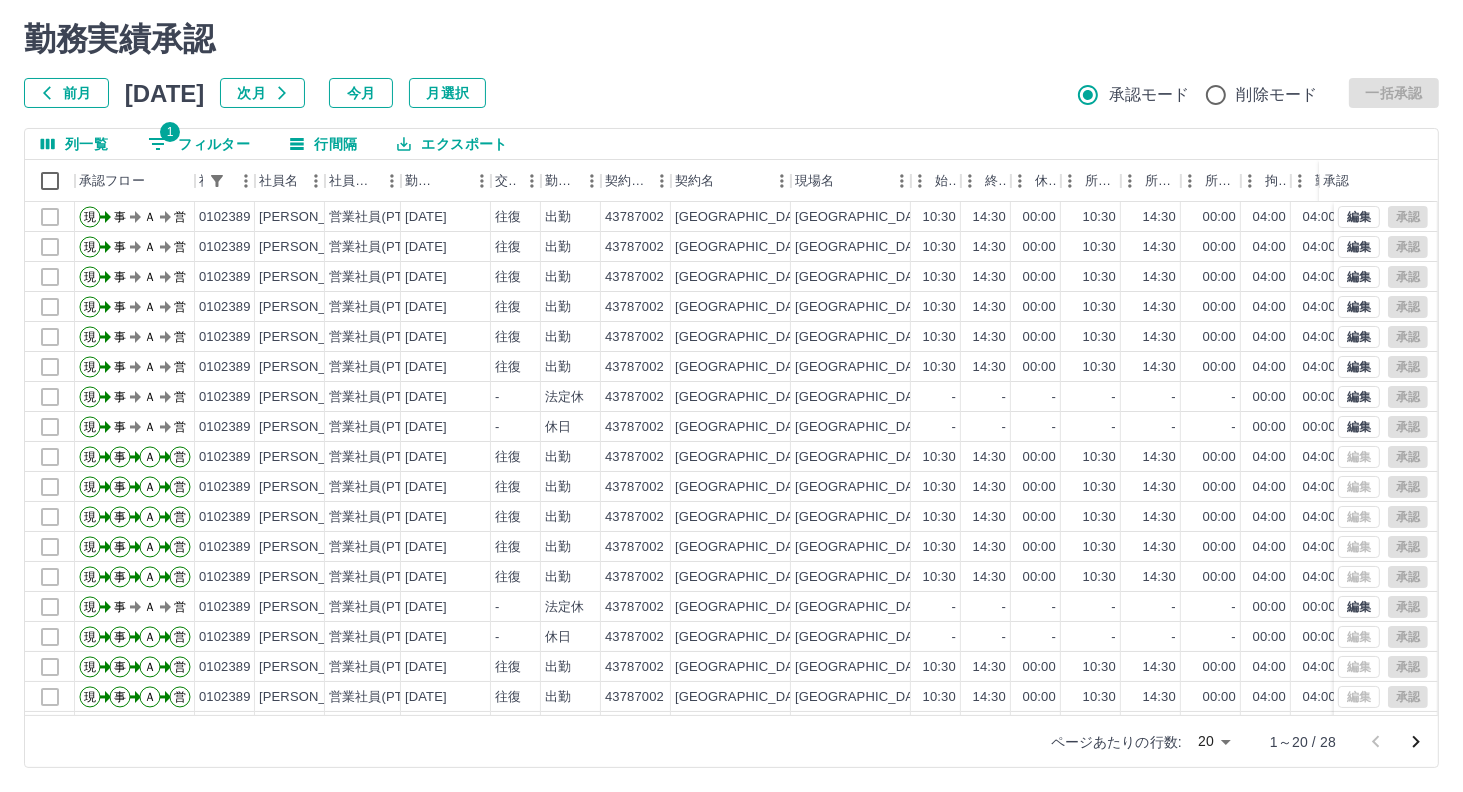 click on "1 フィルター" at bounding box center (199, 144) 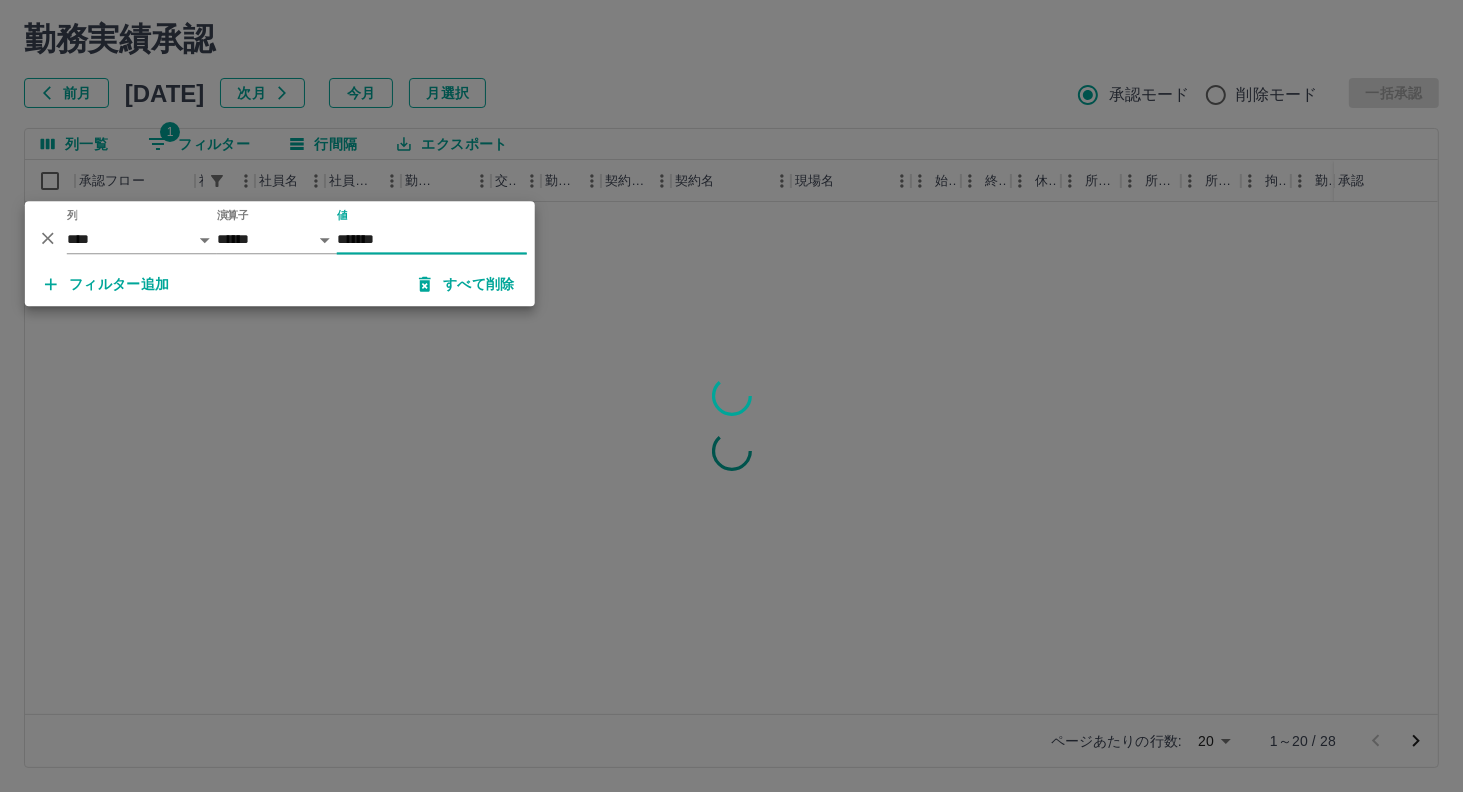 type on "*******" 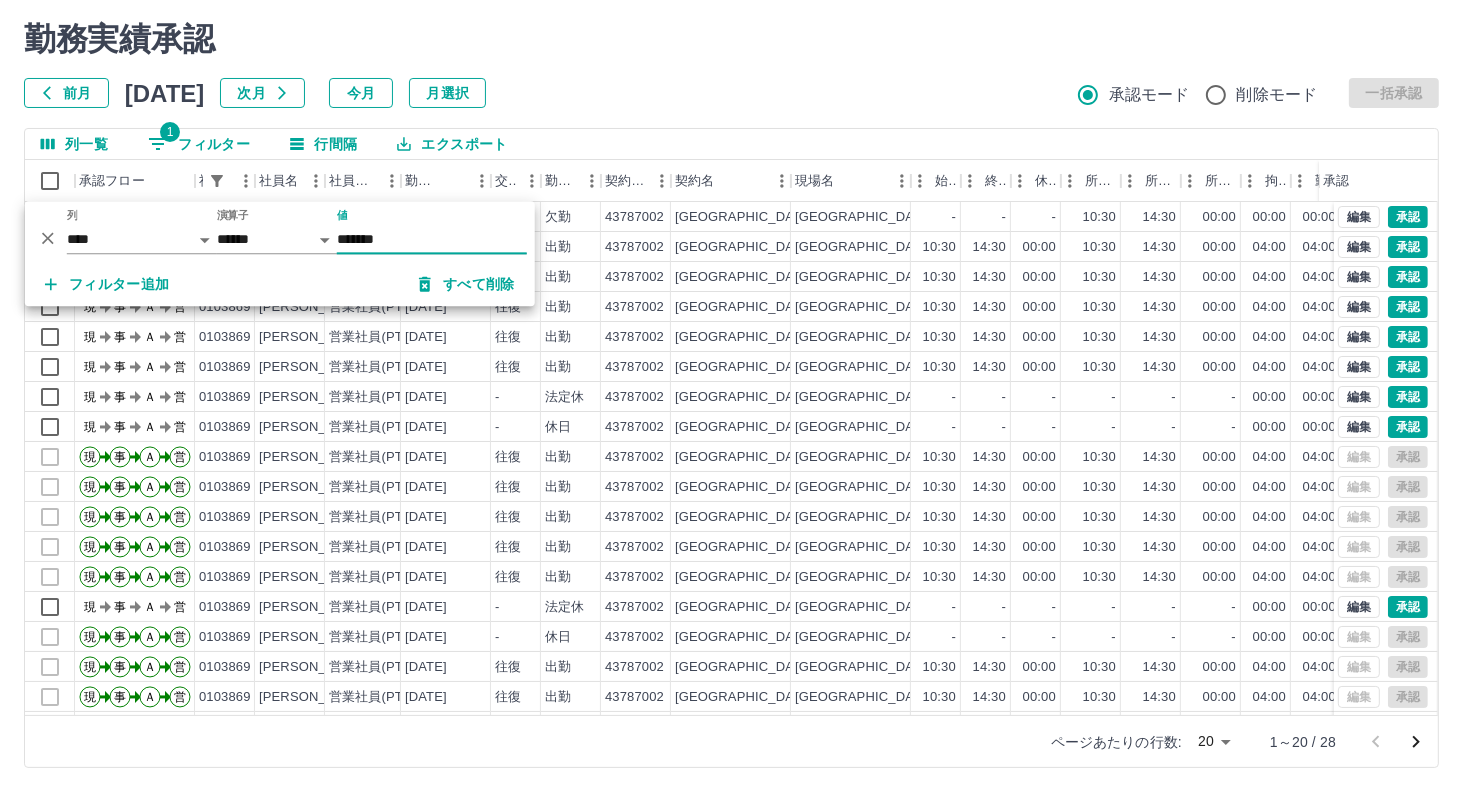 click on "勤務実績承認" at bounding box center (731, 39) 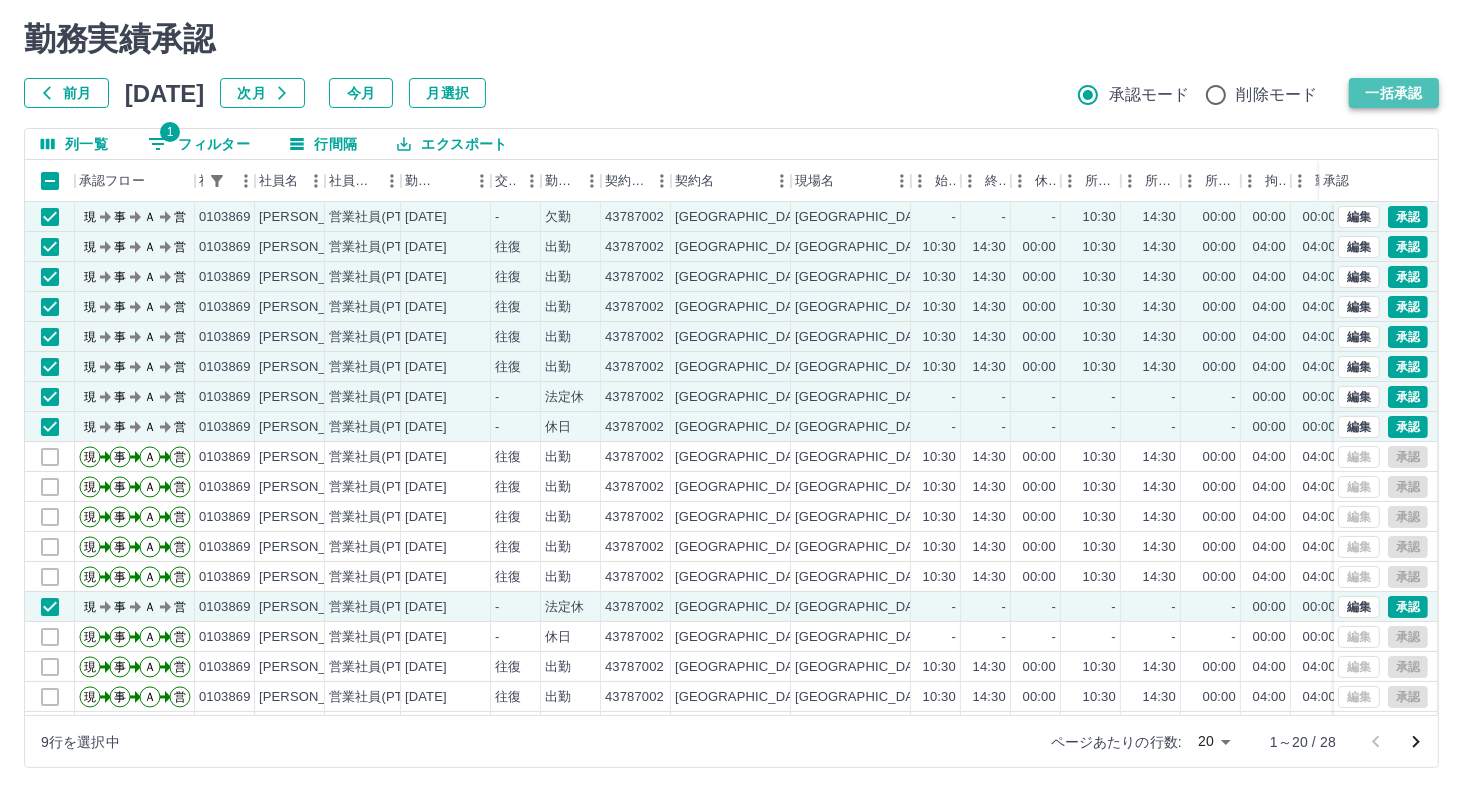 click on "一括承認" at bounding box center (1394, 93) 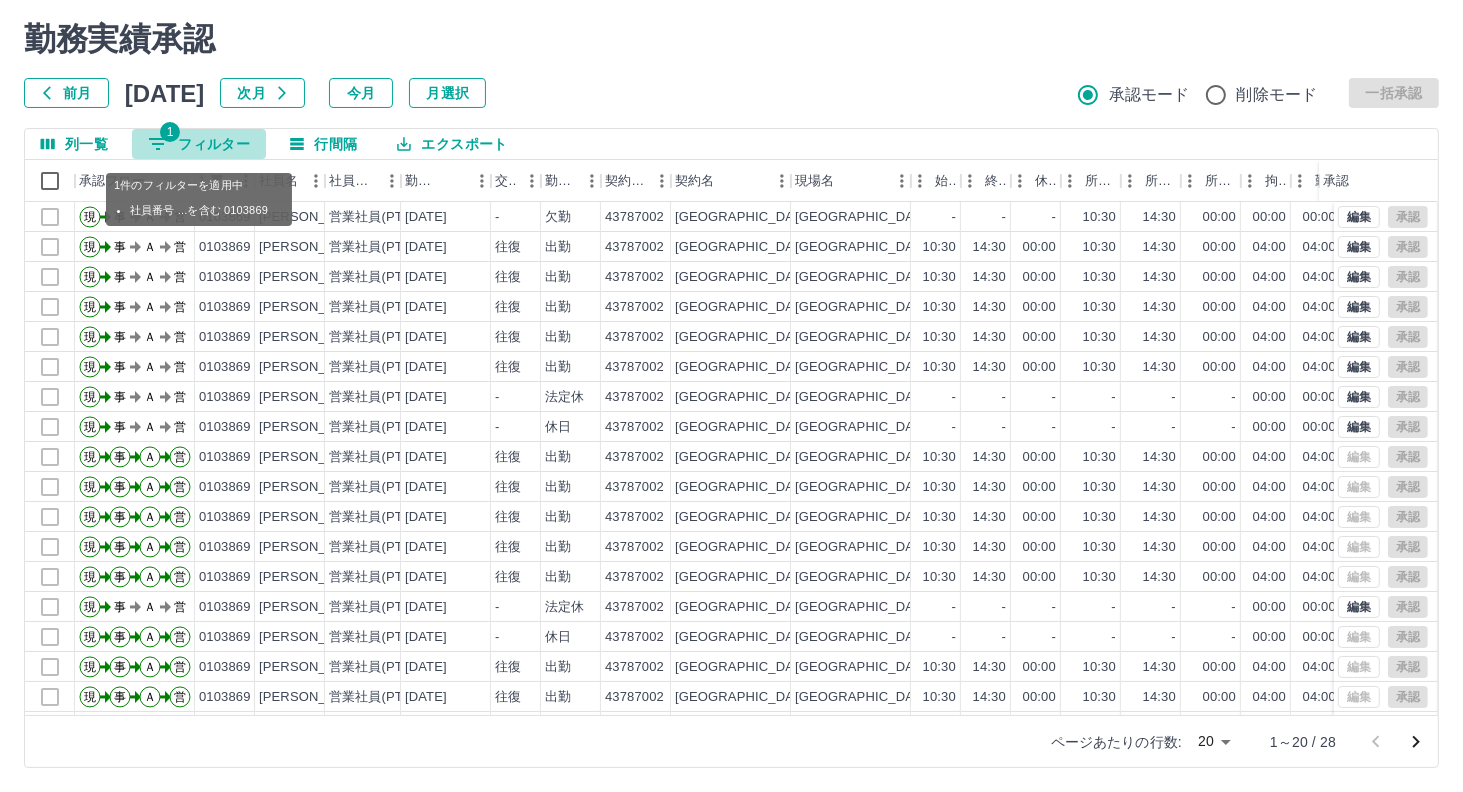 click on "1 フィルター" at bounding box center (199, 144) 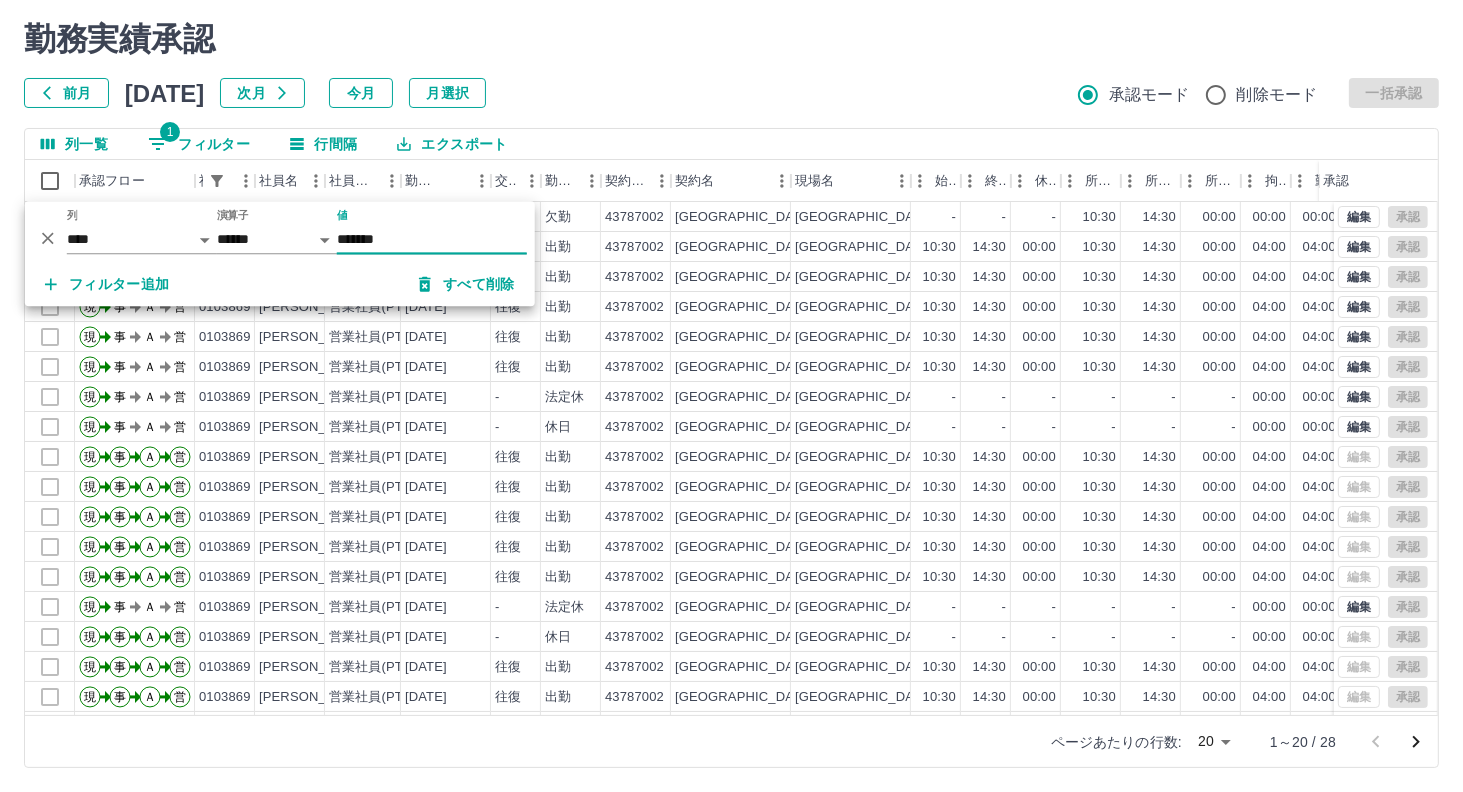 click on "*******" at bounding box center [432, 239] 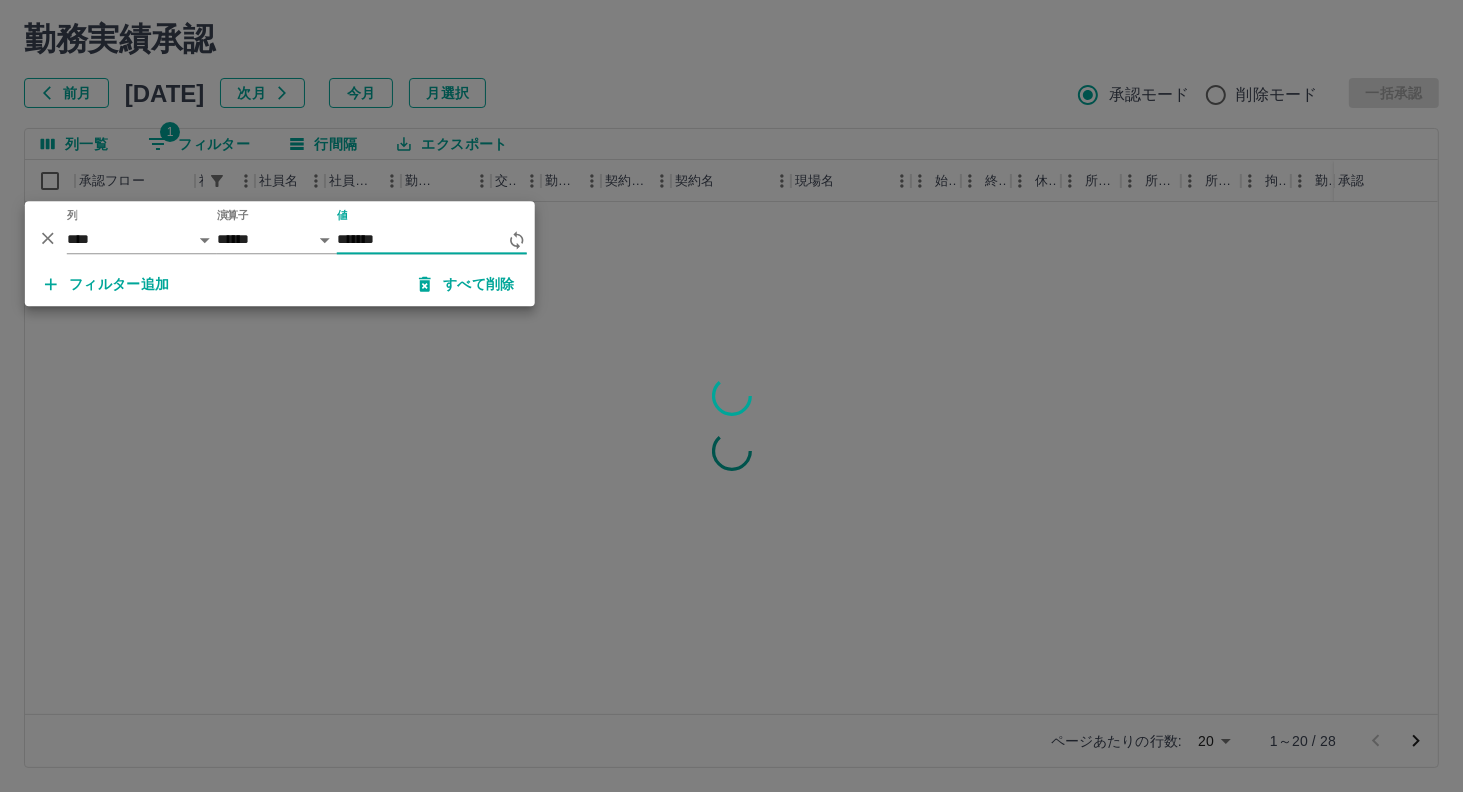 type on "*******" 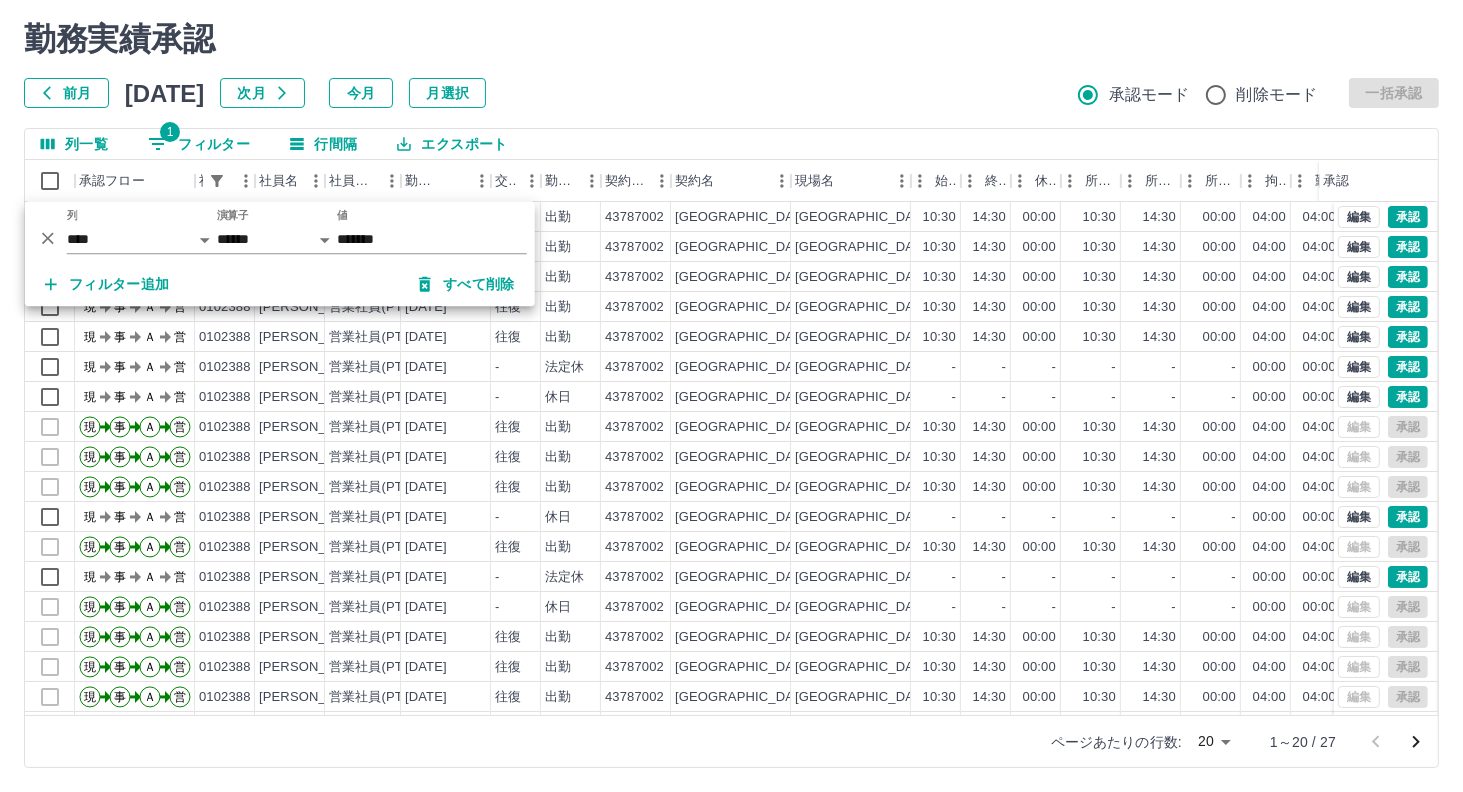 click on "前月 [DATE] 次月 今月 月選択 承認モード 削除モード 一括承認" at bounding box center (731, 93) 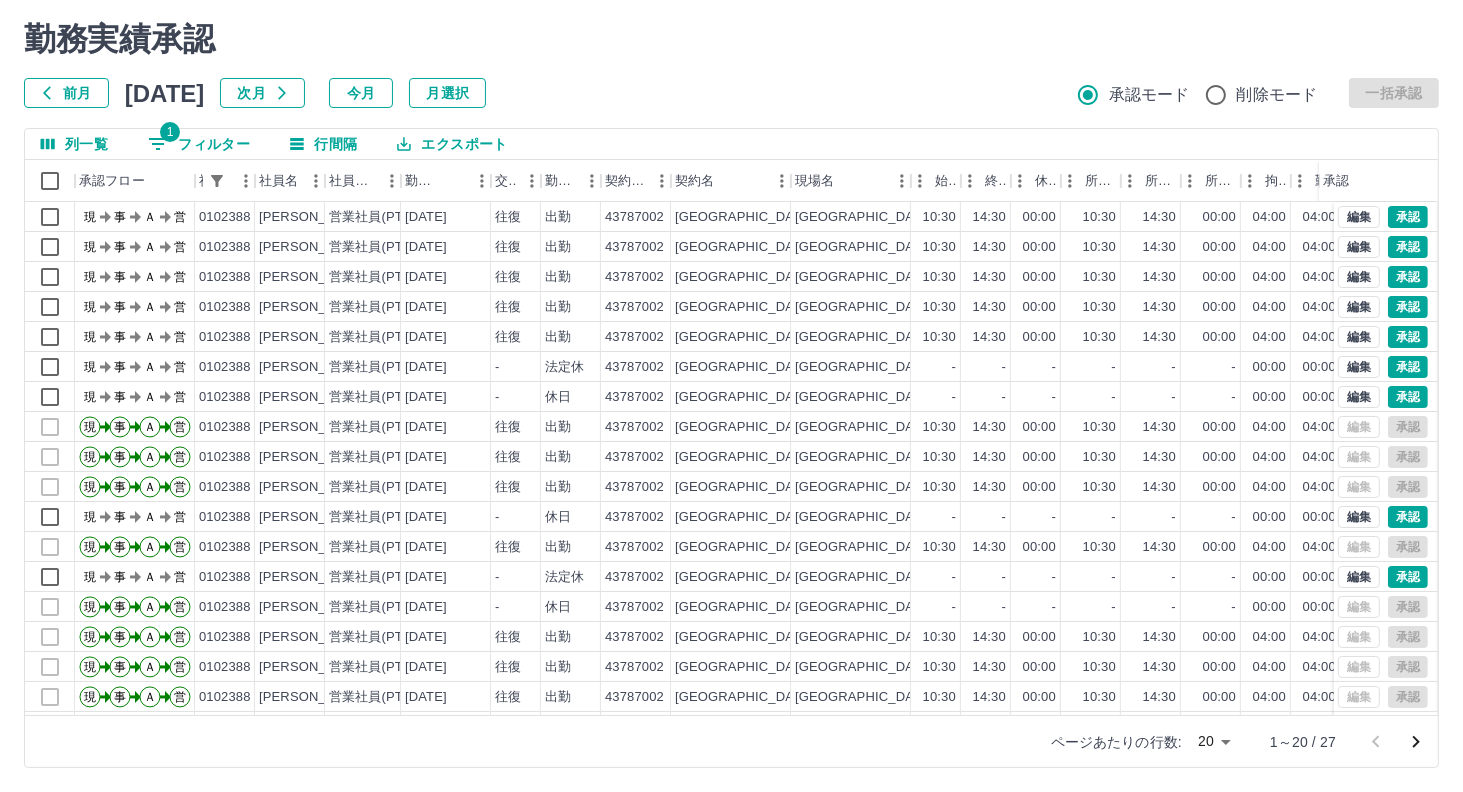 scroll, scrollTop: 100, scrollLeft: 0, axis: vertical 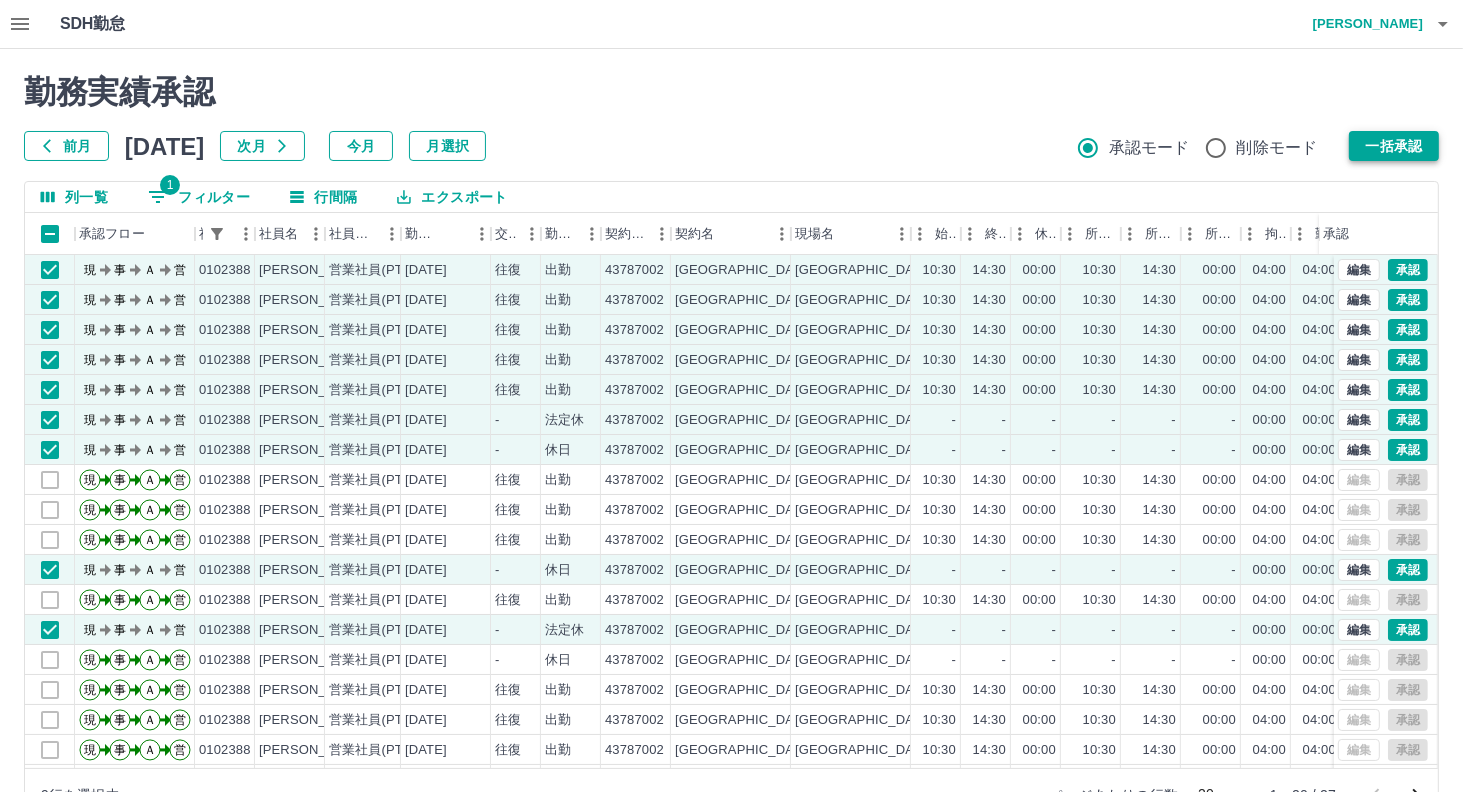 click on "一括承認" at bounding box center [1394, 146] 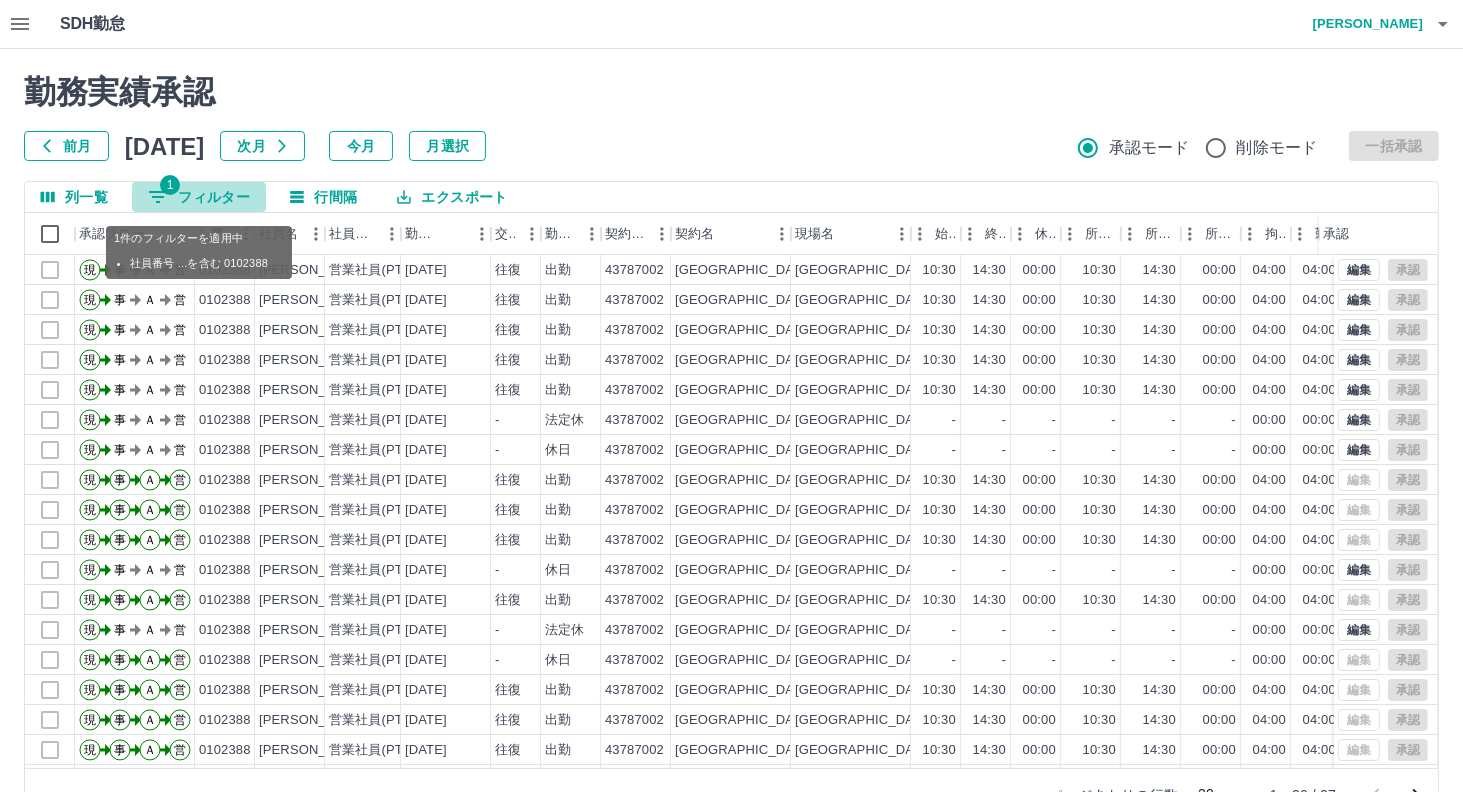click on "1 フィルター" at bounding box center (199, 197) 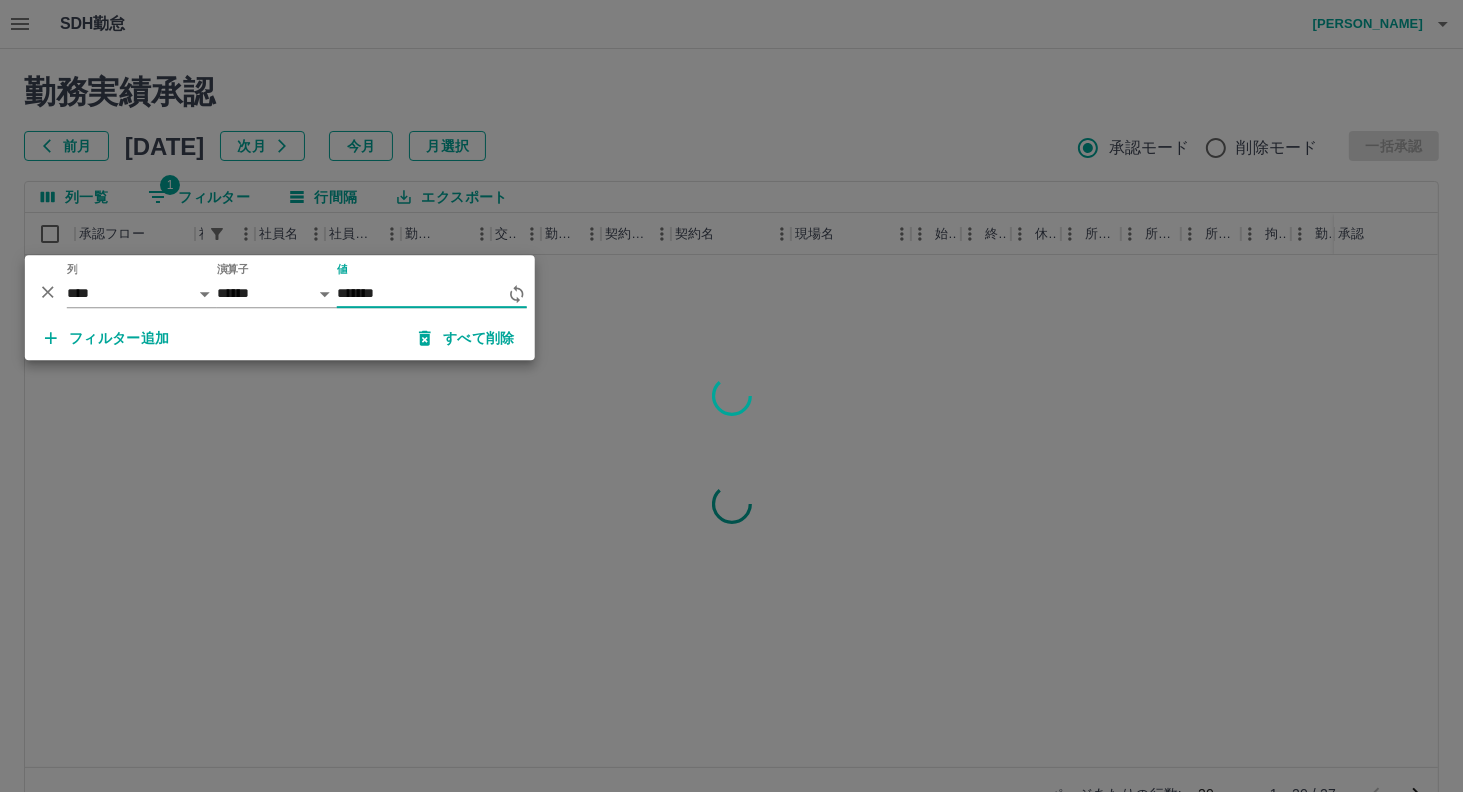 type on "*******" 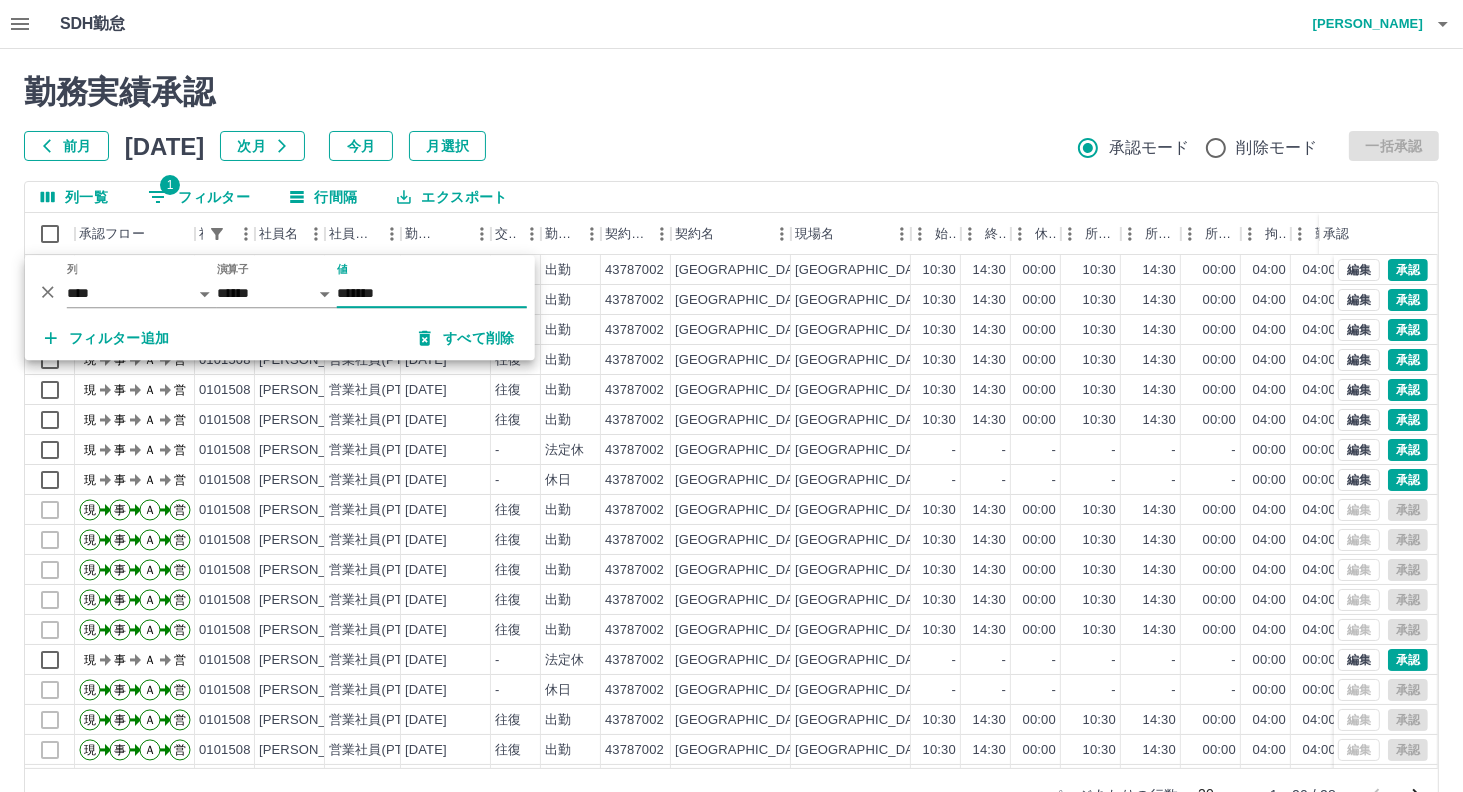 click on "前月 [DATE] 次月 今月 月選択 承認モード 削除モード 一括承認" at bounding box center [731, 146] 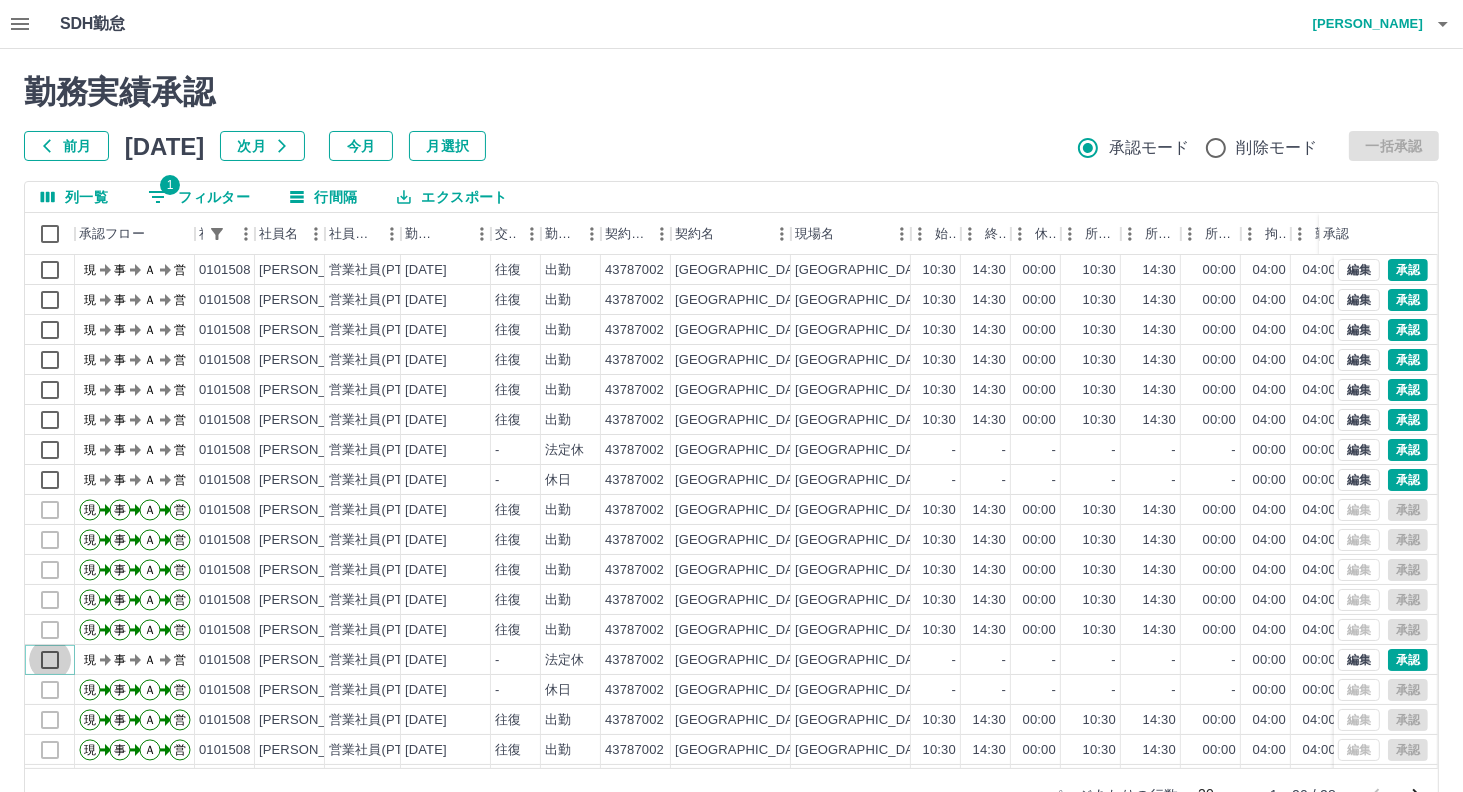 click on "現 事 Ａ 営 0101508 [PERSON_NAME] 営業社員(PT契約) [DATE] 往復 出勤 43787002 [GEOGRAPHIC_DATA] [GEOGRAPHIC_DATA]学校給食センター 10:30 14:30 00:00 10:30 14:30 00:00 04:00 04:00 00:00 現場責任者承認待 現 事 Ａ 営 0101508 [PERSON_NAME] 営業社員(PT契約) [DATE] 往復 出勤 43787002 [GEOGRAPHIC_DATA] [GEOGRAPHIC_DATA]学校給食センター 10:30 14:30 00:00 10:30 14:30 00:00 04:00 04:00 00:00 現場責任者承認待 現 事 Ａ 営 0101508 [PERSON_NAME] 営業社員(PT契約) [DATE] 往復 出勤 43787002 [GEOGRAPHIC_DATA]学校給食センター 10:30 14:30 00:00 10:30 14:30 00:00 04:00 04:00 00:00 現場責任者承認待 現 事 Ａ 営 0101508 [PERSON_NAME] 営業社員(PT契約) [DATE] 往復 出勤 43787002 [GEOGRAPHIC_DATA]学校給食センター 10:30 14:30 00:00 10:30 14:30 00:00 04:00 04:00 00:00 現場責任者承認待 現 事 Ａ 営 0101508 [PERSON_NAME] 営業社員(PT契約) [DATE] 往復 出勤 43787002 [GEOGRAPHIC_DATA] 10:30 14:30 00:00 現" at bounding box center [846, 555] 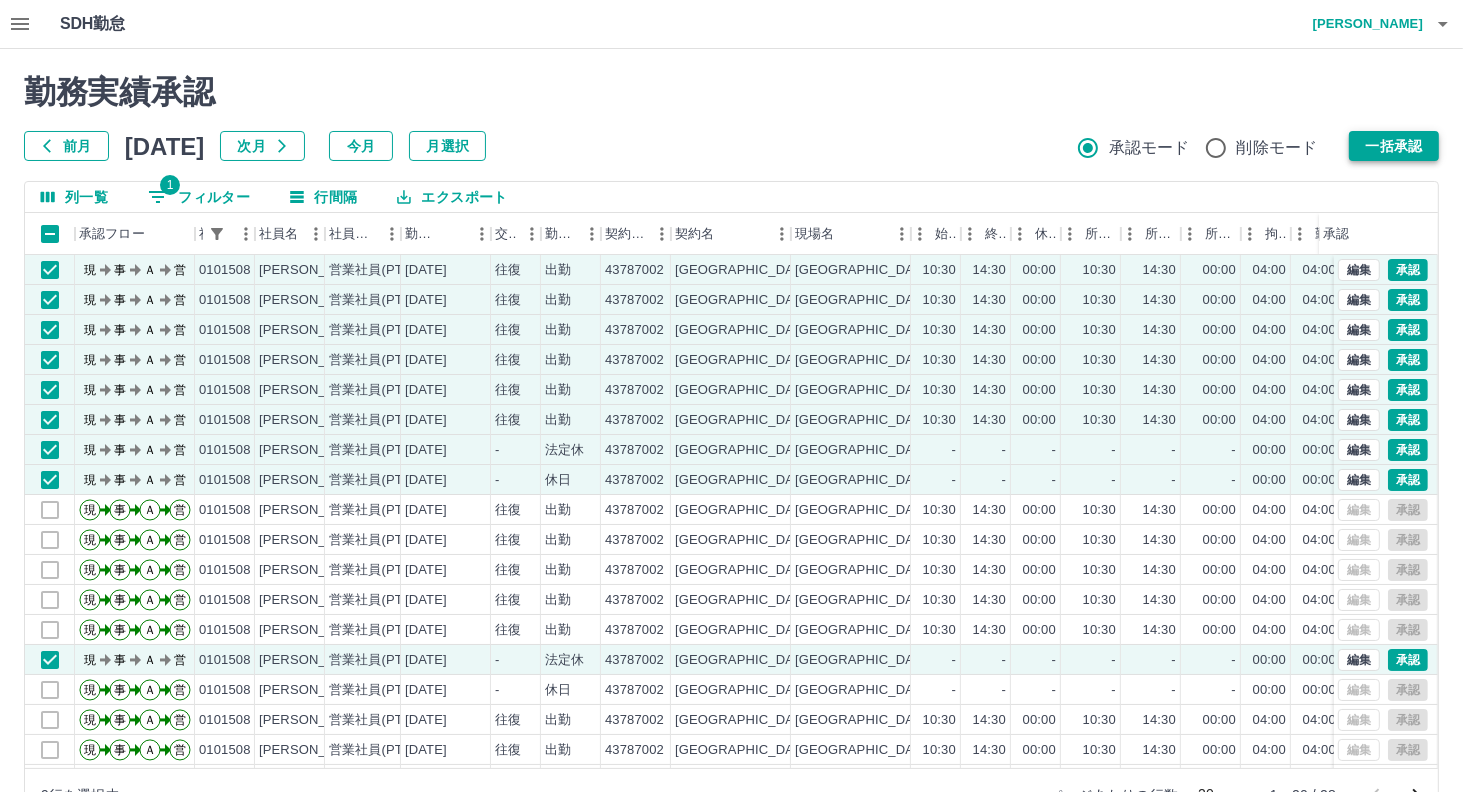 click on "一括承認" at bounding box center [1394, 146] 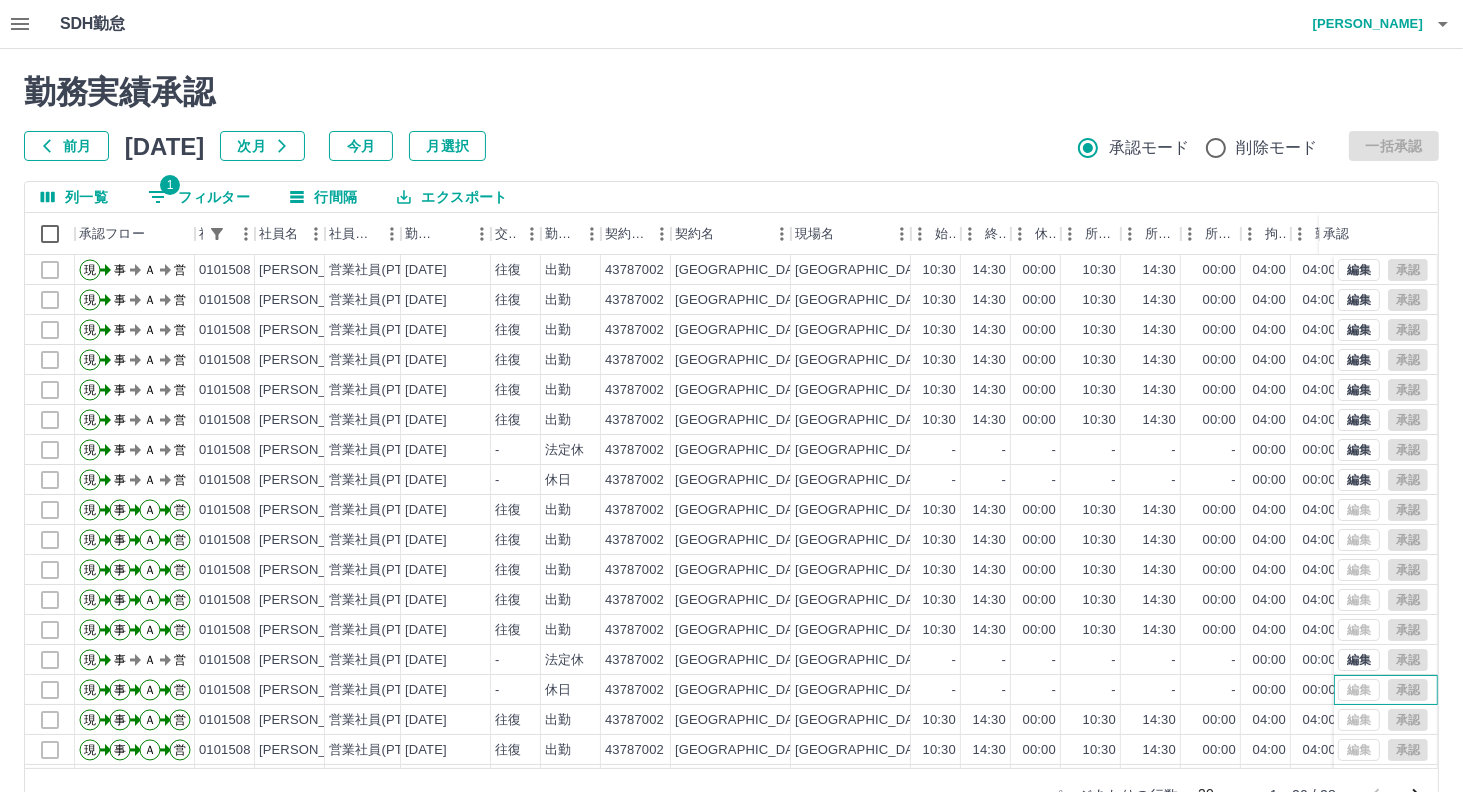 click on "編集 承認 編集 承認 編集 承認 編集 承認 編集 承認 編集 承認 編集 承認 編集 承認 編集 承認 編集 承認 編集 承認 編集 承認 編集 承認 編集 承認 編集 承認 編集 承認 編集 承認 編集 承認 編集 承認 編集 承認" at bounding box center [1386, 555] 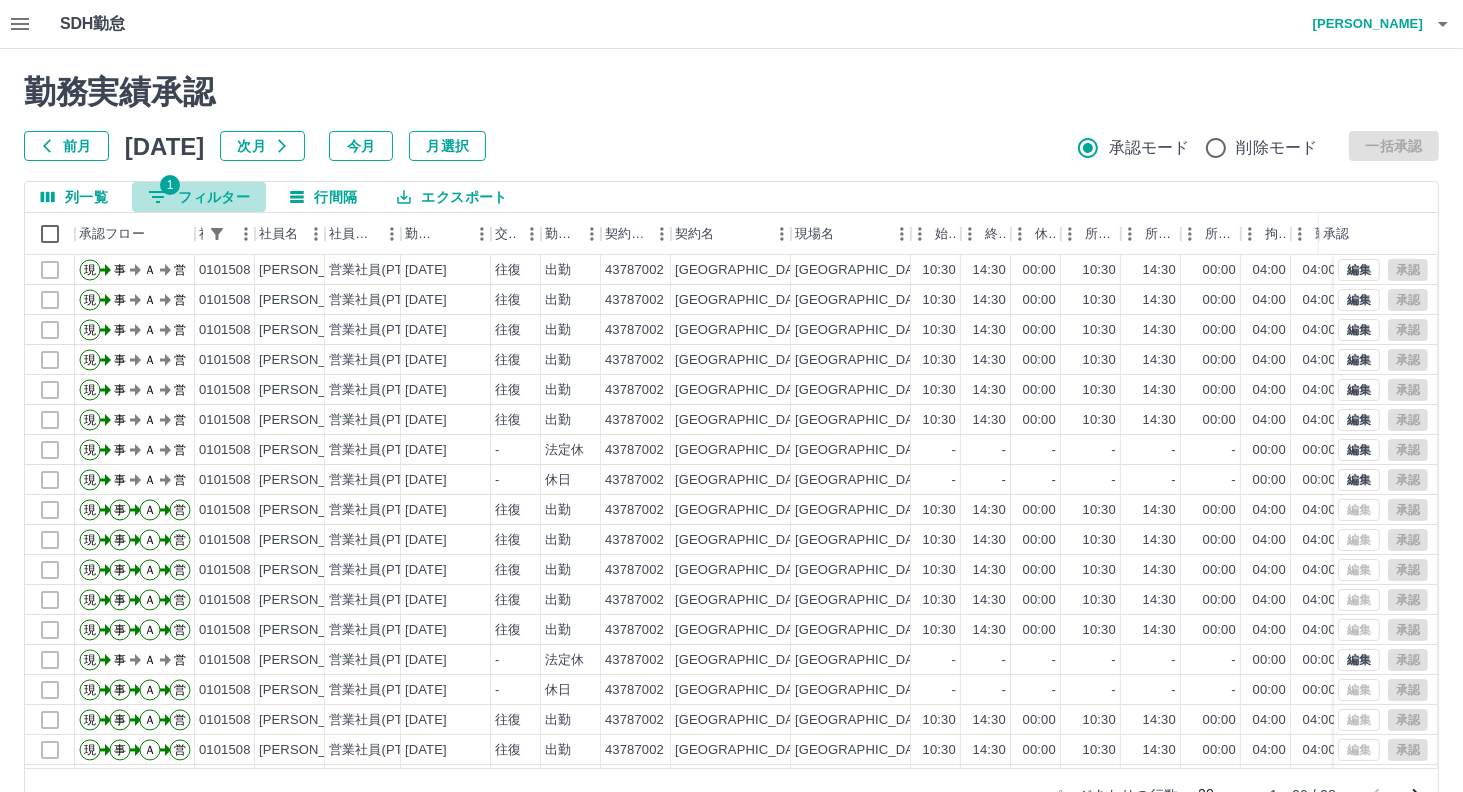click on "1 フィルター" at bounding box center (199, 197) 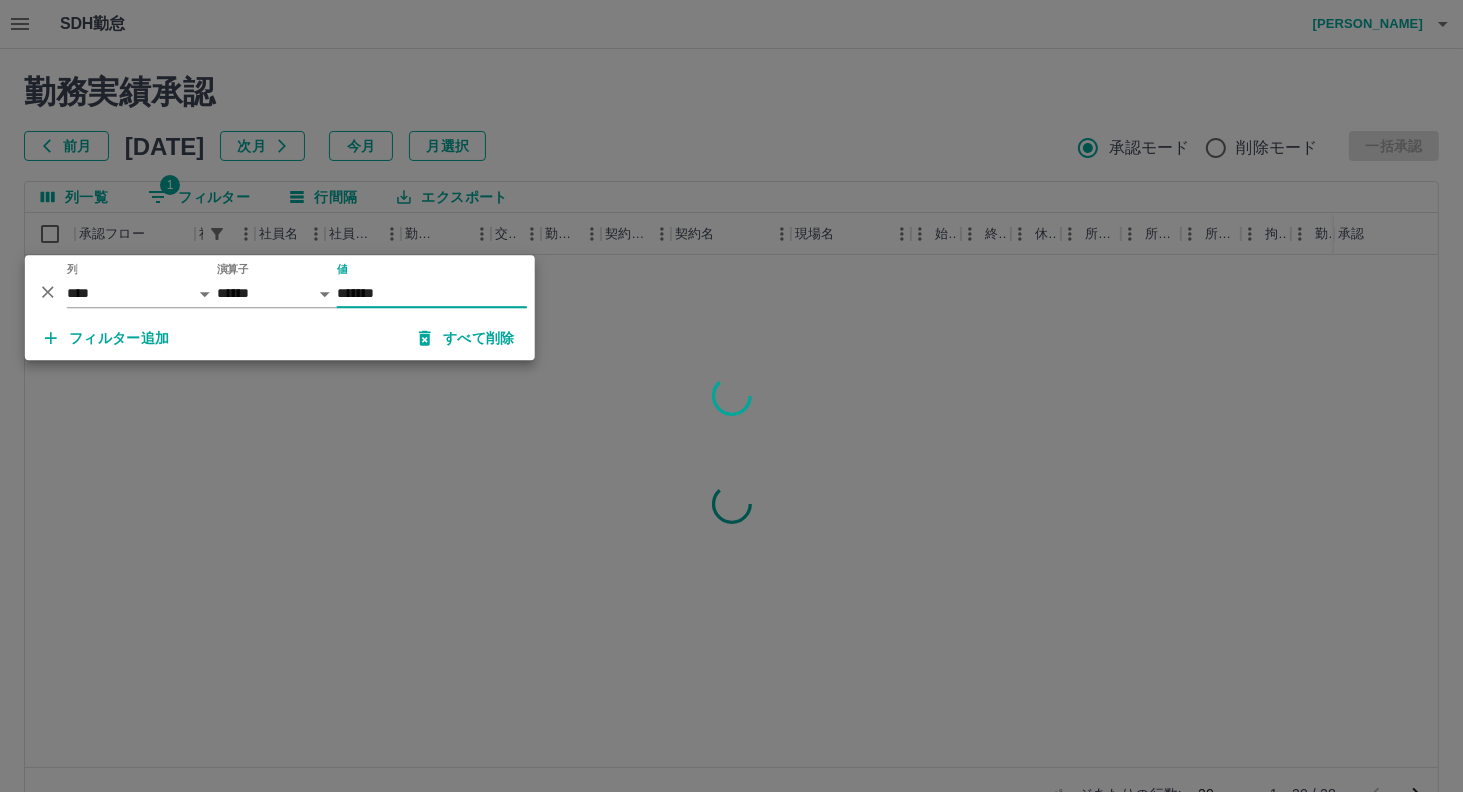 type on "*******" 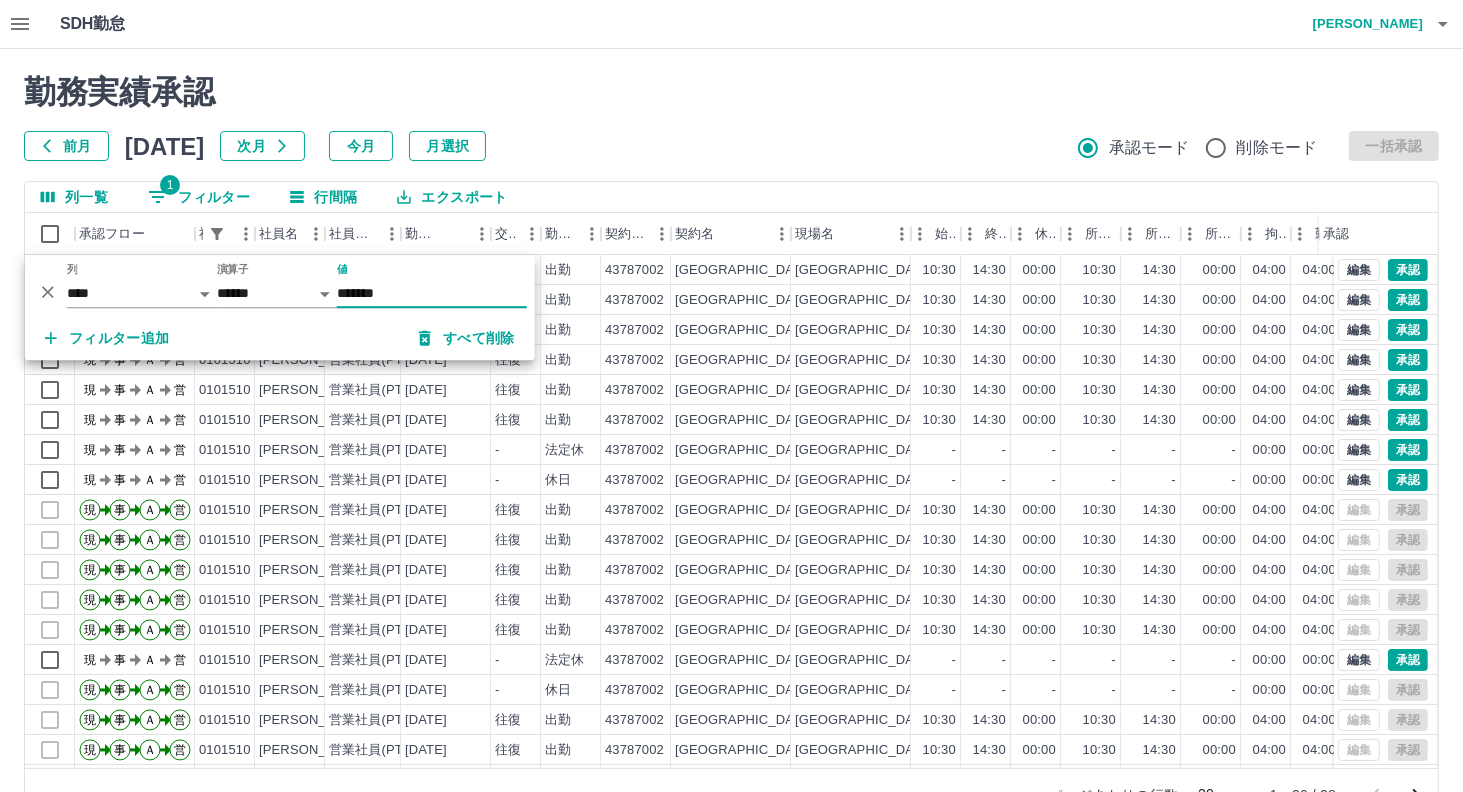 click on "勤務実績承認" at bounding box center (731, 92) 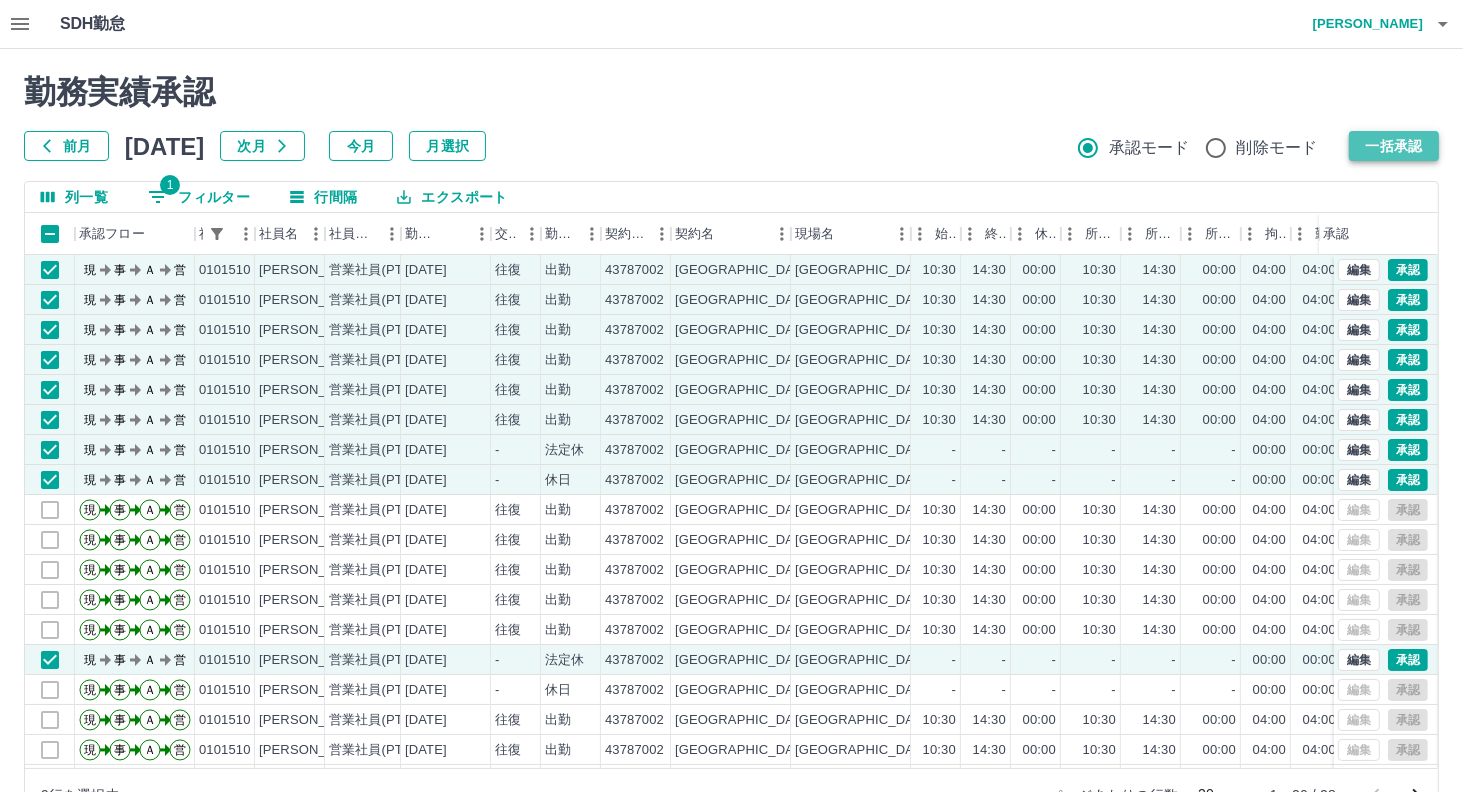 click on "一括承認" at bounding box center (1394, 146) 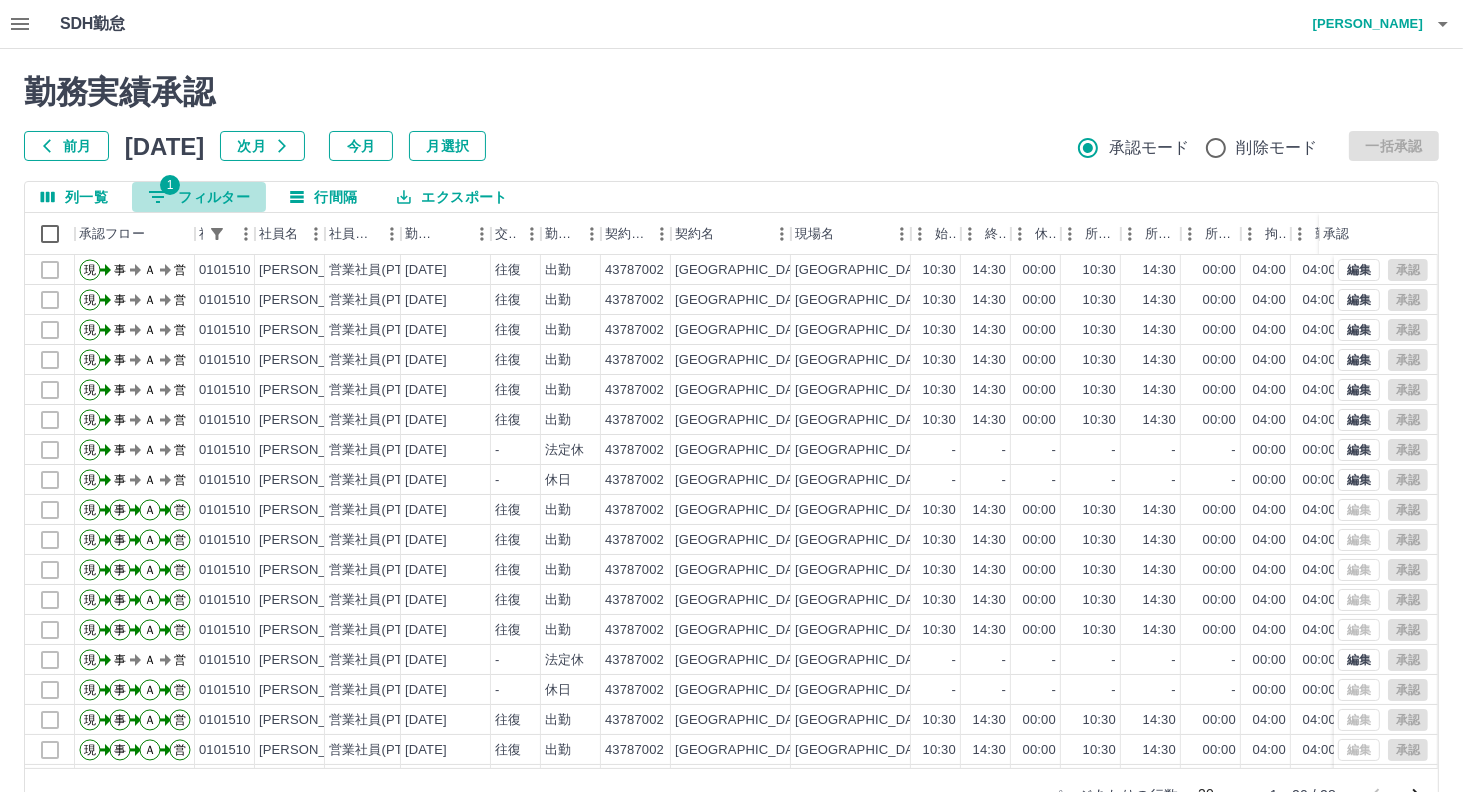 click on "1 フィルター" at bounding box center (199, 197) 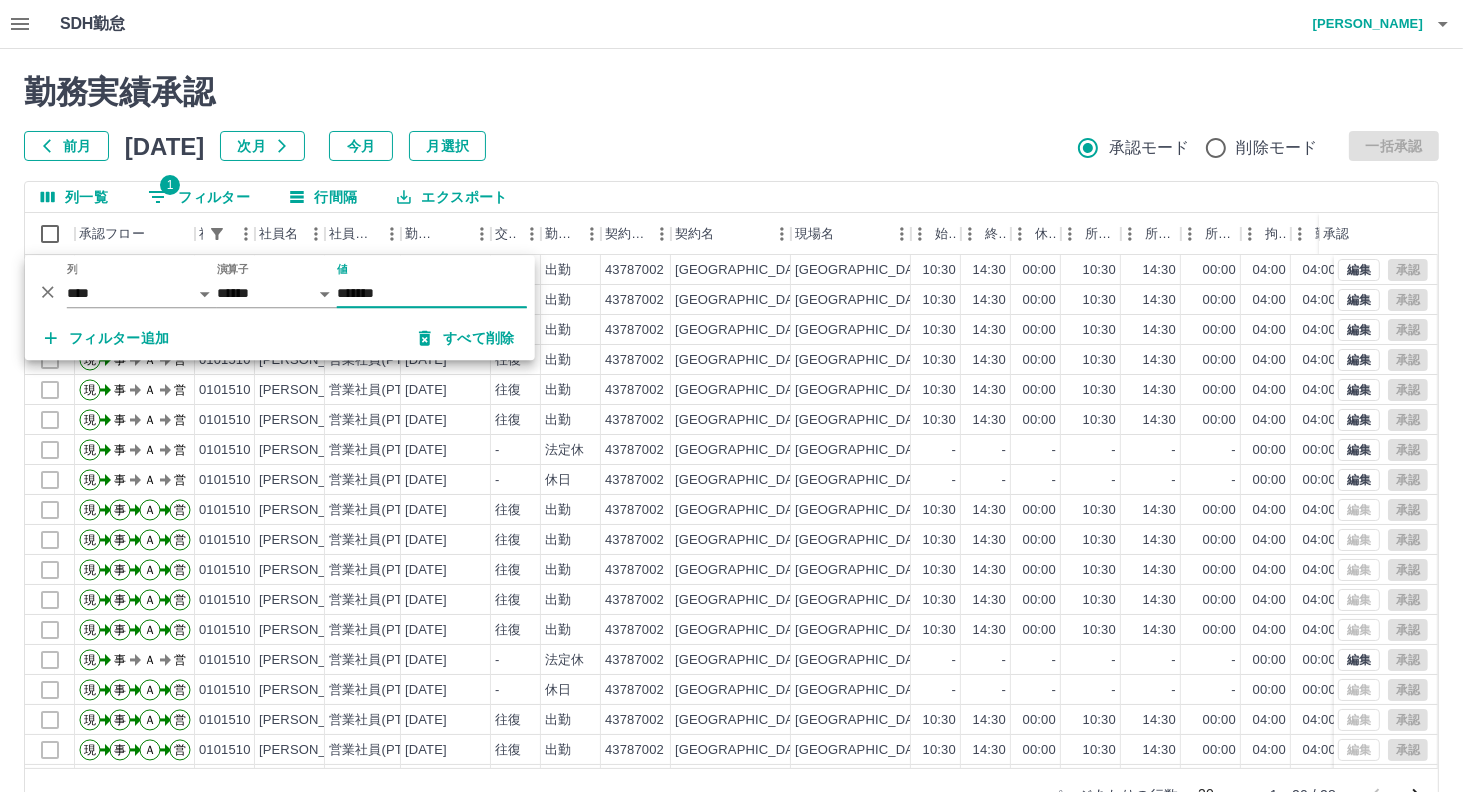 click on "*******" at bounding box center (432, 293) 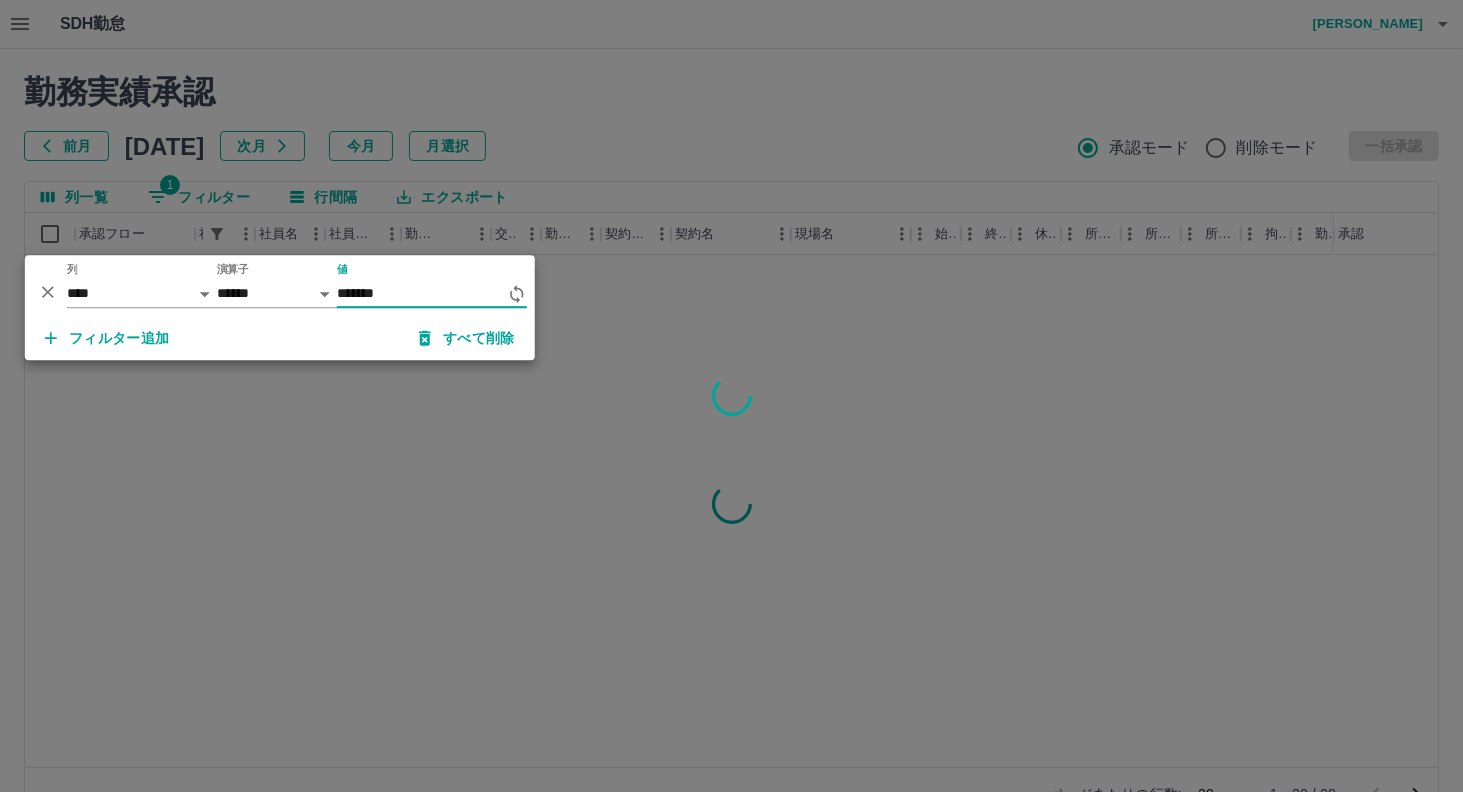 type on "*******" 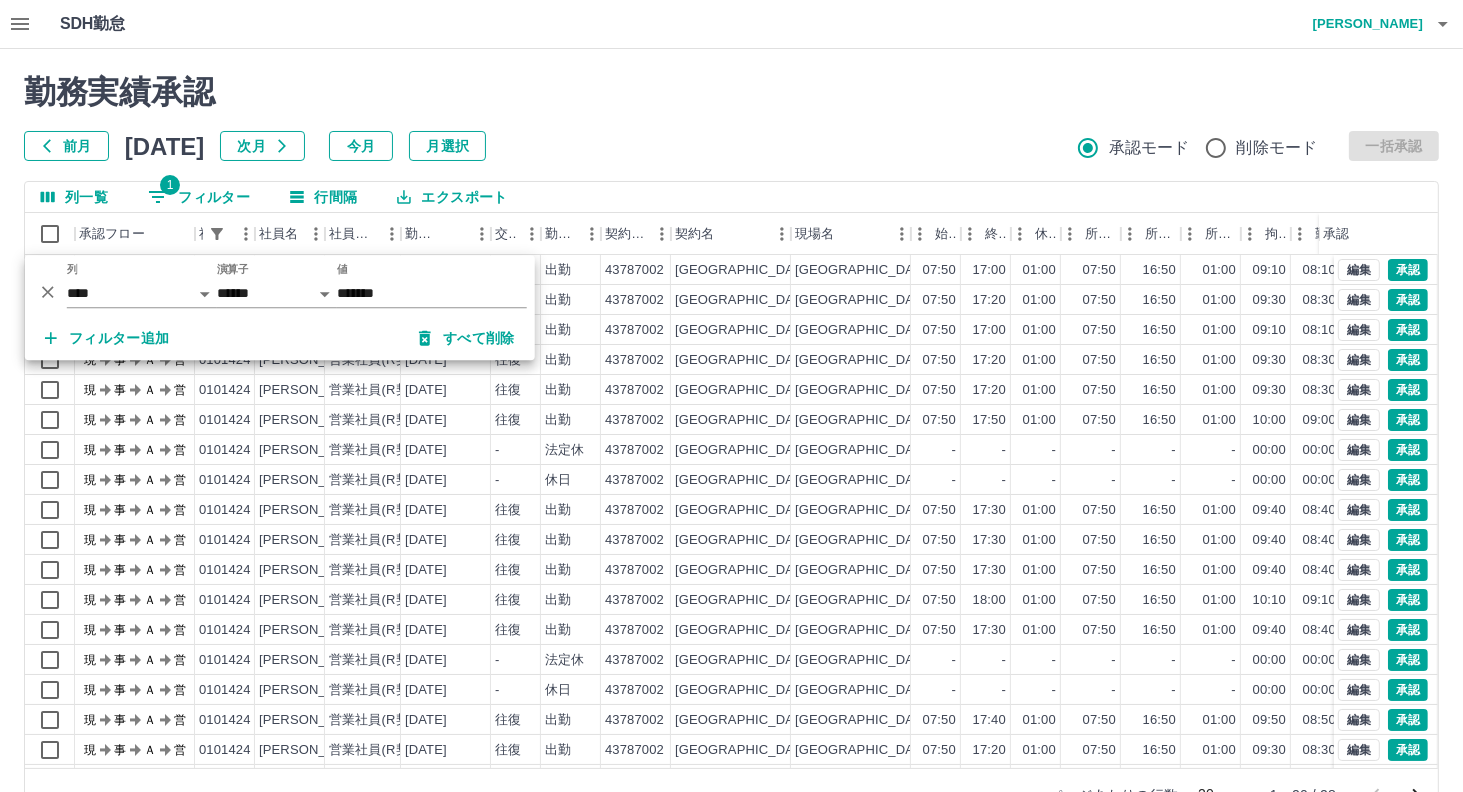 click on "勤務実績承認 前月 [DATE] 次月 今月 月選択 承認モード 削除モード 一括承認" at bounding box center [731, 117] 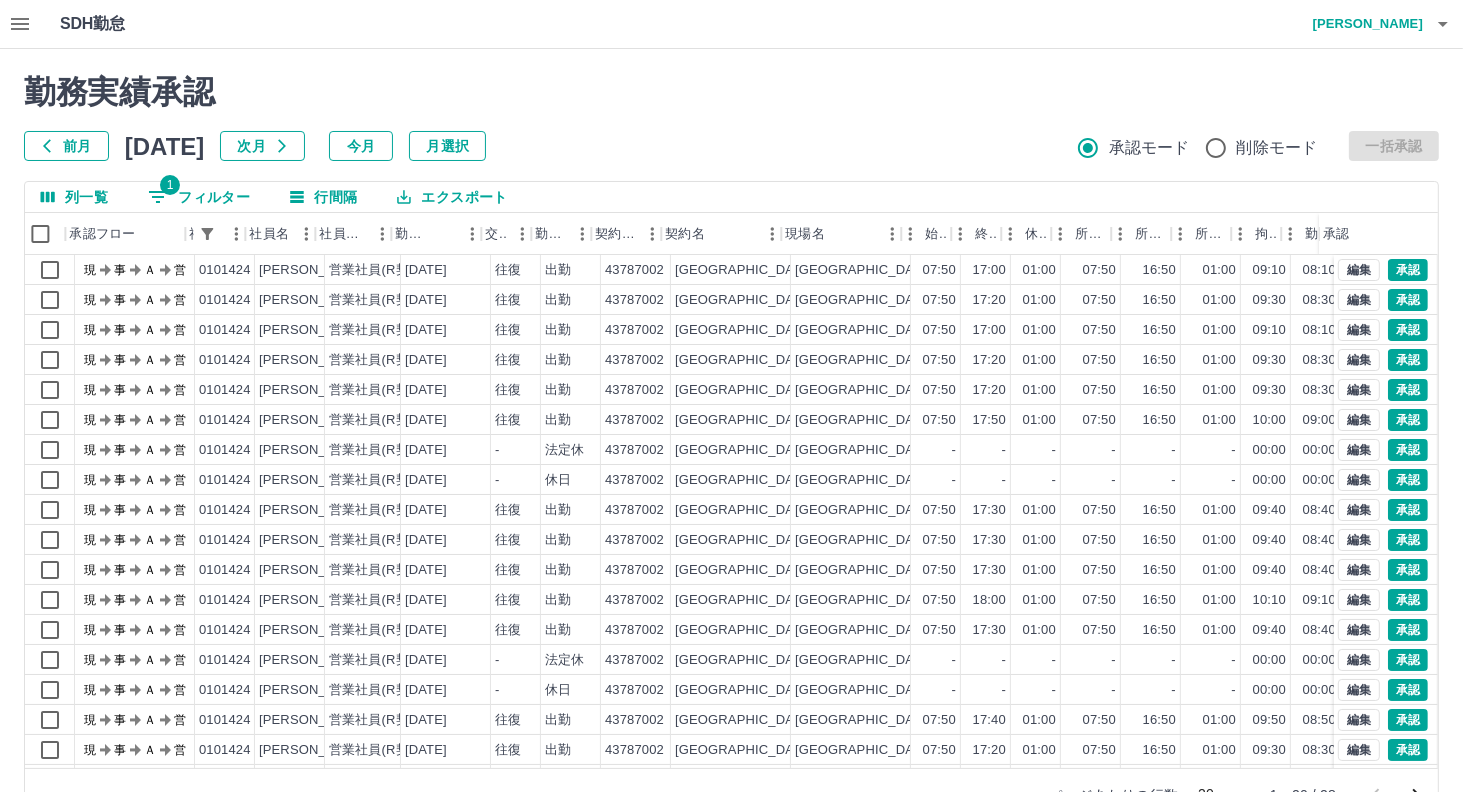 scroll, scrollTop: 0, scrollLeft: 40, axis: horizontal 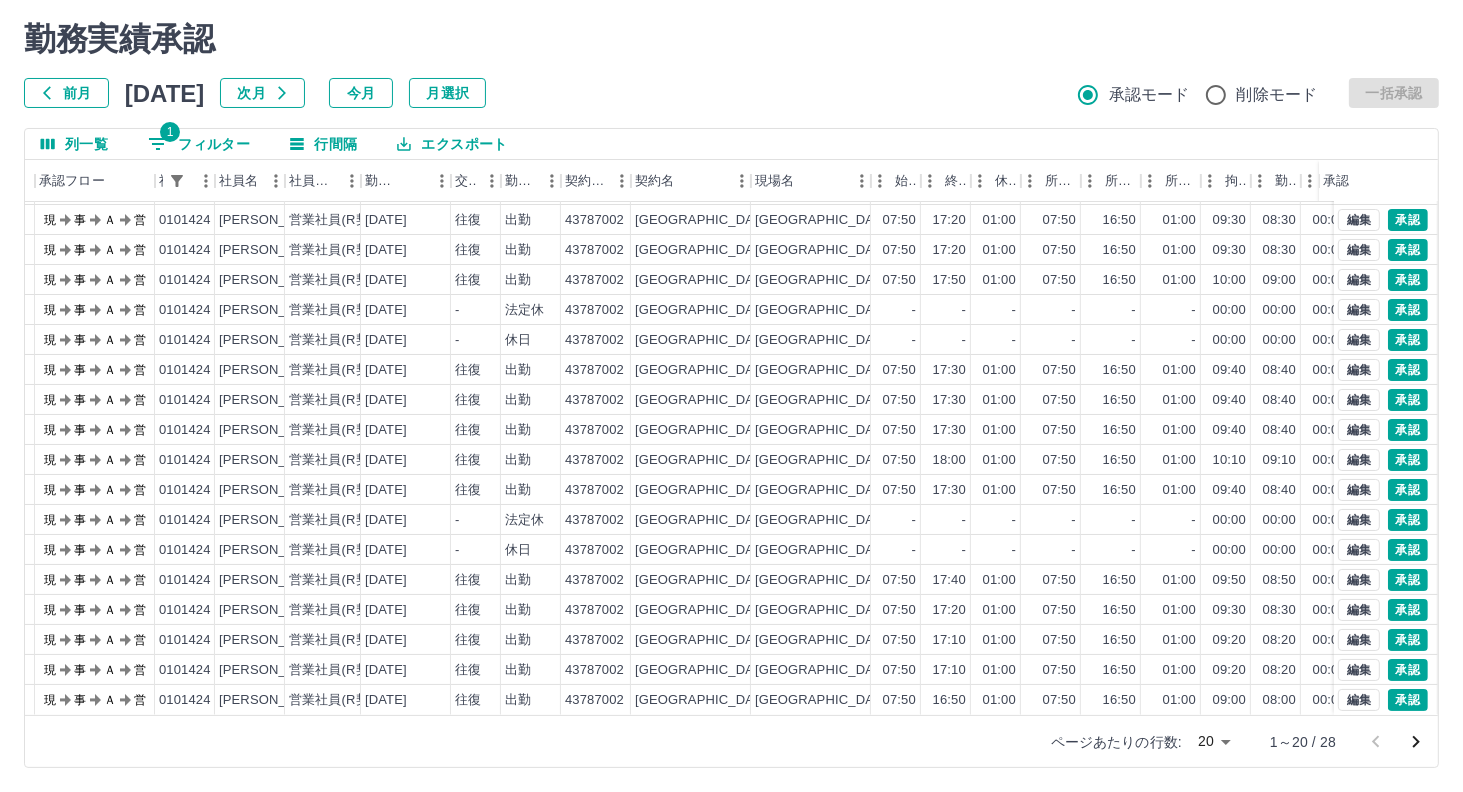 click 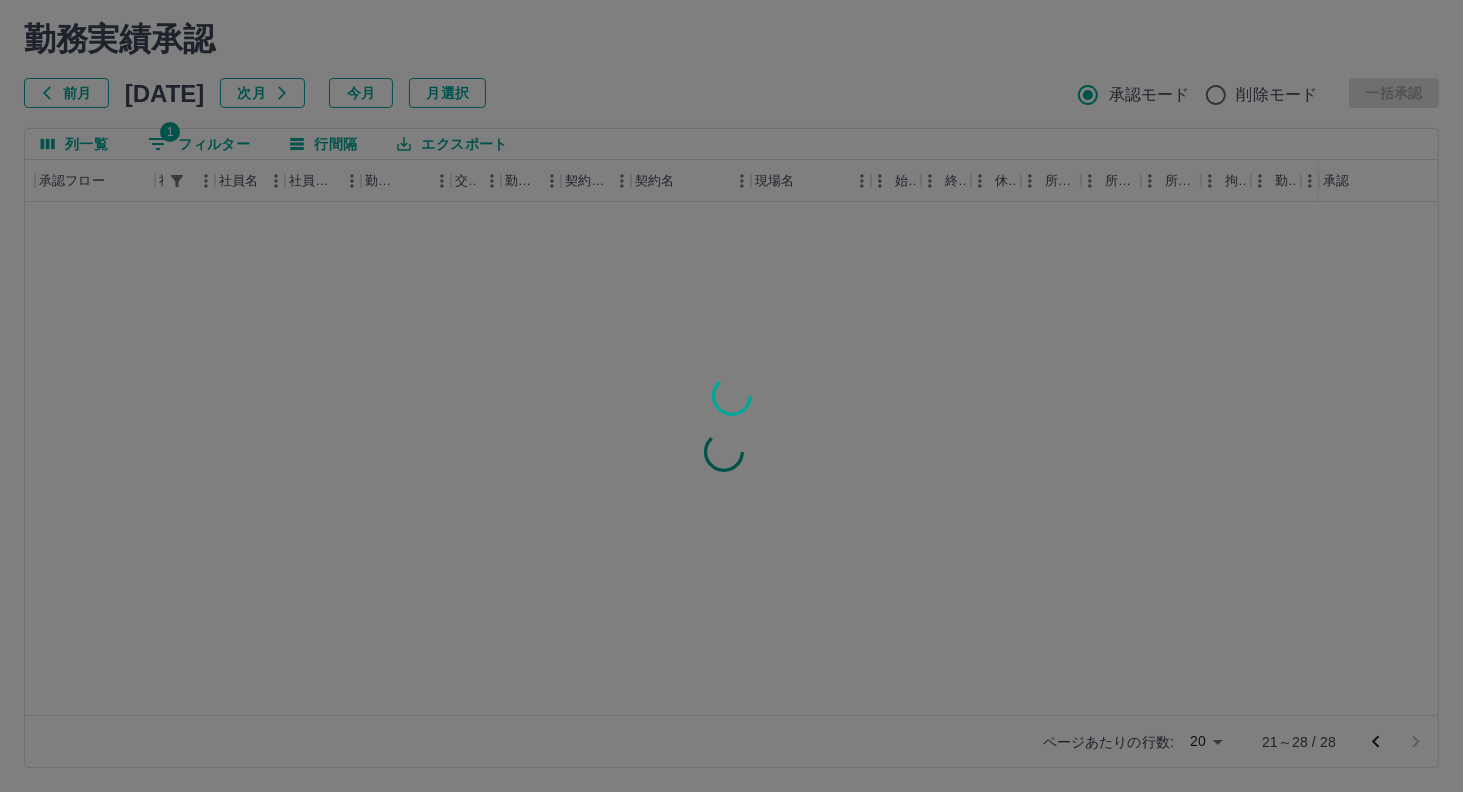 scroll, scrollTop: 0, scrollLeft: 40, axis: horizontal 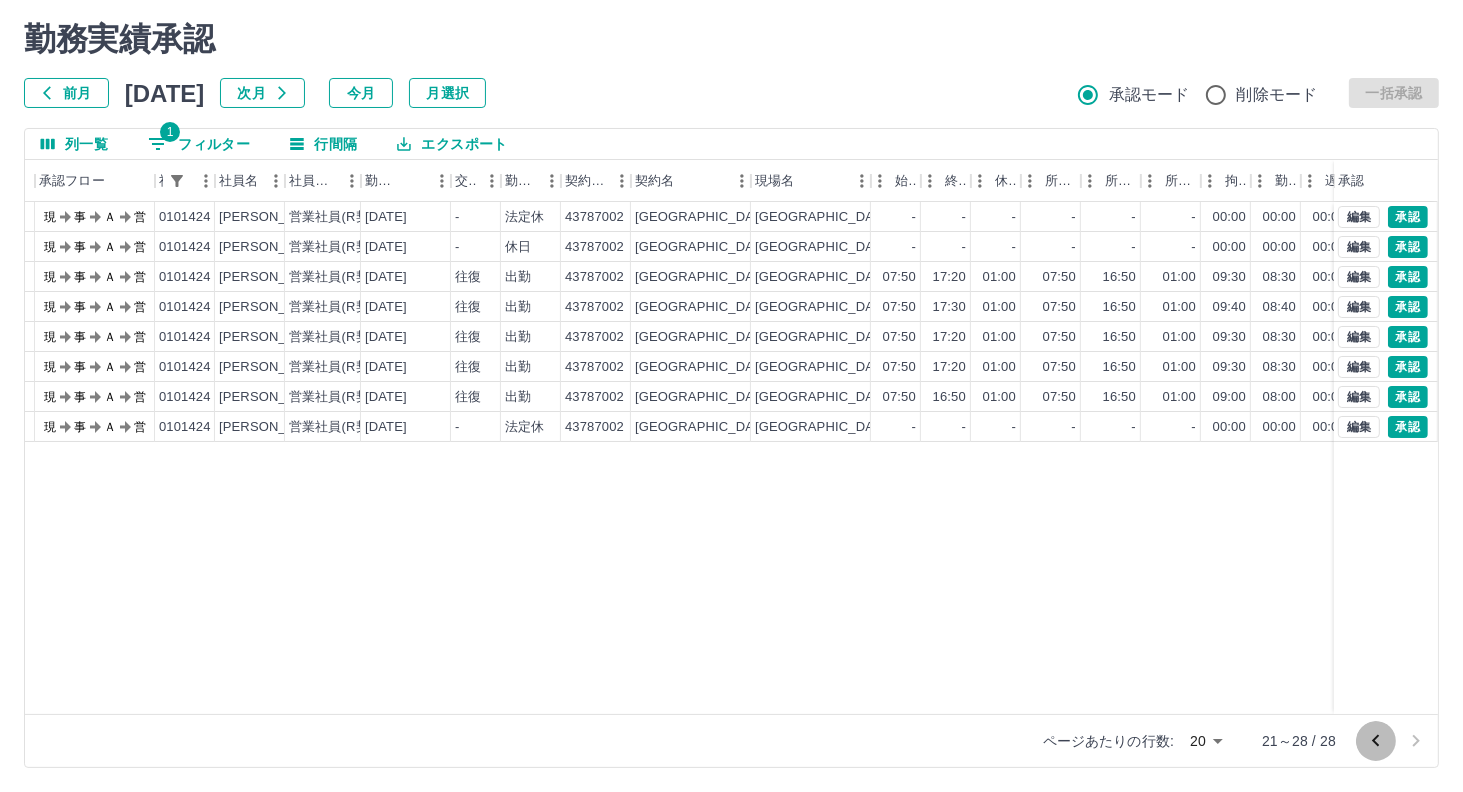 click 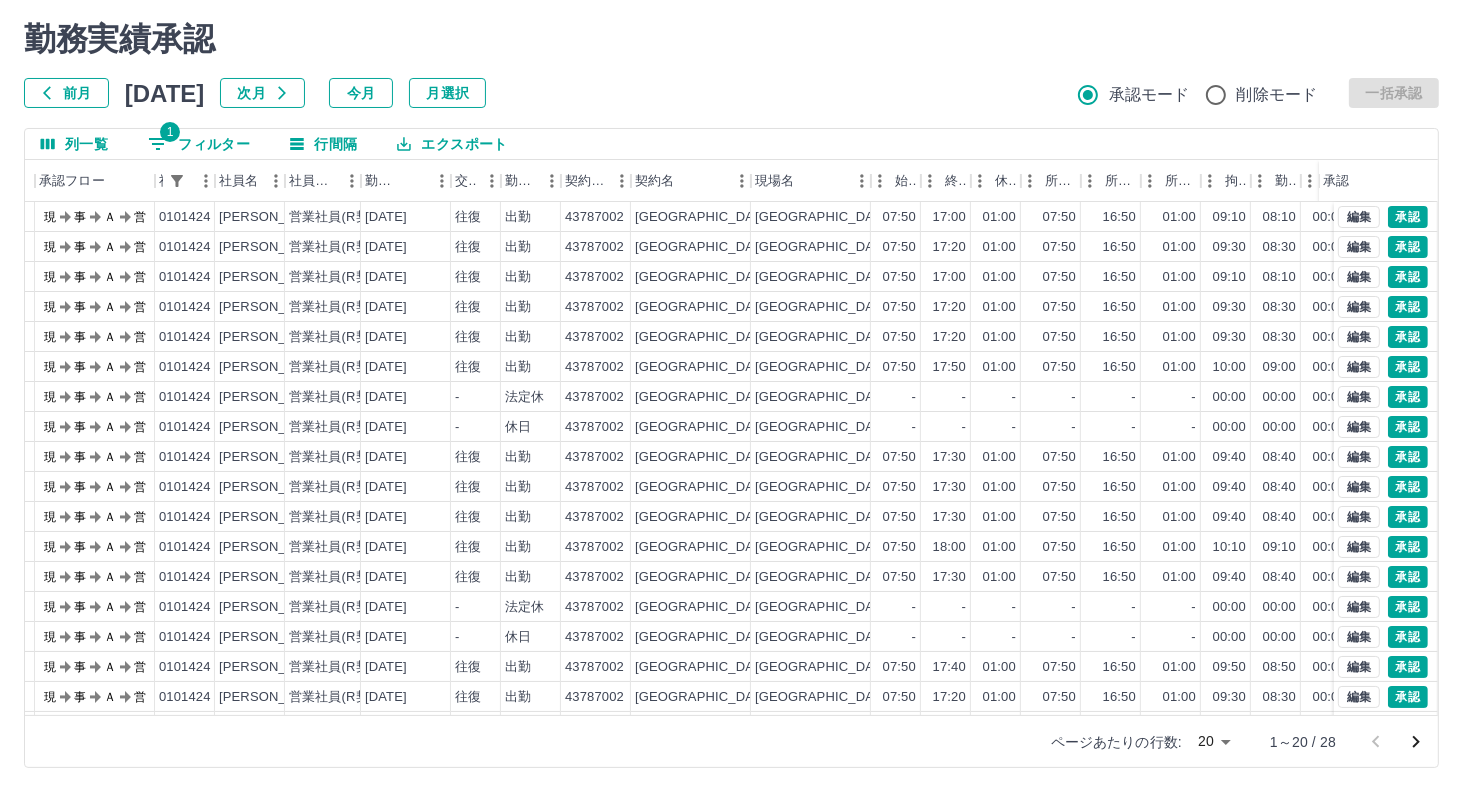 scroll, scrollTop: 0, scrollLeft: 9, axis: horizontal 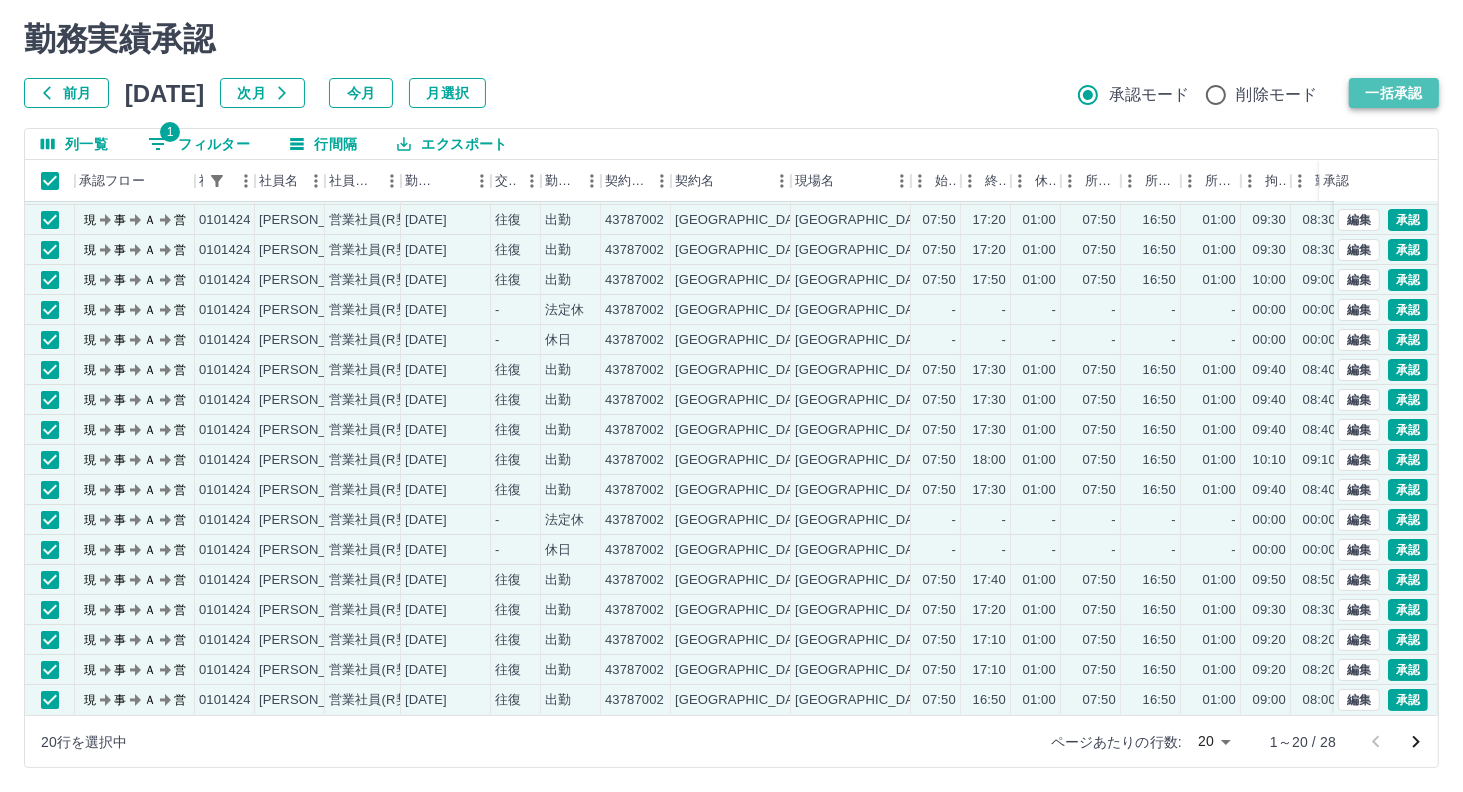 click on "一括承認" at bounding box center (1394, 93) 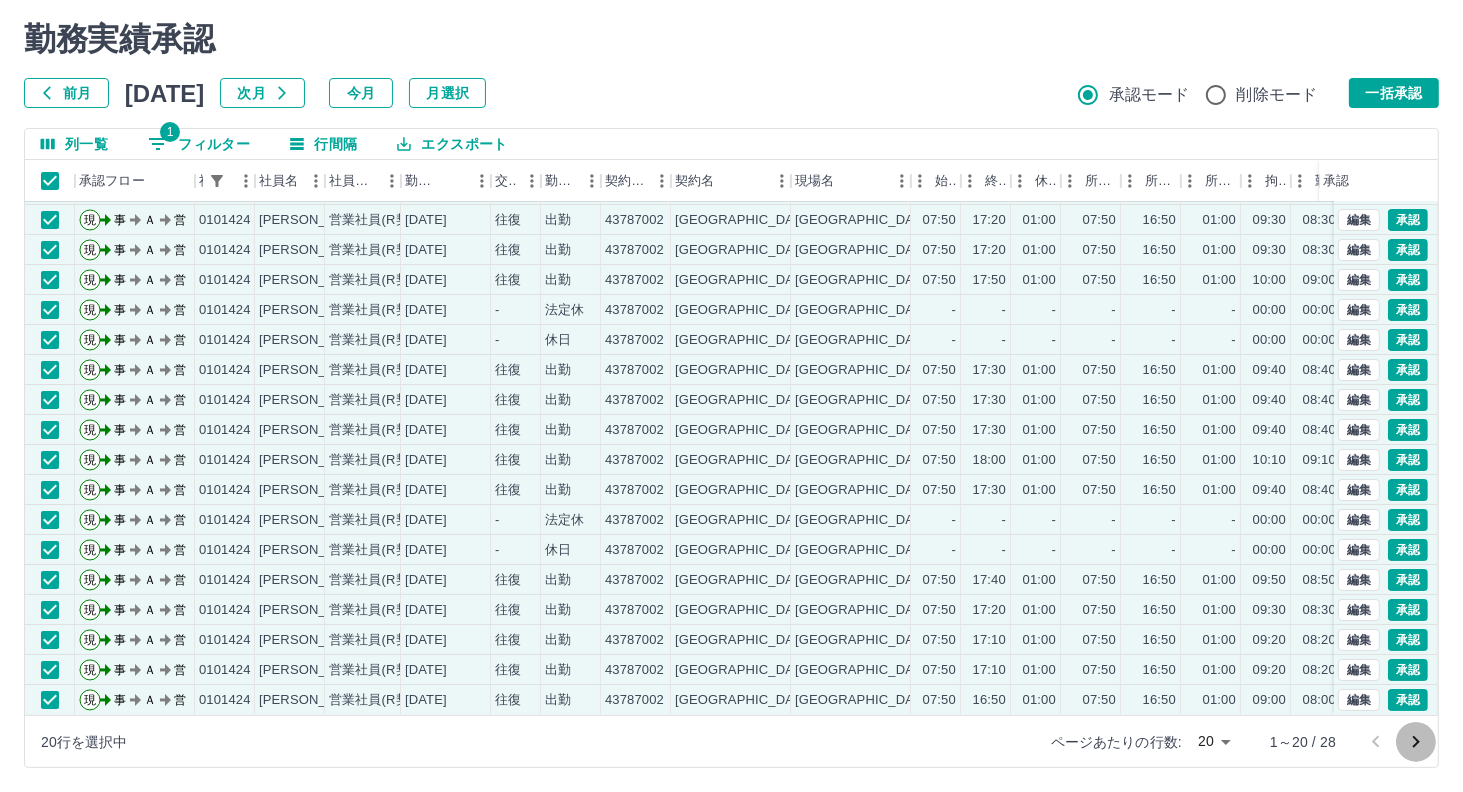 click 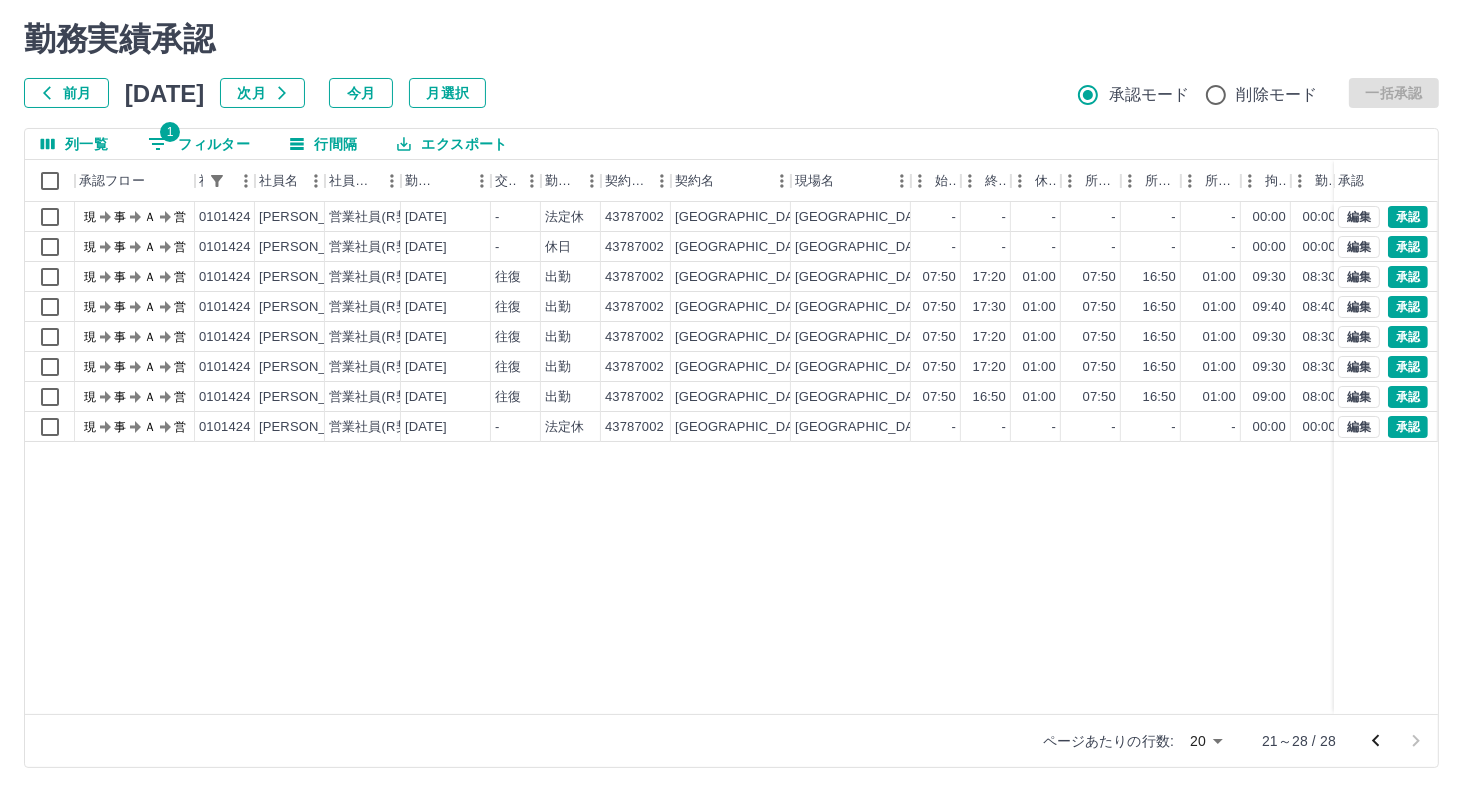 scroll, scrollTop: 0, scrollLeft: 0, axis: both 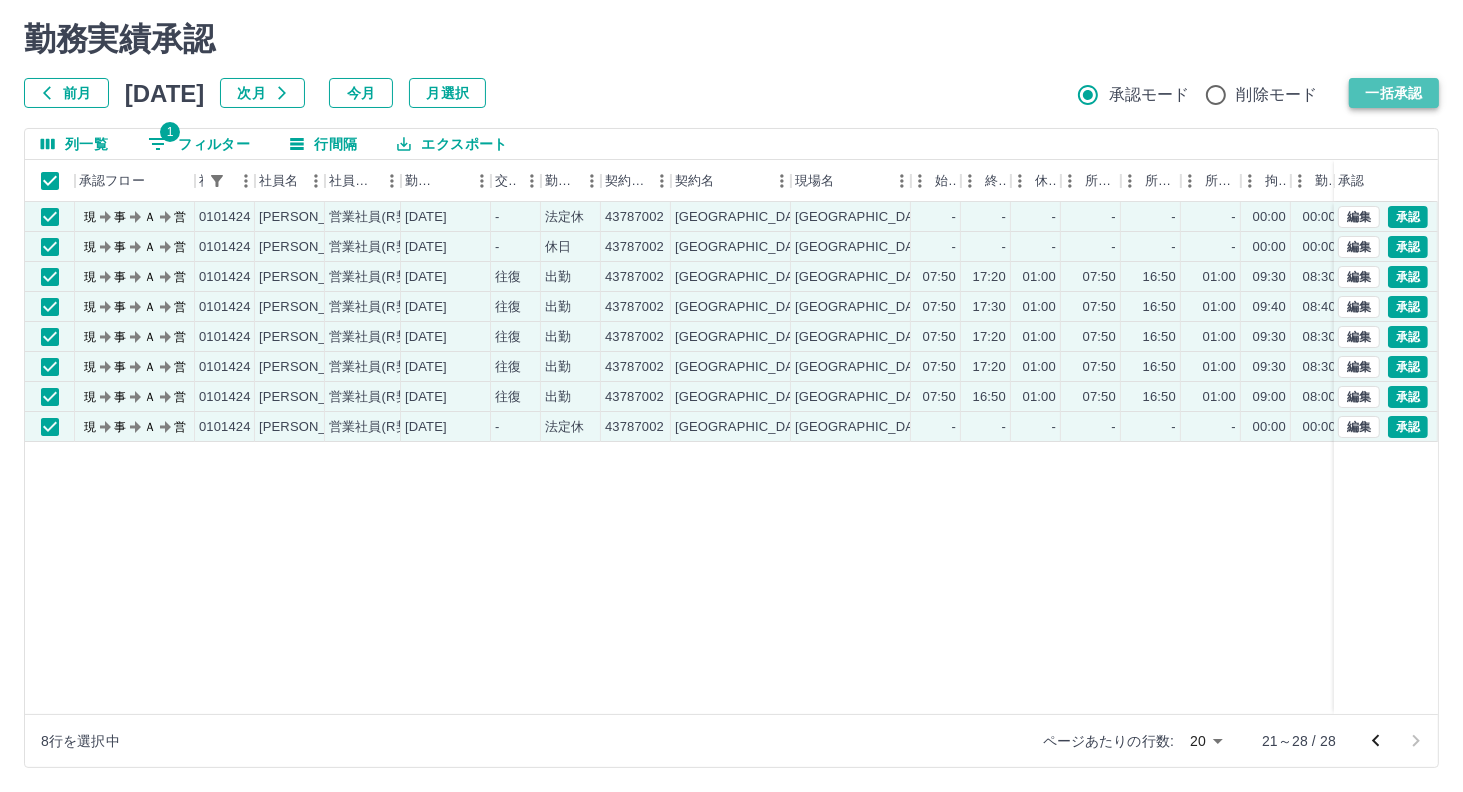 click on "一括承認" at bounding box center (1394, 93) 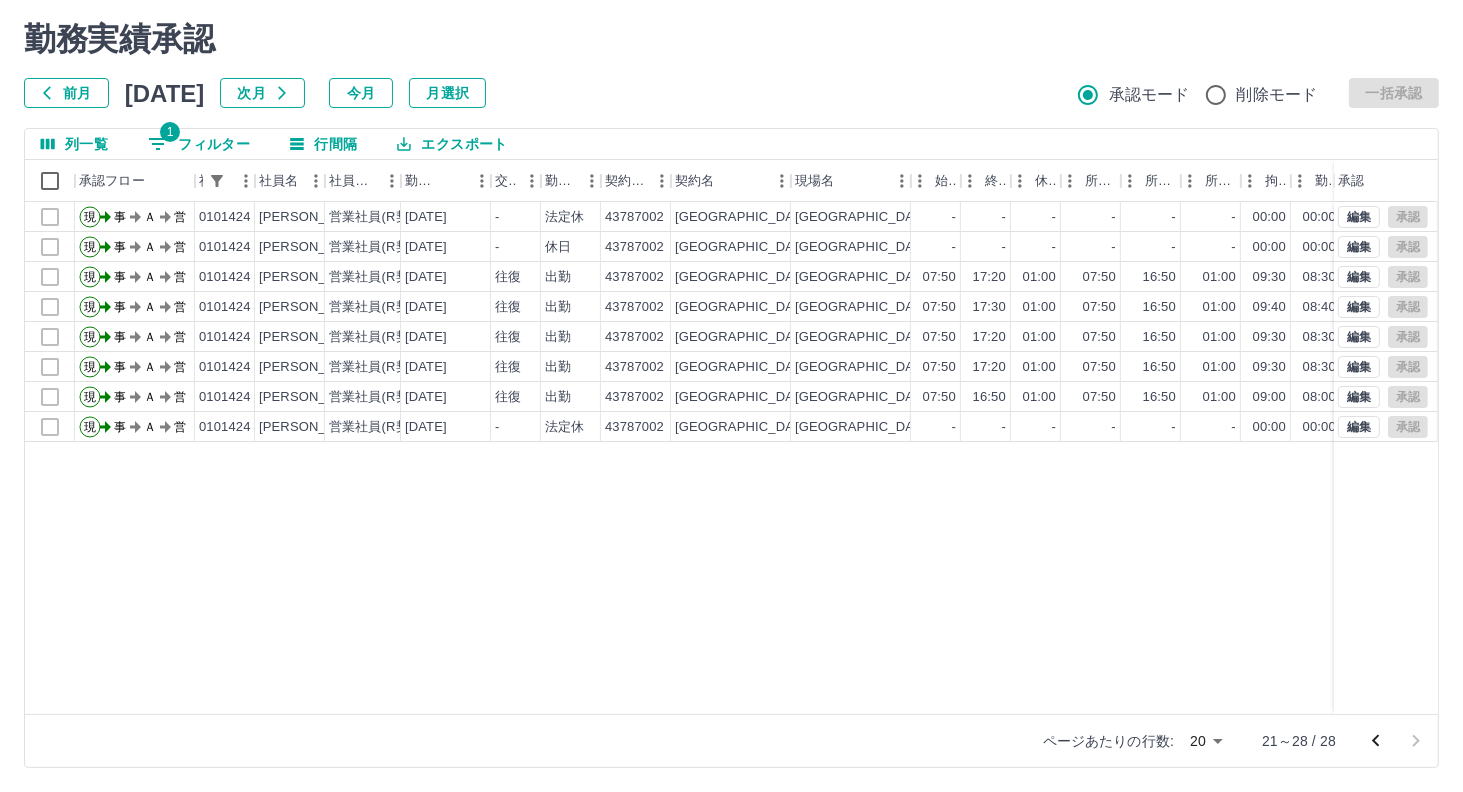click 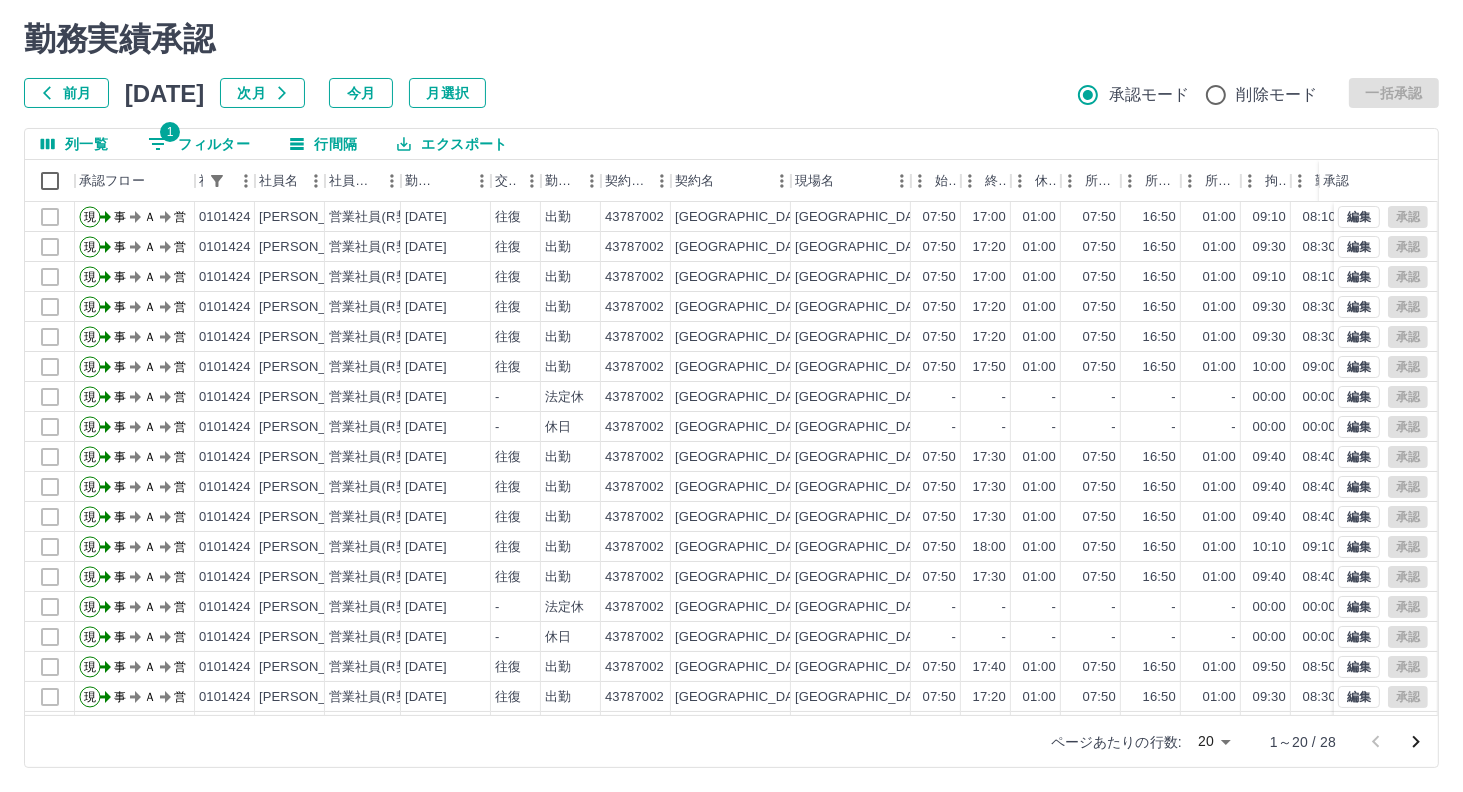 click on "1 フィルター" at bounding box center (199, 144) 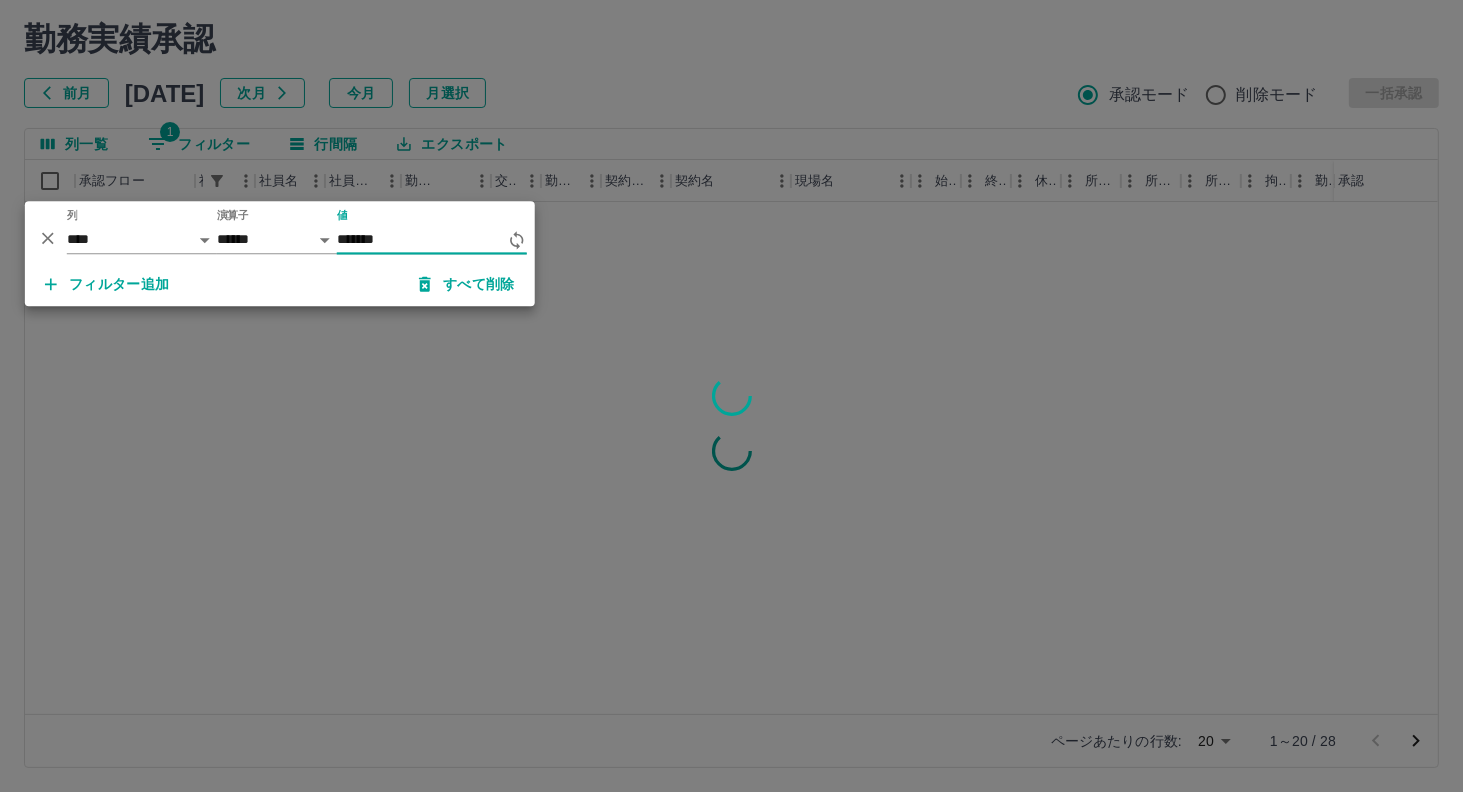 type on "*******" 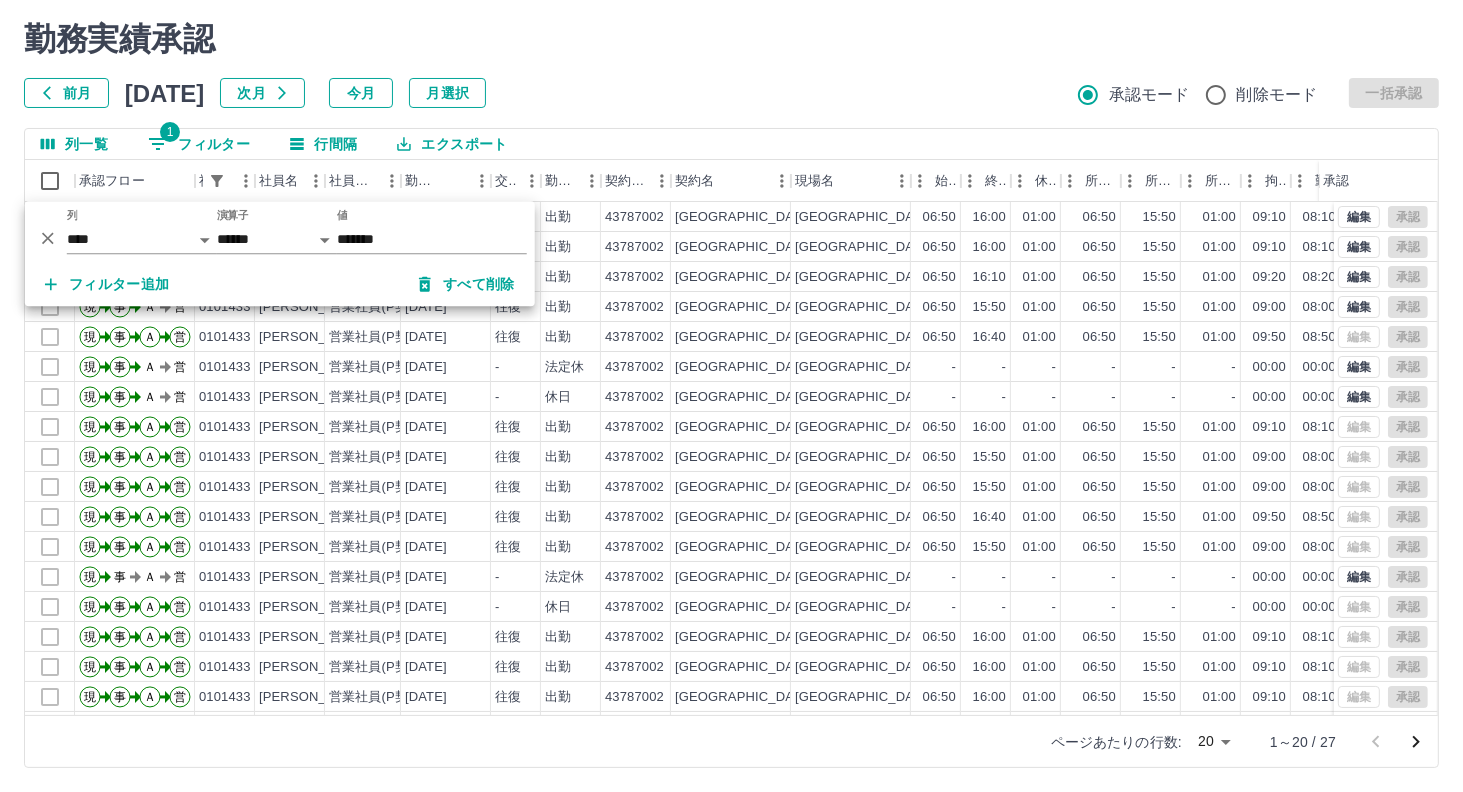 click on "勤務実績承認 前月 [DATE] 次月 今月 月選択 承認モード 削除モード 一括承認" at bounding box center (731, 64) 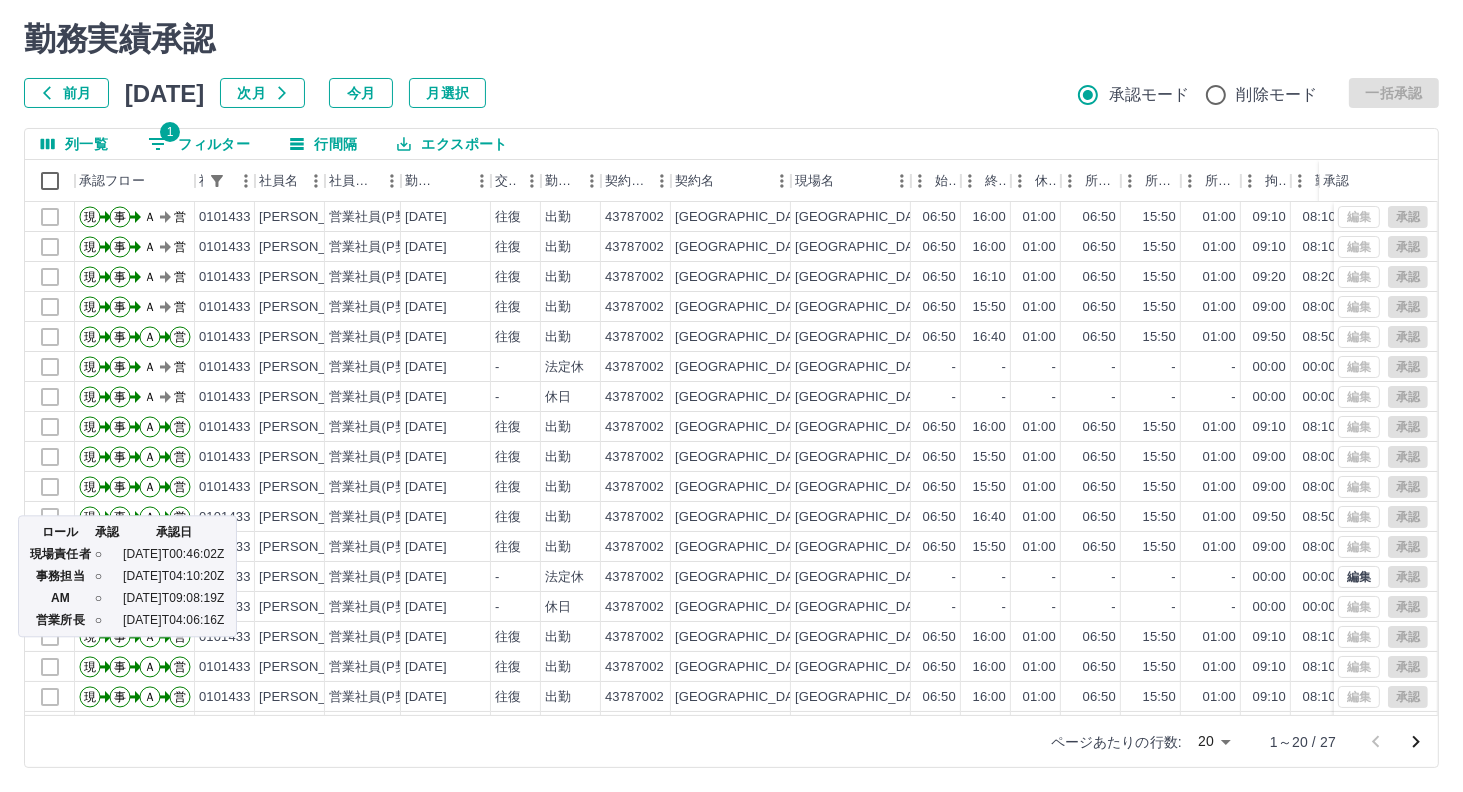 scroll, scrollTop: 0, scrollLeft: 0, axis: both 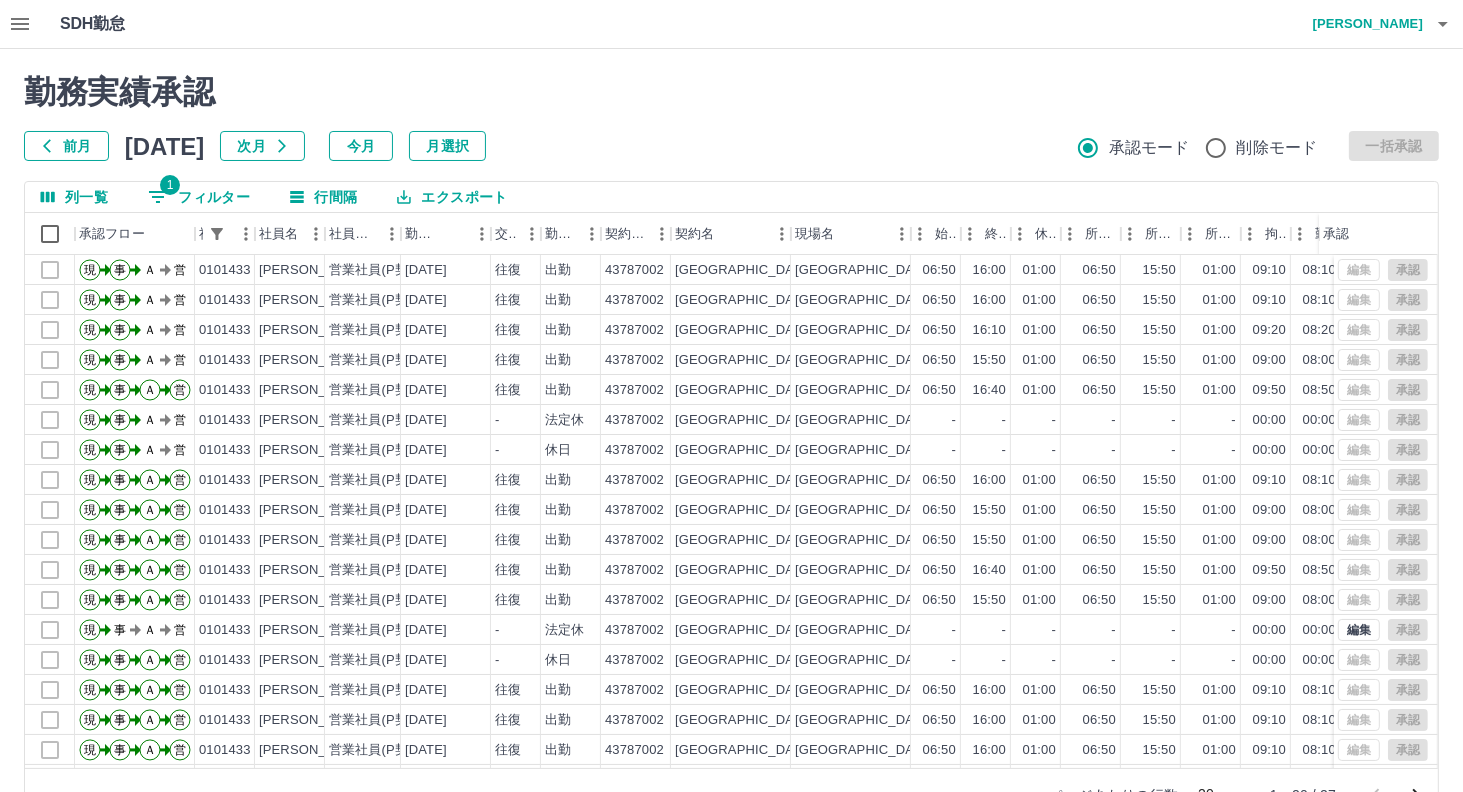 click on "1 フィルター" at bounding box center (199, 197) 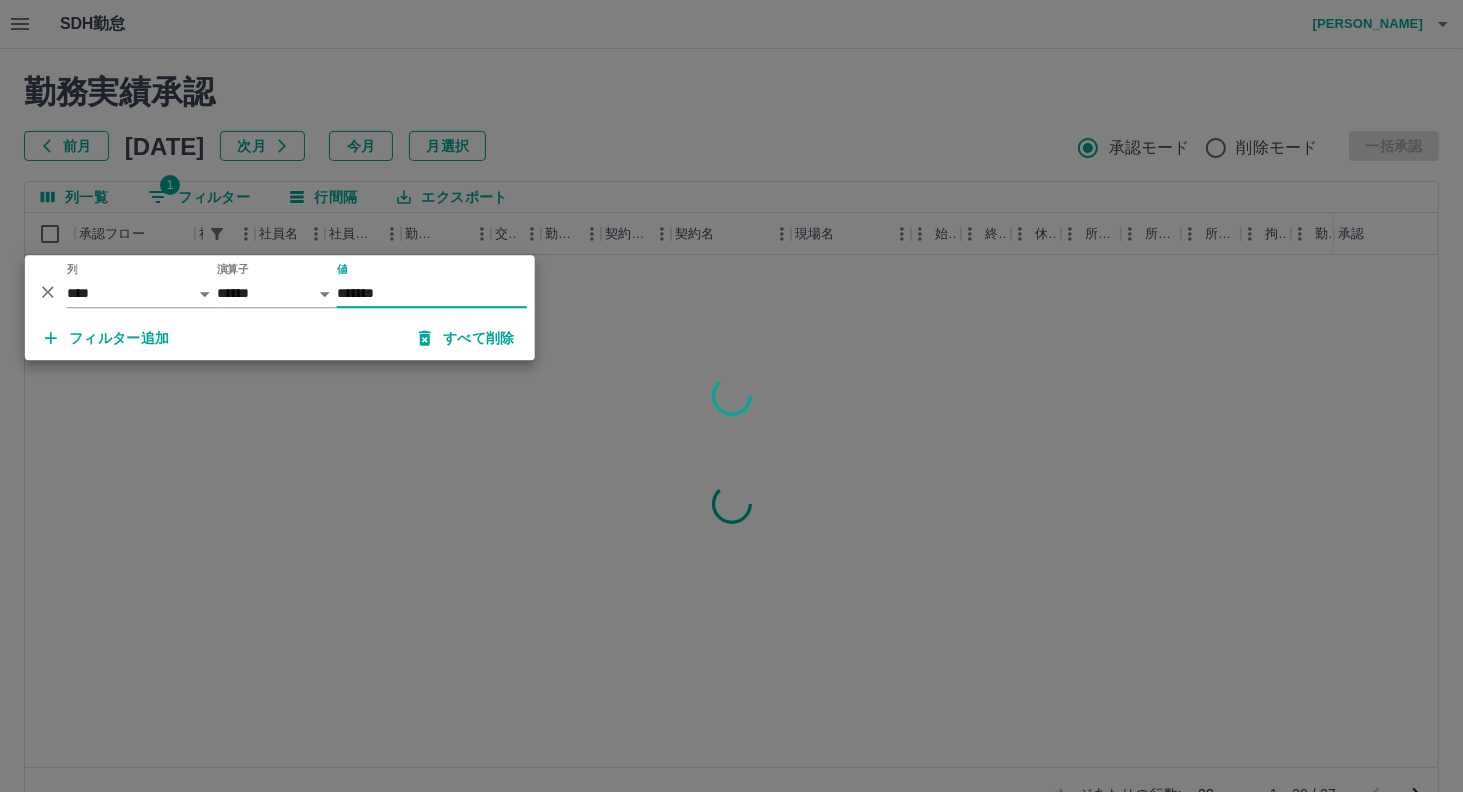 type on "*******" 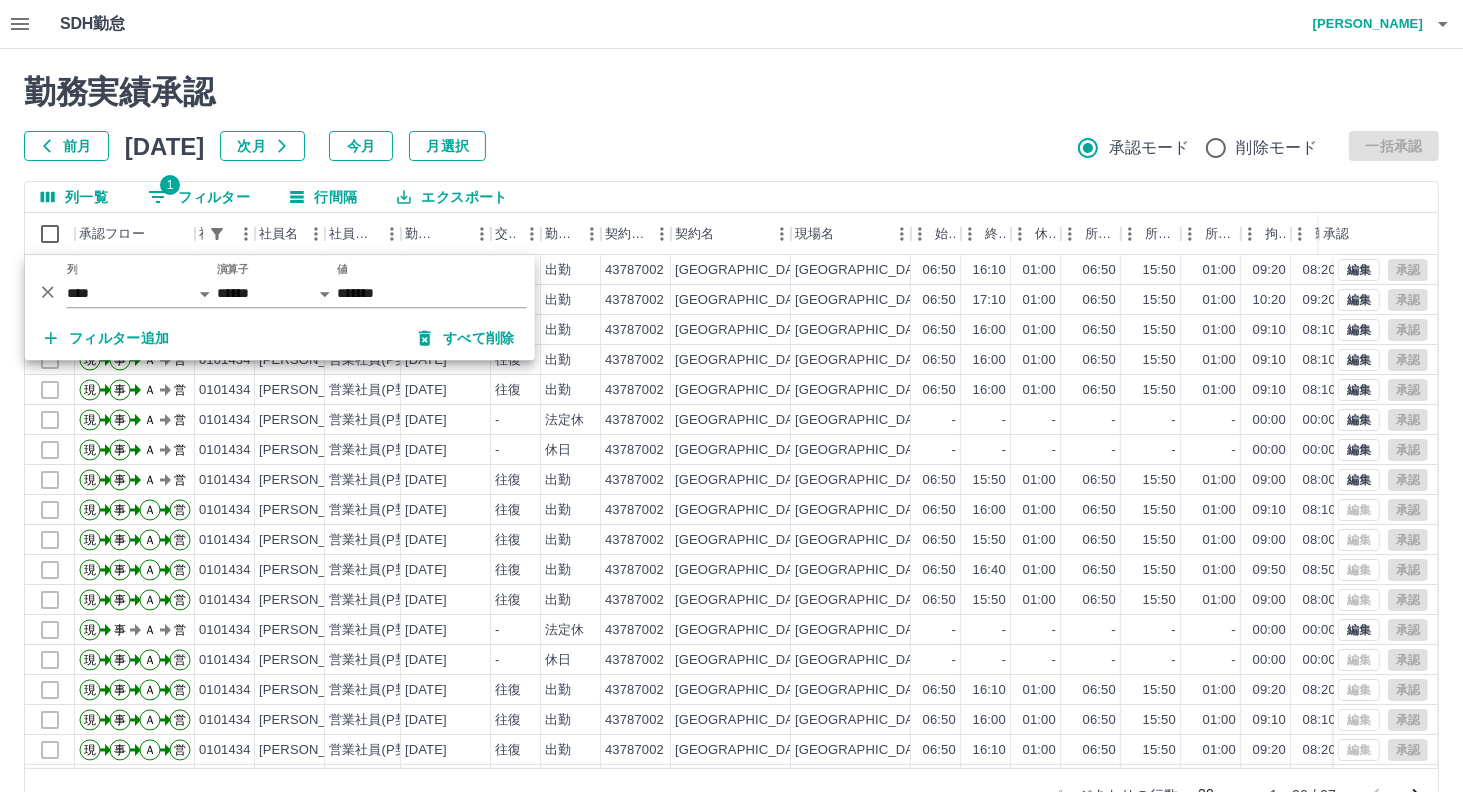 click on "勤務実績承認" at bounding box center (731, 92) 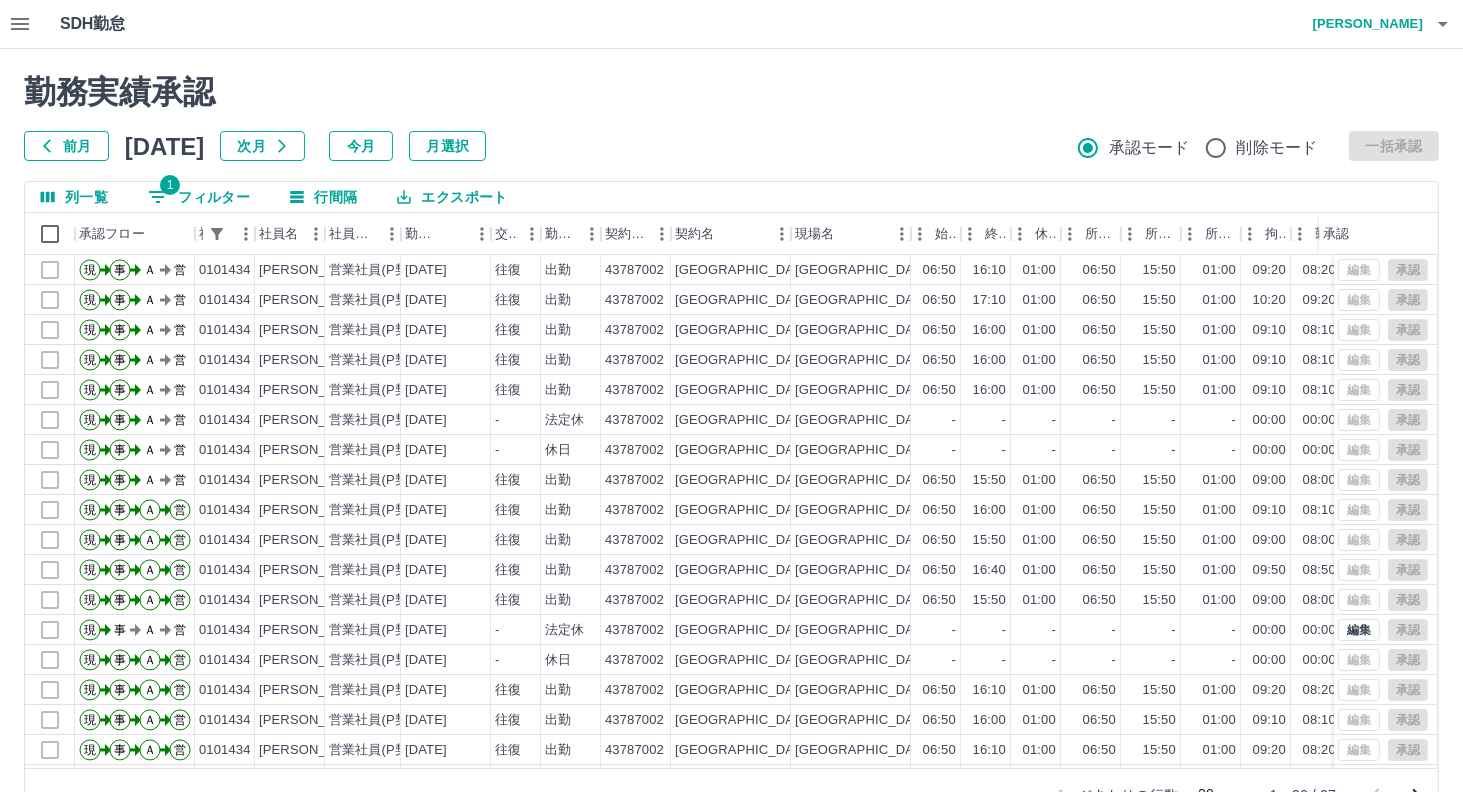 click on "勤務実績承認" at bounding box center [731, 92] 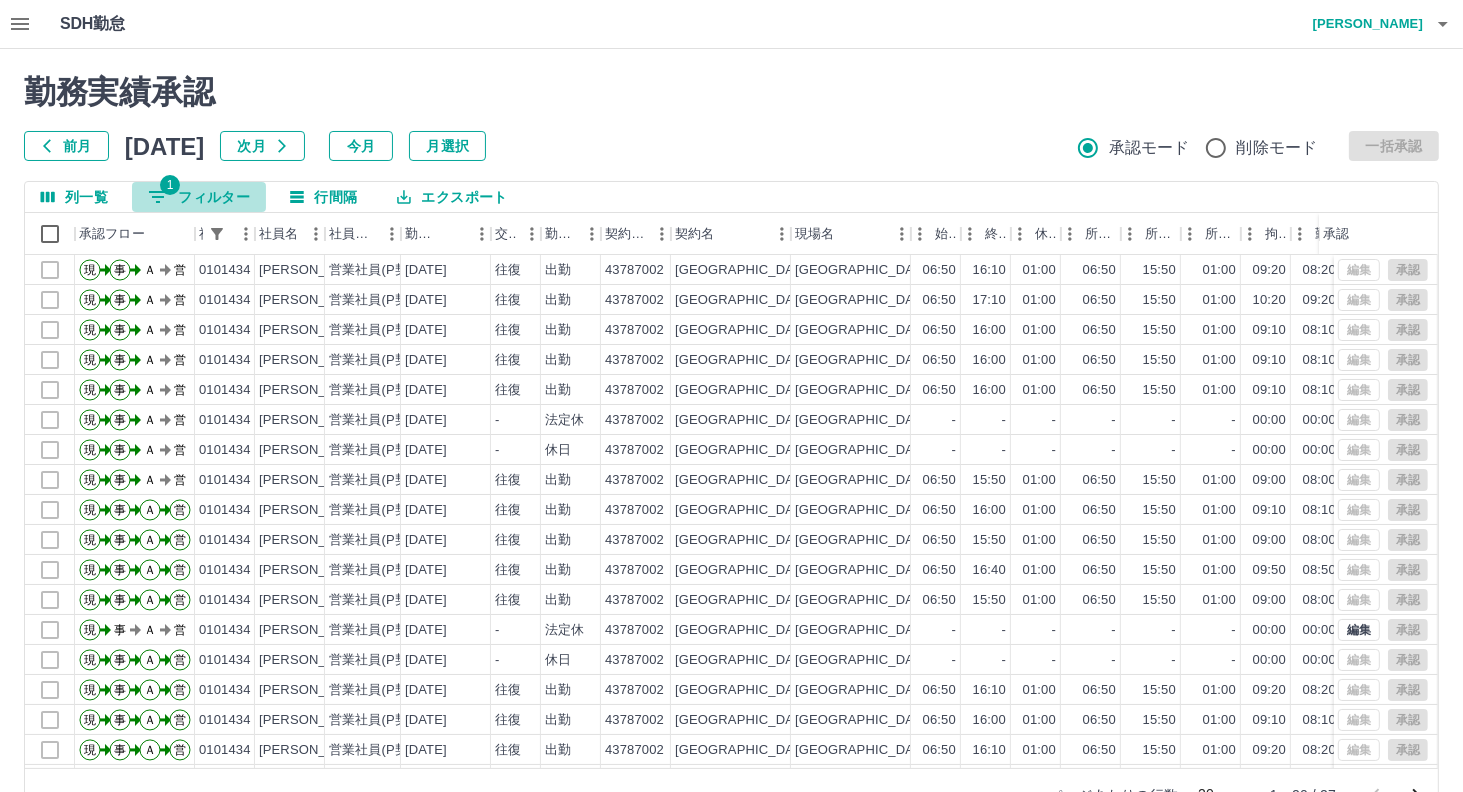 click on "1 フィルター" at bounding box center (199, 197) 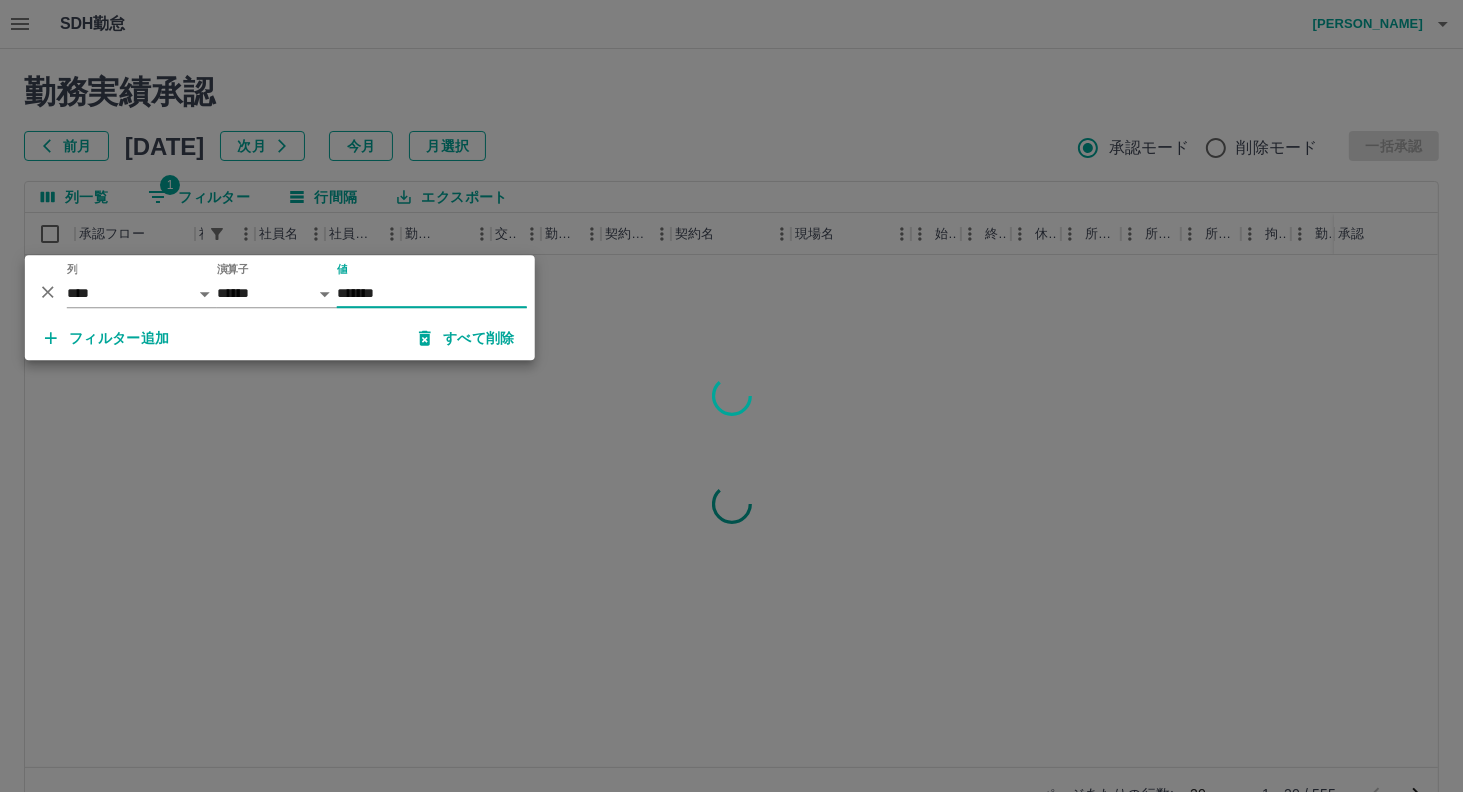 type on "*******" 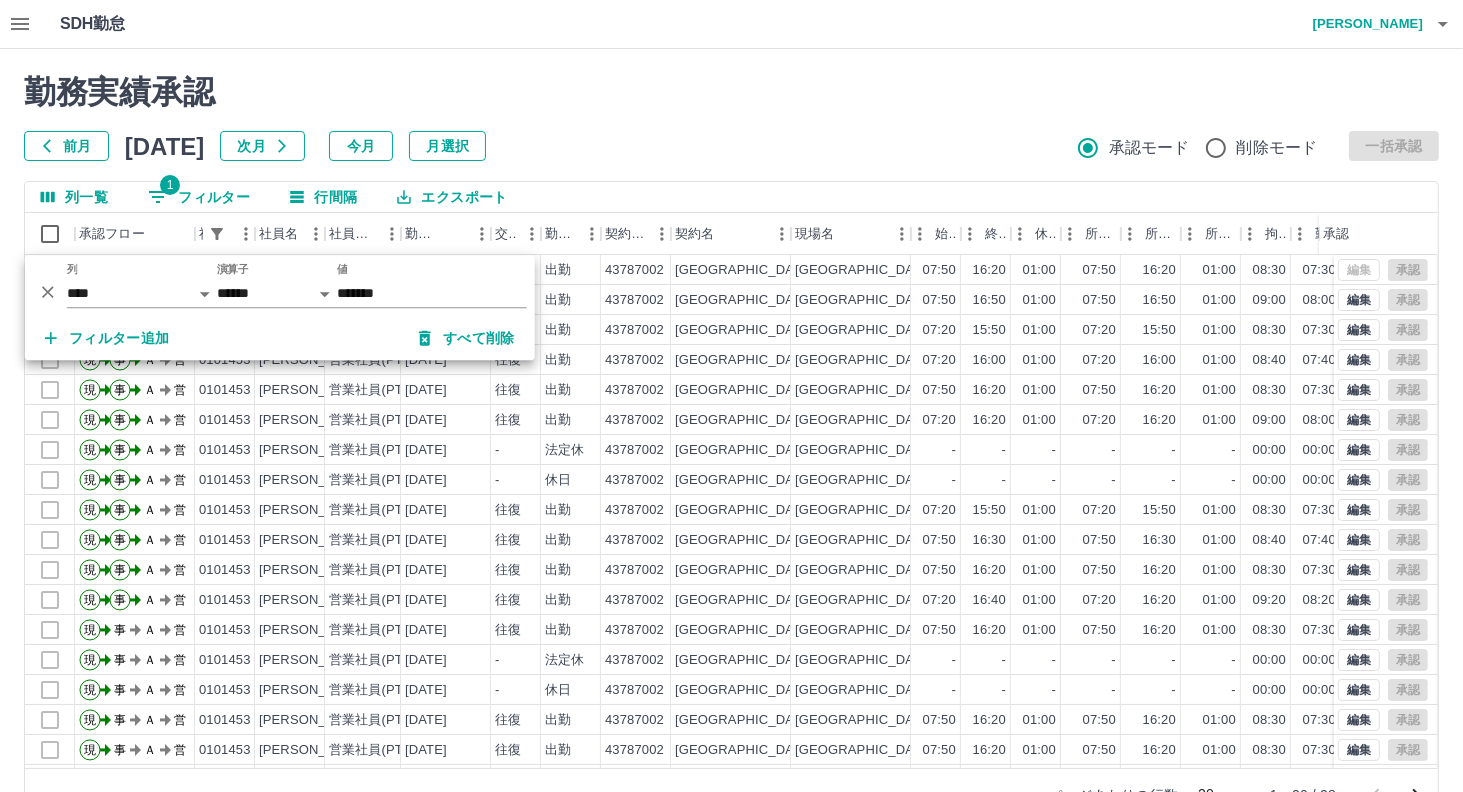 click on "勤務実績承認" at bounding box center (731, 92) 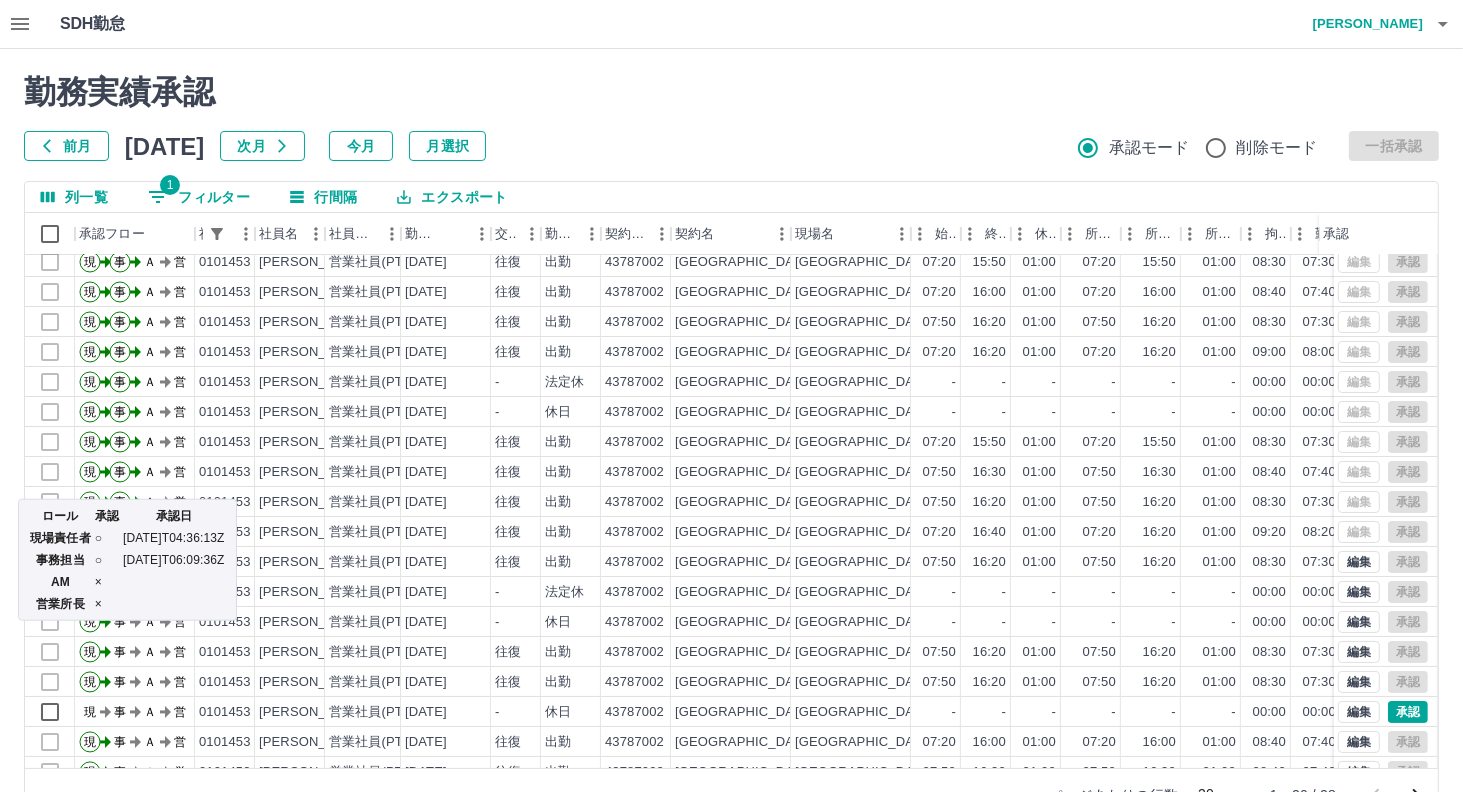 scroll, scrollTop: 100, scrollLeft: 0, axis: vertical 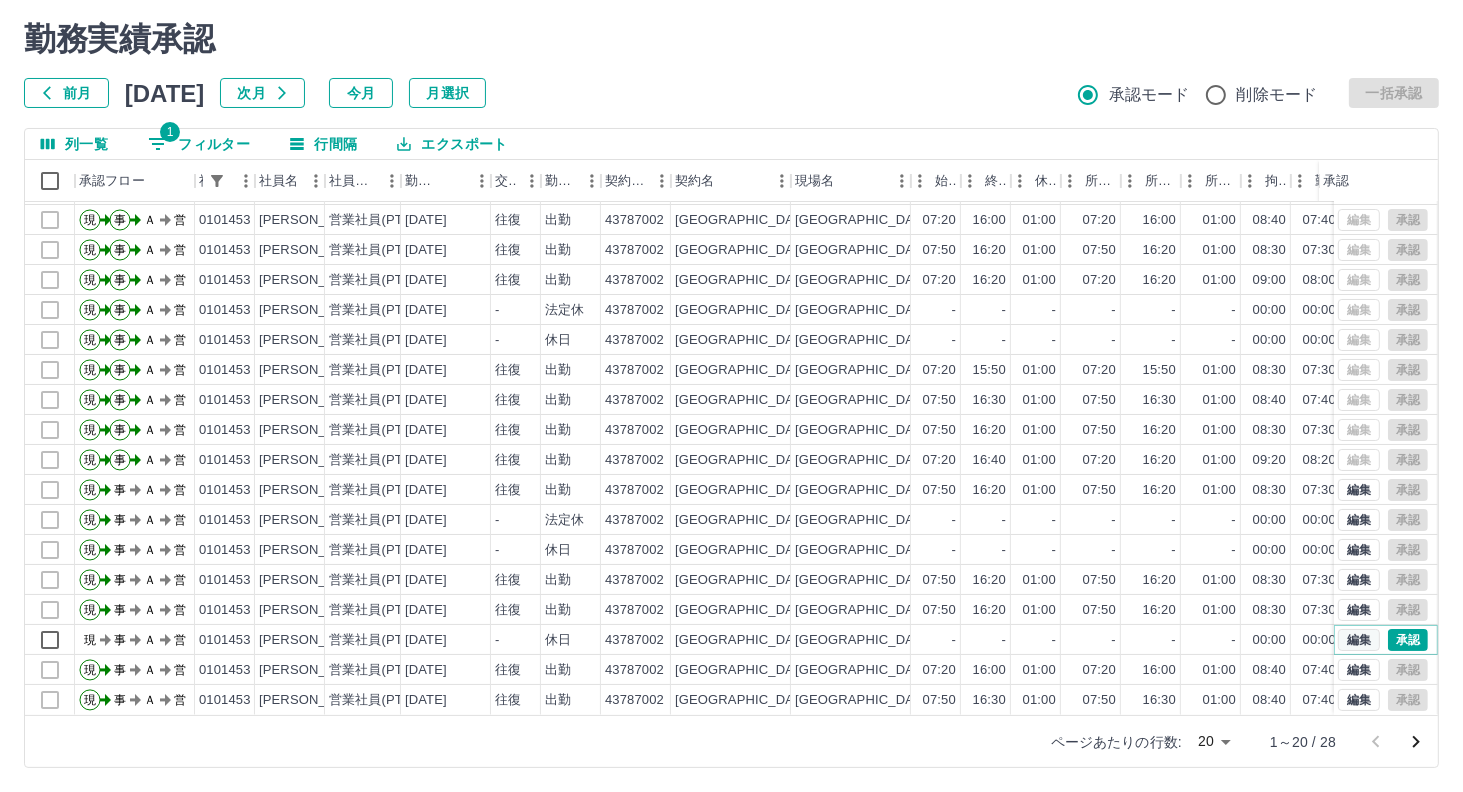 click on "編集" at bounding box center (1359, 640) 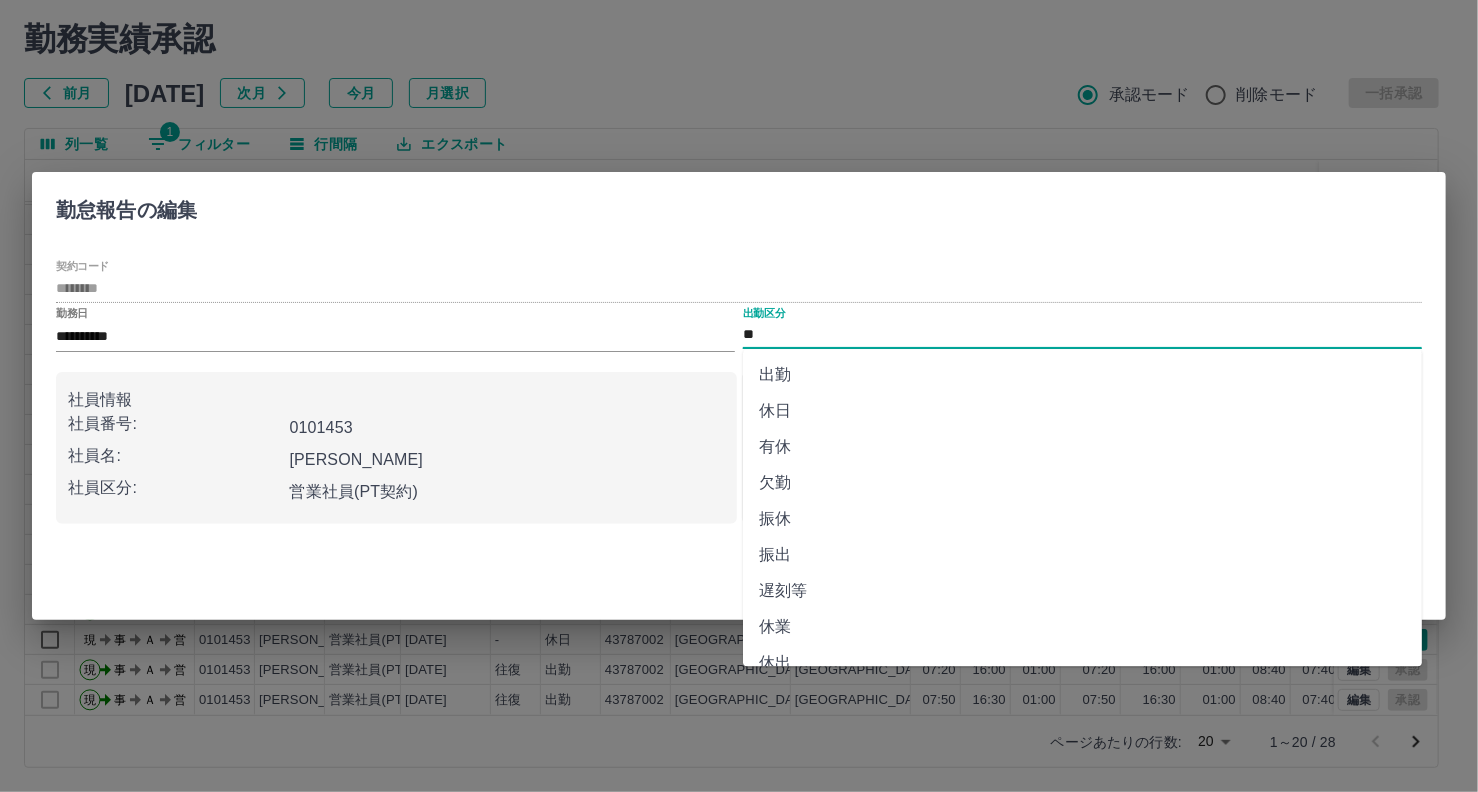 click on "**" at bounding box center [1082, 335] 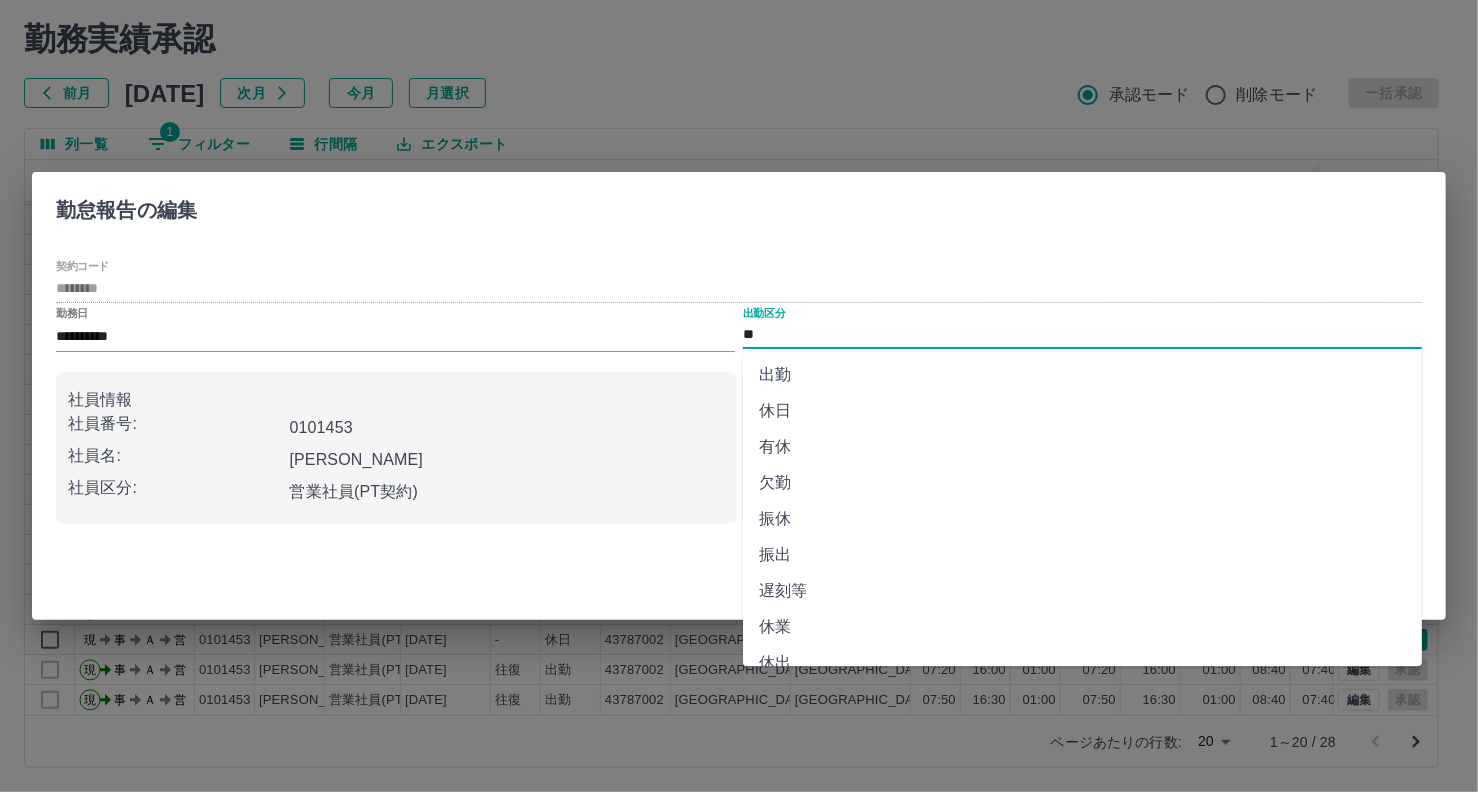 click on "出勤" at bounding box center (1082, 375) 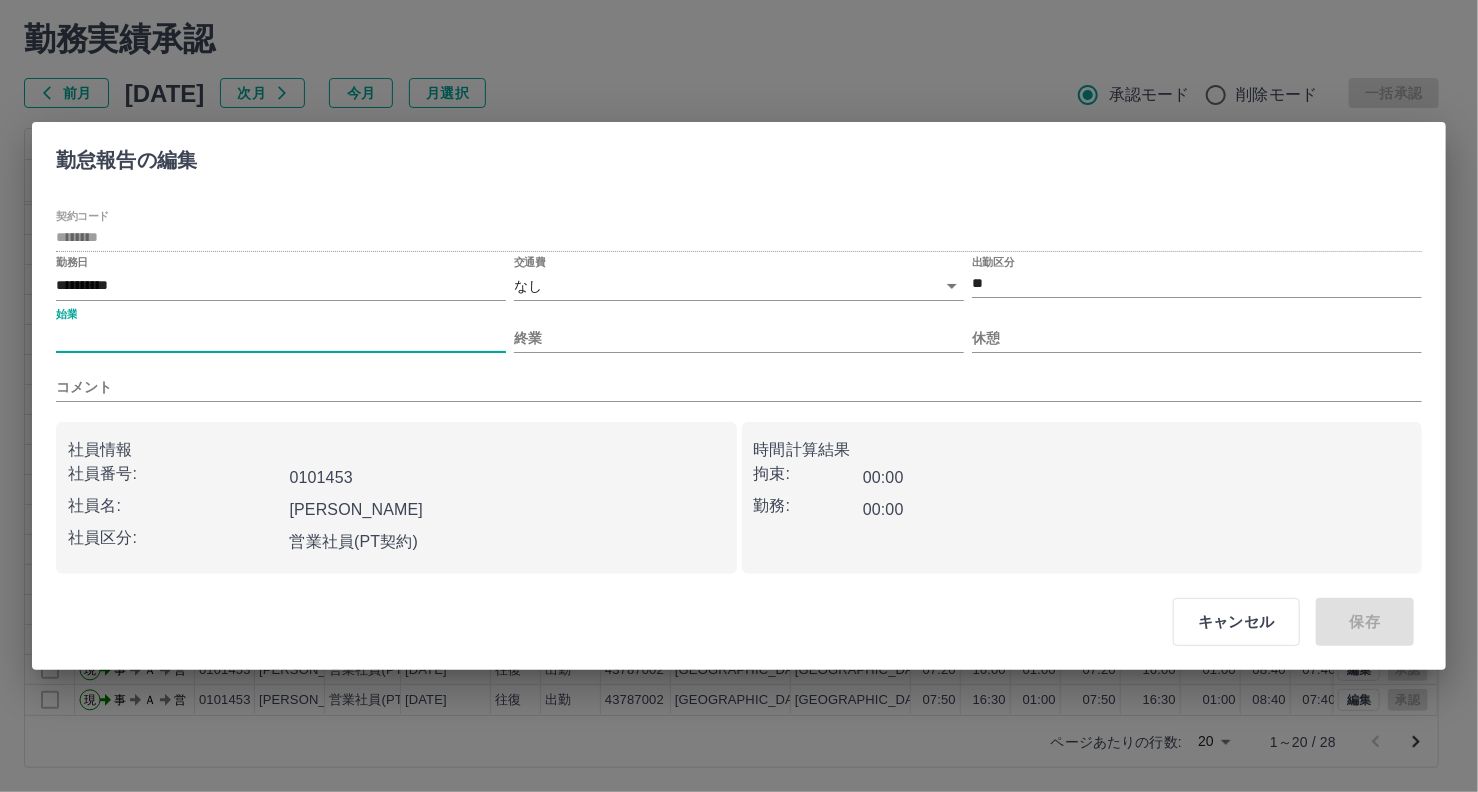 click on "始業" at bounding box center [281, 338] 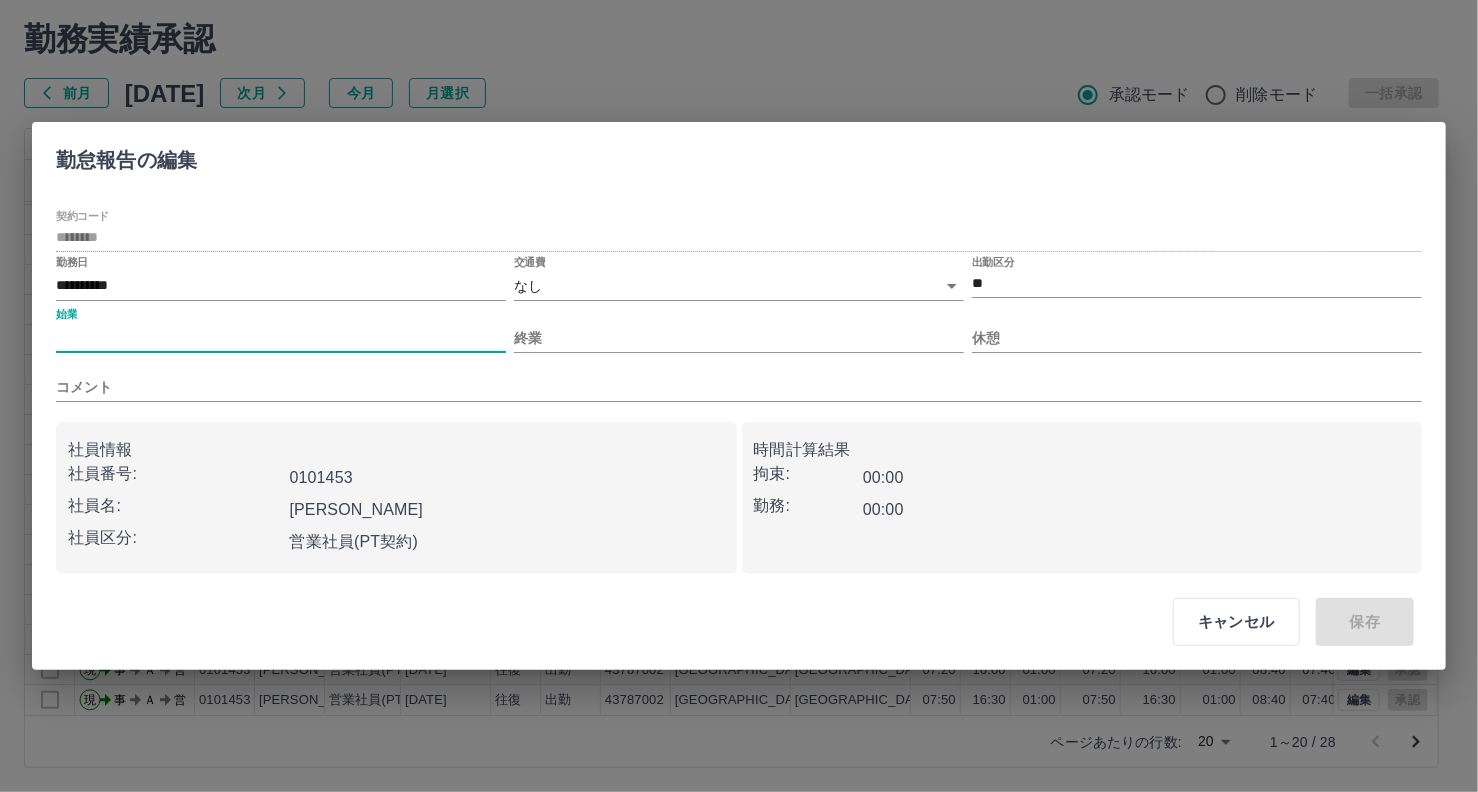 type on "****" 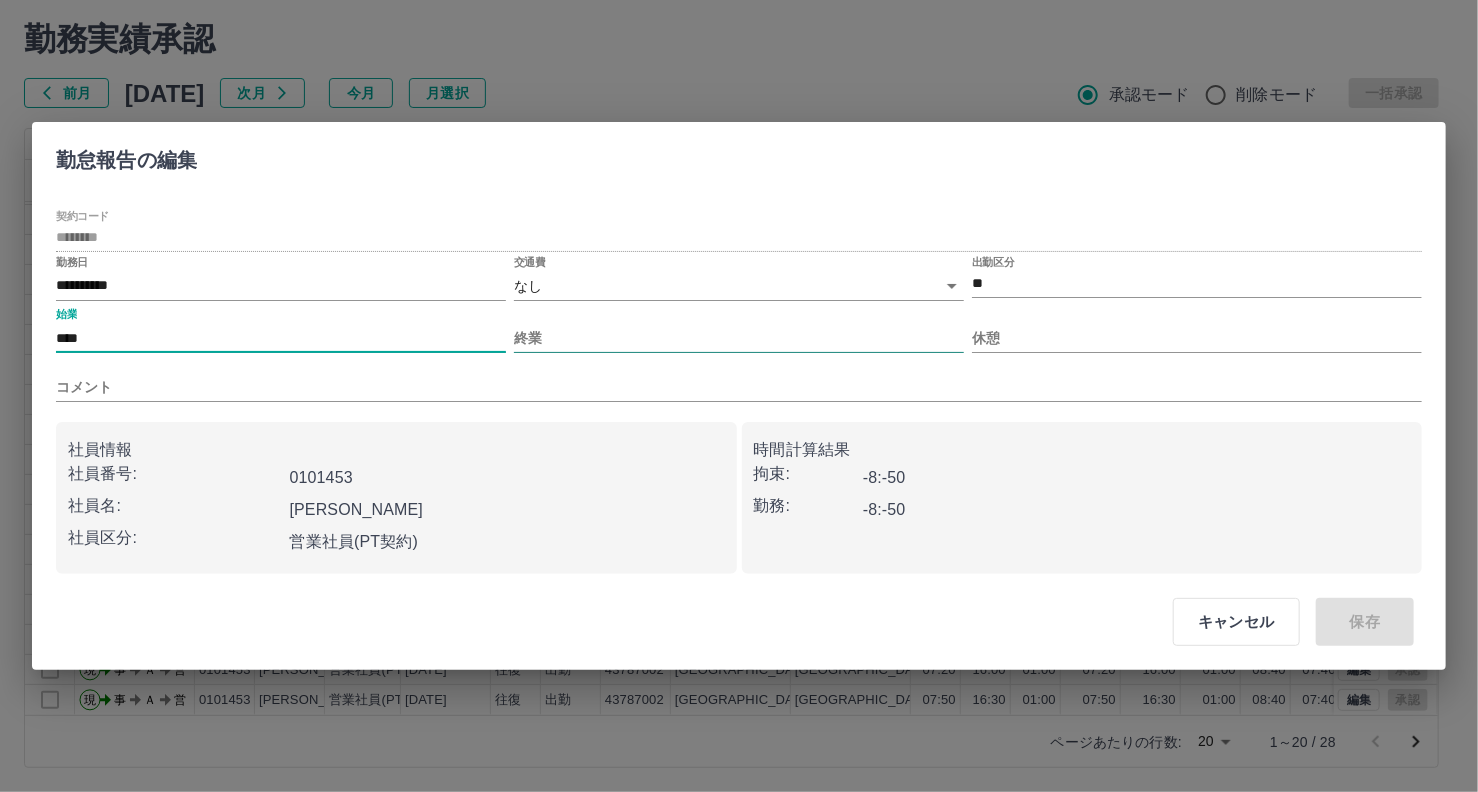 click on "終業" at bounding box center (739, 338) 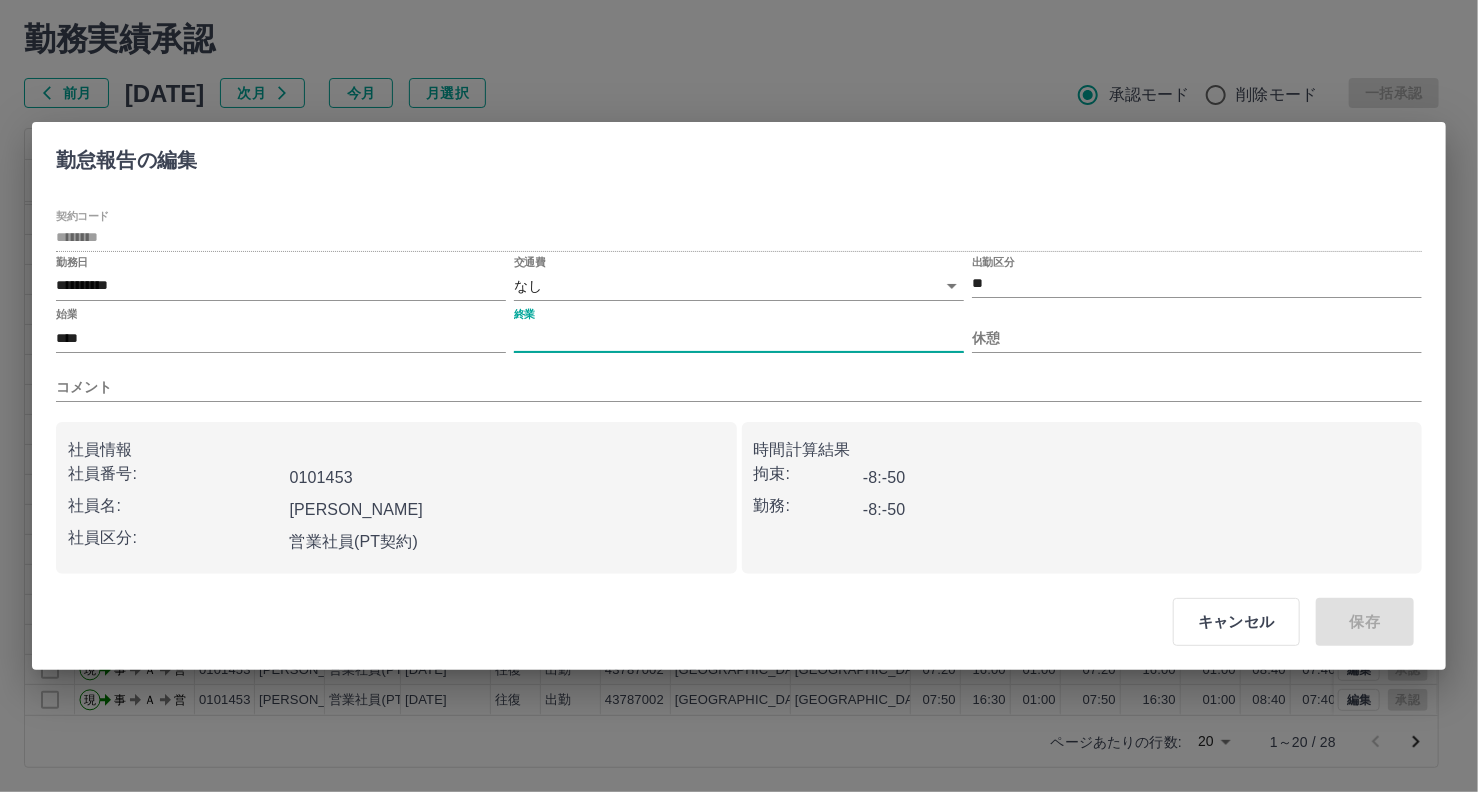 type on "****" 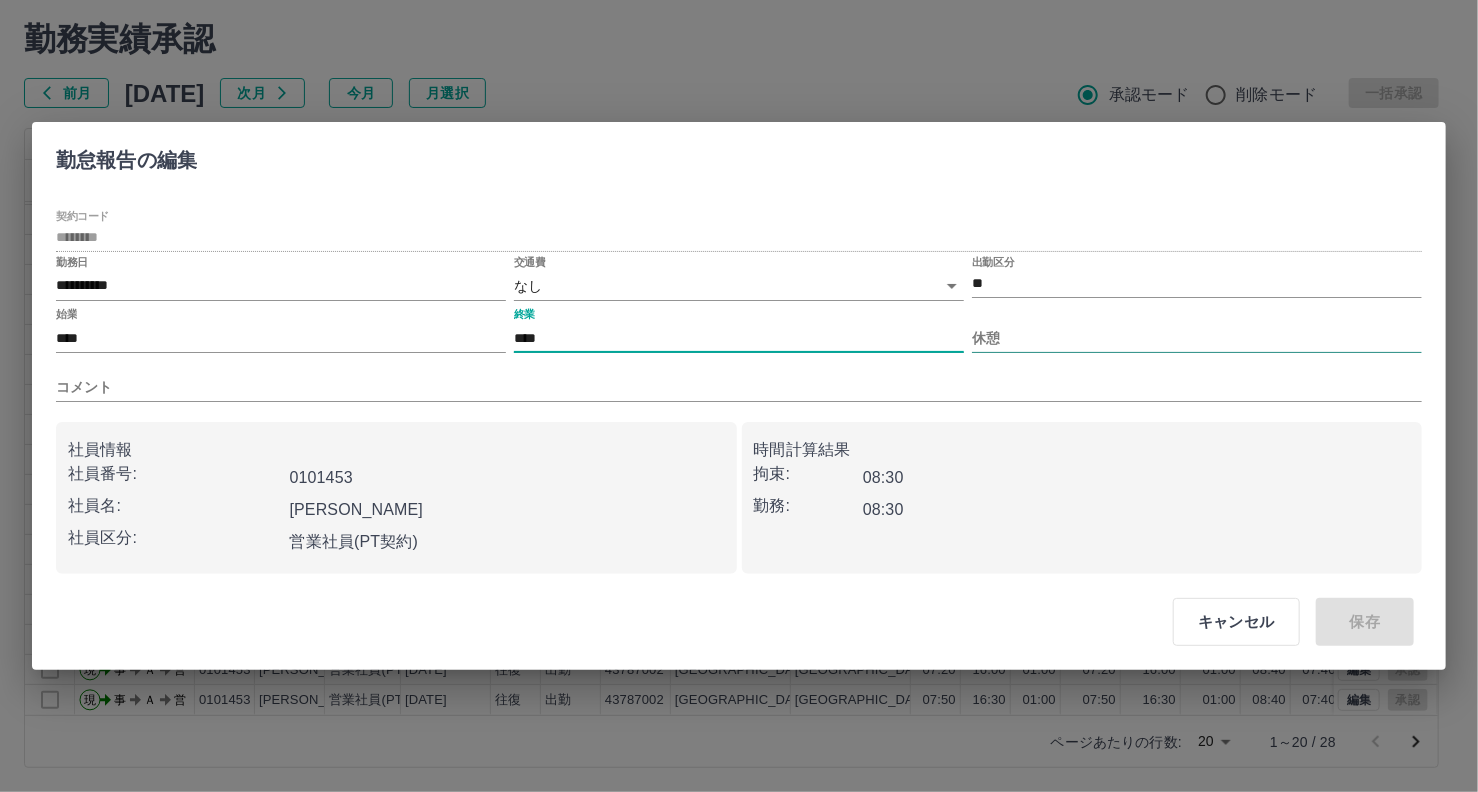 click on "休憩" at bounding box center [1197, 338] 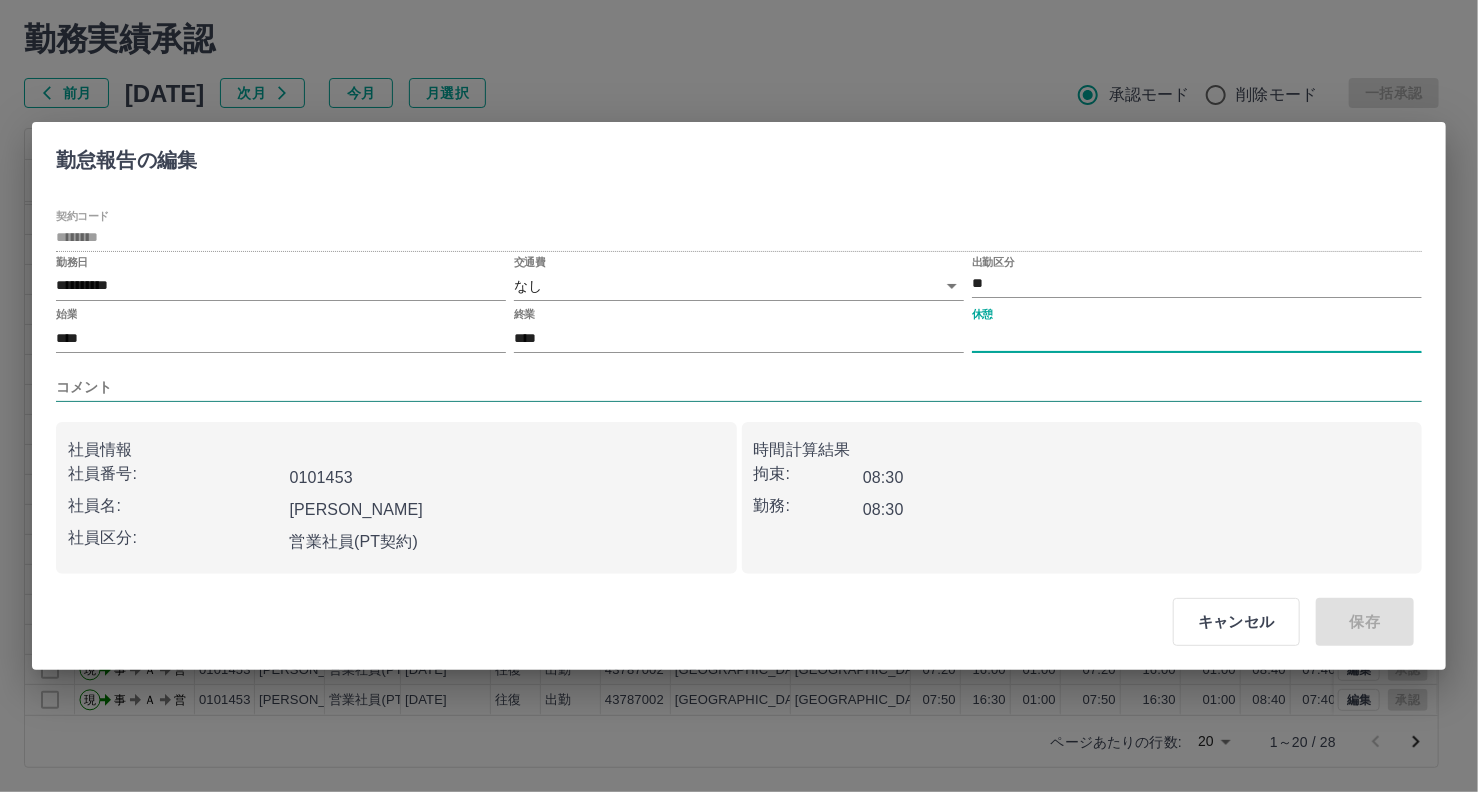 type on "****" 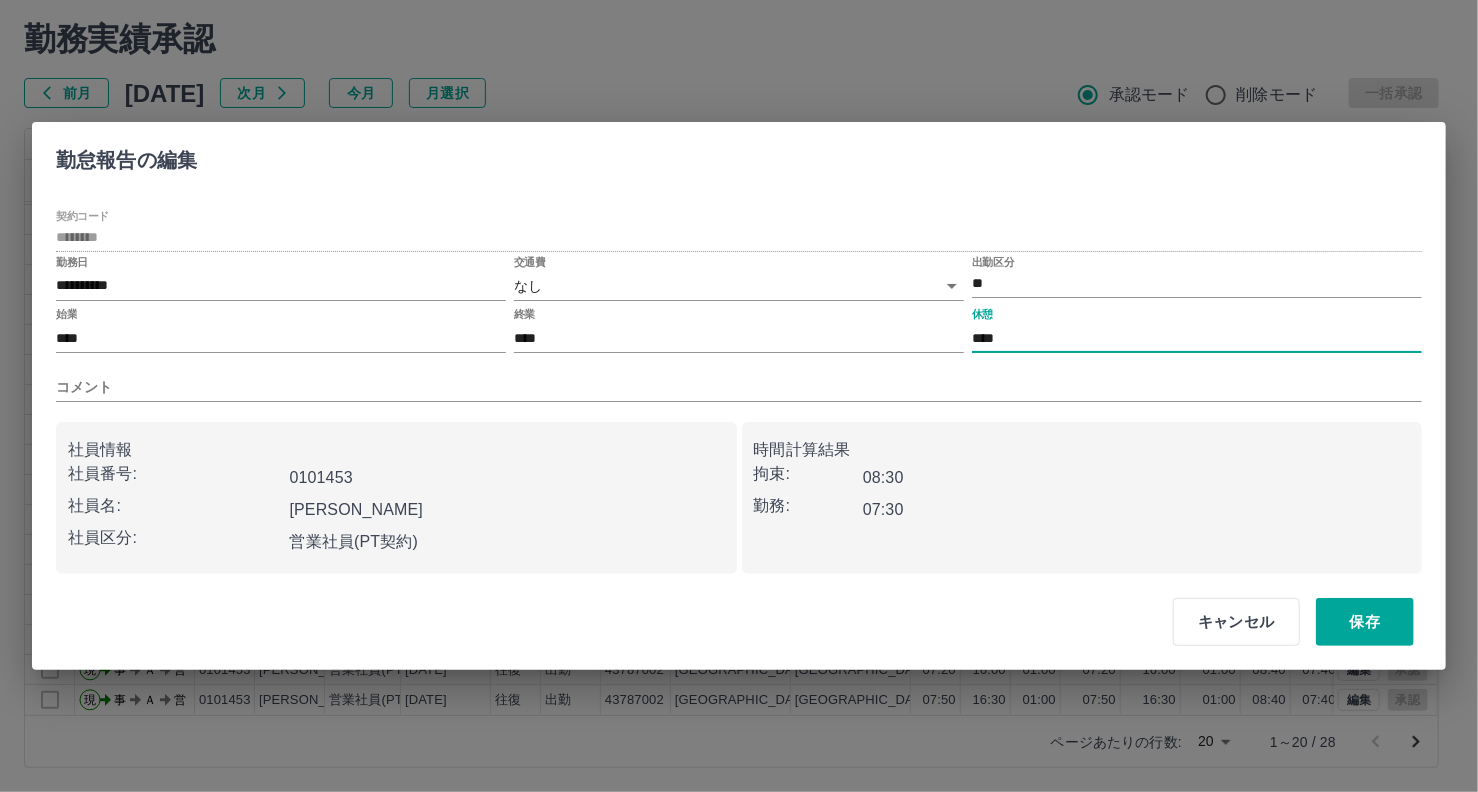 click on "SDH勤怠 [PERSON_NAME]実績承認 前月 [DATE] 次月 今月 月選択 承認モード 削除モード 一括承認 列一覧 1 フィルター 行間隔 エクスポート 承認フロー 社員番号 社員名 社員区分 勤務日 交通費 勤務区分 契約コード 契約名 現場名 始業 終業 休憩 所定開始 所定終業 所定休憩 拘束 勤務 遅刻等 コメント ステータス 承認 現 事 Ａ 営 0101453 [PERSON_NAME] 営業社員(PT契約) [DATE] 往復 出勤 43787002 [GEOGRAPHIC_DATA]学校給食センター 07:50 16:50 01:00 07:50 16:50 01:00 09:00 08:00 00:00 AM承認待 現 事 Ａ 営 0101453 [PERSON_NAME] 営業社員(PT契約) [DATE] 往復 出勤 43787002 [GEOGRAPHIC_DATA] [GEOGRAPHIC_DATA] 07:20 15:50 01:00 07:20 15:50 01:00 08:30 07:30 00:00 AM承認待 現 事 Ａ 営 0101453 [PERSON_NAME] 営業社員(PT契約) [DATE] 往復 出勤 43787002 [GEOGRAPHIC_DATA] [GEOGRAPHIC_DATA]学校給食センター 07:20 16:00 01:00 07:20 16:00 01:00 -" at bounding box center [739, 369] 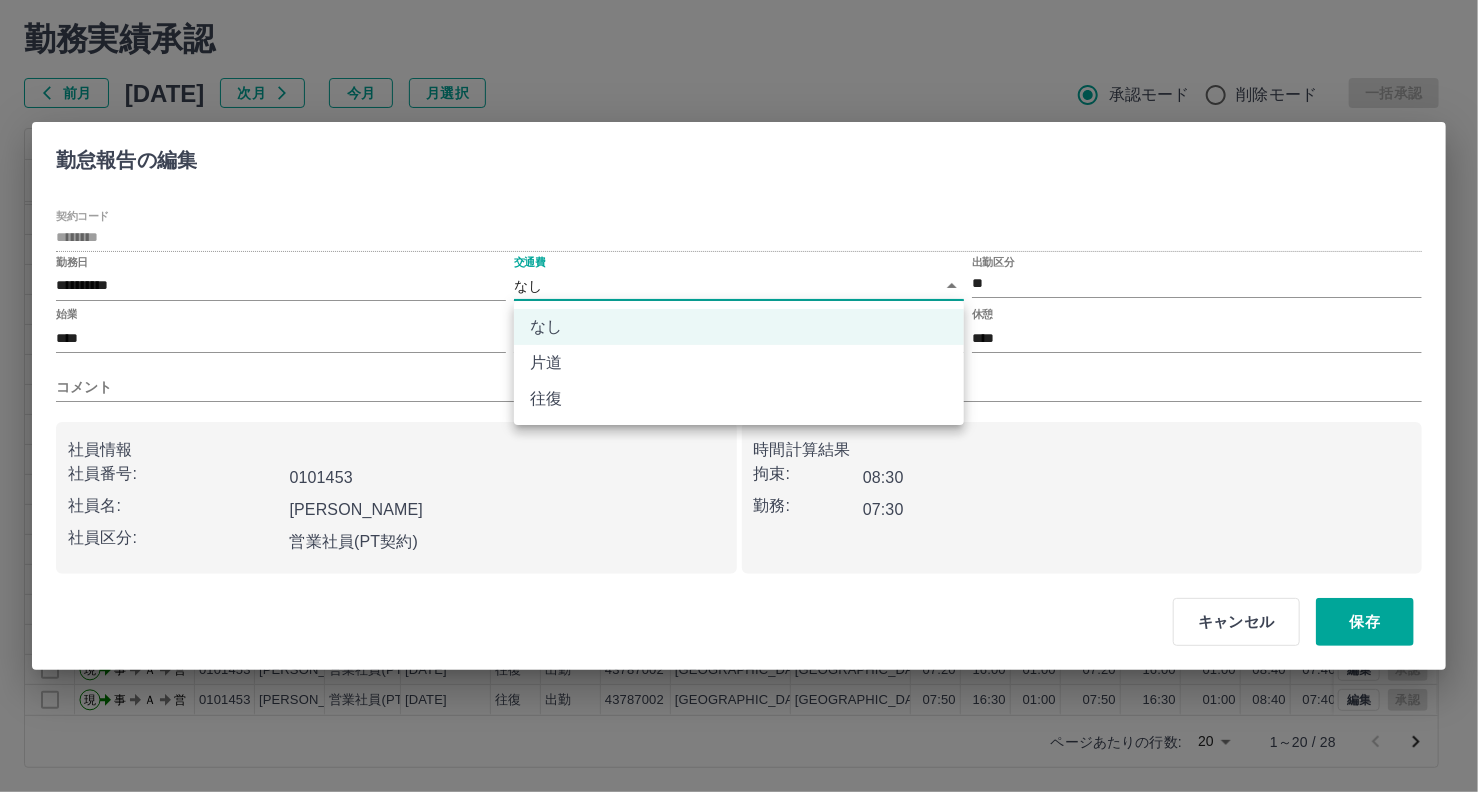 drag, startPoint x: 543, startPoint y: 399, endPoint x: 559, endPoint y: 379, distance: 25.612497 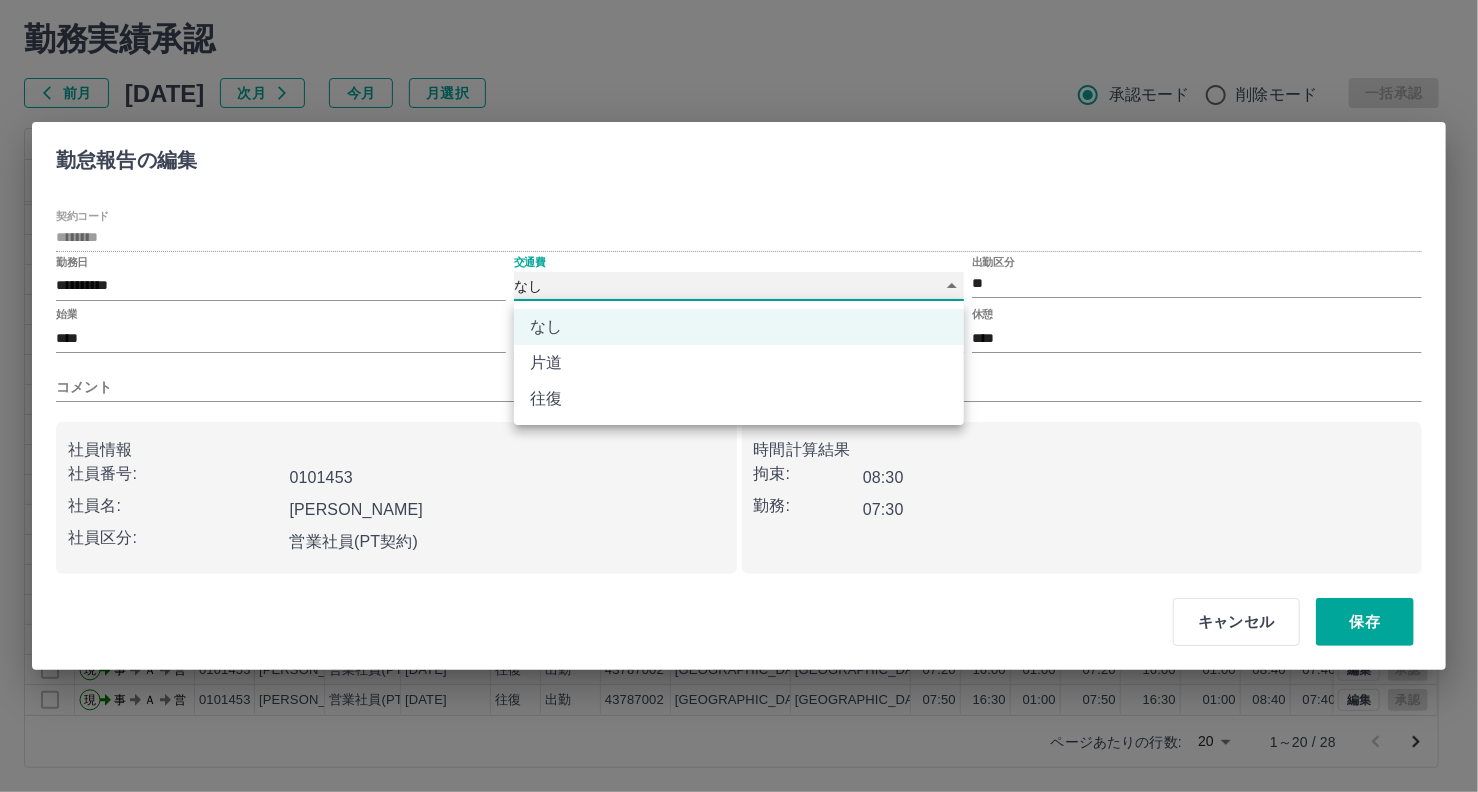 type on "******" 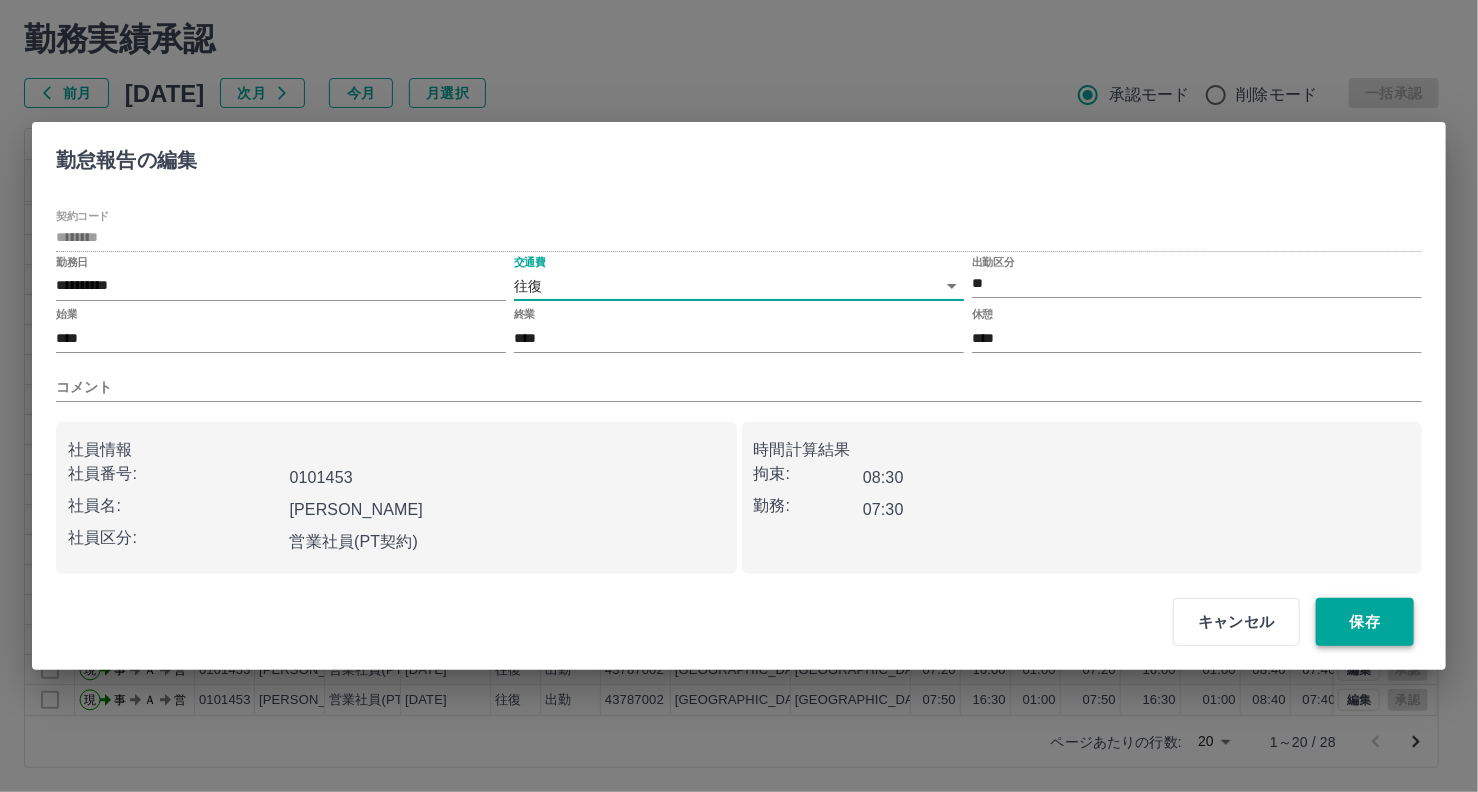 click on "保存" at bounding box center (1365, 622) 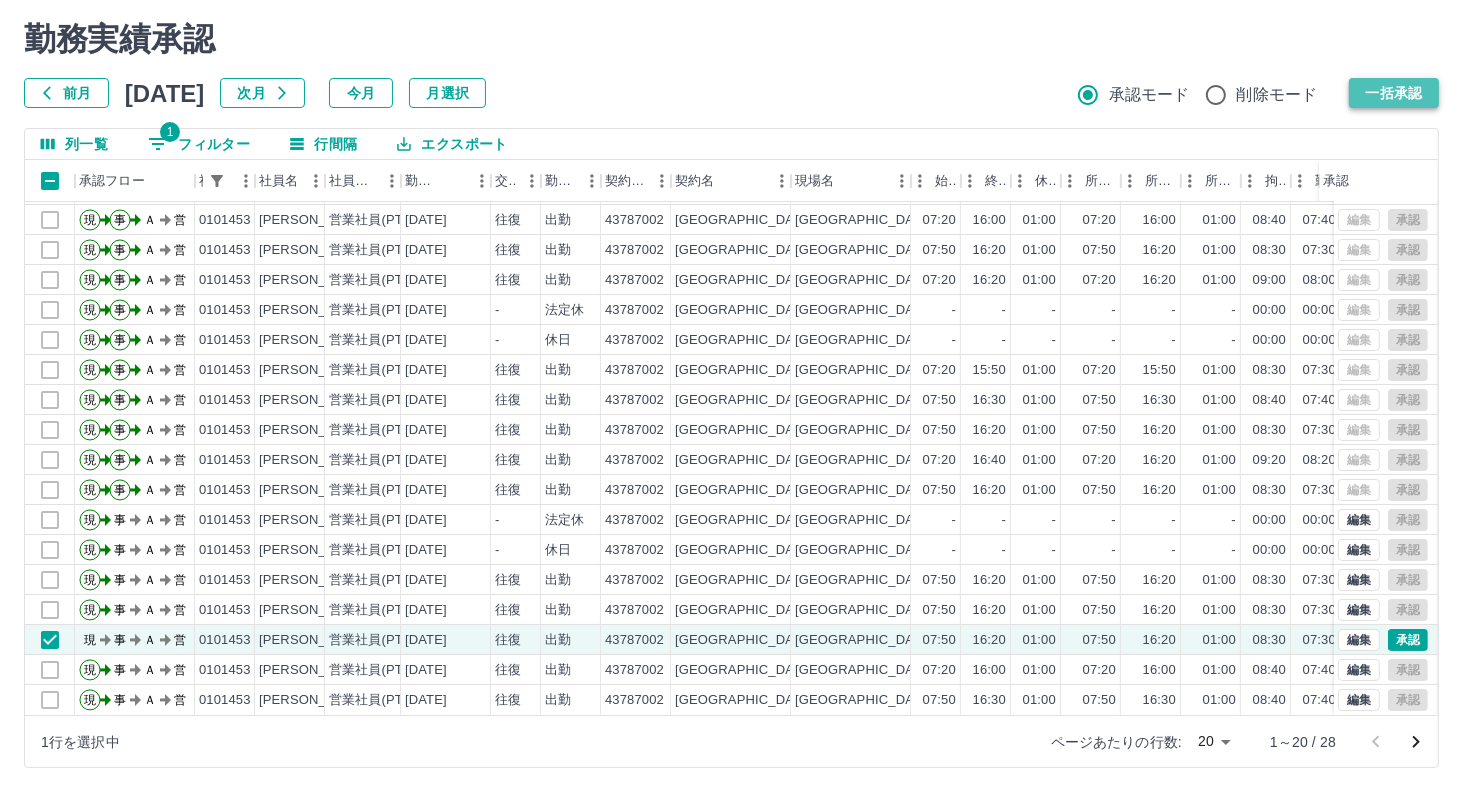 click on "一括承認" at bounding box center (1394, 93) 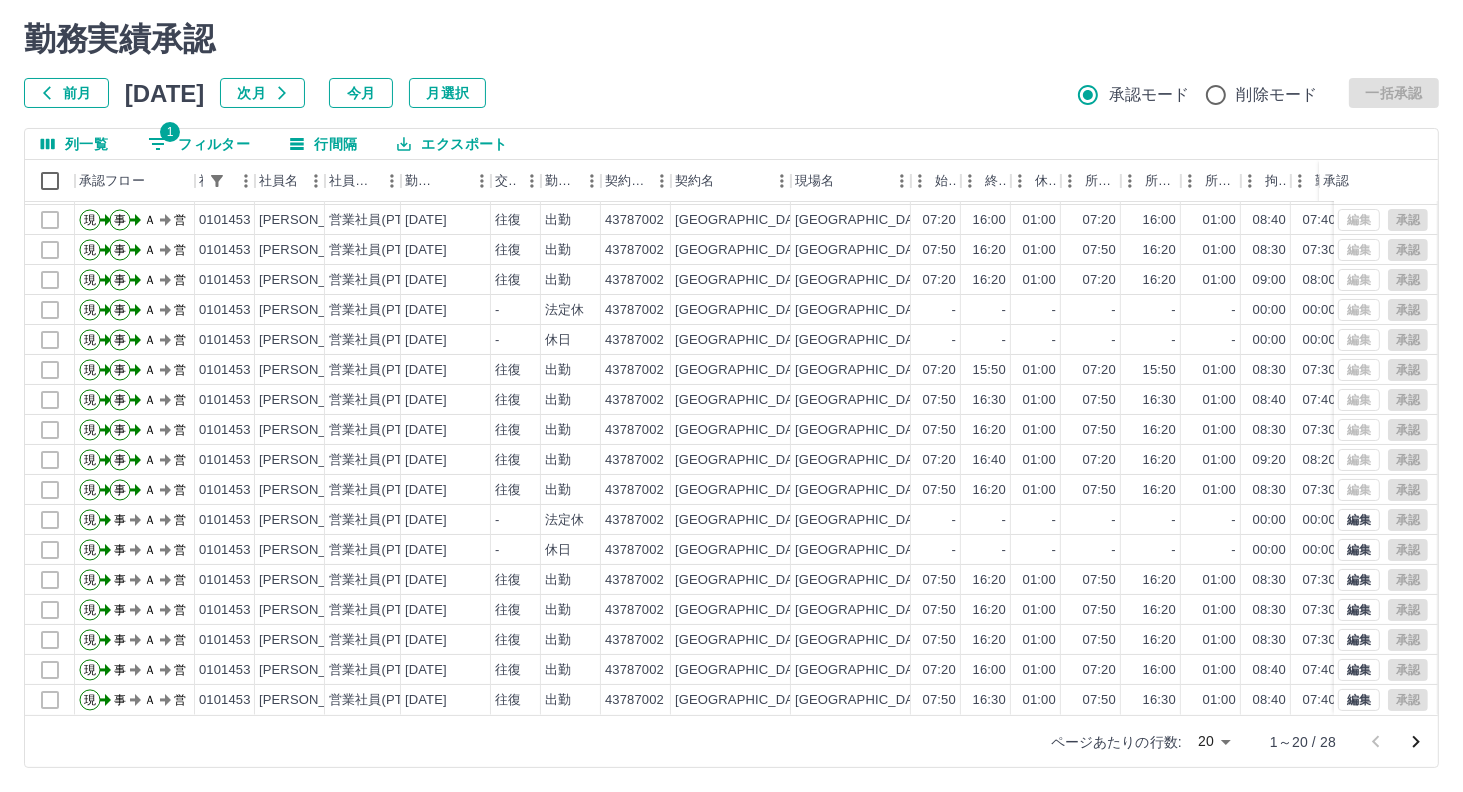 scroll, scrollTop: 0, scrollLeft: 0, axis: both 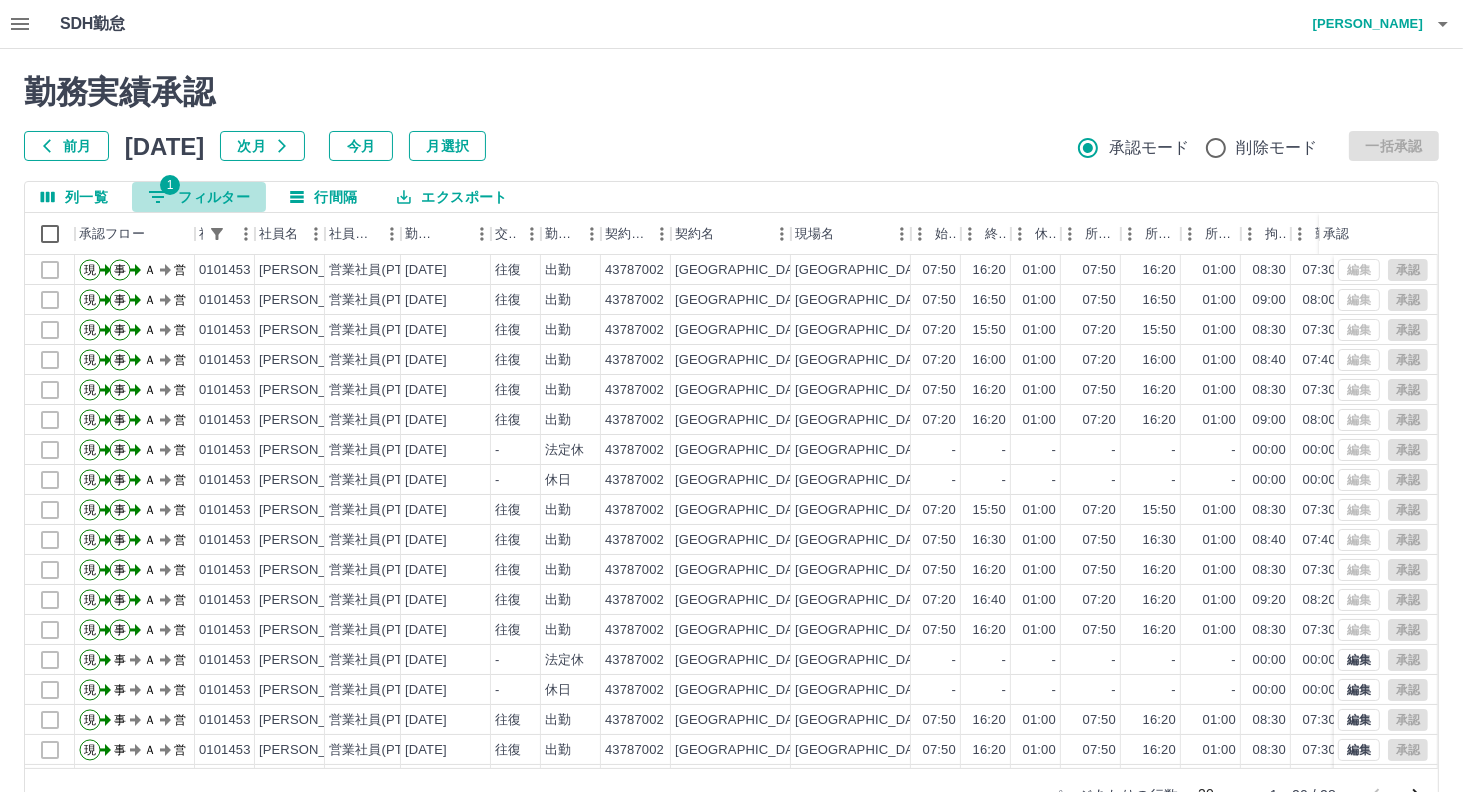 click on "1 フィルター" at bounding box center [199, 197] 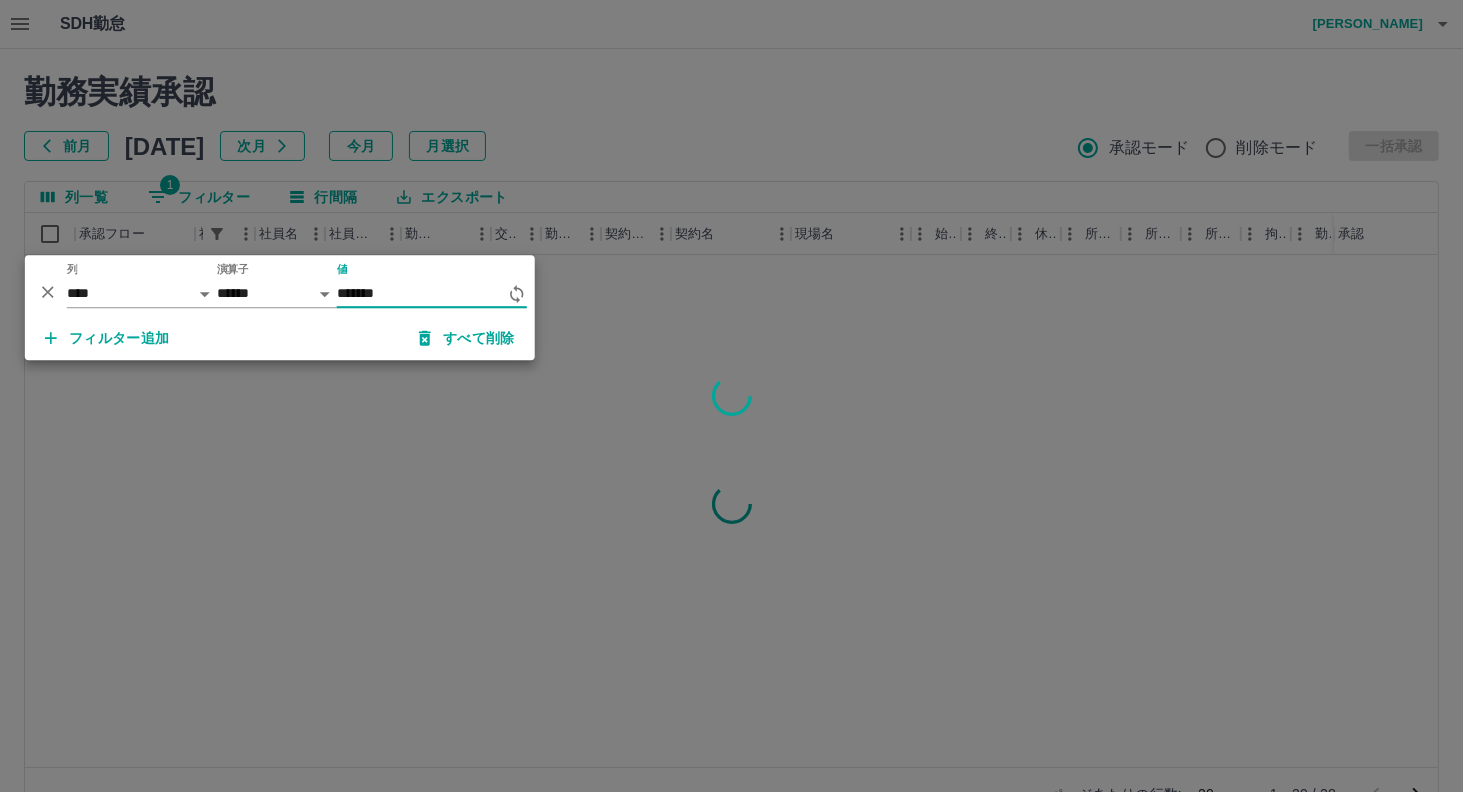type on "*******" 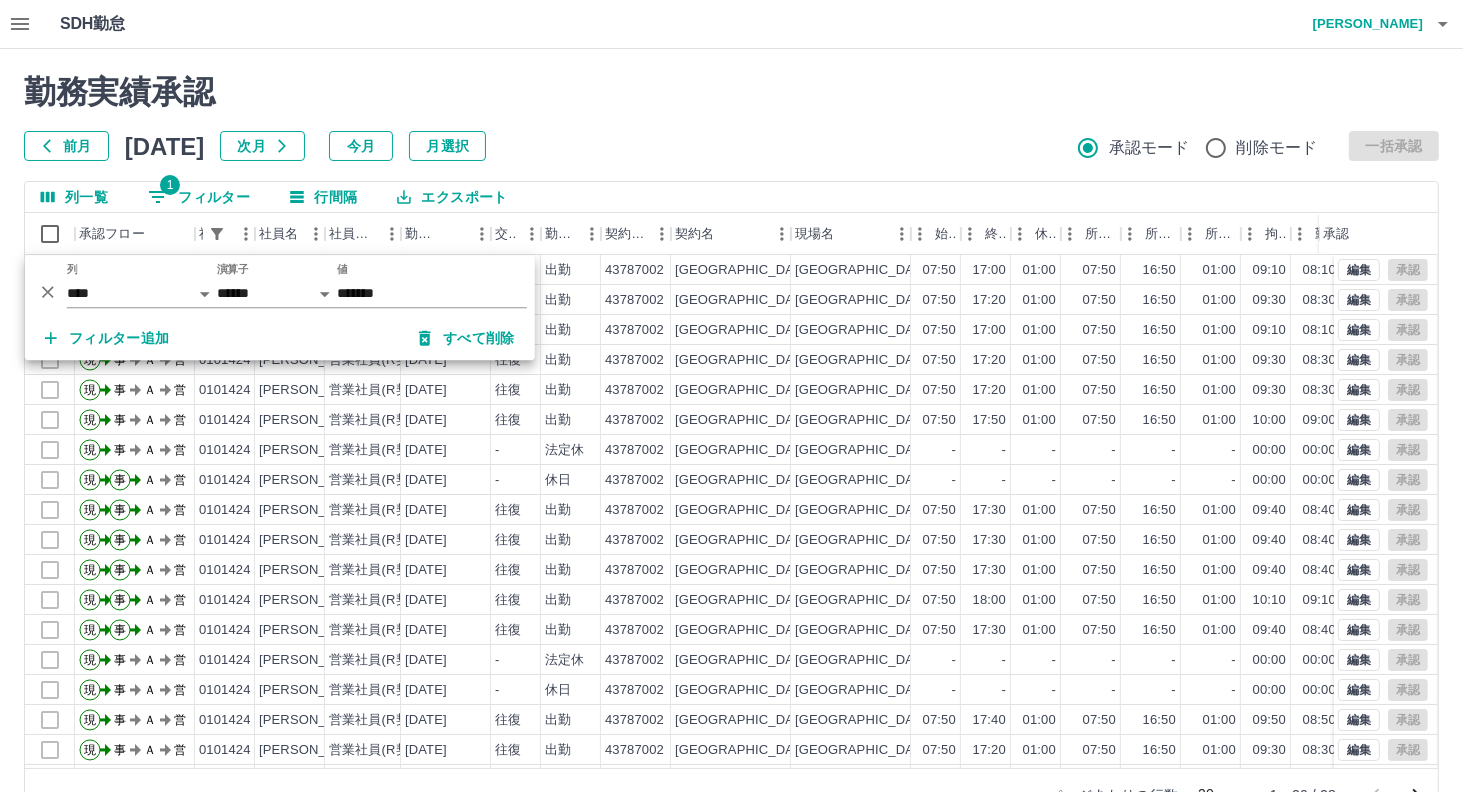 click on "勤務実績承認" at bounding box center (731, 92) 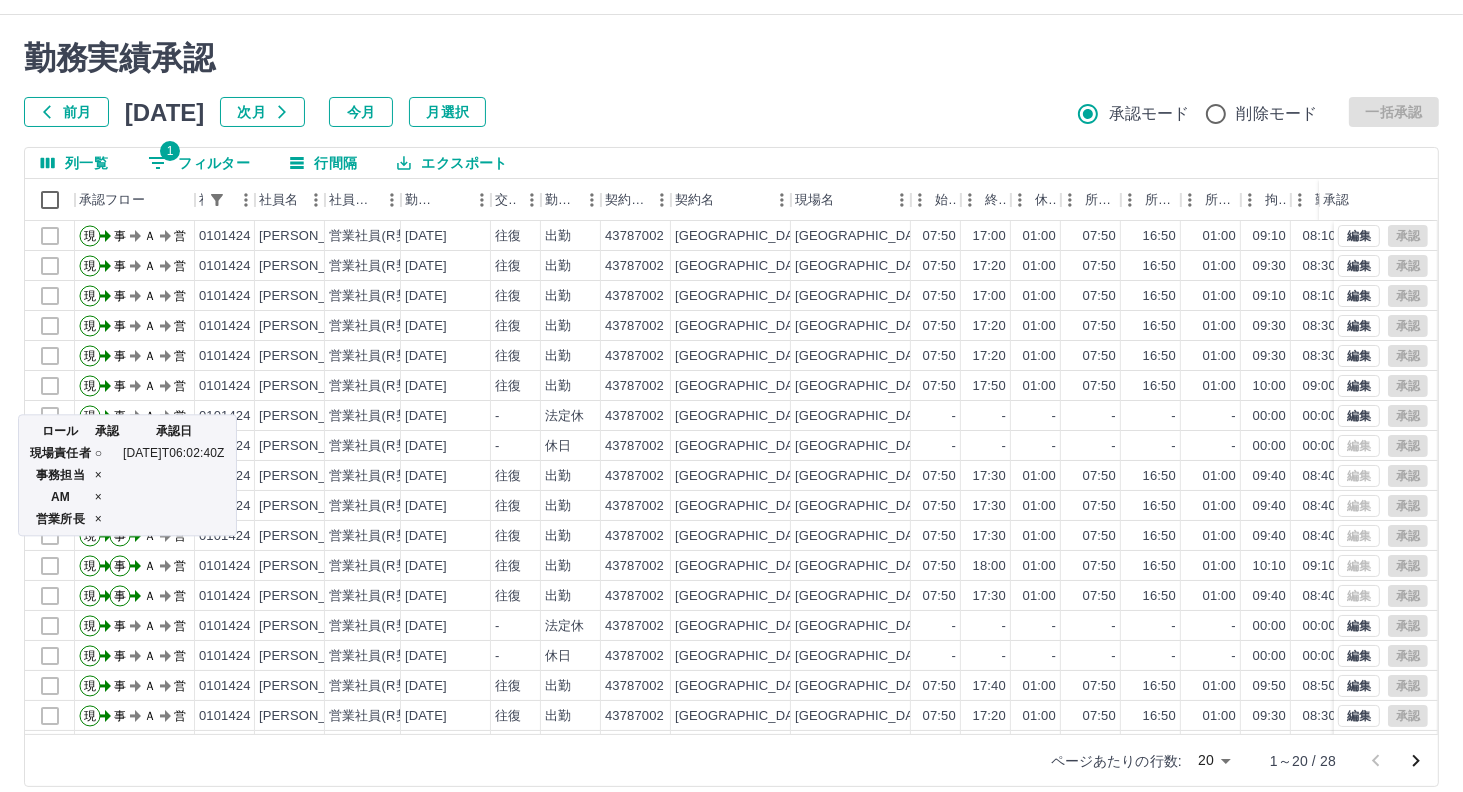 scroll, scrollTop: 53, scrollLeft: 0, axis: vertical 